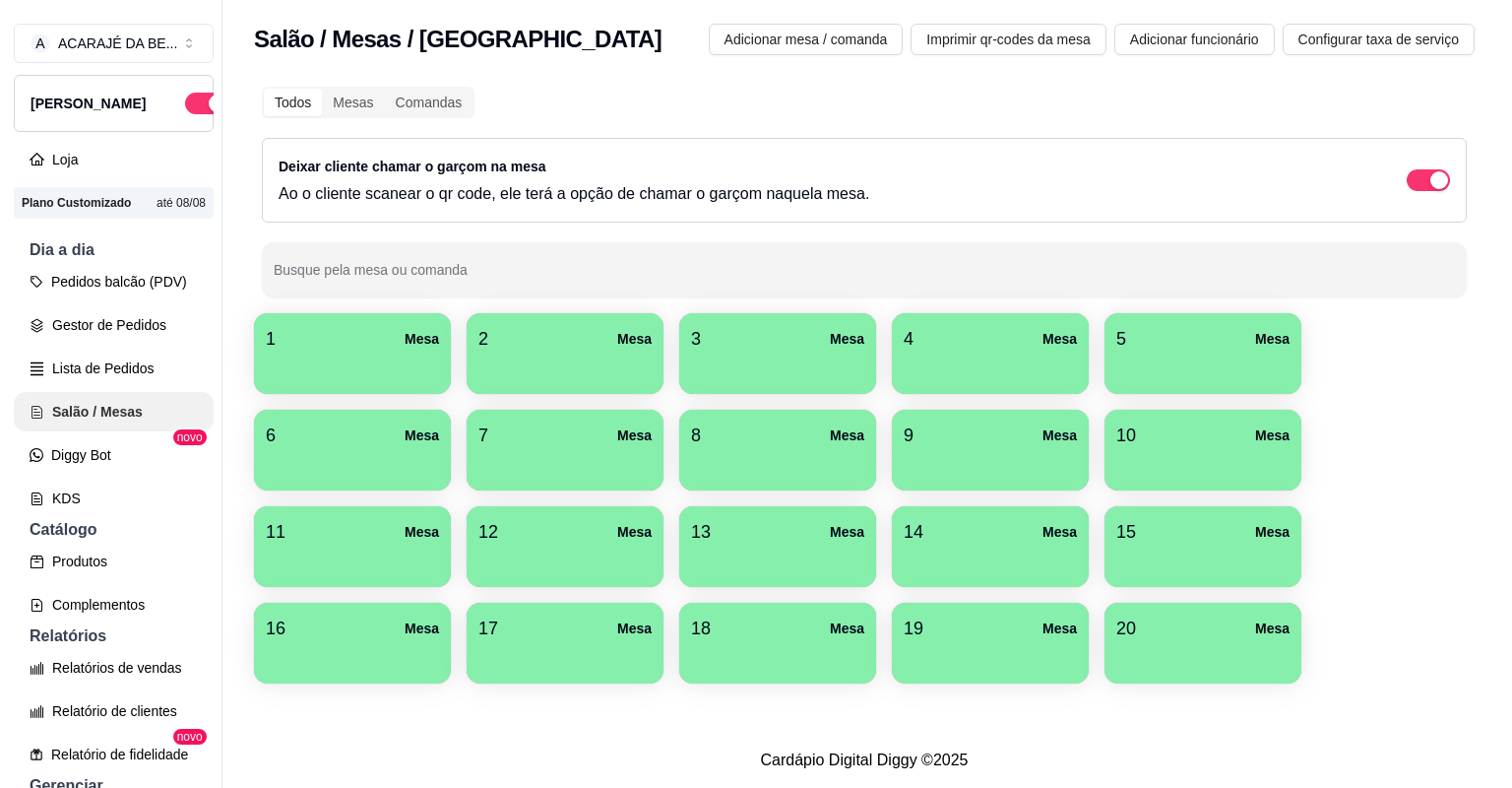 scroll, scrollTop: 0, scrollLeft: 0, axis: both 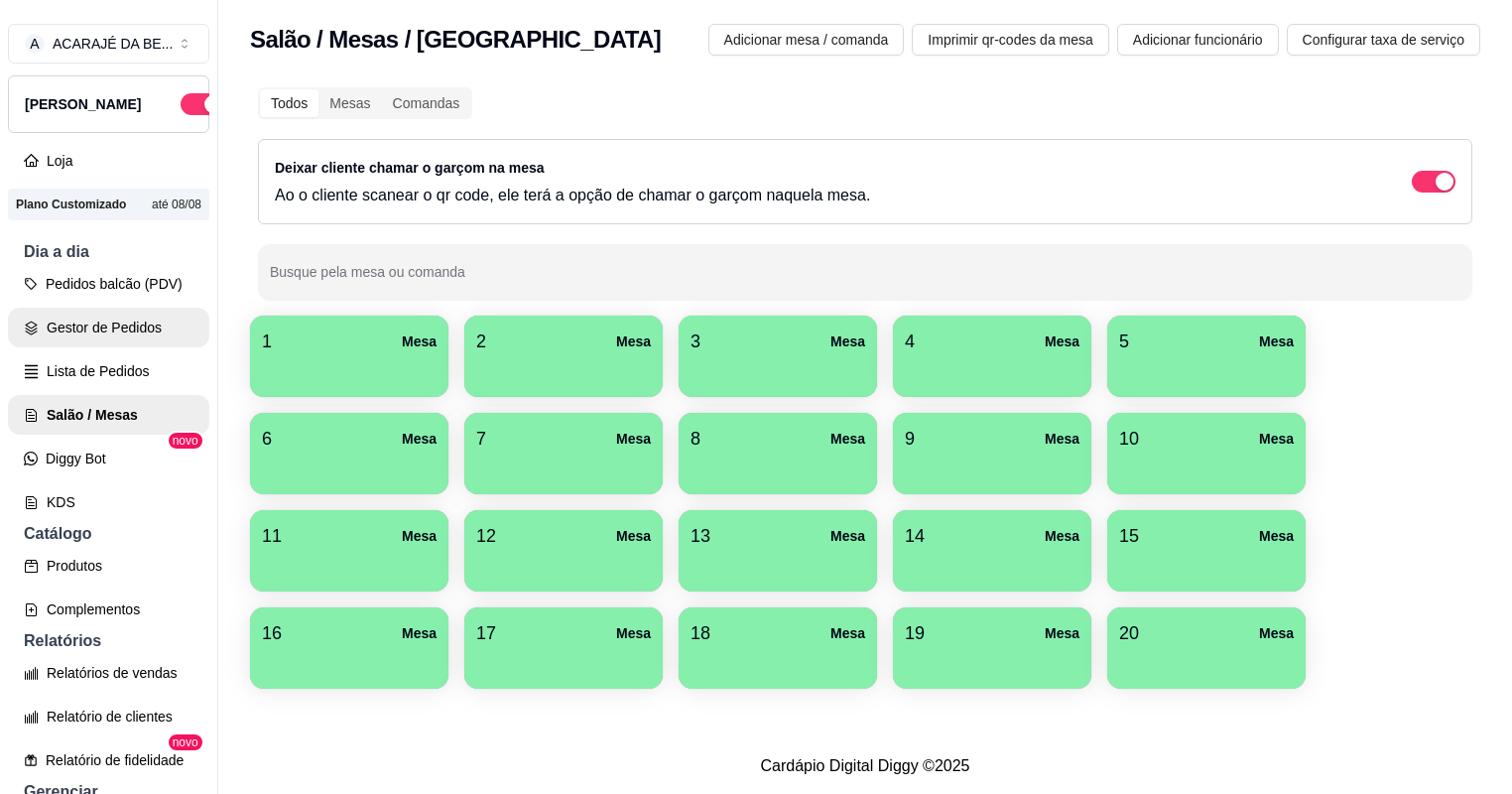 click on "Gestor de Pedidos" at bounding box center [108, 328] 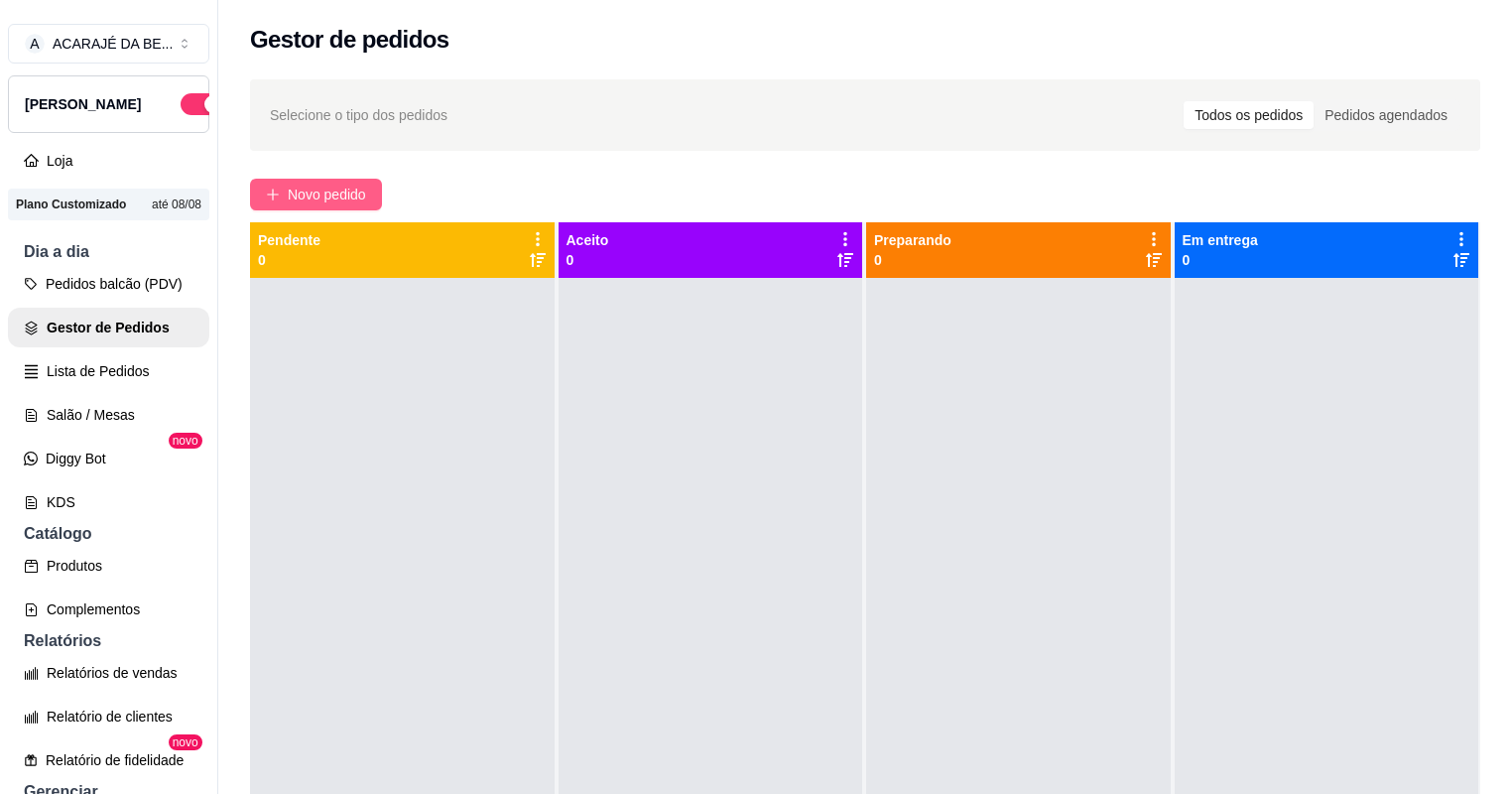 click 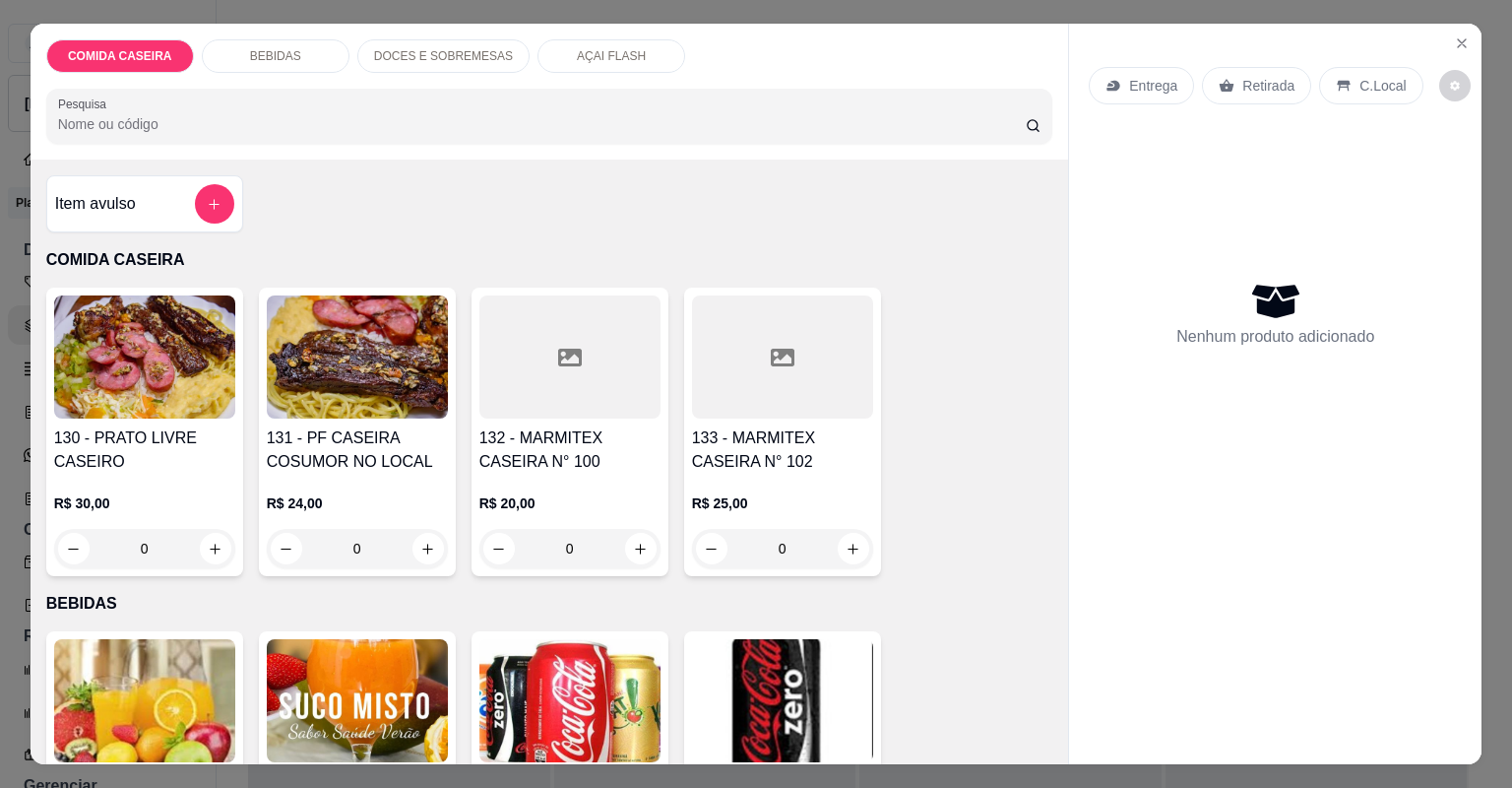 click on "133 - MARMITEX CASEIRA N° 102" at bounding box center (783, 450) 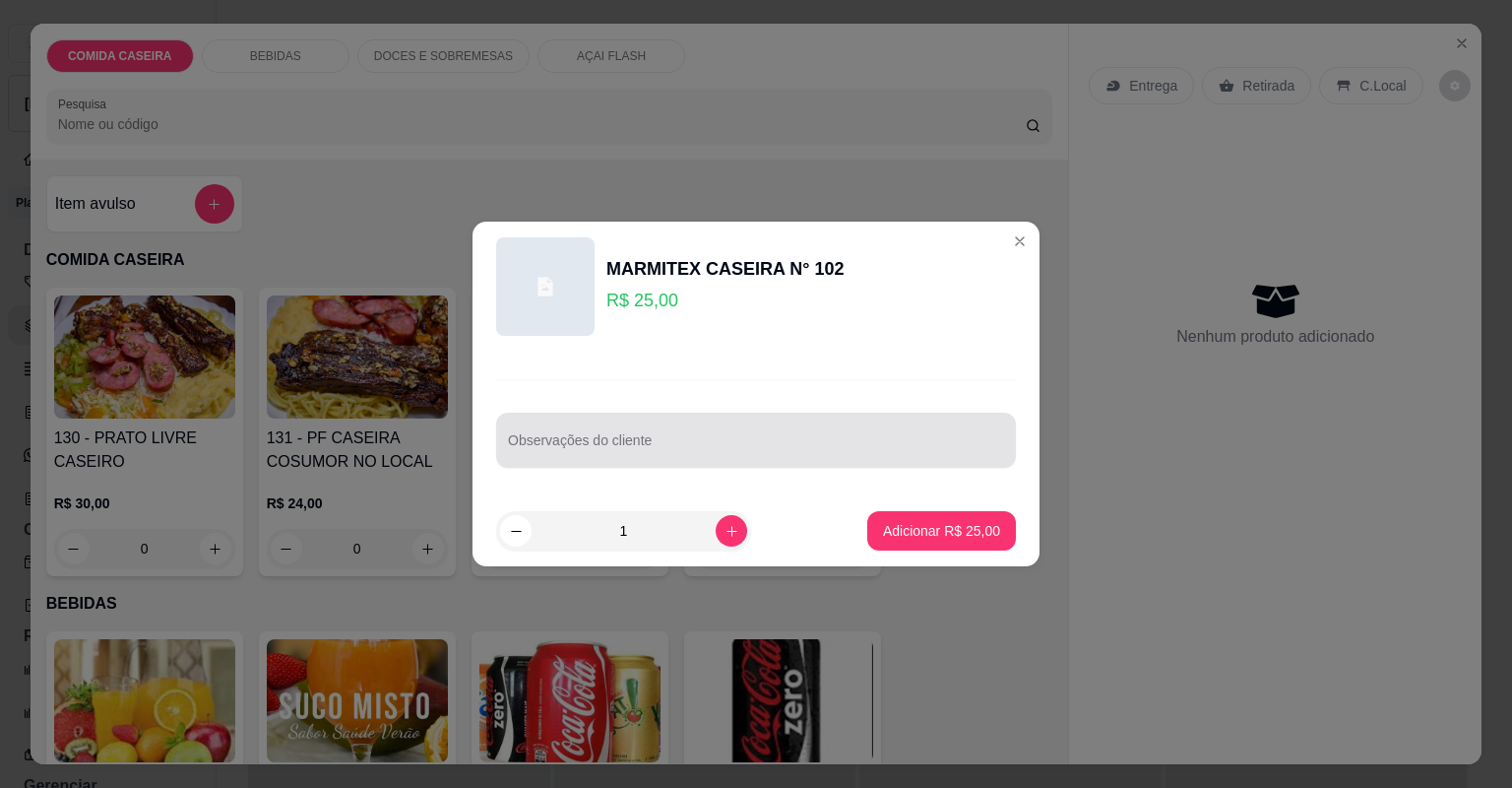 click on "Observações do cliente" at bounding box center (756, 448) 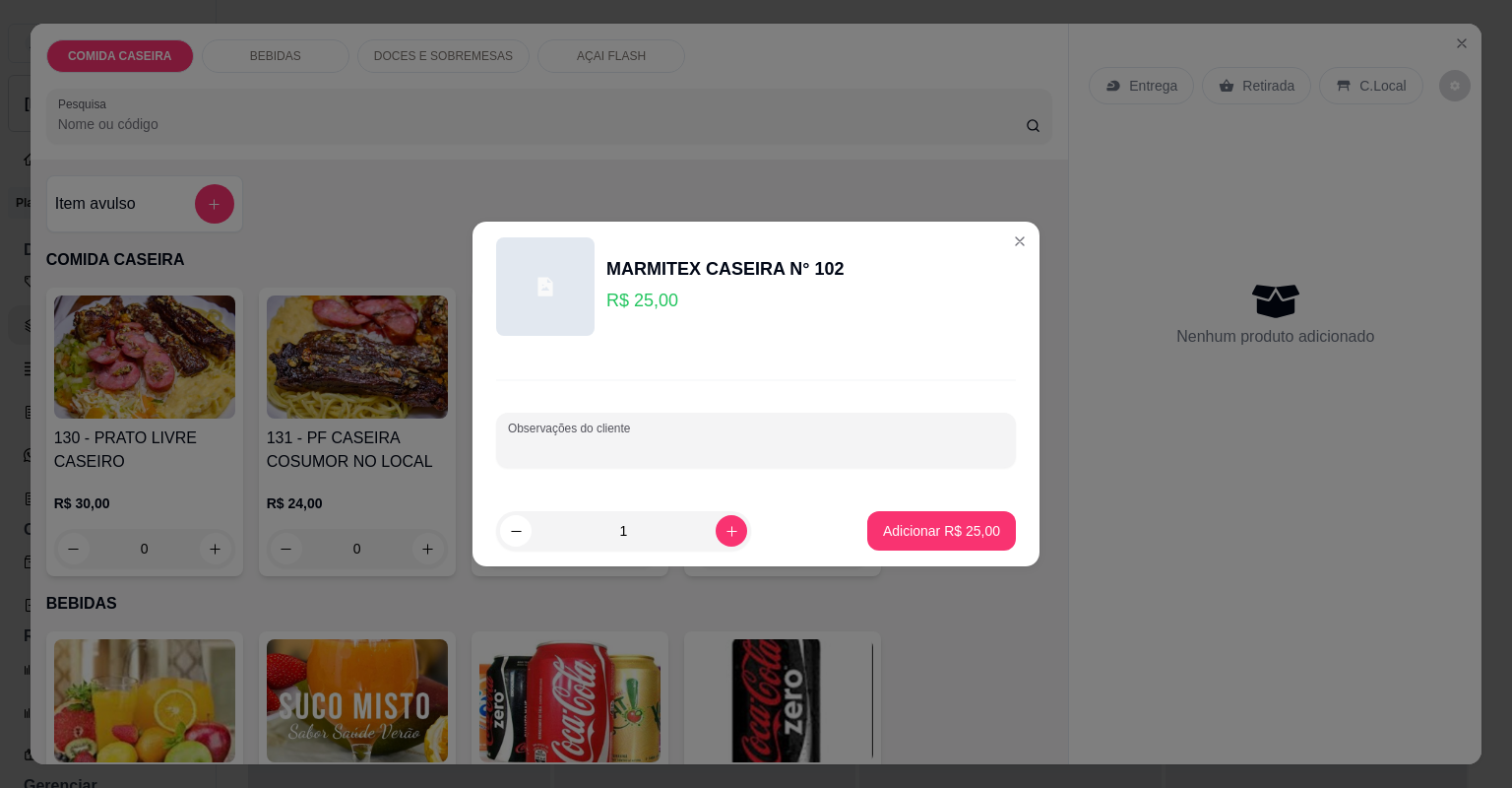 paste on "Feijão tropeiro  Pouquinho de arroz  Macarrão  Purê  Moqueca de corvina Salada couve flor" 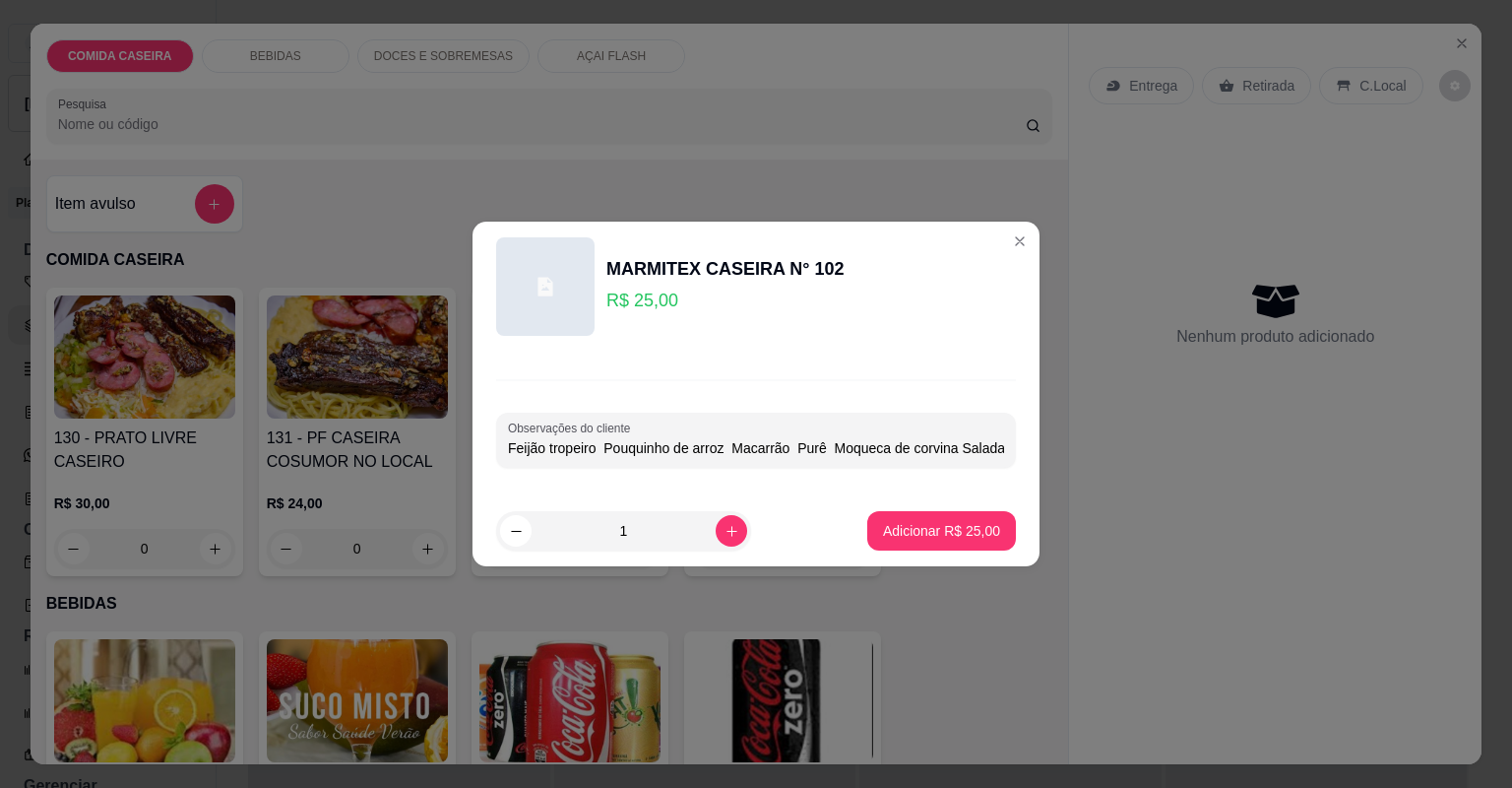 scroll, scrollTop: 0, scrollLeft: 70, axis: horizontal 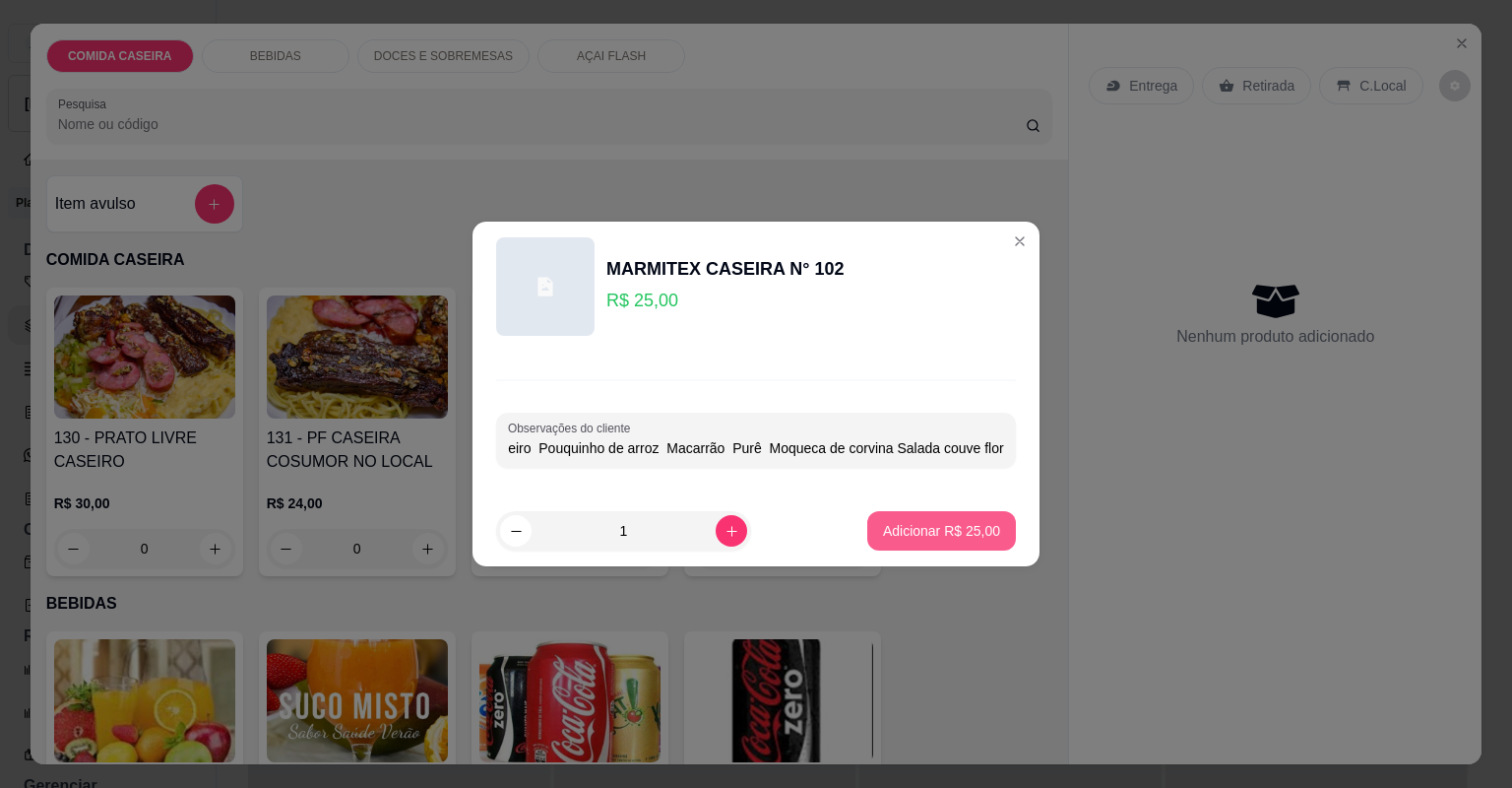 type on "Feijão tropeiro  Pouquinho de arroz  Macarrão  Purê  Moqueca de corvina Salada couve flor" 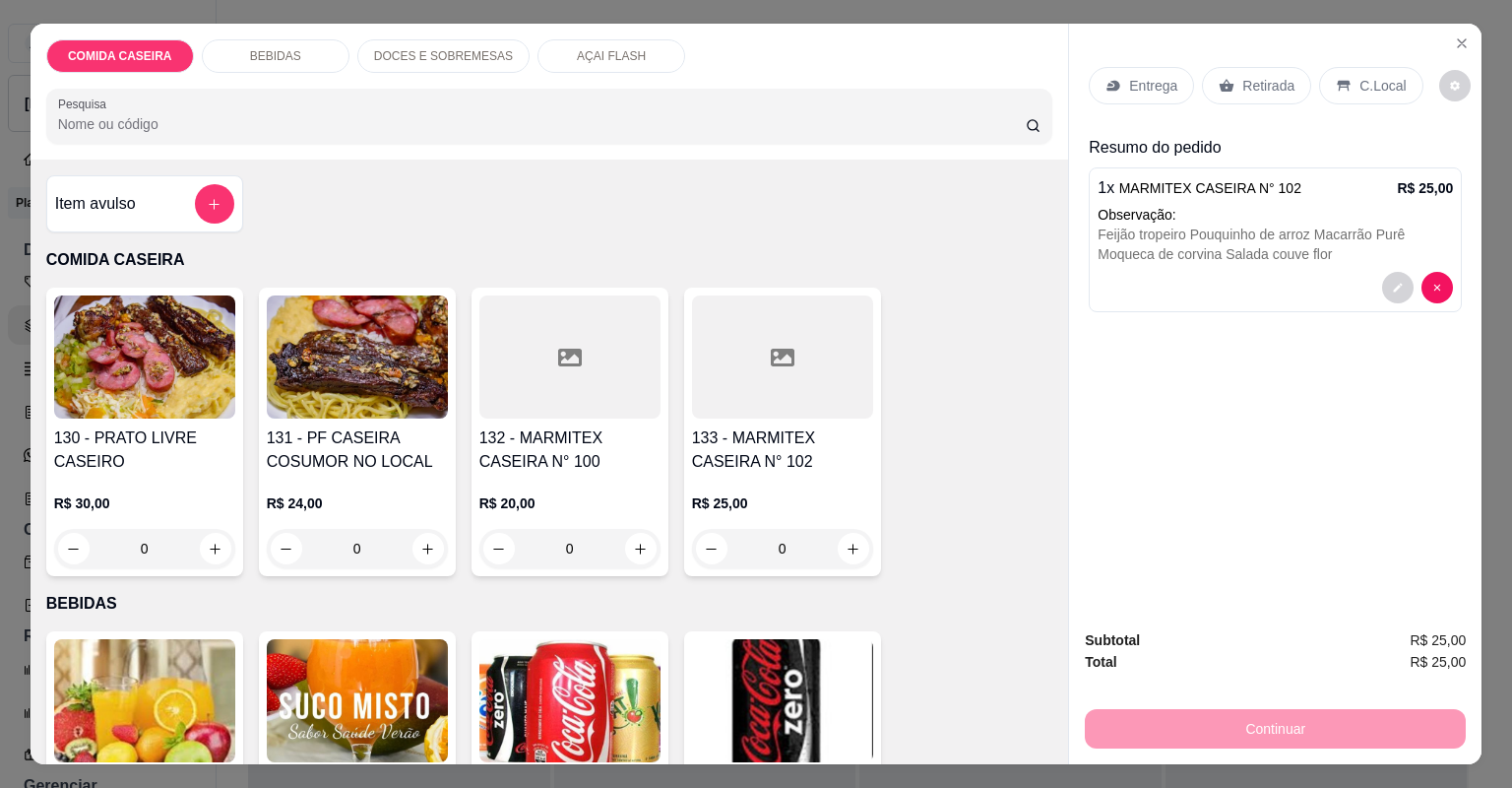 click on "Entrega" at bounding box center (1153, 86) 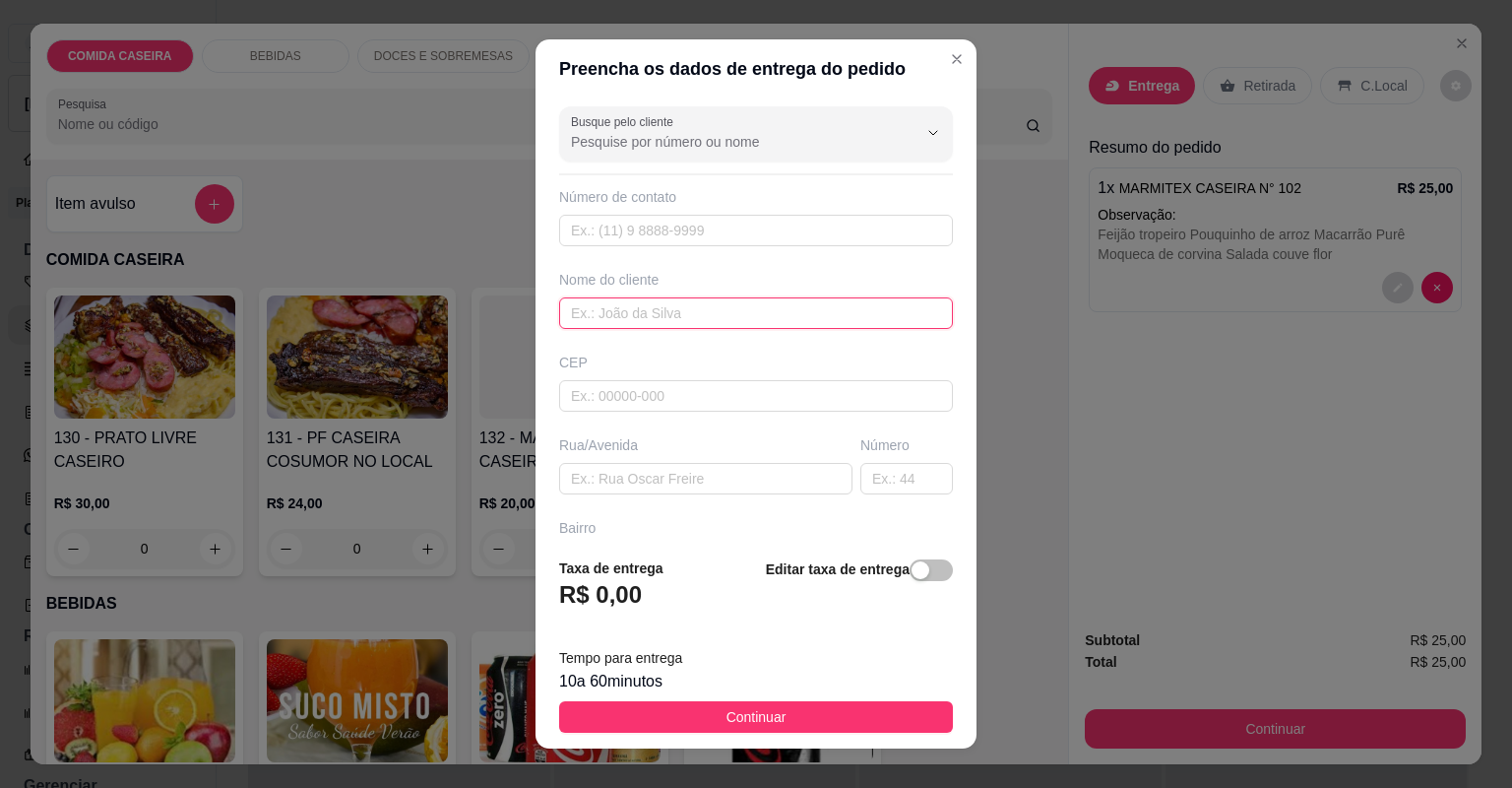 click at bounding box center [756, 313] 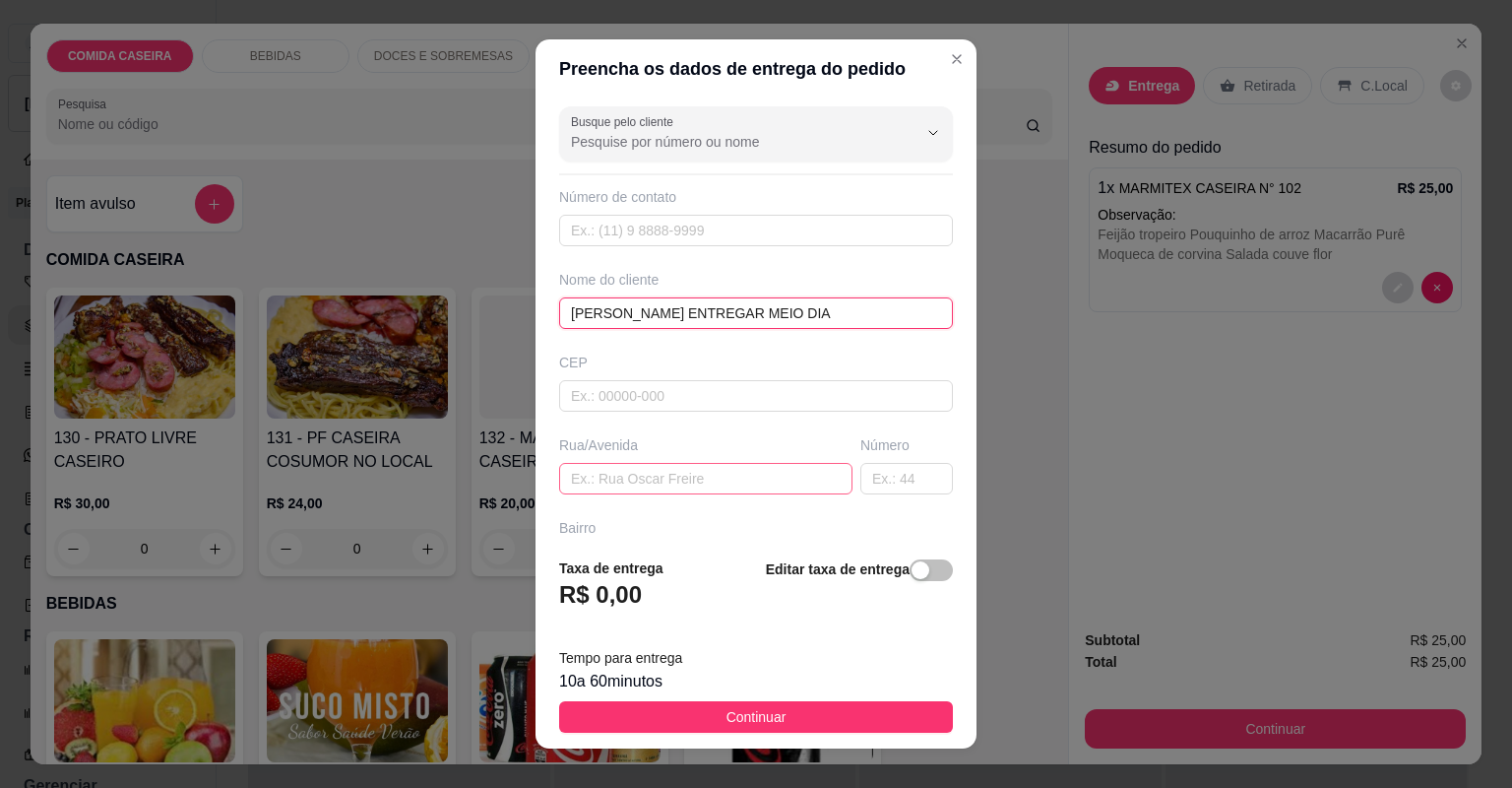 type on "[PERSON_NAME] ENTREGAR MEIO DIA" 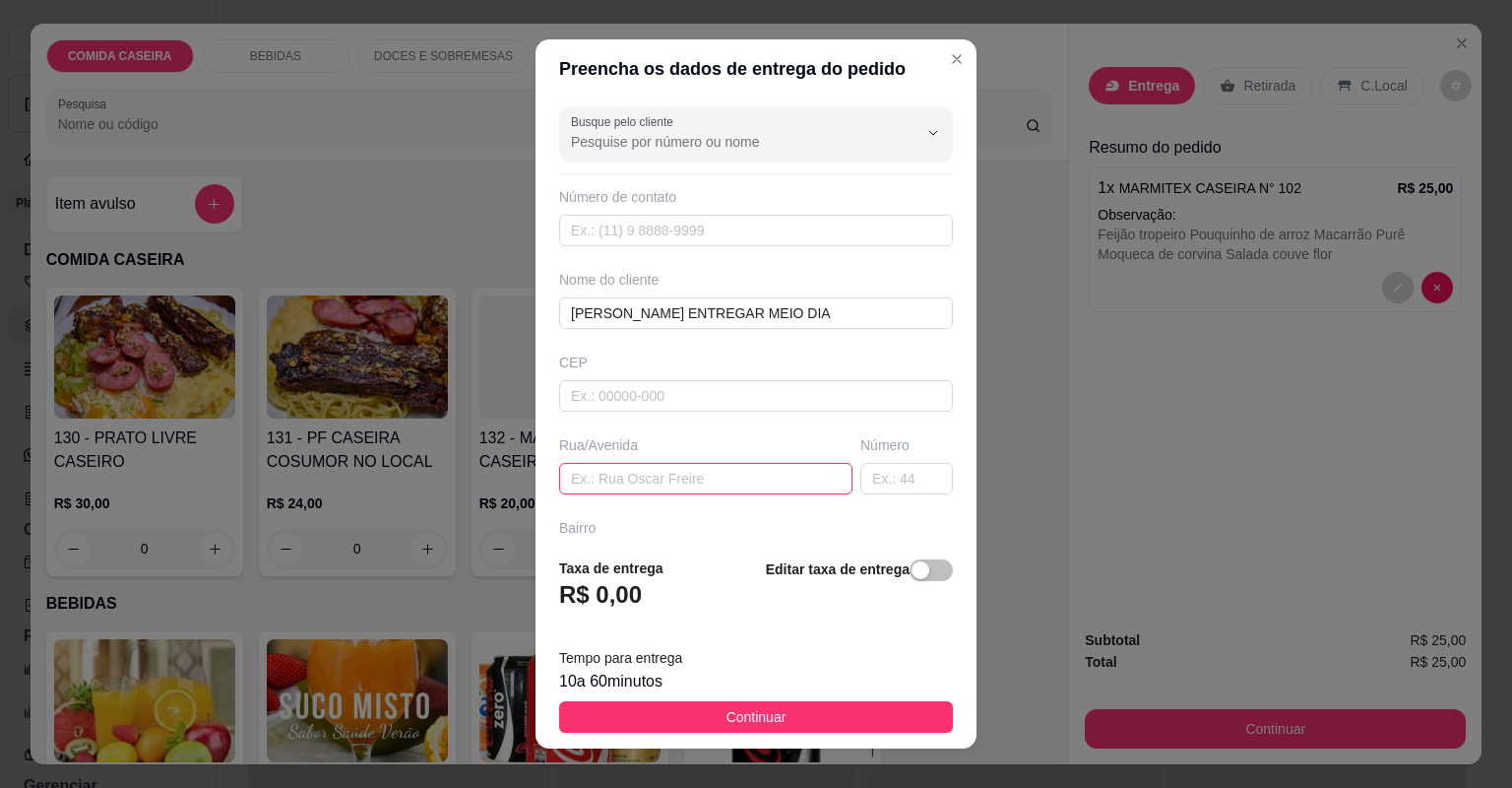 click at bounding box center (706, 479) 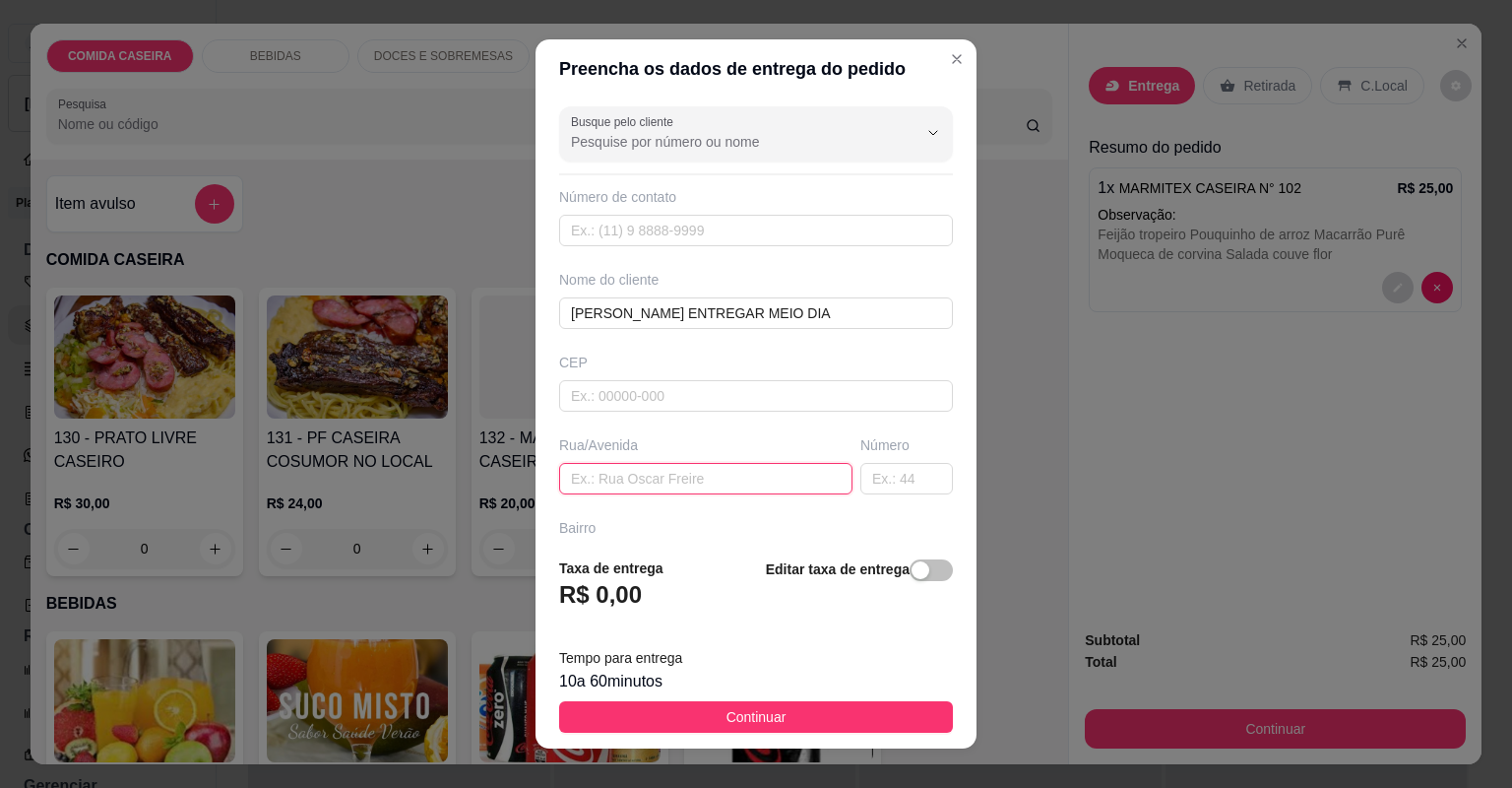 paste on "[GEOGRAPHIC_DATA][PERSON_NAME],centro , [STREET_ADDRESS]." 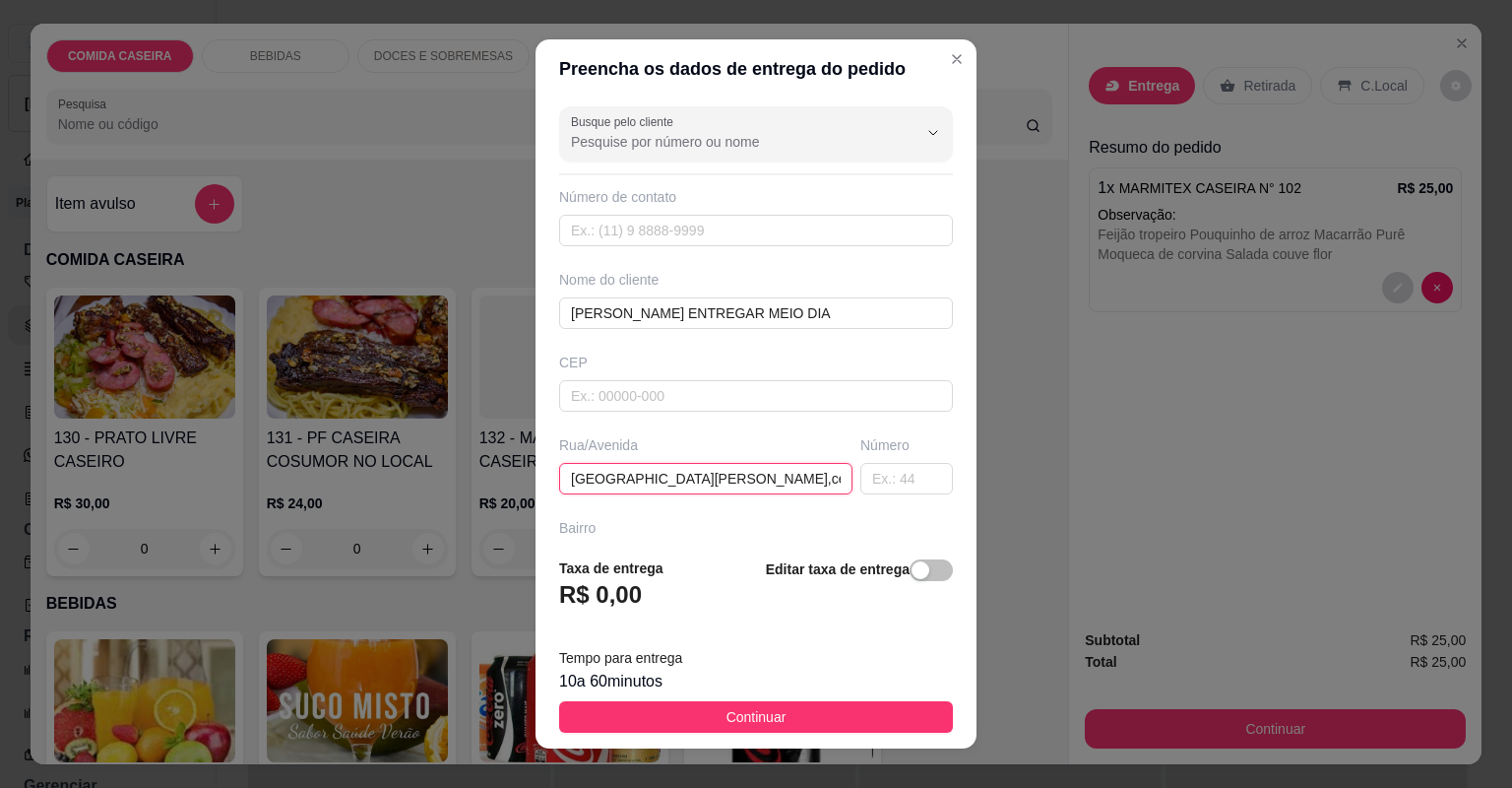 scroll, scrollTop: 0, scrollLeft: 205, axis: horizontal 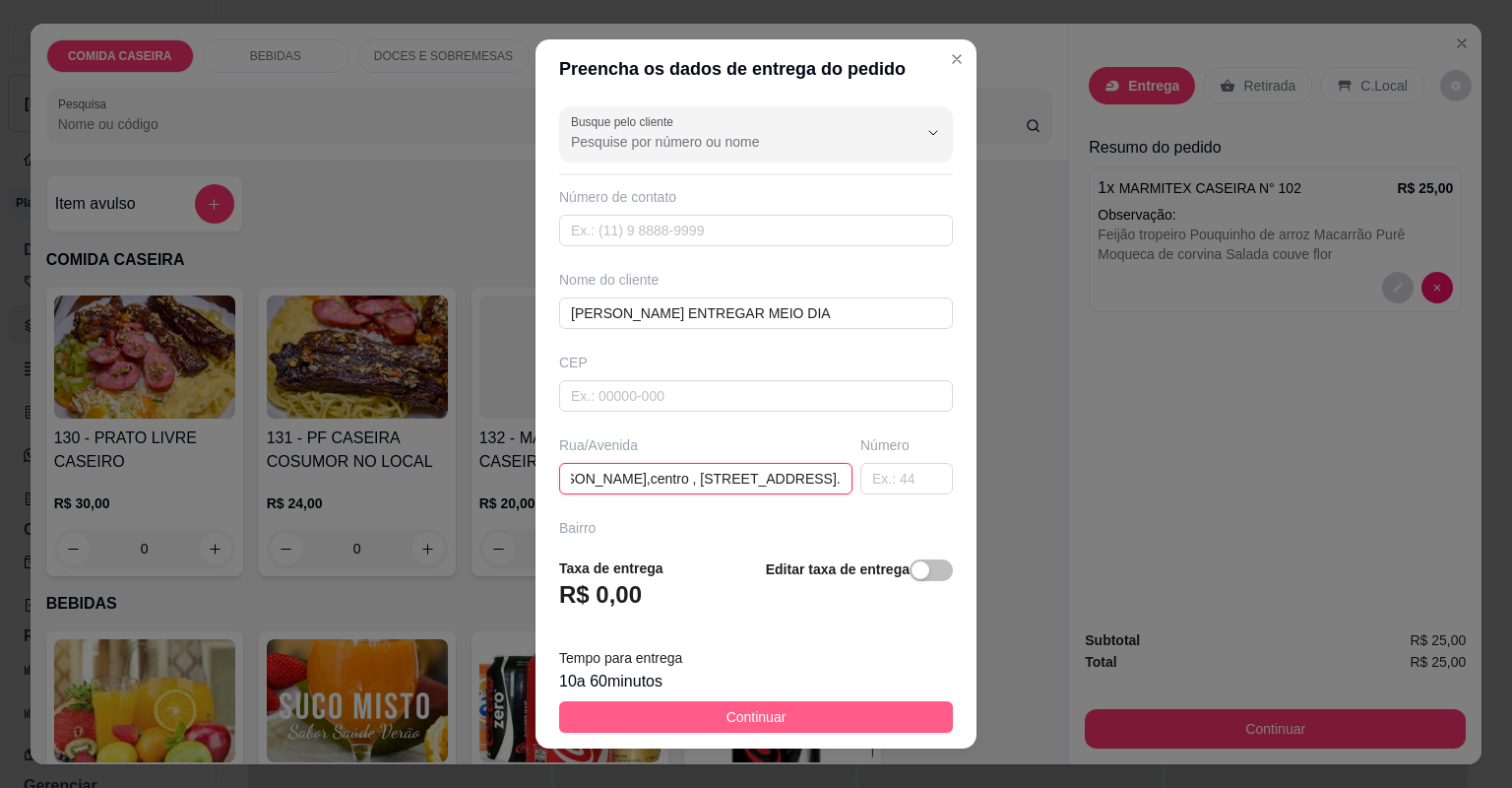type on "[GEOGRAPHIC_DATA][PERSON_NAME],centro , [STREET_ADDRESS]." 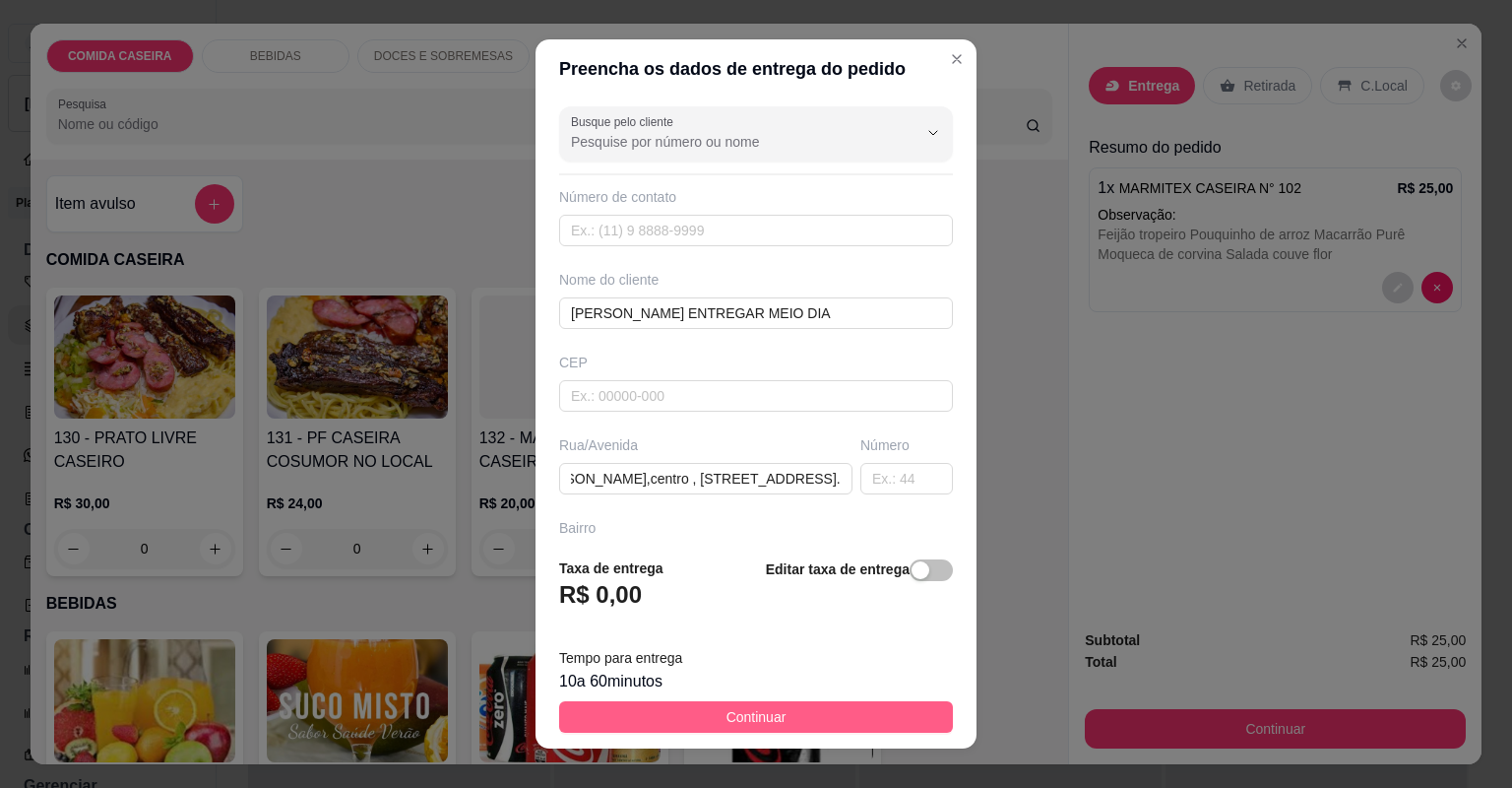 click on "Continuar" at bounding box center [756, 717] 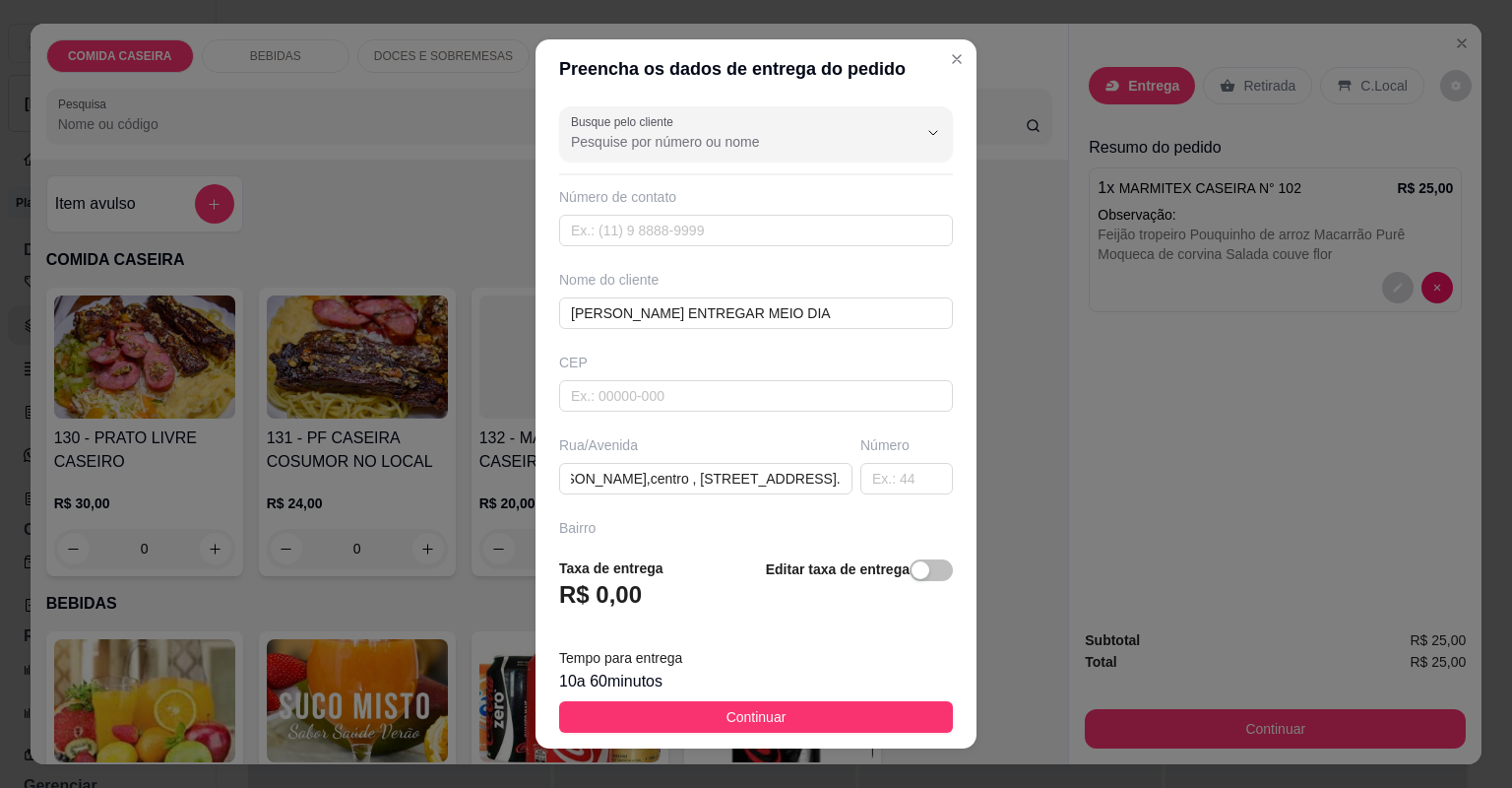 scroll, scrollTop: 0, scrollLeft: 0, axis: both 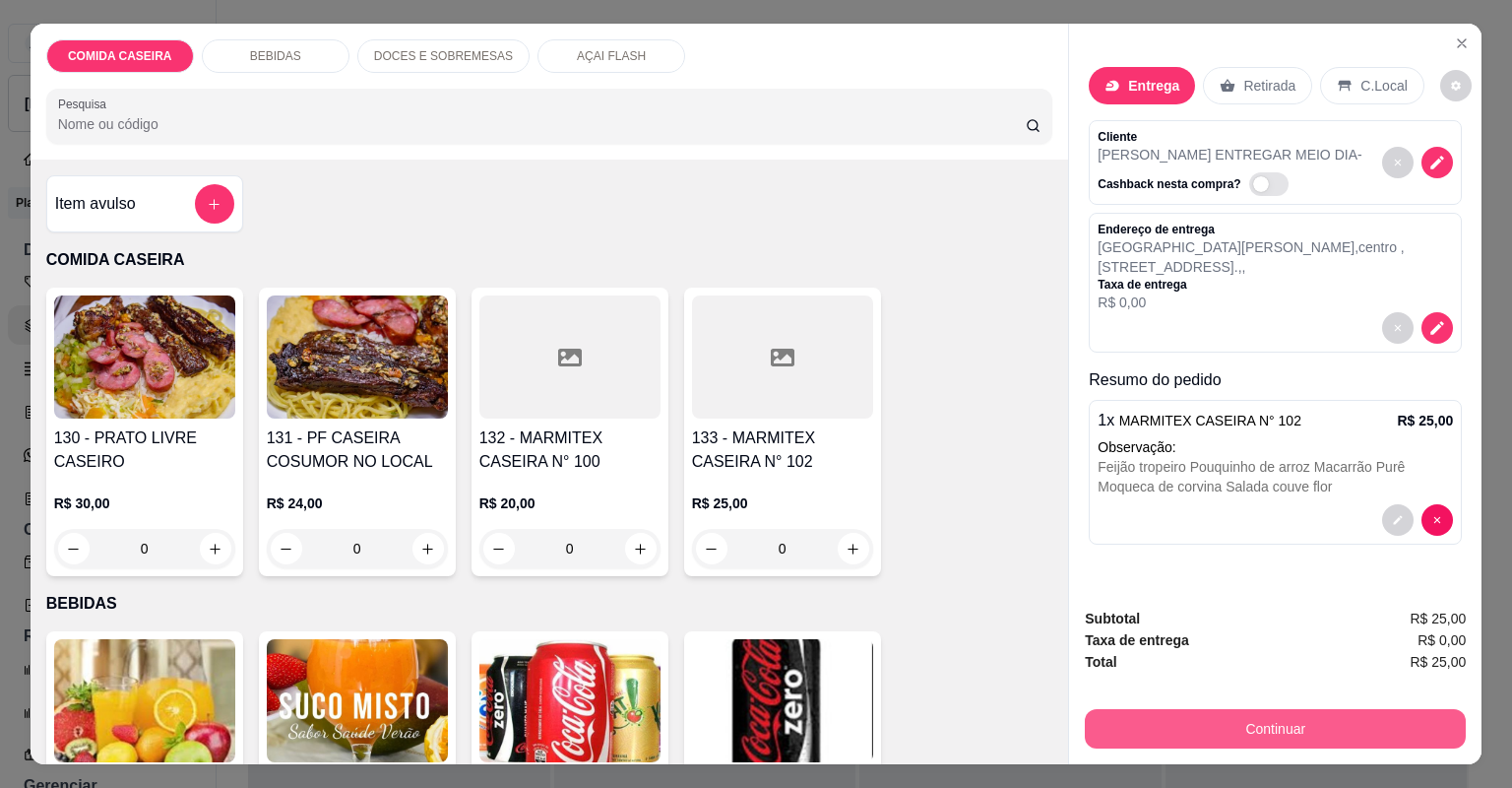 click on "Continuar" at bounding box center [1275, 729] 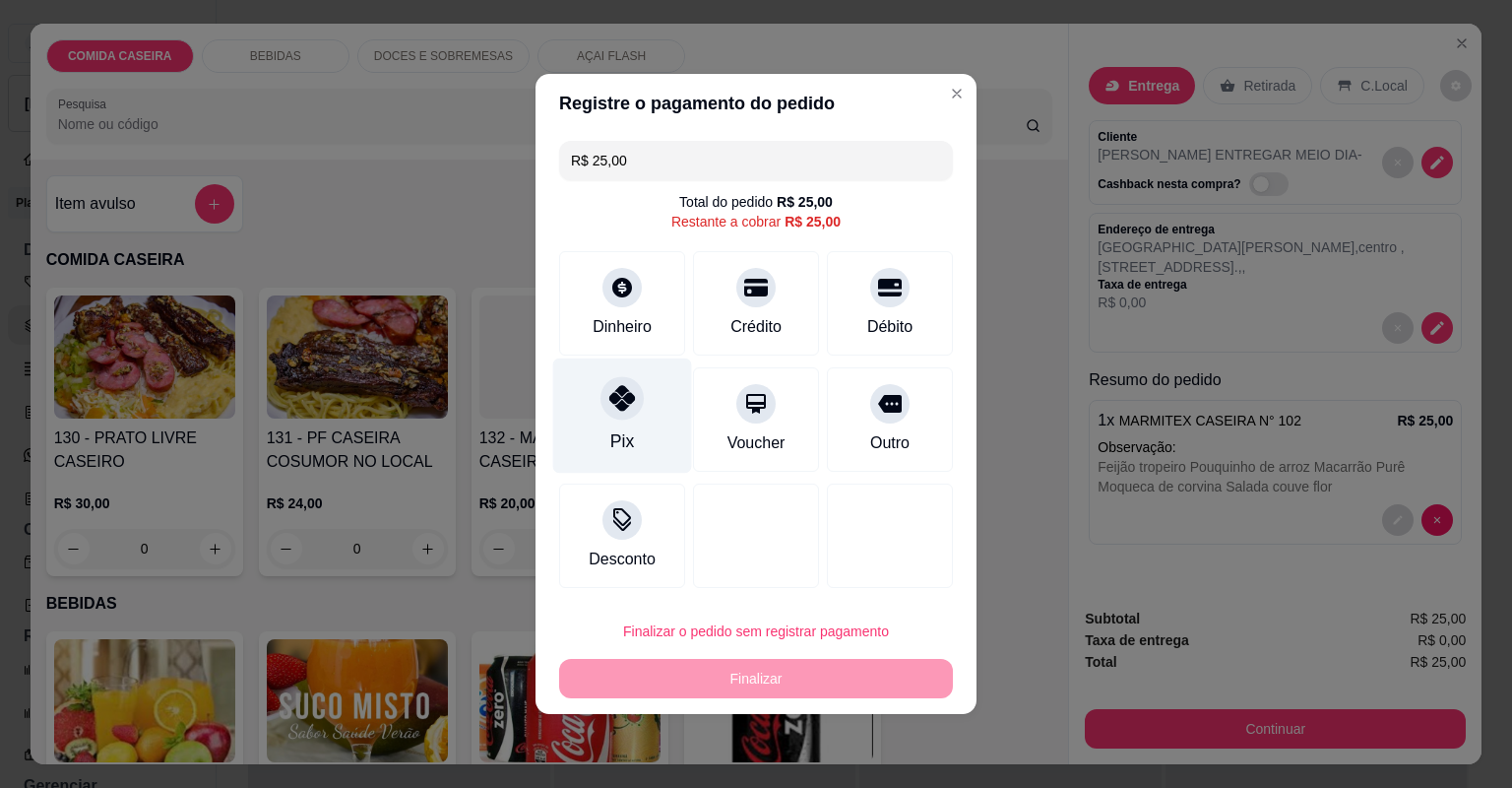 click on "Pix" at bounding box center [622, 416] 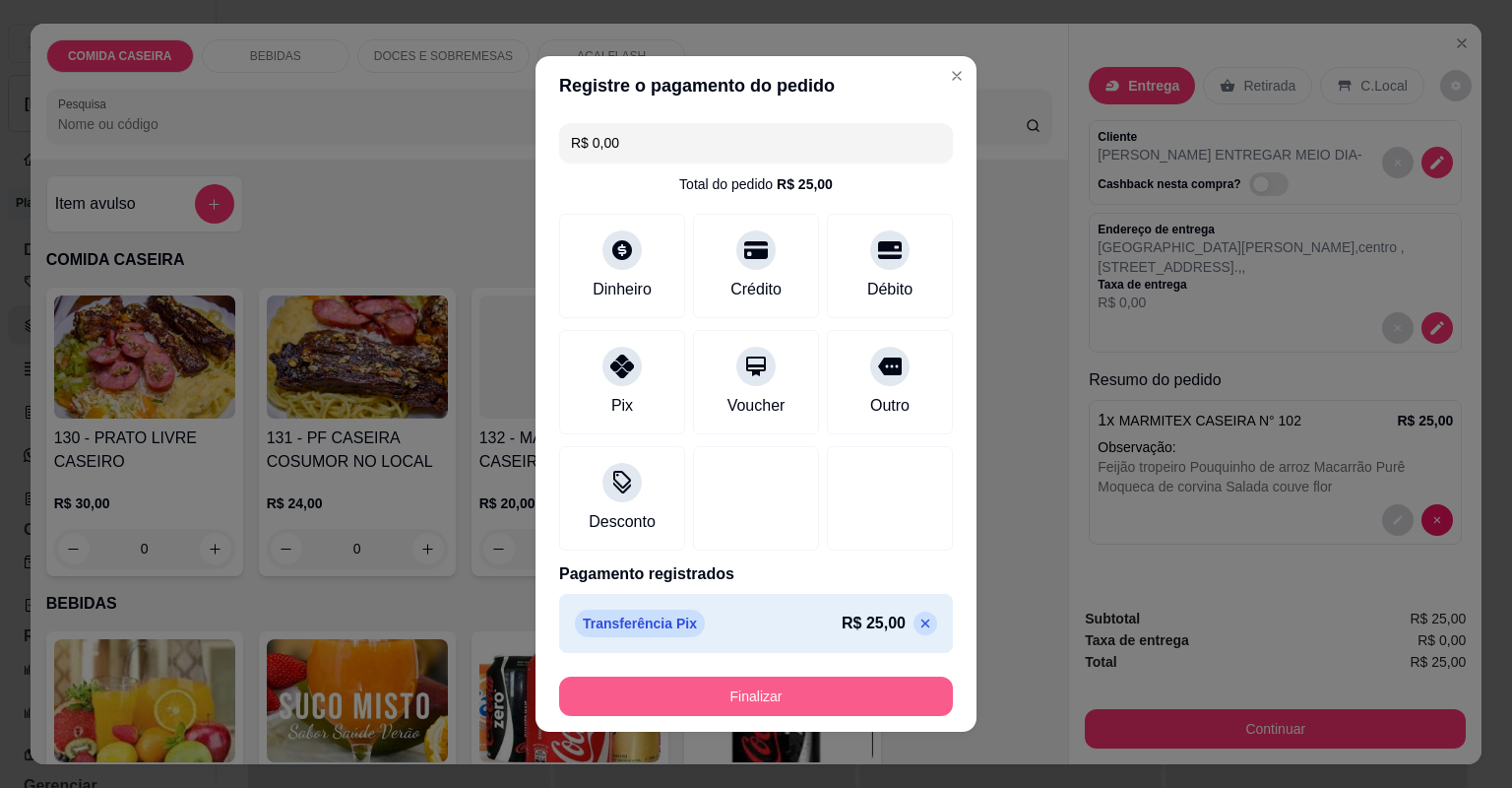 click on "Finalizar" at bounding box center (756, 696) 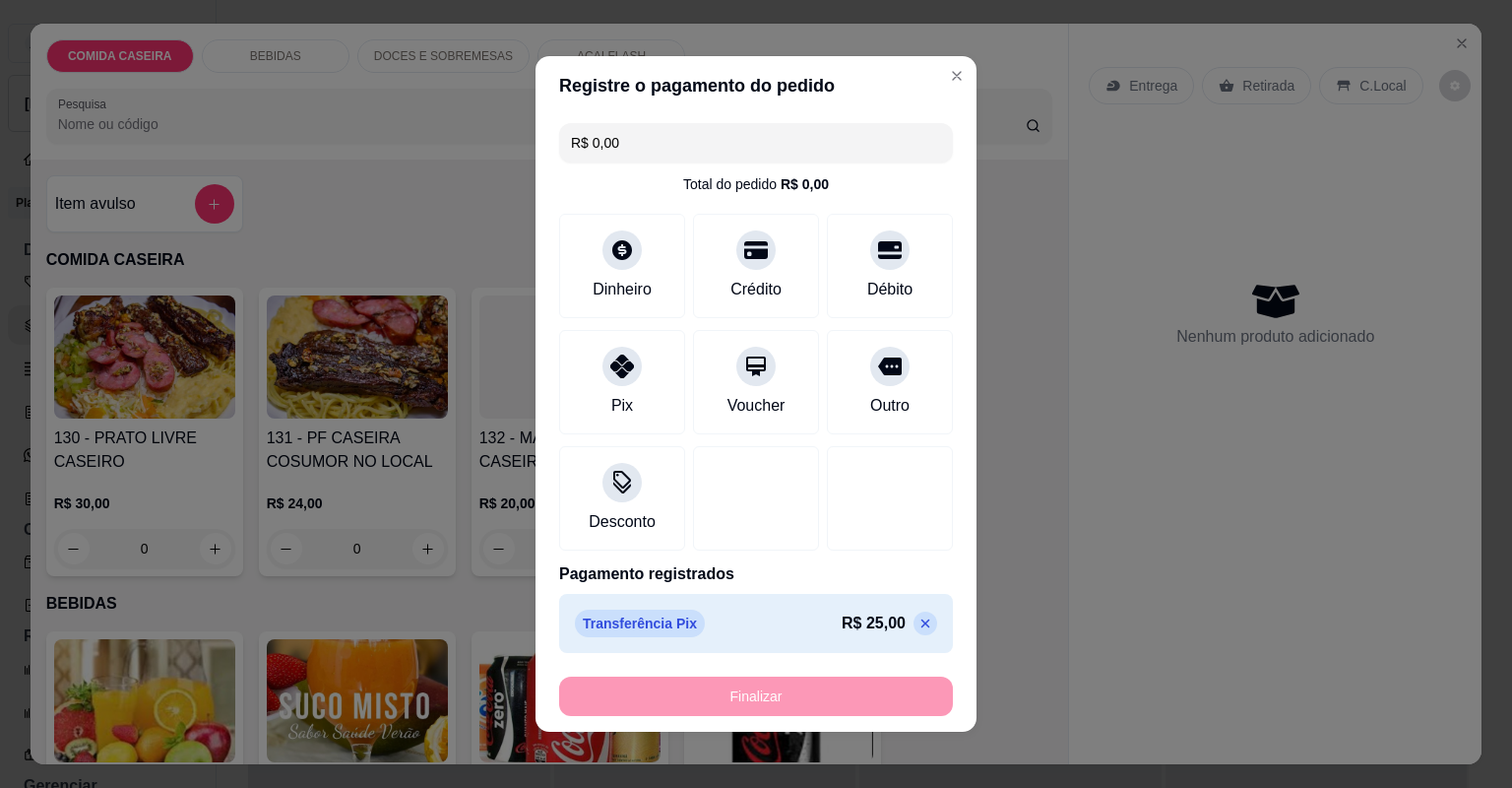 type on "-R$ 25,00" 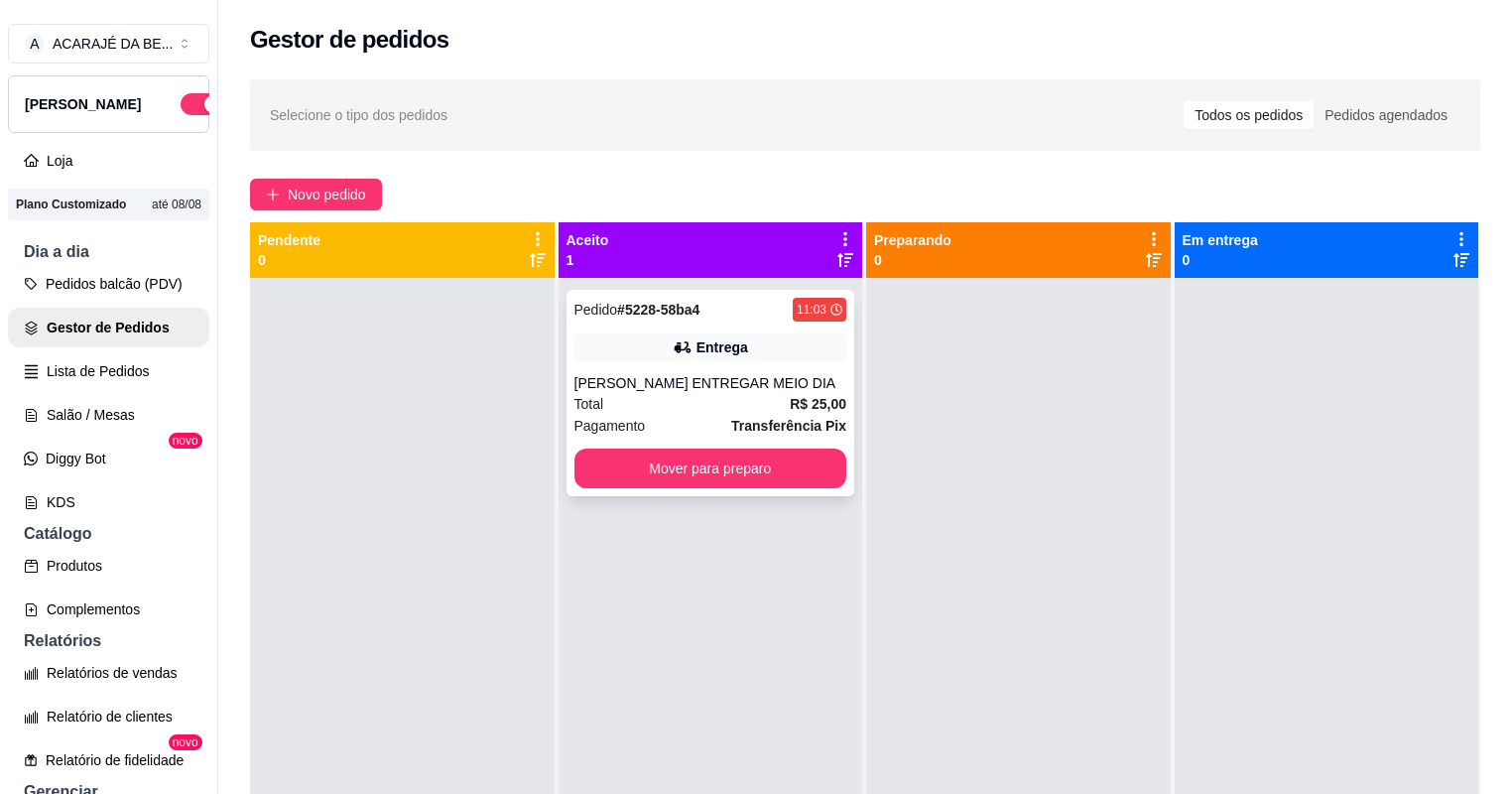 click on "Entrega" at bounding box center (710, 347) 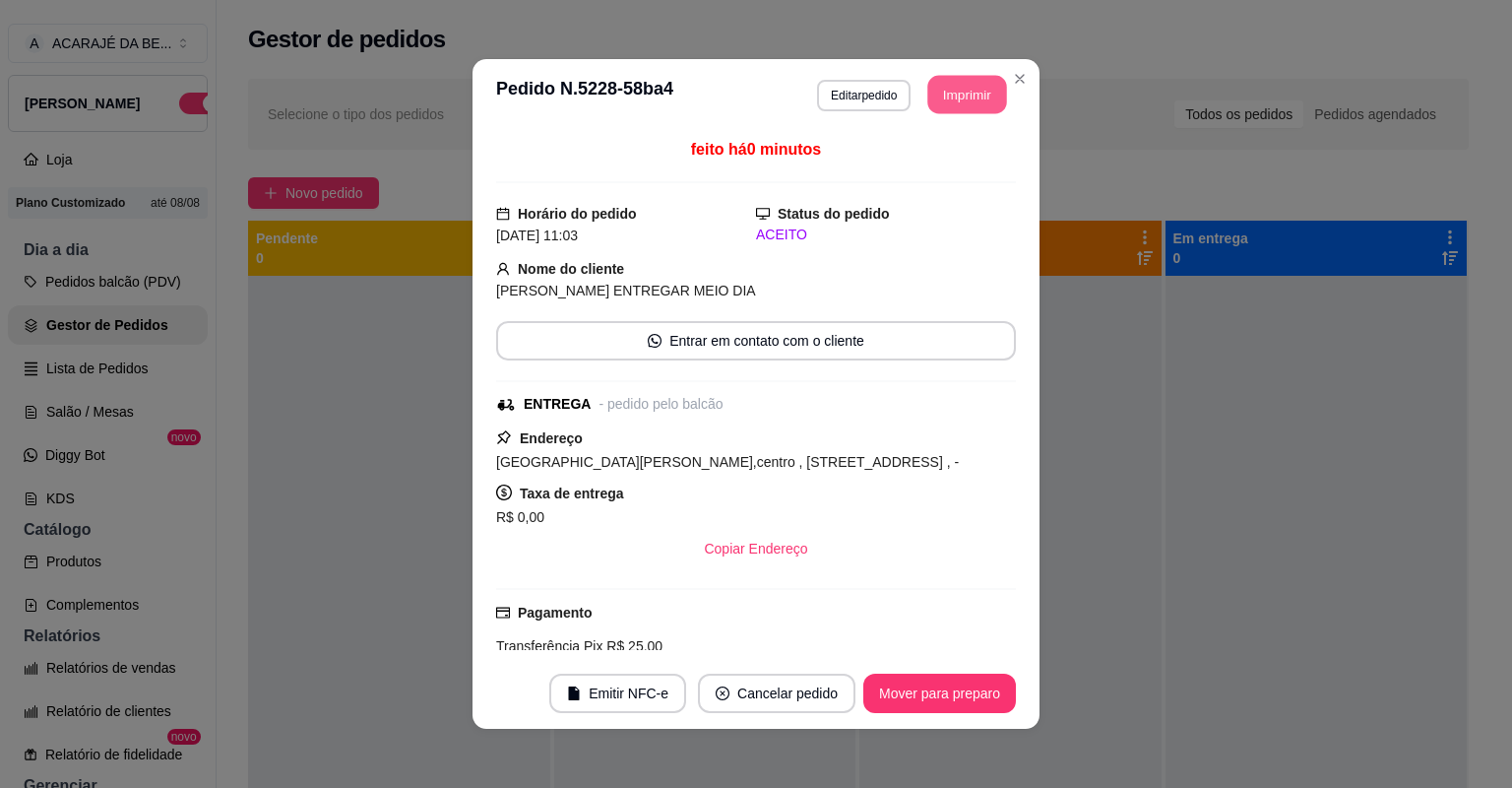 click on "Imprimir" at bounding box center [968, 95] 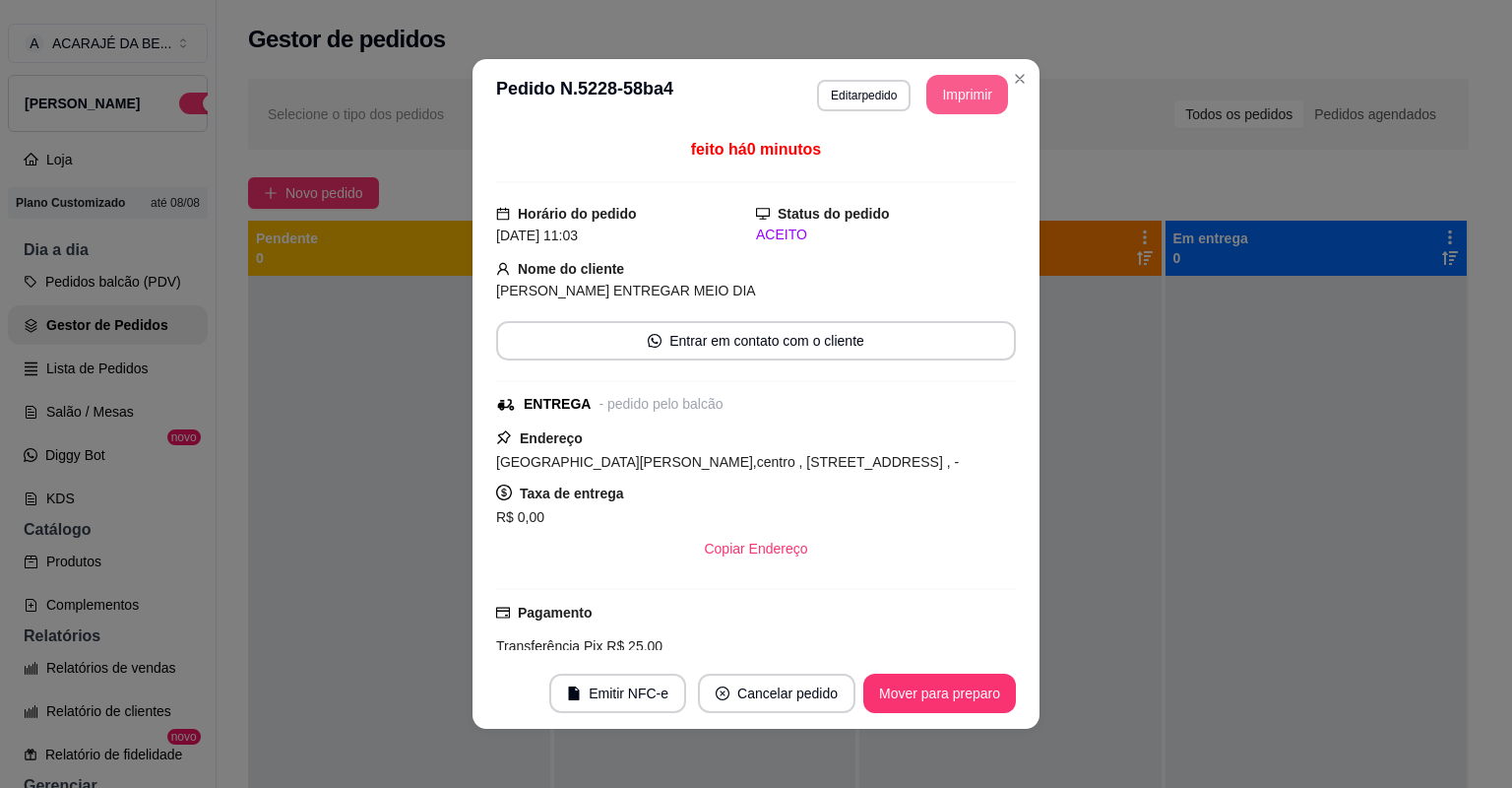 scroll, scrollTop: 0, scrollLeft: 0, axis: both 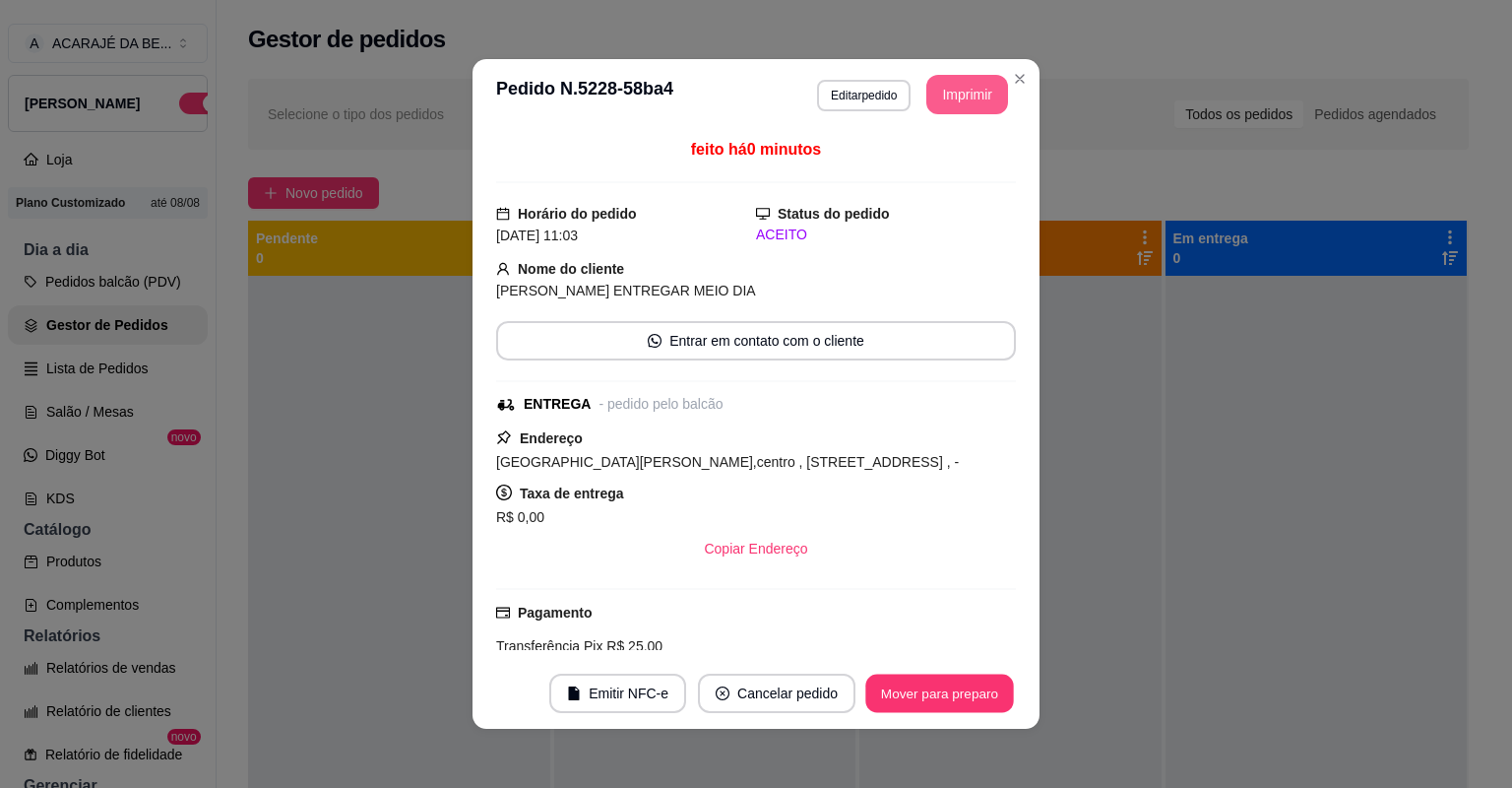 click on "Mover para preparo" at bounding box center (939, 693) 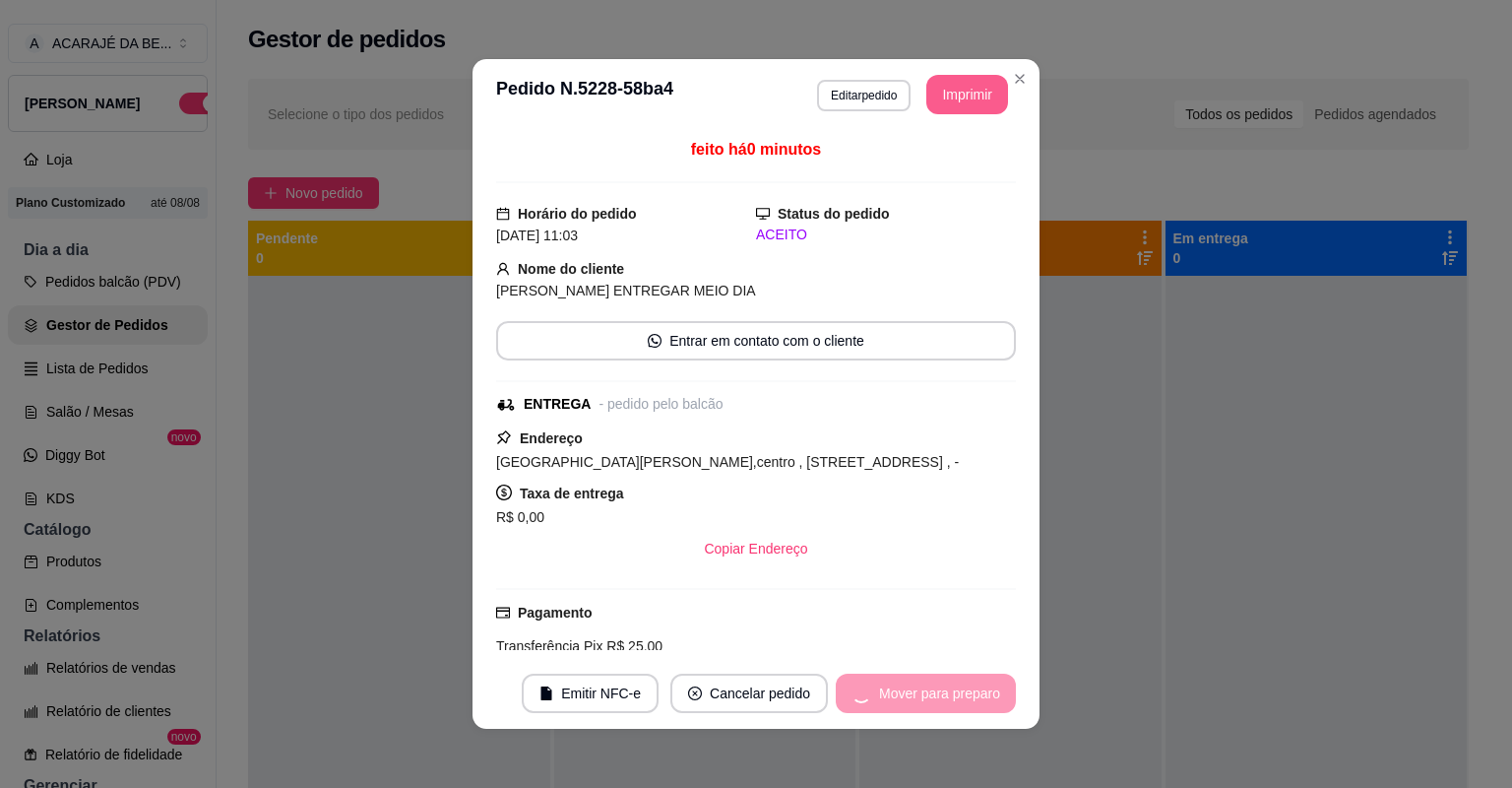 click on "Mover para preparo" at bounding box center (925, 693) 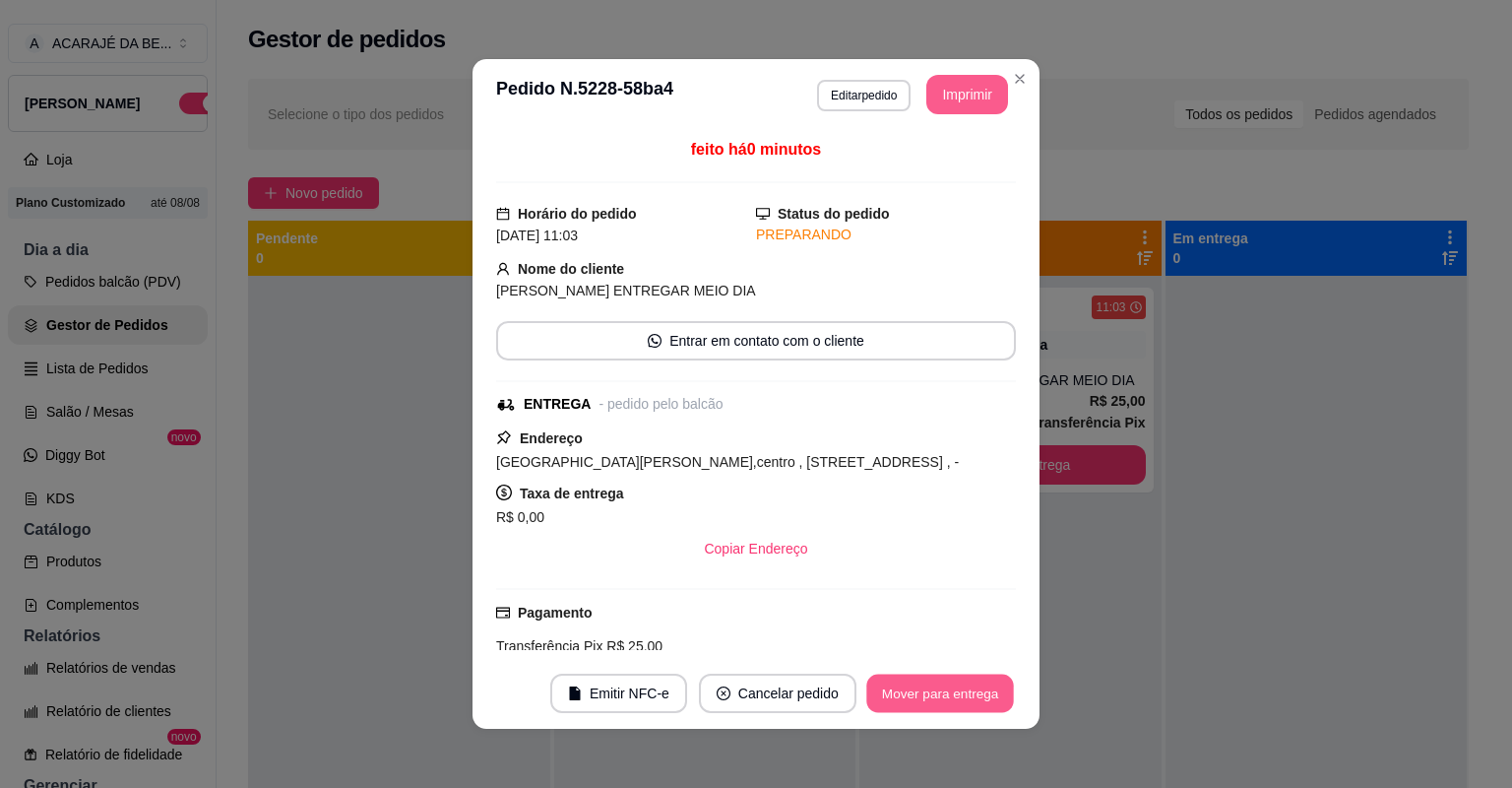 click on "Mover para entrega" at bounding box center [940, 693] 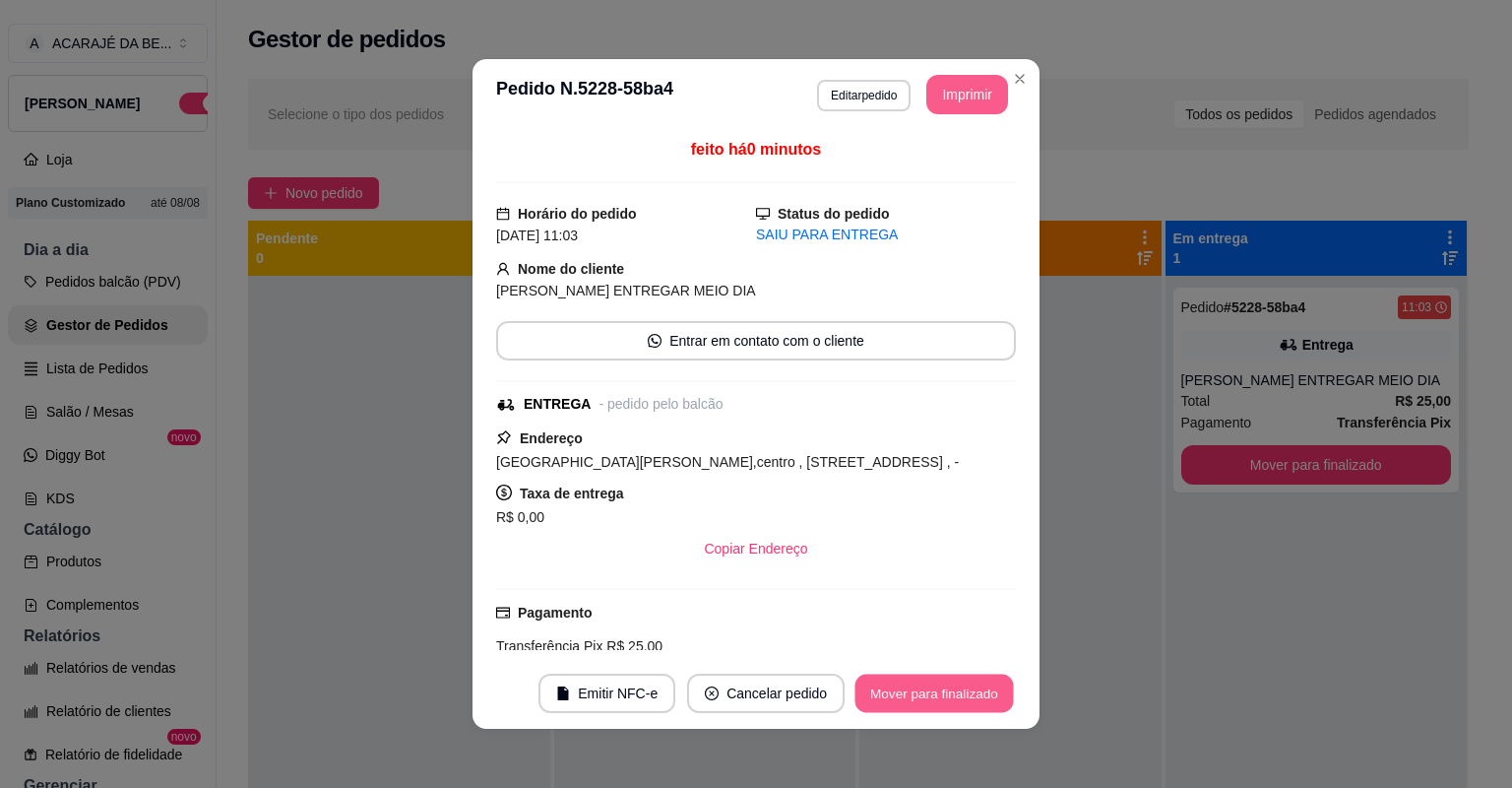 click on "Mover para finalizado" at bounding box center [934, 693] 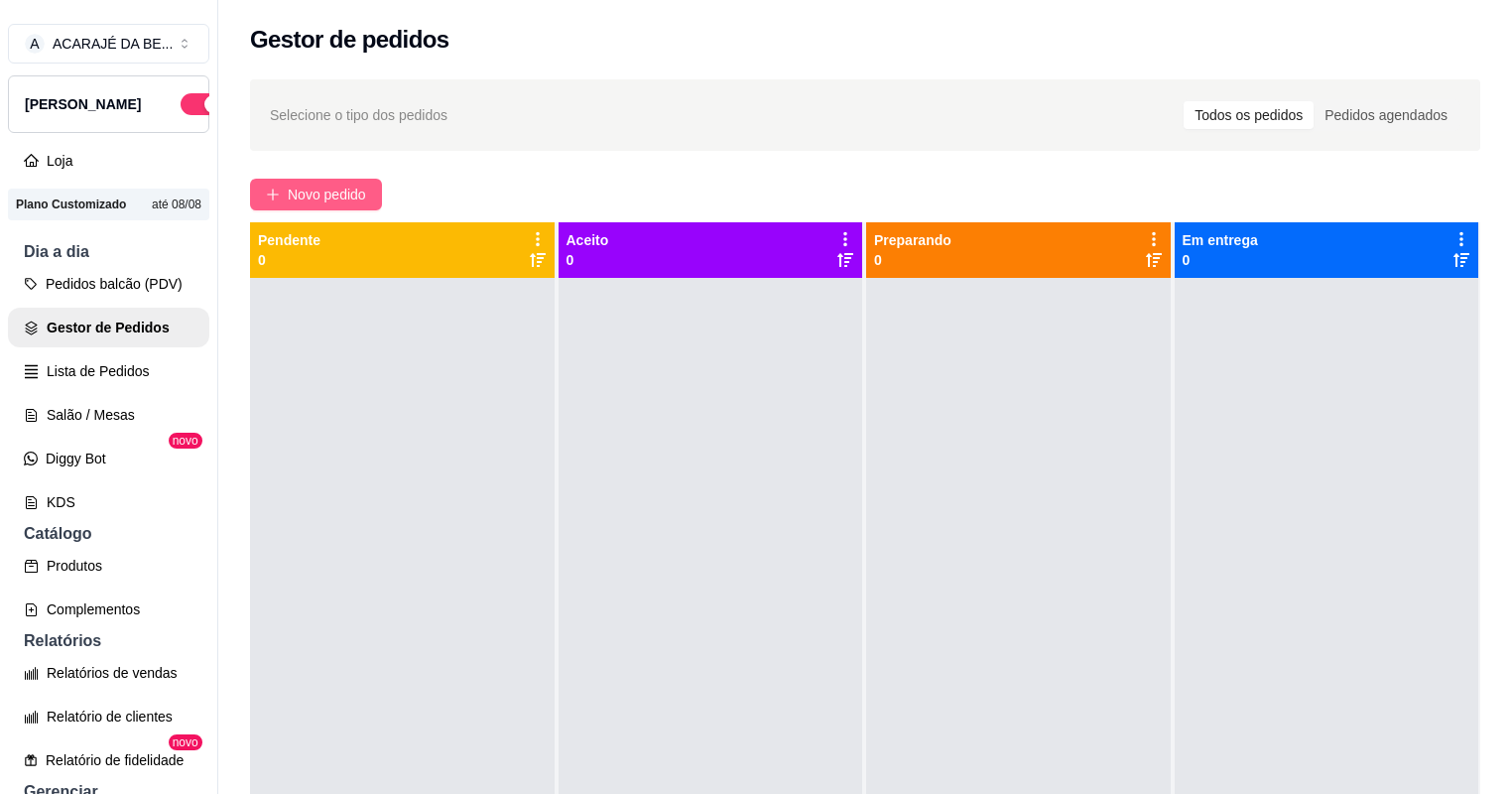 click on "Novo pedido" at bounding box center (326, 195) 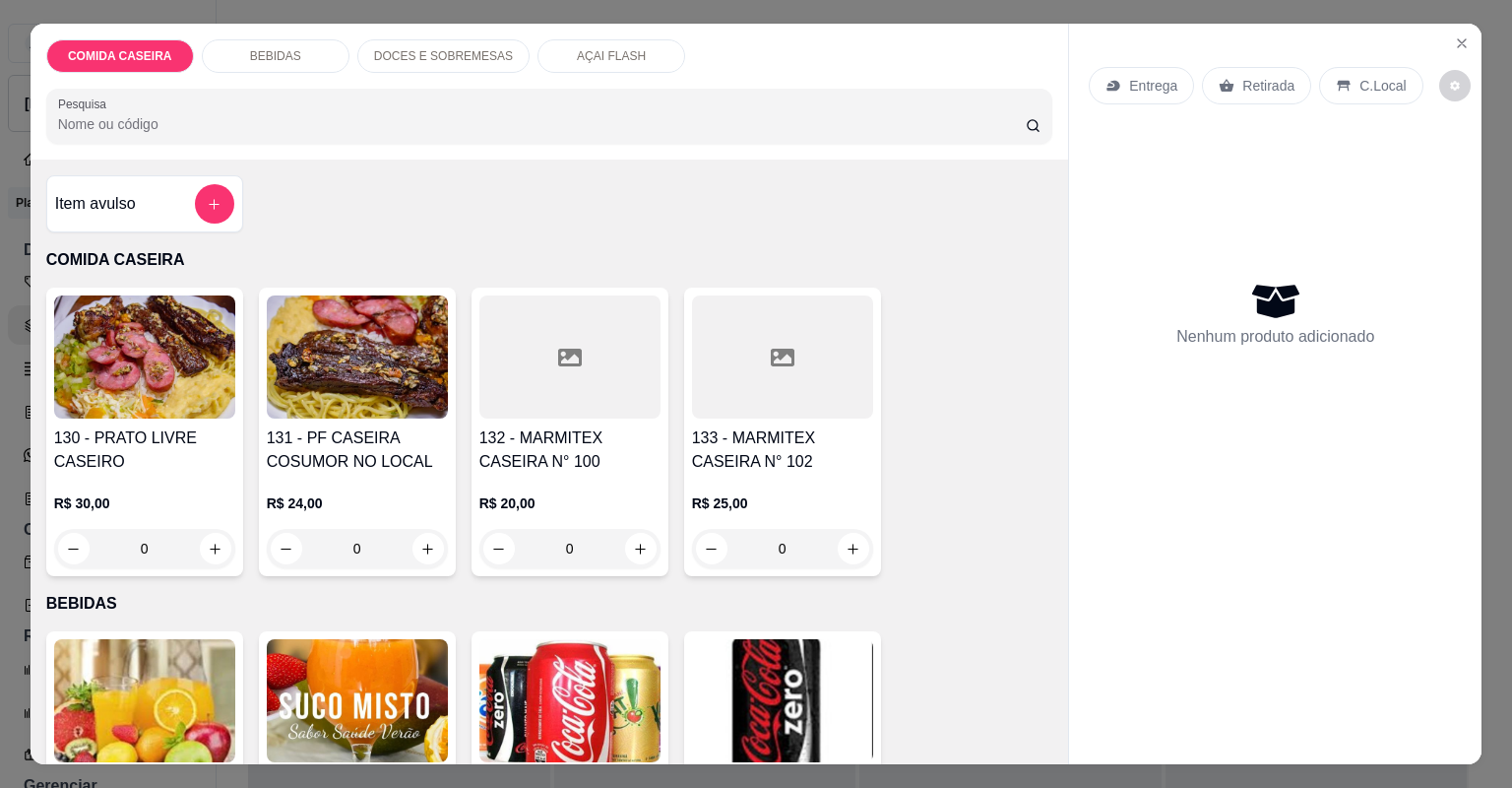 click on "133 - MARMITEX CASEIRA N° 102     R$ 25,00 0" at bounding box center (783, 431) 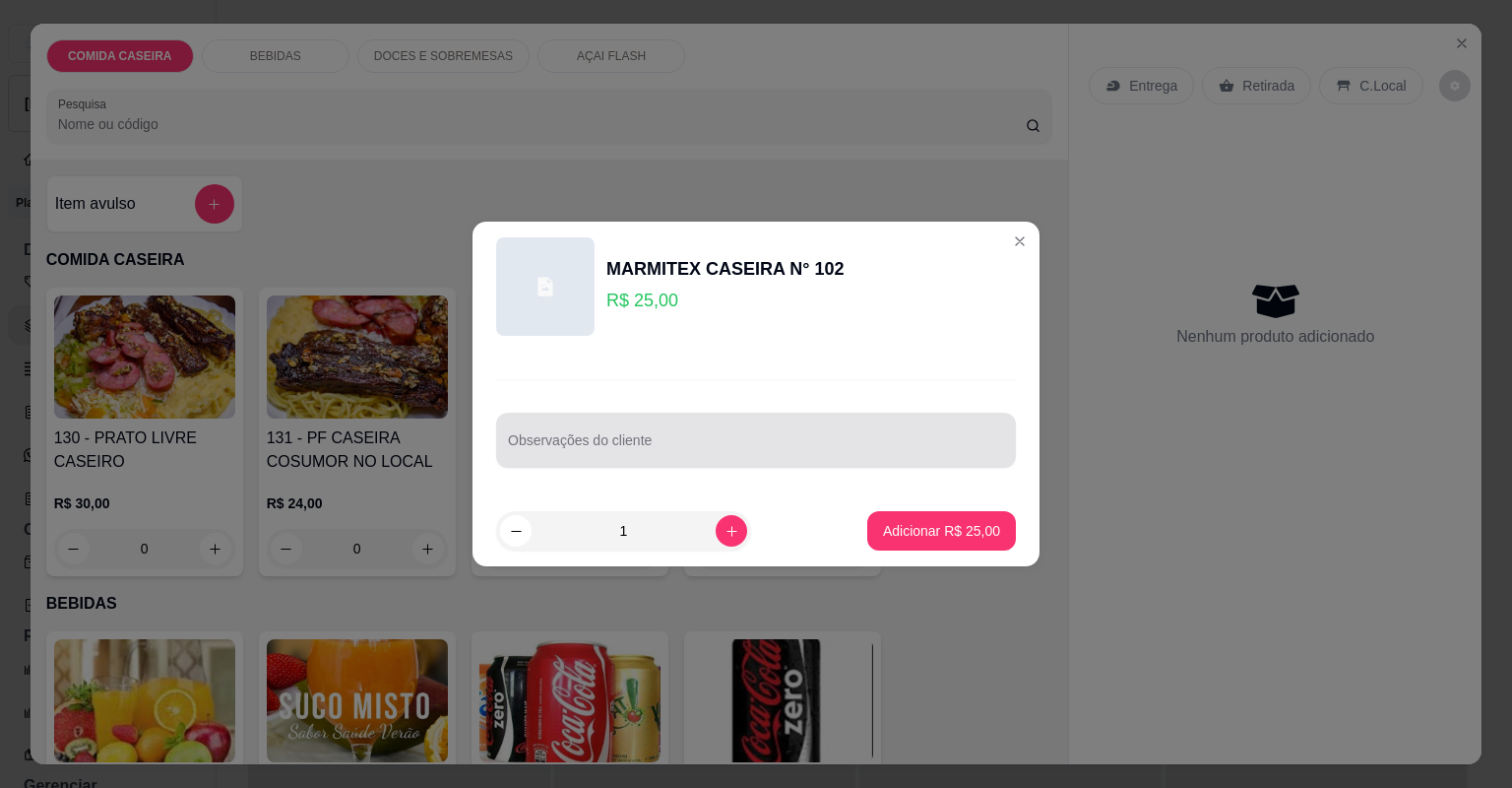 click on "Observações do cliente" at bounding box center [756, 448] 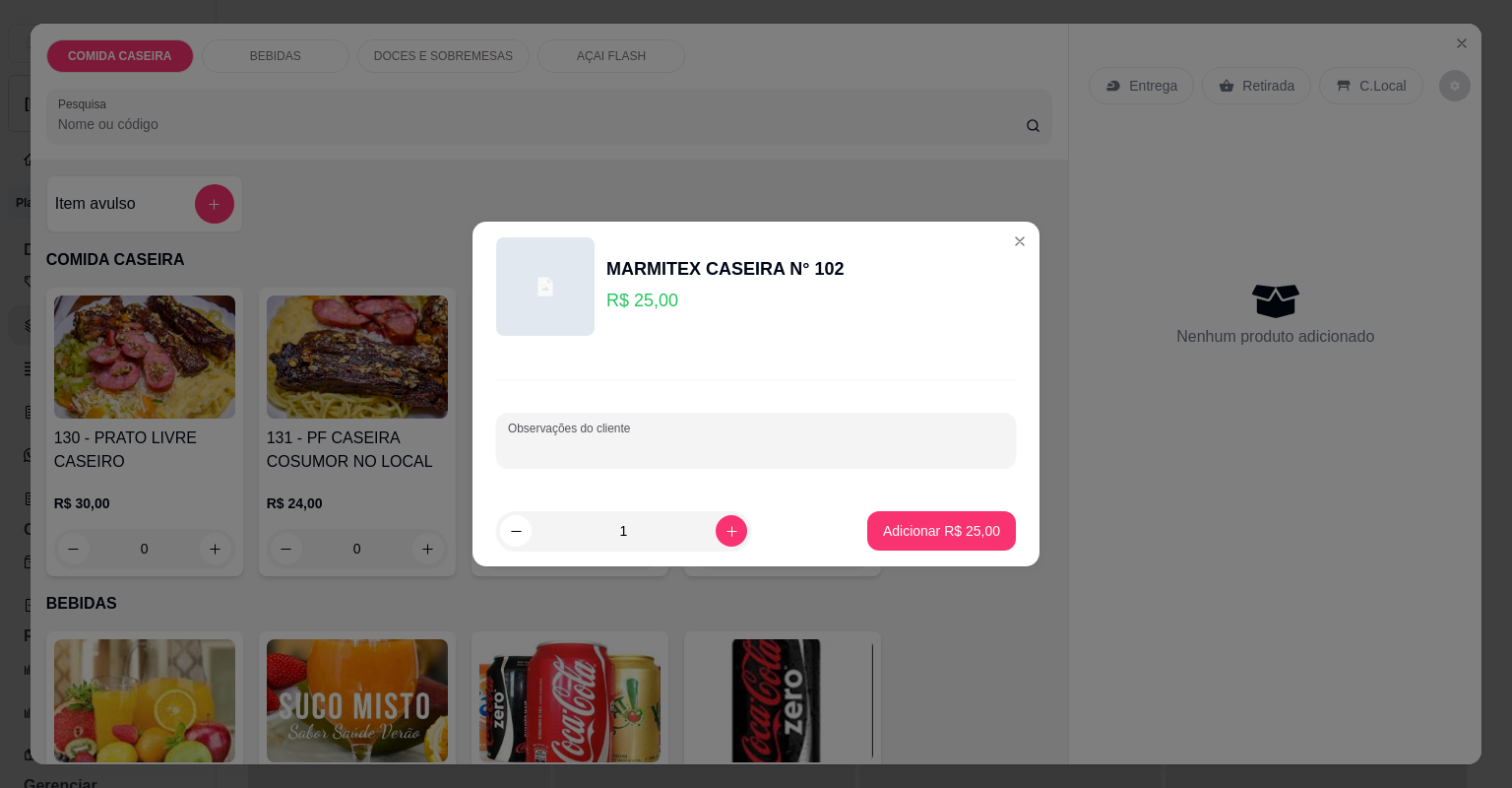 paste on "feijão  tropeiro  panqueca  de carne lombo  batata doce c maçã farofa  Macarrão  vasilha pequena   arroz vasilha pequena    pimenta" 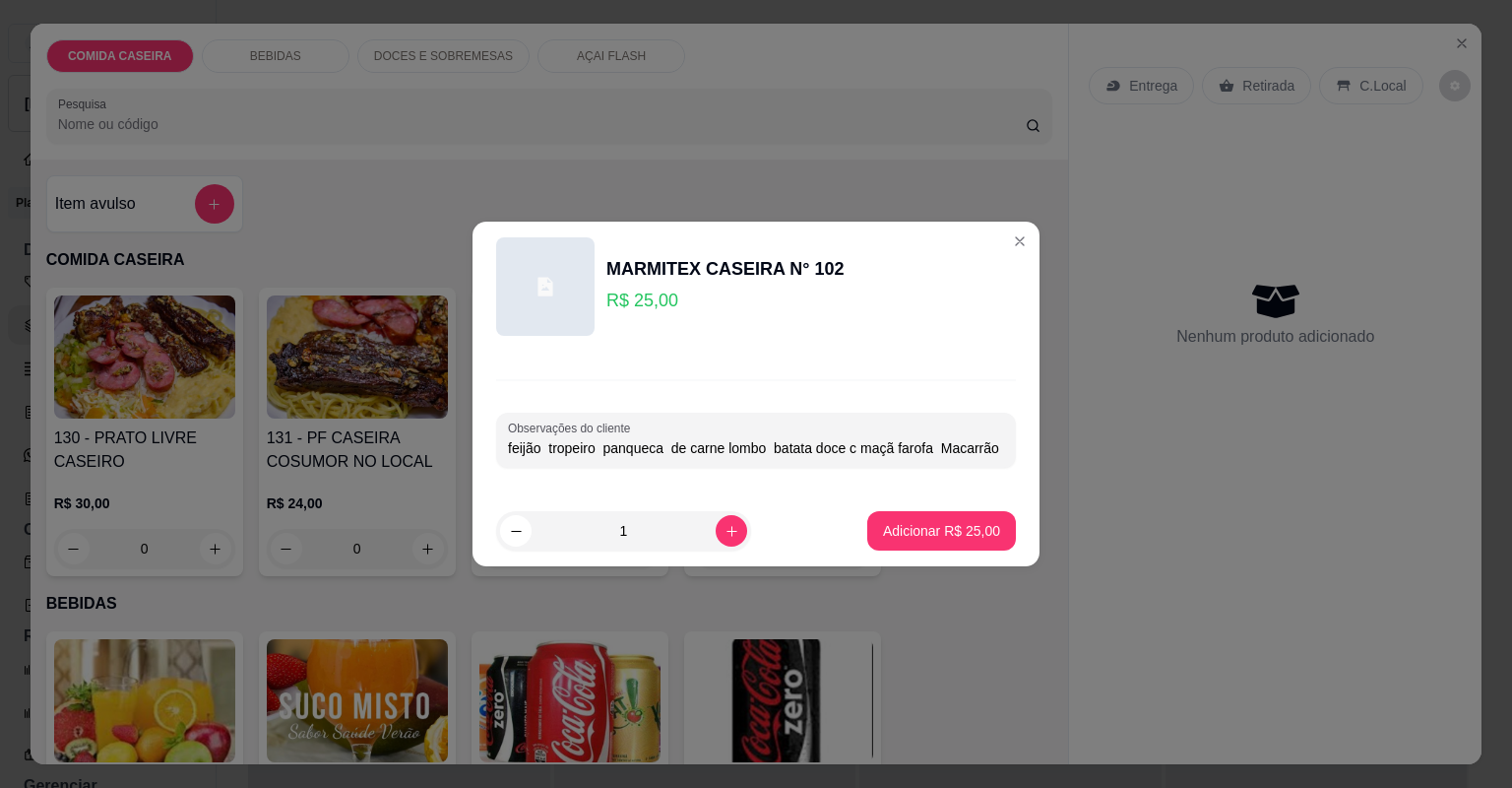 scroll, scrollTop: 0, scrollLeft: 319, axis: horizontal 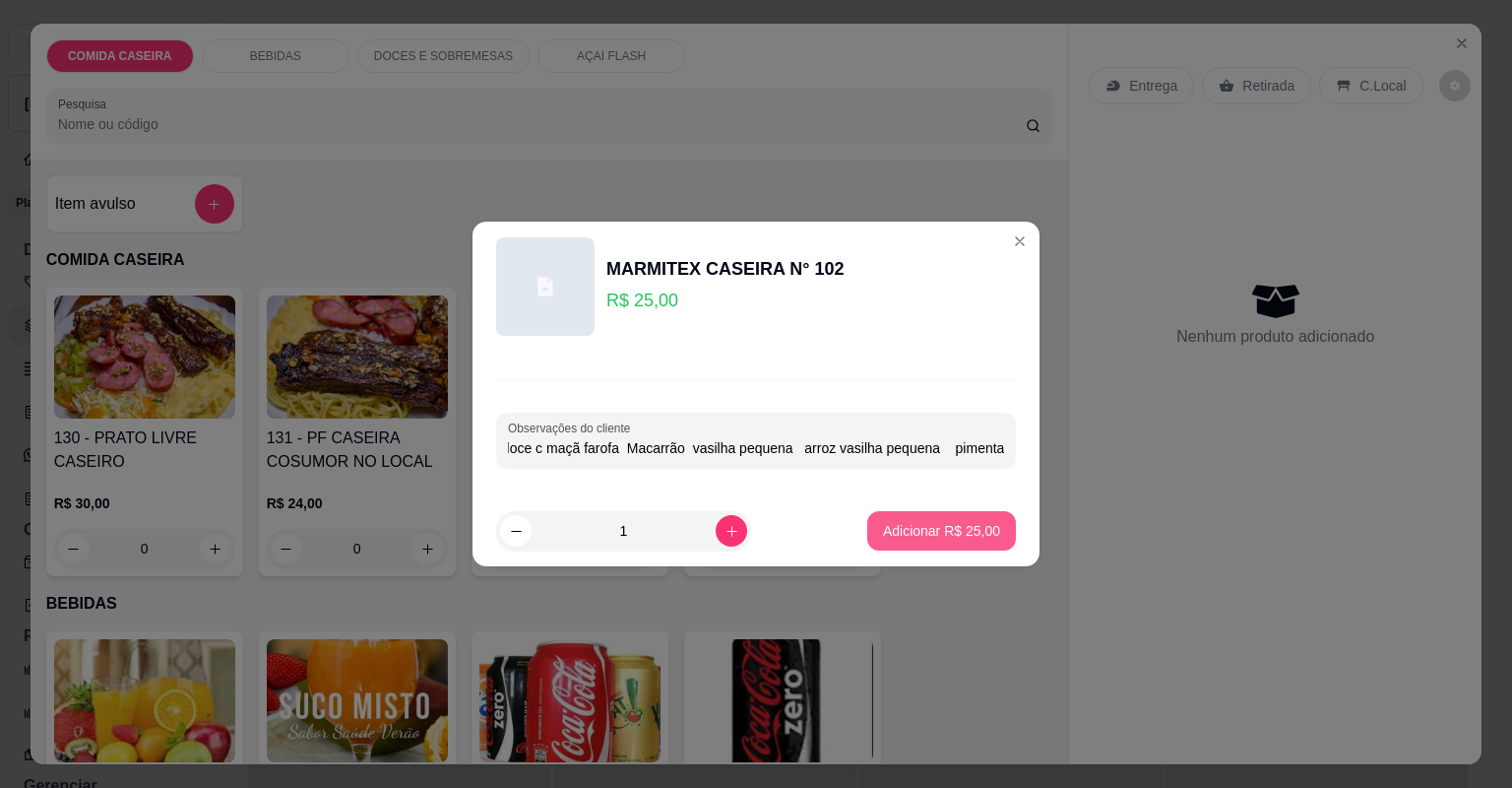 type on "feijão  tropeiro  panqueca  de carne lombo  batata doce c maçã farofa  Macarrão  vasilha pequena   arroz vasilha pequena    pimenta" 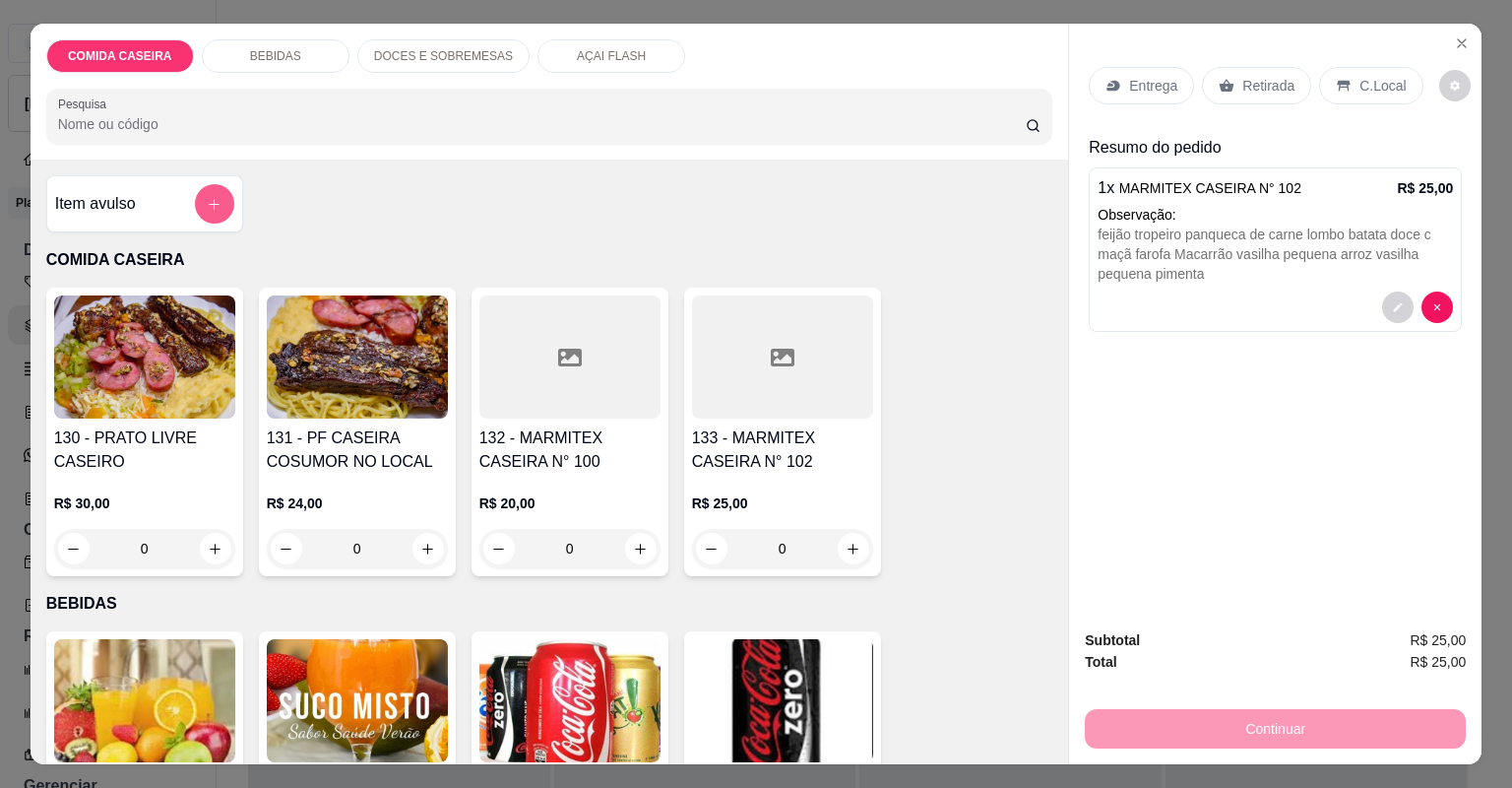 click at bounding box center [215, 204] 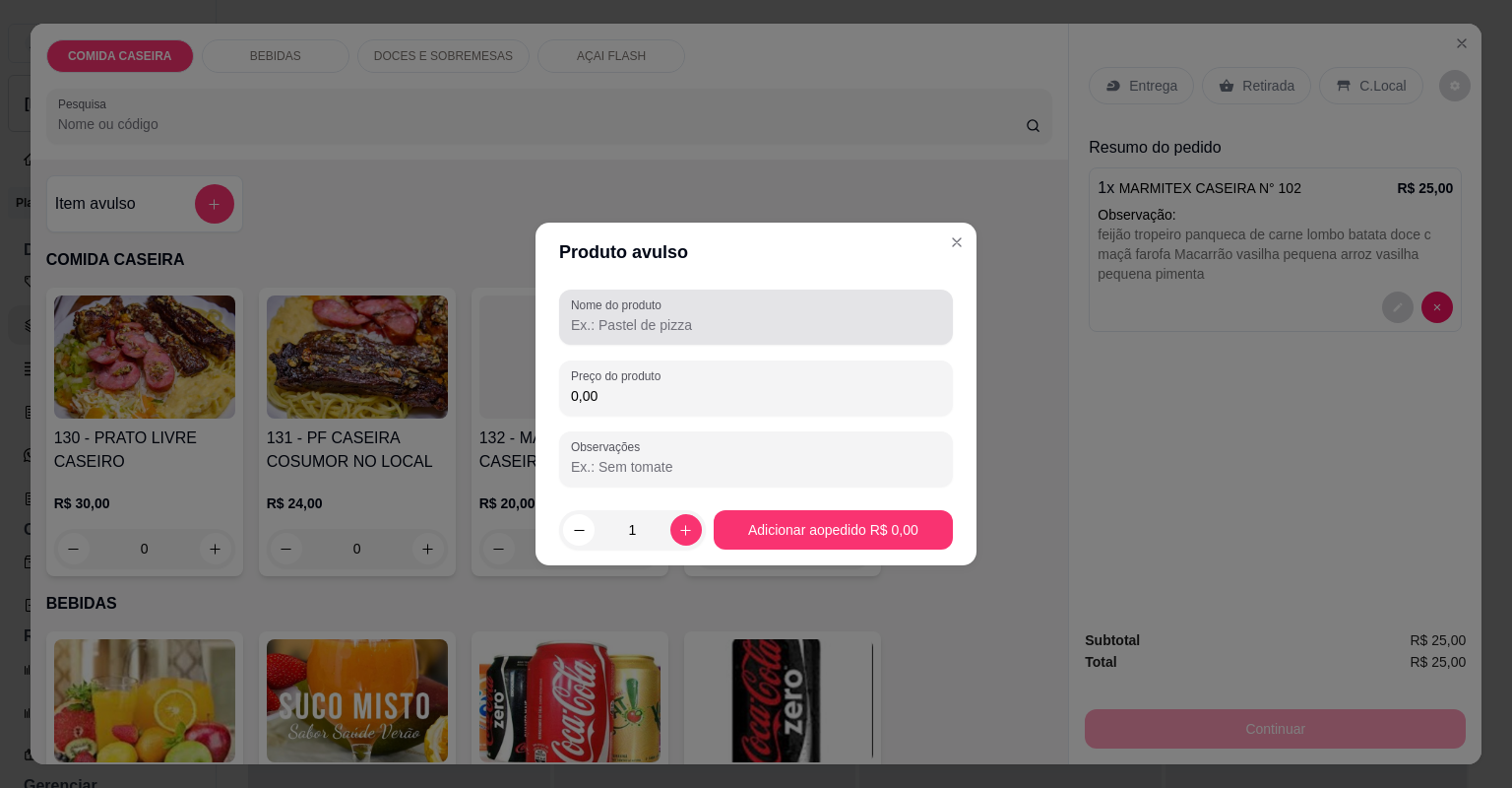 click on "Nome do produto" at bounding box center [756, 325] 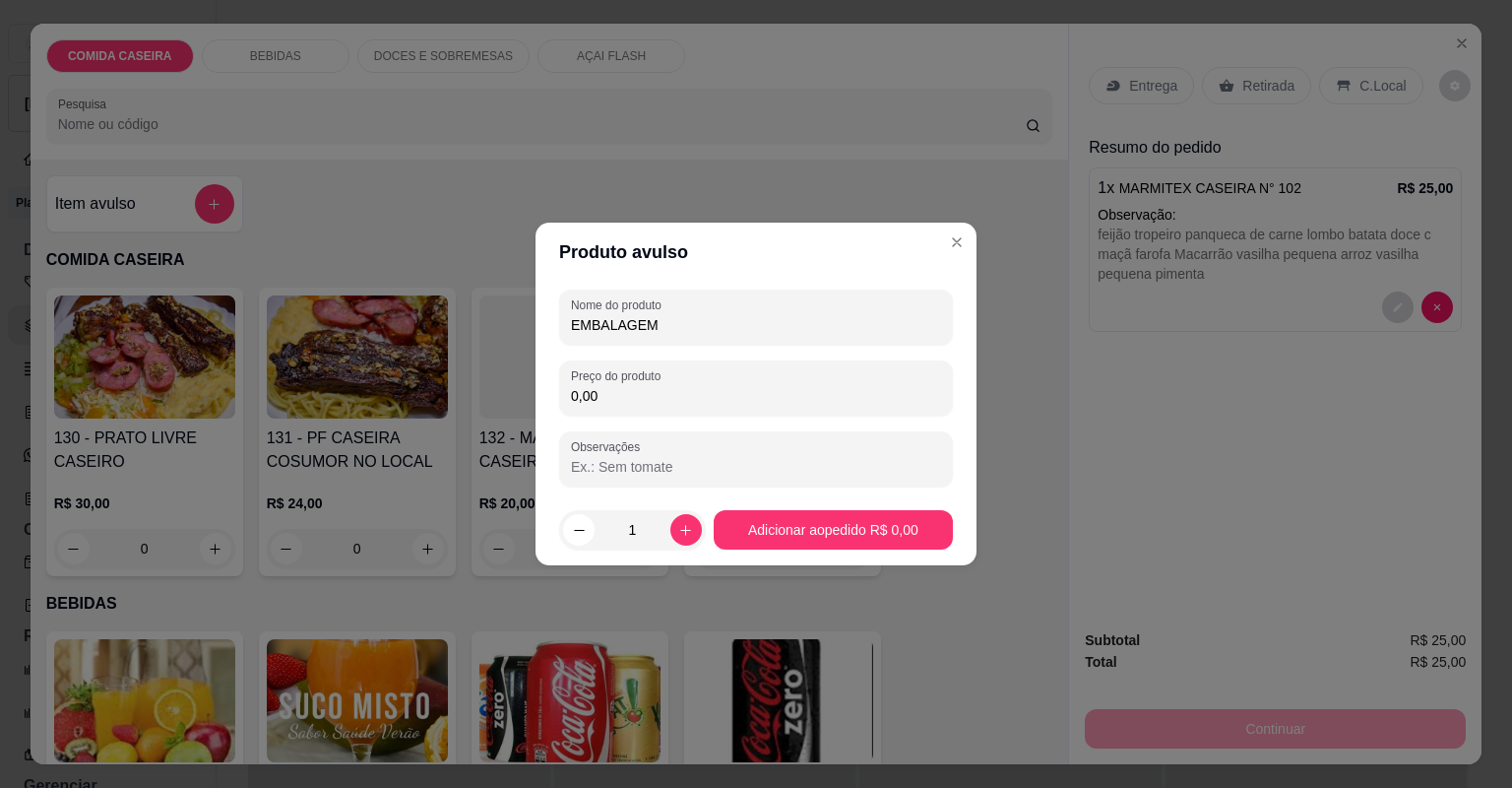 type on "EMBALAGEM" 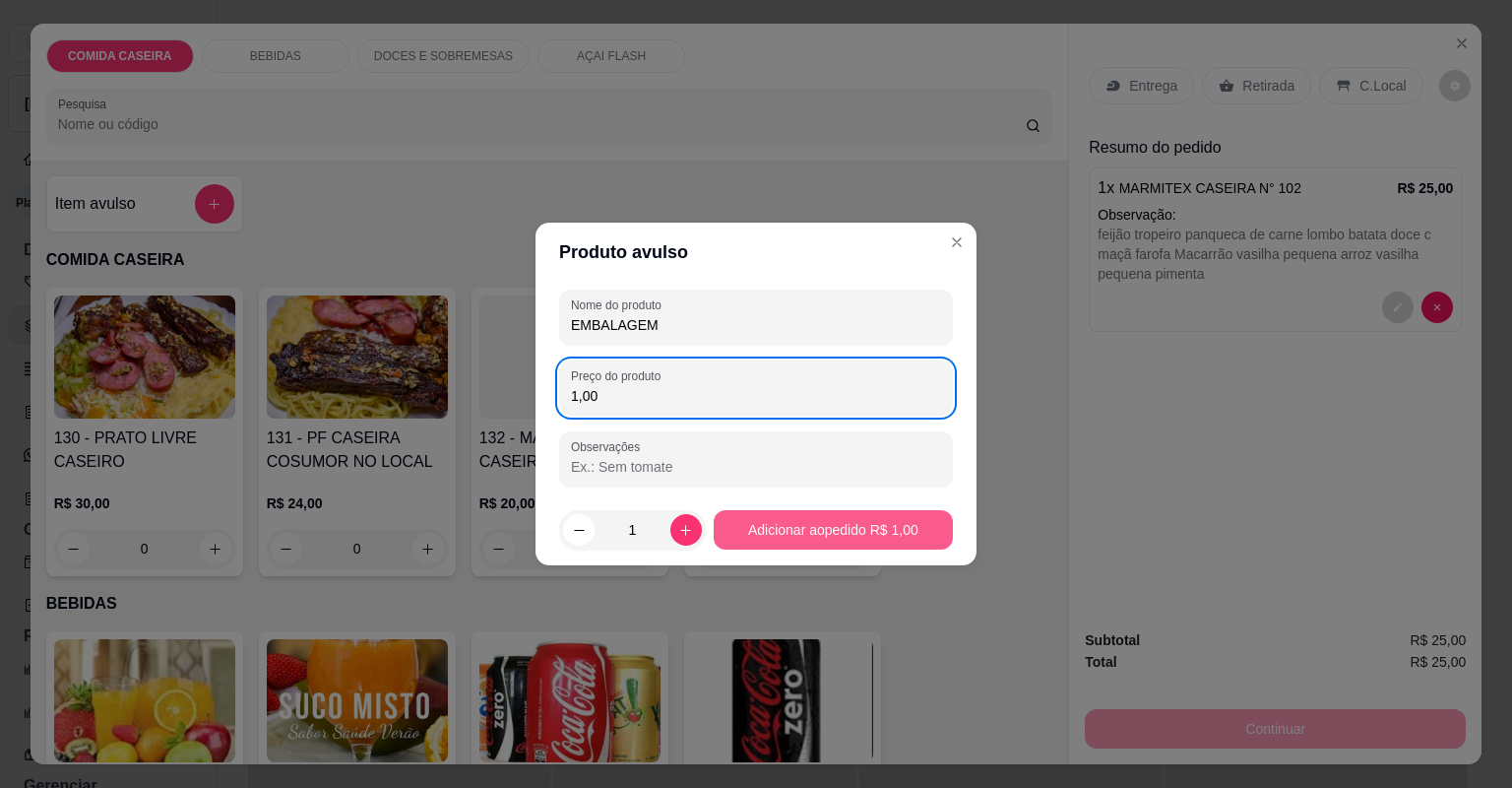 type on "1,00" 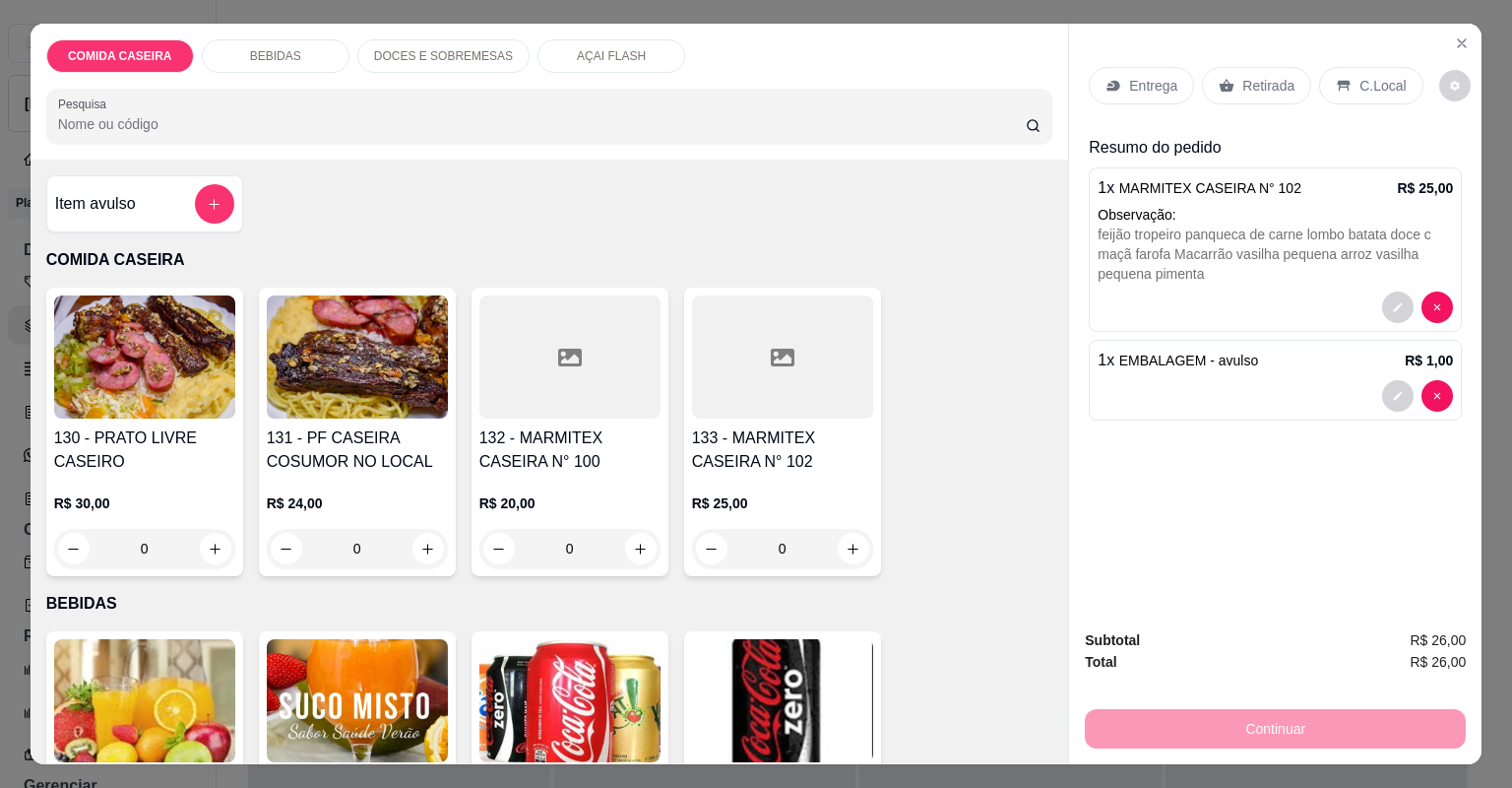 click on "Entrega" at bounding box center [1141, 86] 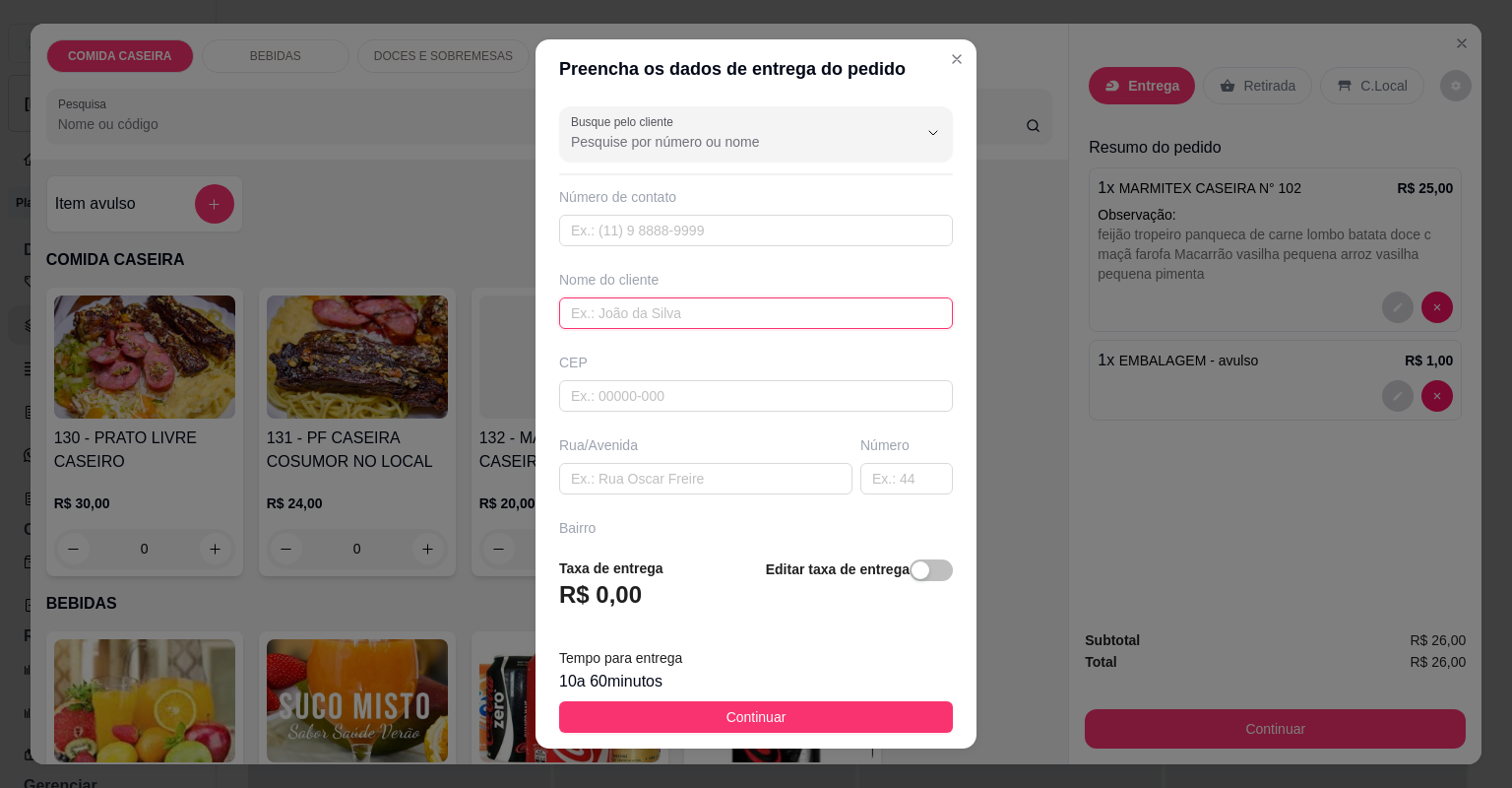 click at bounding box center (756, 313) 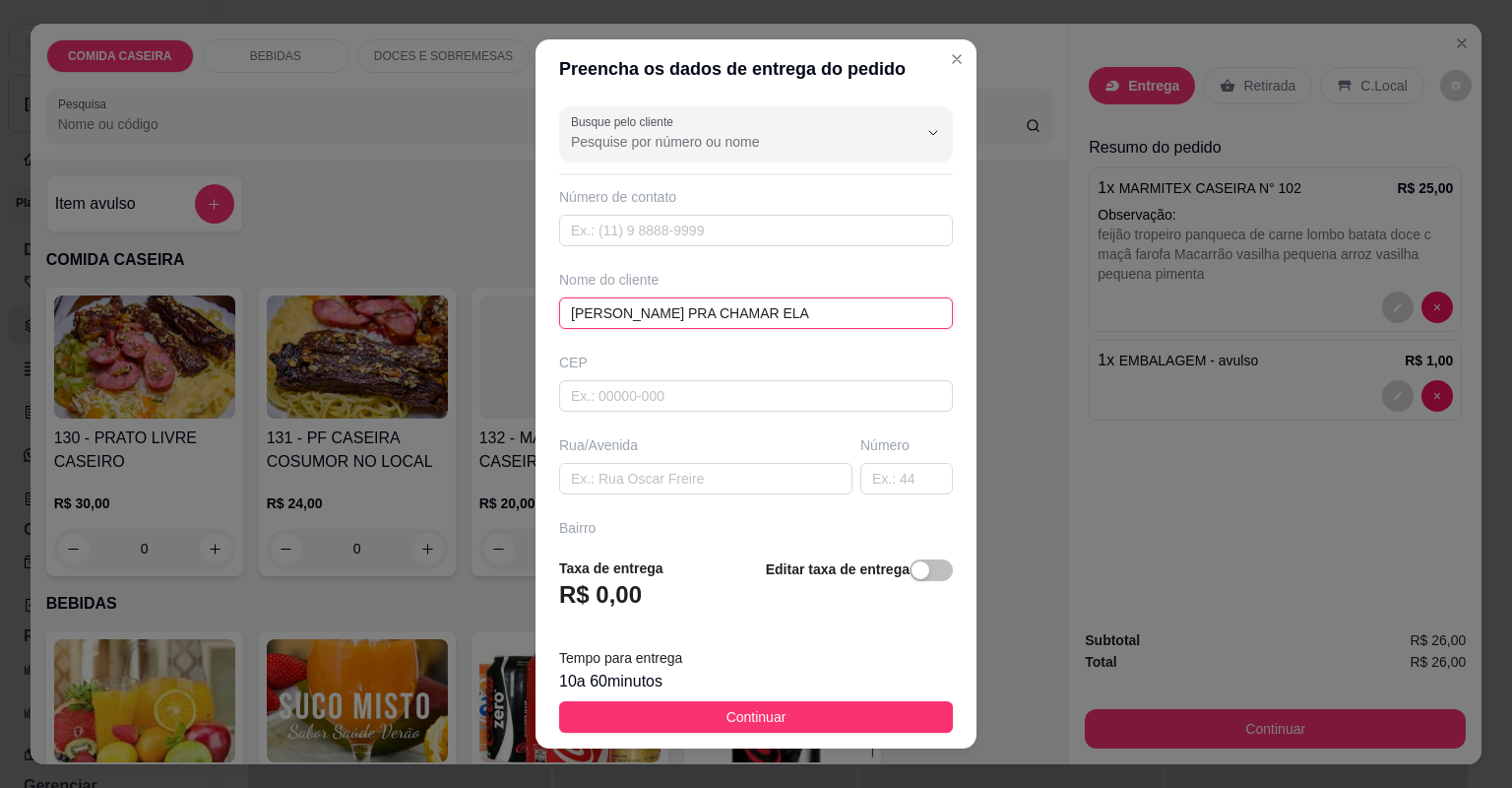 type on "[PERSON_NAME] PRA CHAMAR ELA" 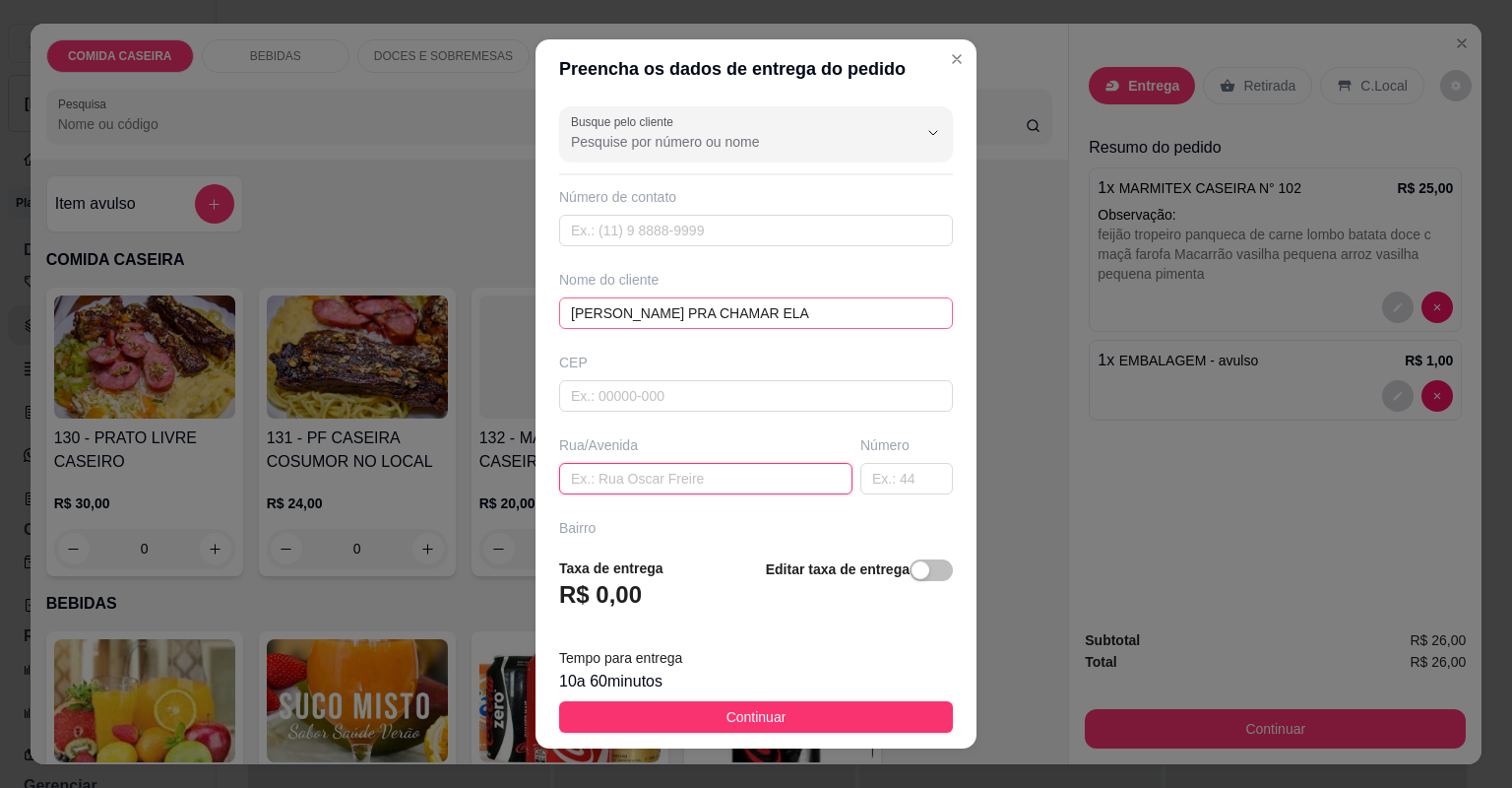 paste on "entregar na secretaria  de Educação" 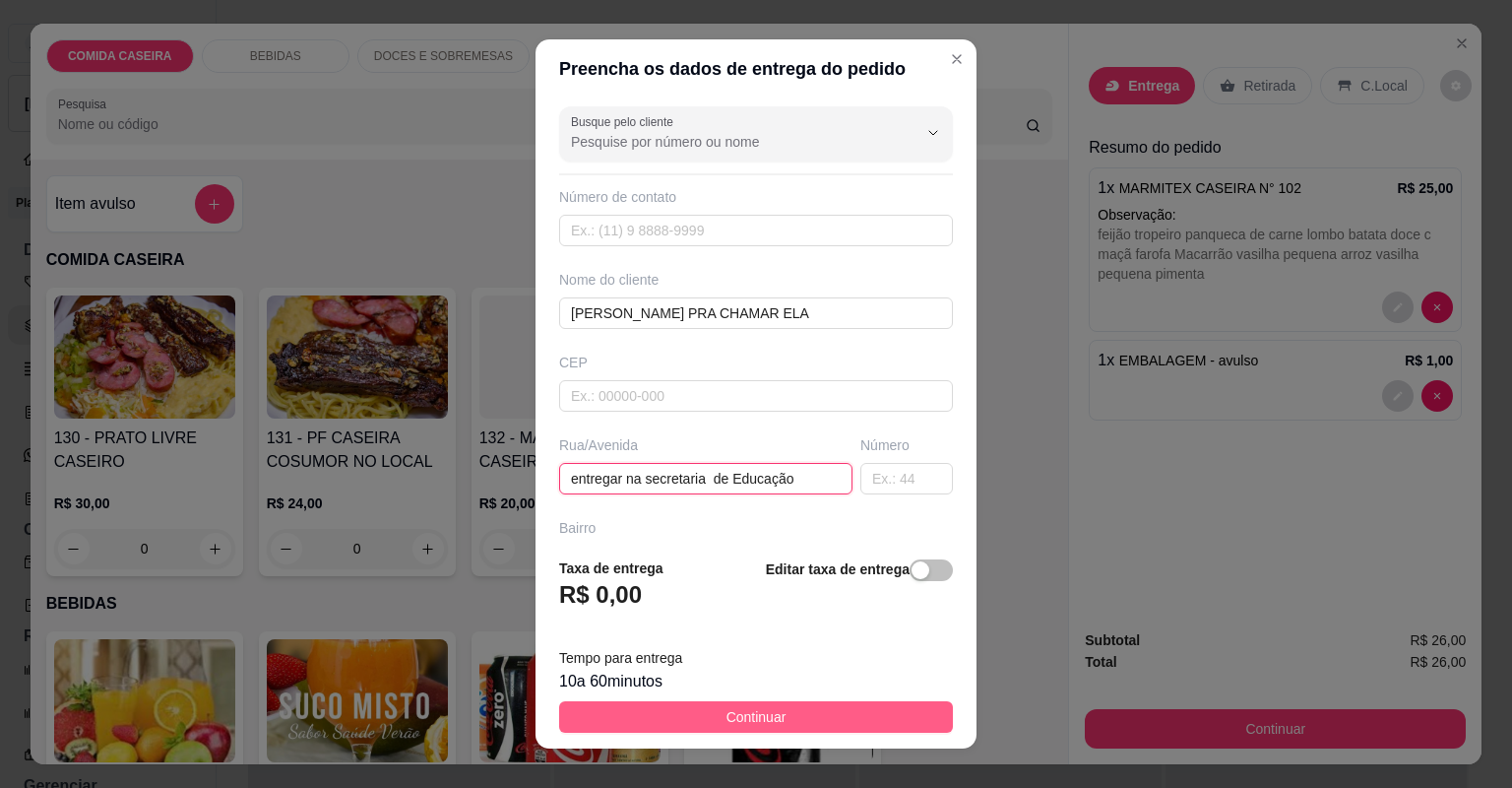 type on "entregar na secretaria  de Educação" 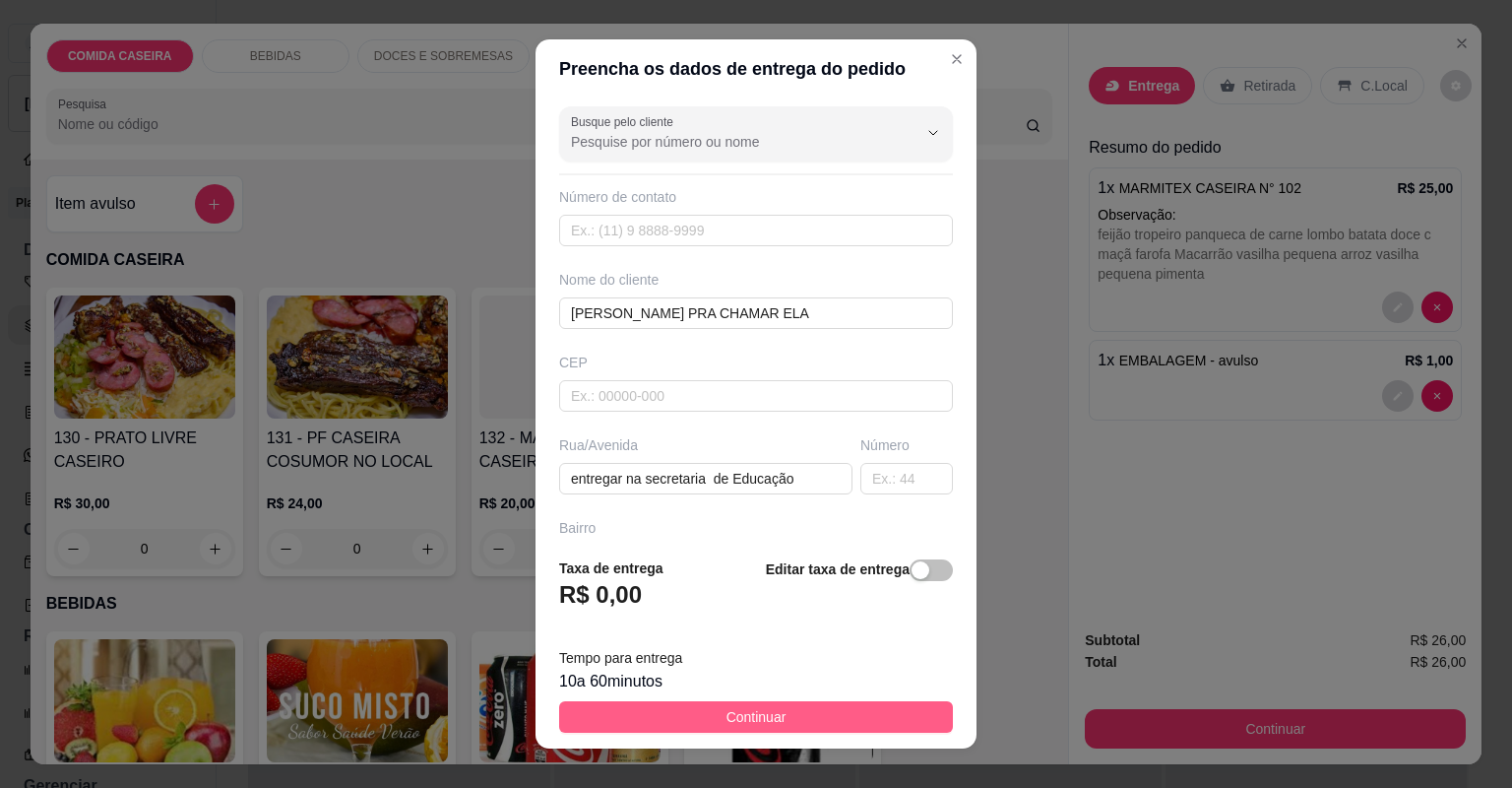 click on "Continuar" at bounding box center [756, 717] 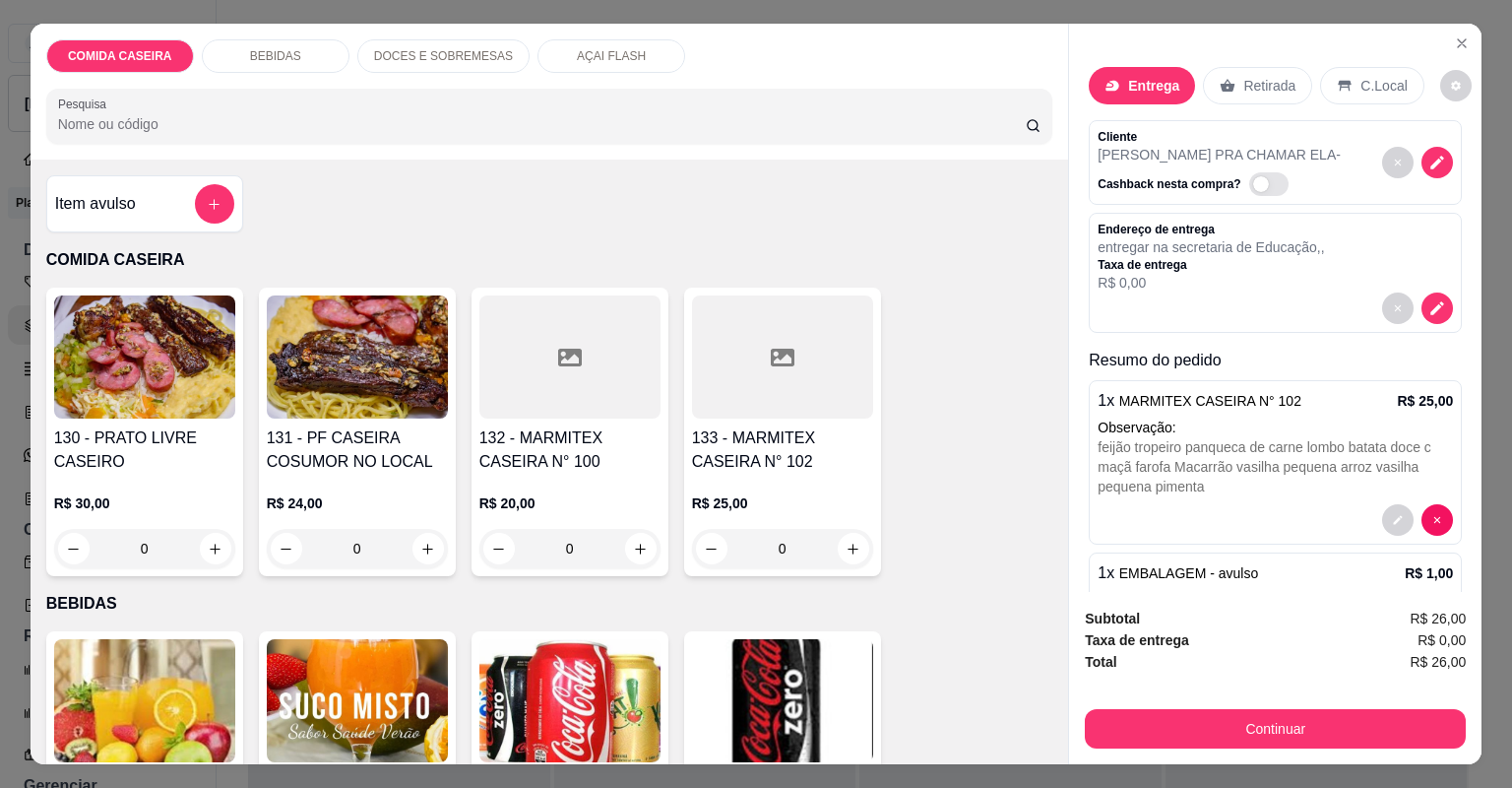 click on "SUCO DE POLPA ( SÓ PRA LOCAL )   R$ 0,00 0 SUCO DE LARANJA/MISTO ( SÓ PRO LOCAL )   R$ 0,00 0 40 - Coca lata NORMAL   R$ 6,00 0 COCA LATA ZERO    R$ 6,00 0 PEPSI LATA    R$ 6,00 0 56 - Kuat lata   R$ 5,00 0 41 - SPRITE LEMON FRESH    R$ 6,00 0 42 - AGUA C/Gás   R$ 3,00 0 50 - agua sem gás   R$ 3,00 0 47 - COCA 600ML    R$ 7,00 0 61 - COCA 600ML ZERO    R$ 7,00 0 44 - RETORNAVÉL 1L   R$ 8,00 0 43 - COCA 1Litro Normal    R$ 10,00 0 FANTA LARANJA DE 1L   R$ 10,00 0 59 - PEPSI 1 L   R$ 10,00 0 45 - REFRI 1,5L   R$ 12,00 0" at bounding box center [549, 1209] 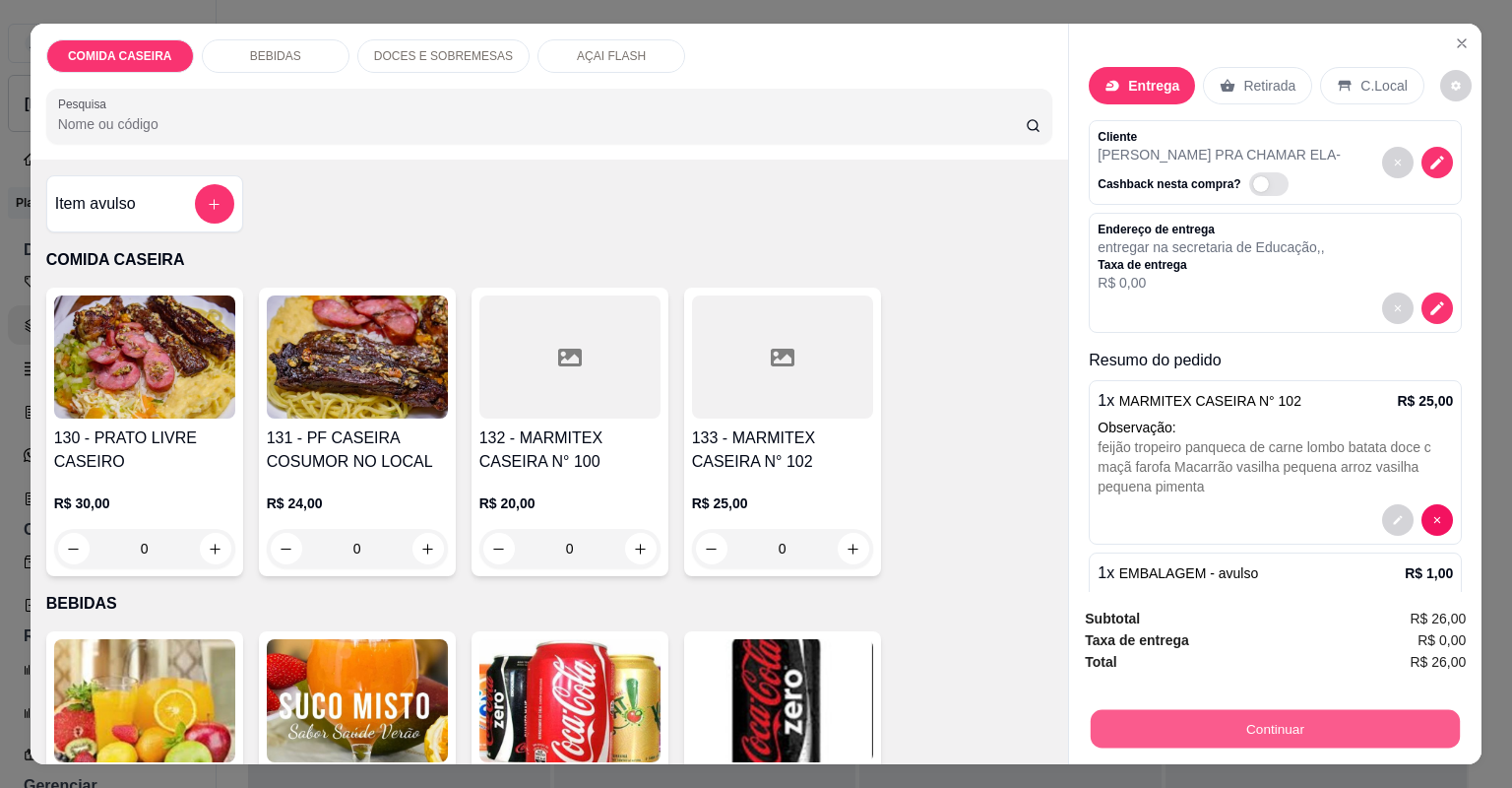 click on "Continuar" at bounding box center (1275, 729) 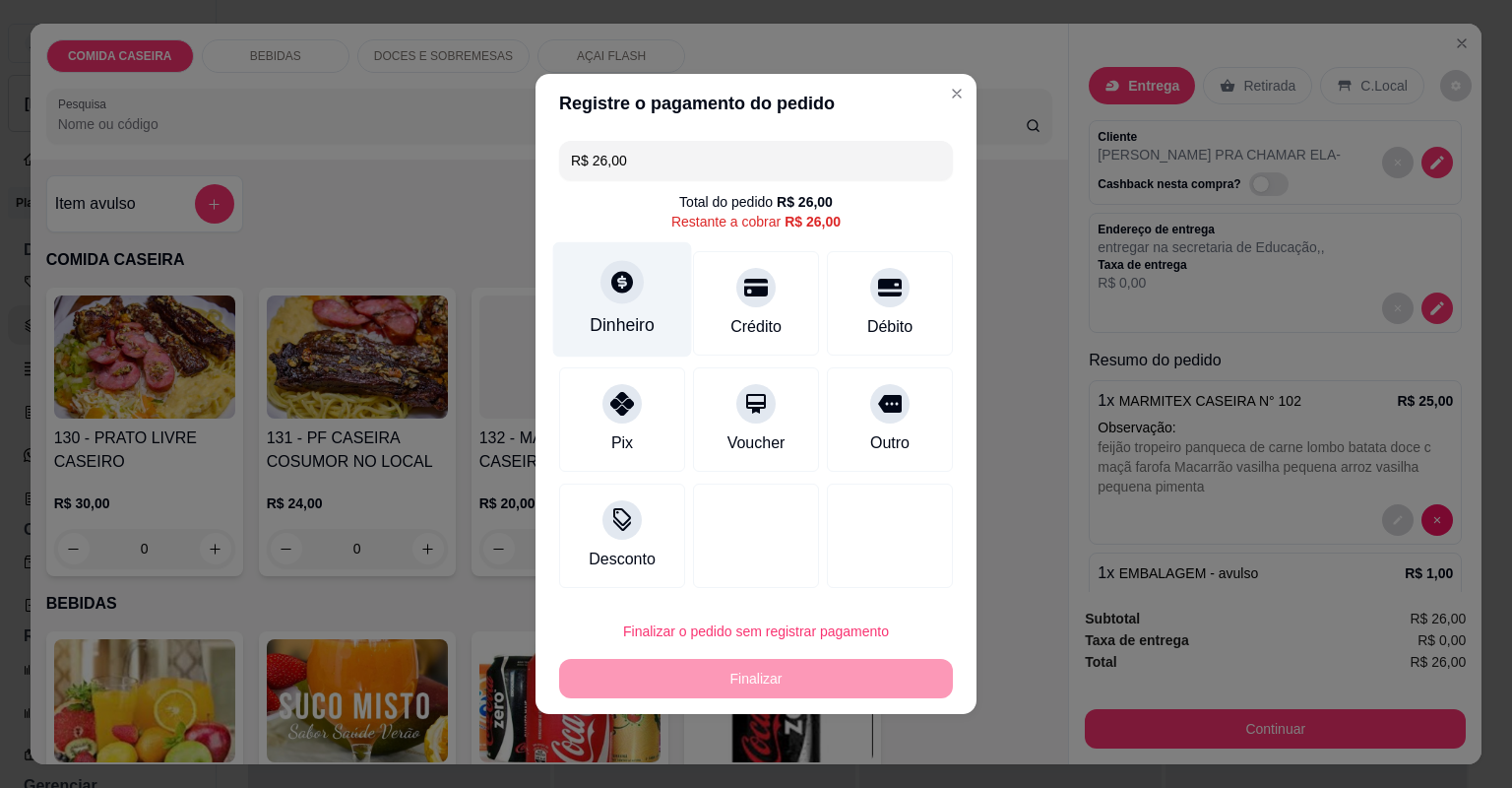click on "Dinheiro" at bounding box center [622, 325] 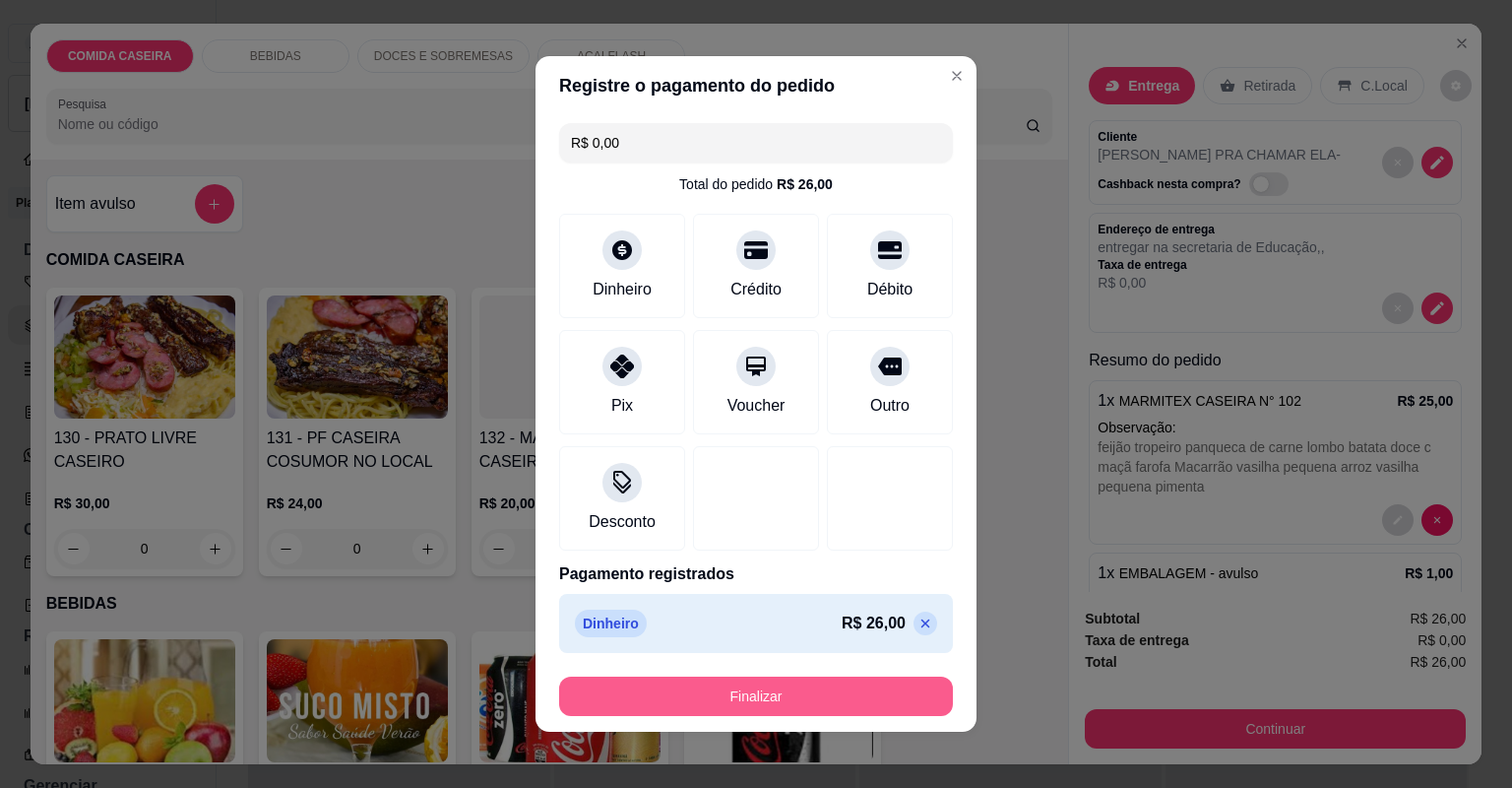 click on "Finalizar" at bounding box center (756, 696) 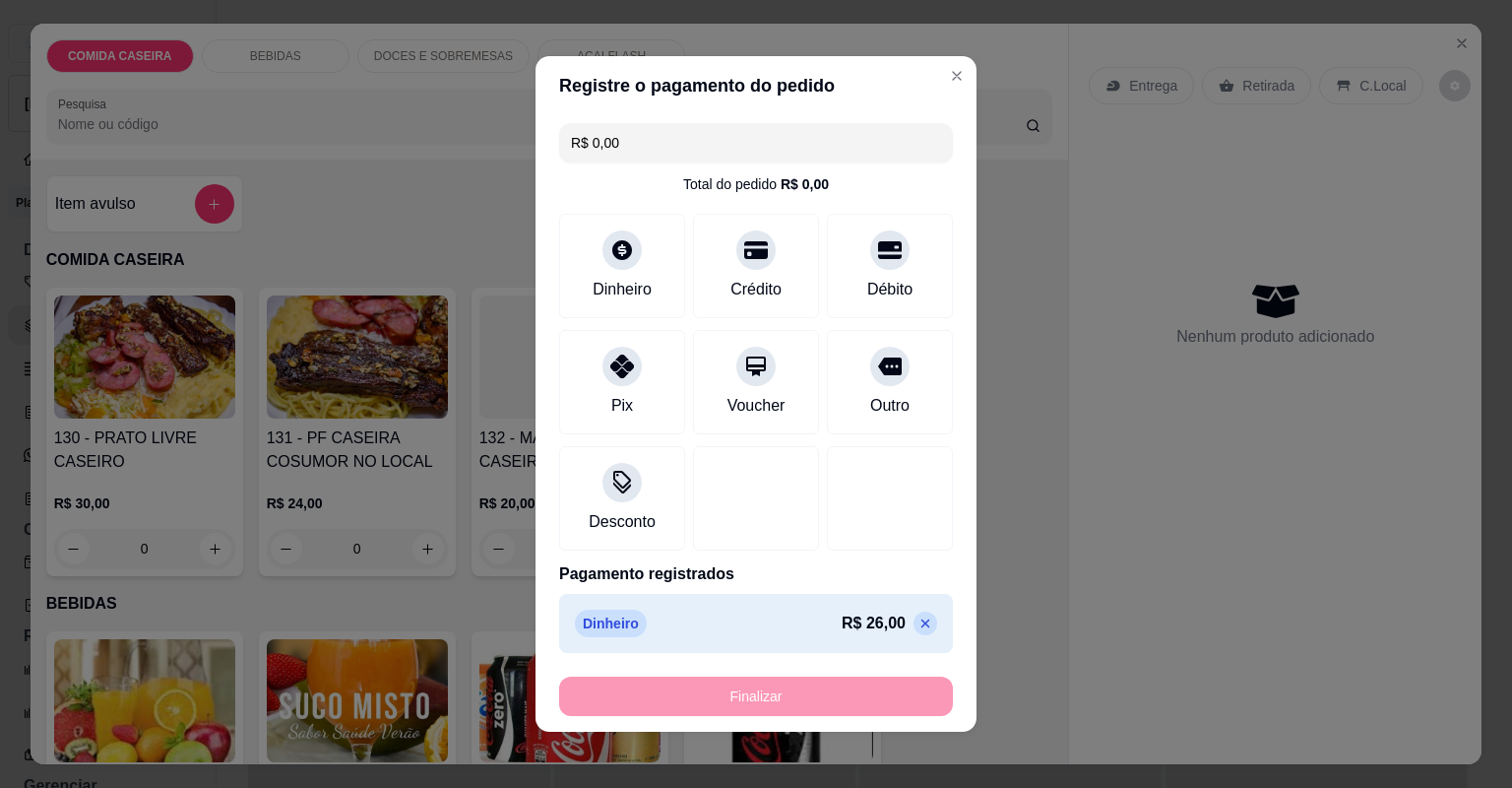 type on "-R$ 26,00" 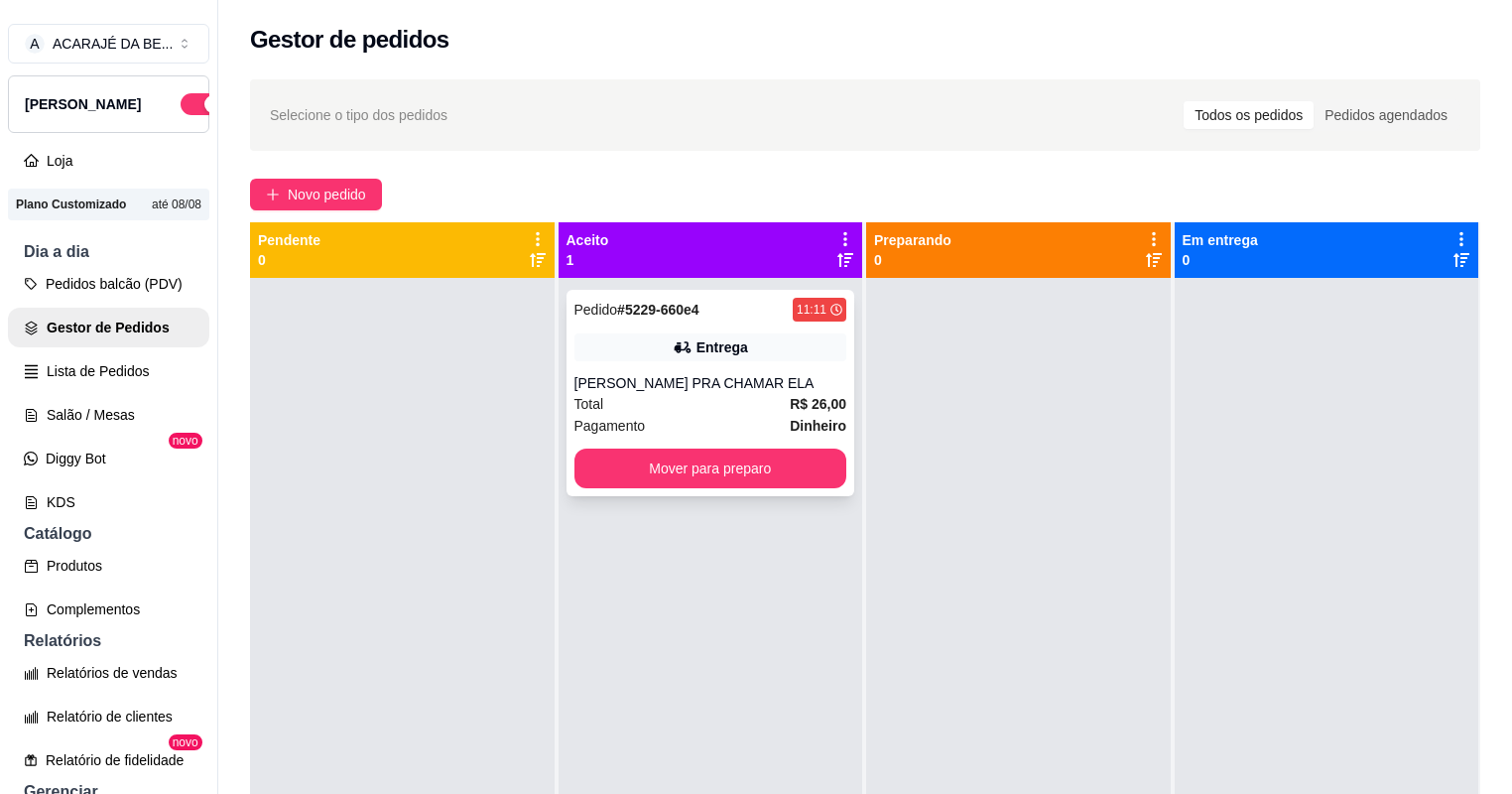 click on "Total R$ 26,00" at bounding box center [710, 404] 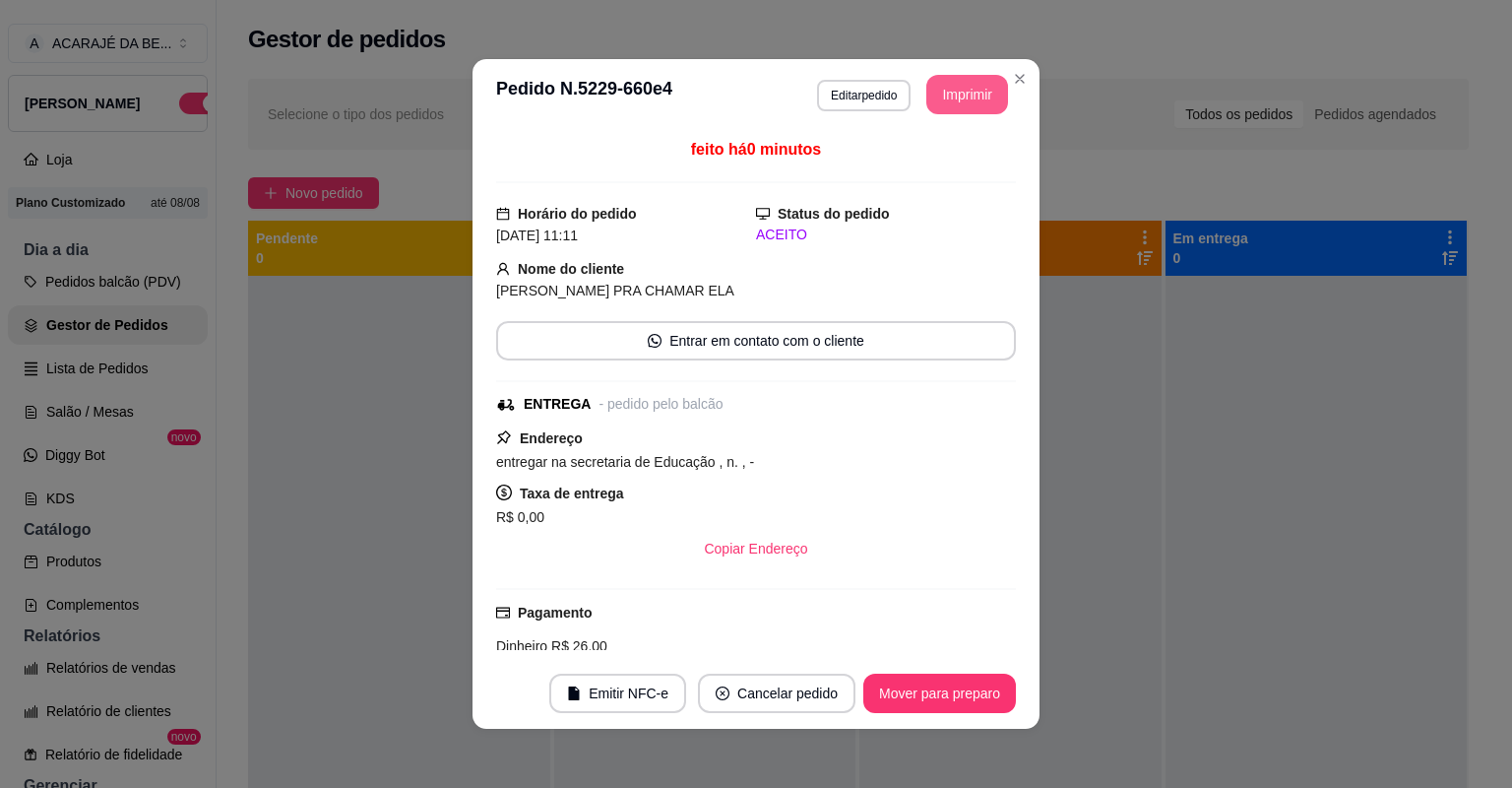 click on "Imprimir" at bounding box center [967, 95] 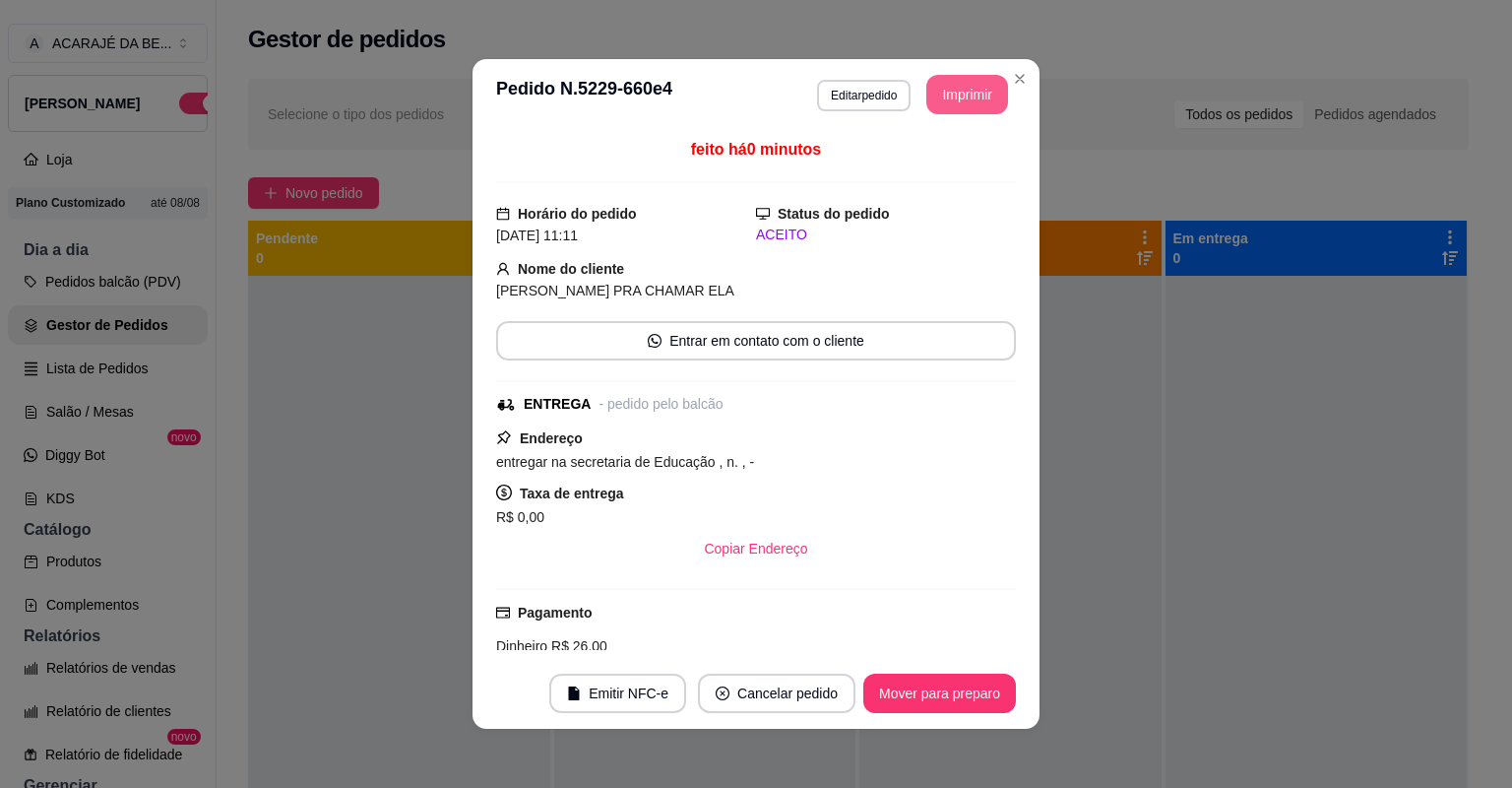 scroll, scrollTop: 0, scrollLeft: 0, axis: both 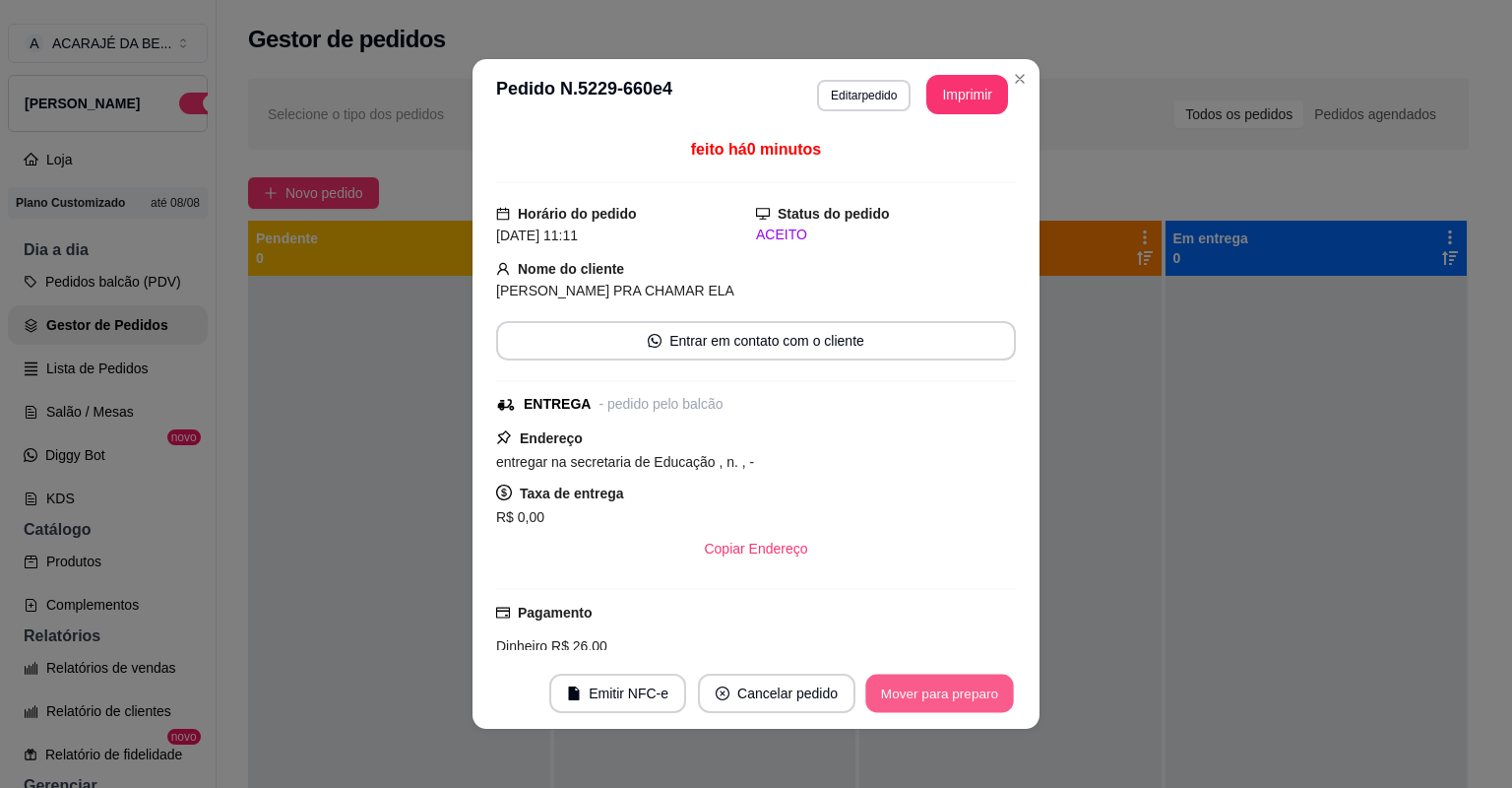 click on "Mover para preparo" at bounding box center (939, 693) 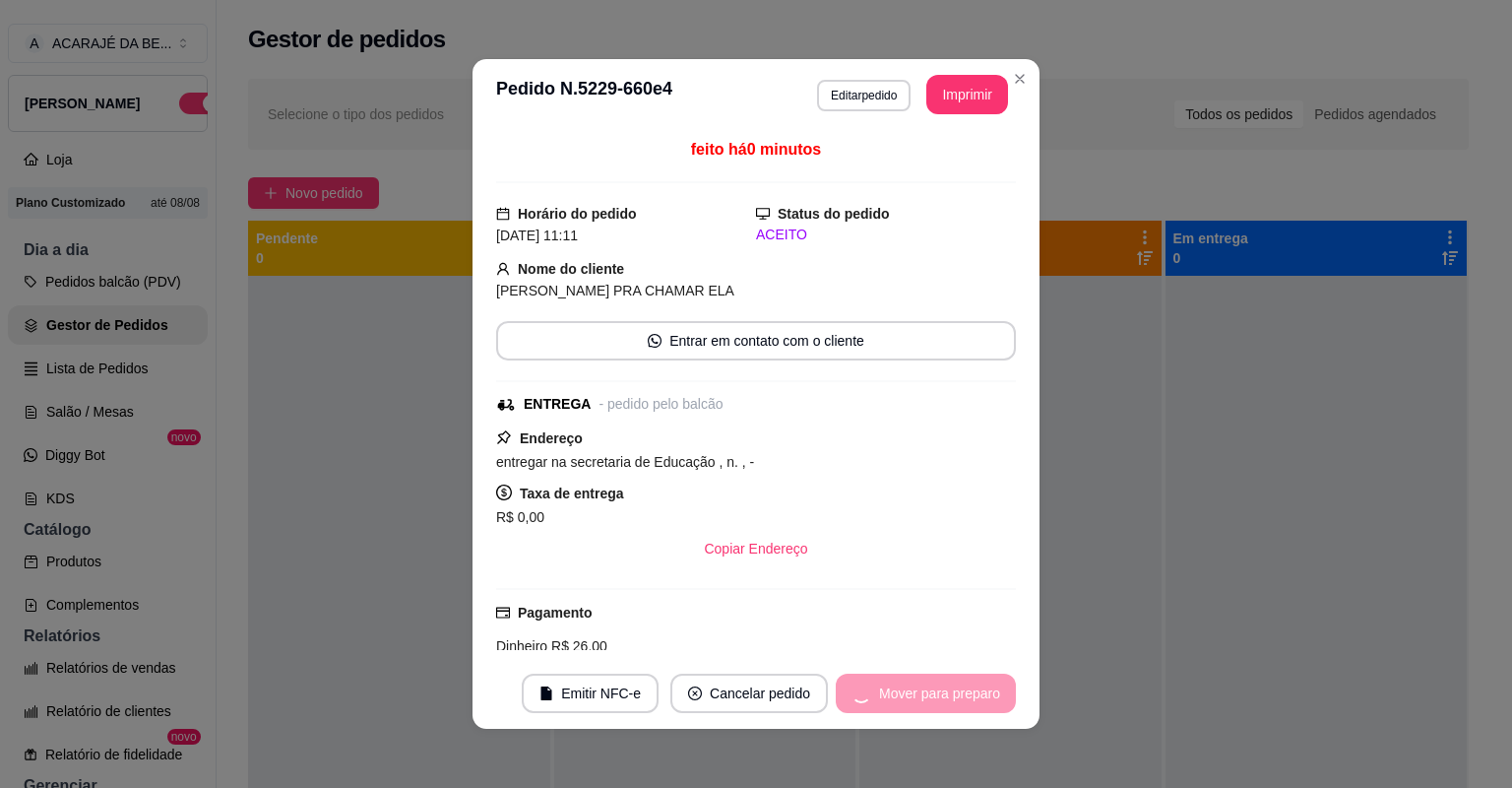 click on "Mover para preparo" at bounding box center (925, 693) 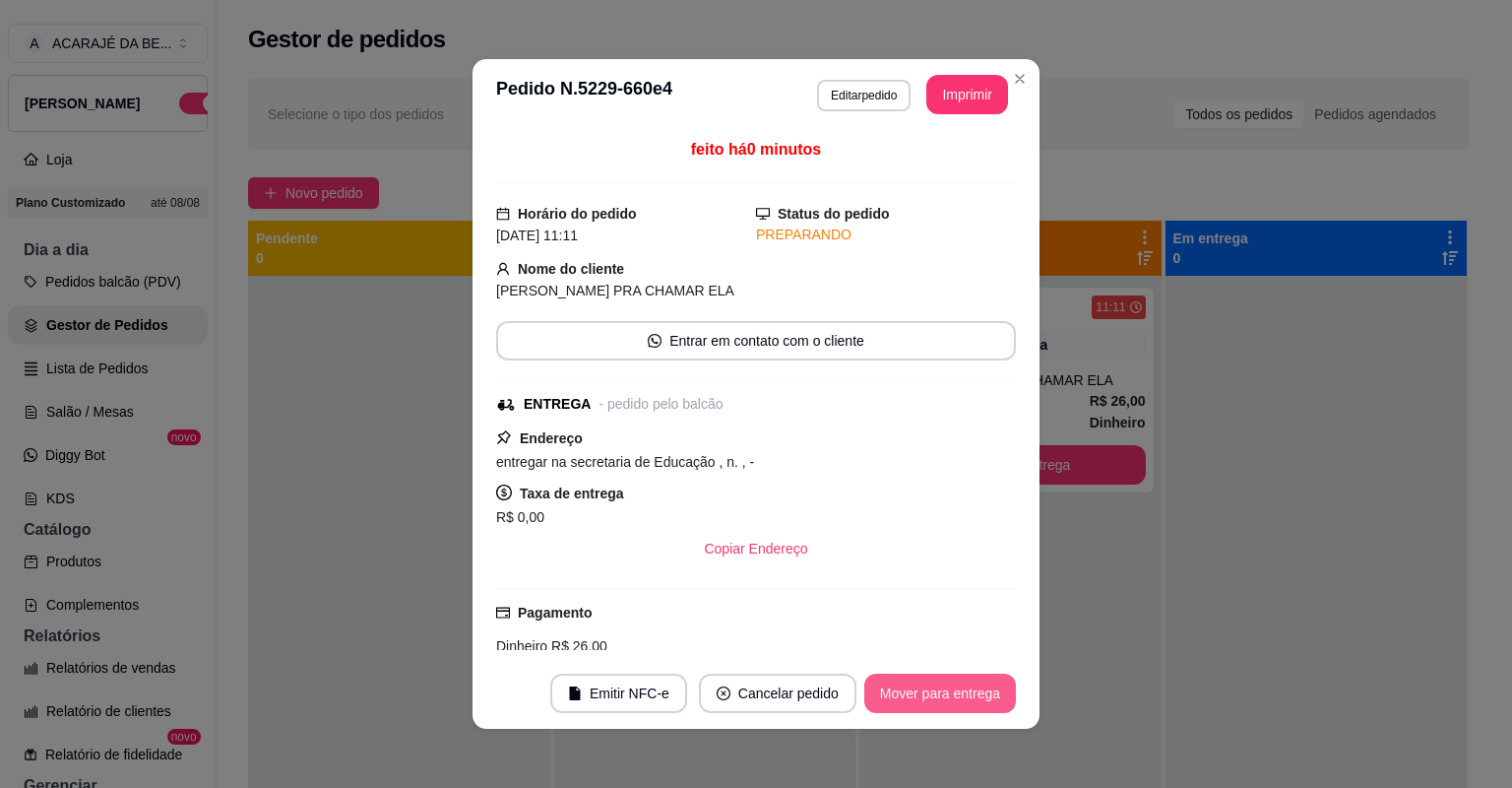 click on "Mover para entrega" at bounding box center (940, 693) 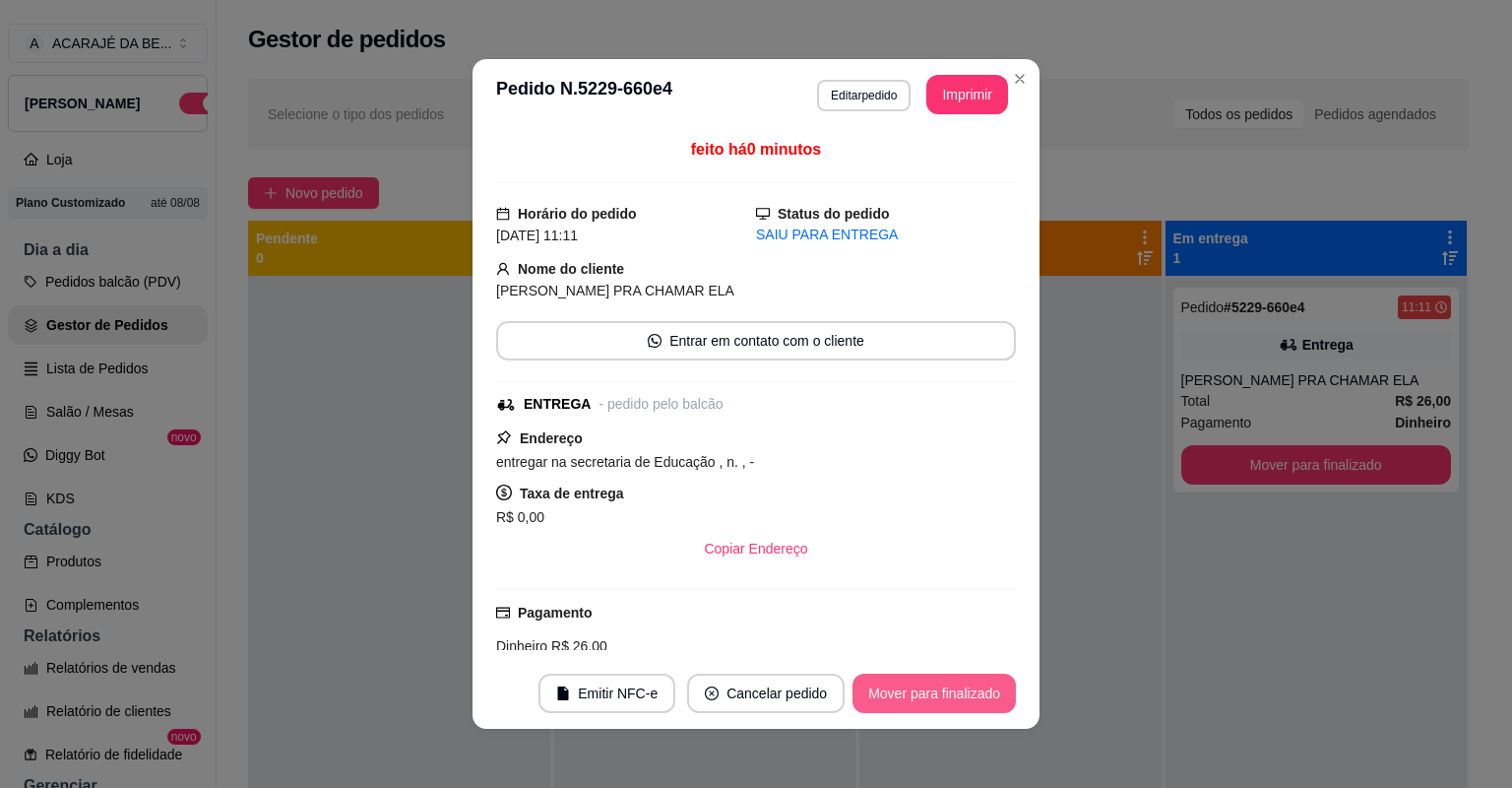 click on "Mover para finalizado" at bounding box center [934, 693] 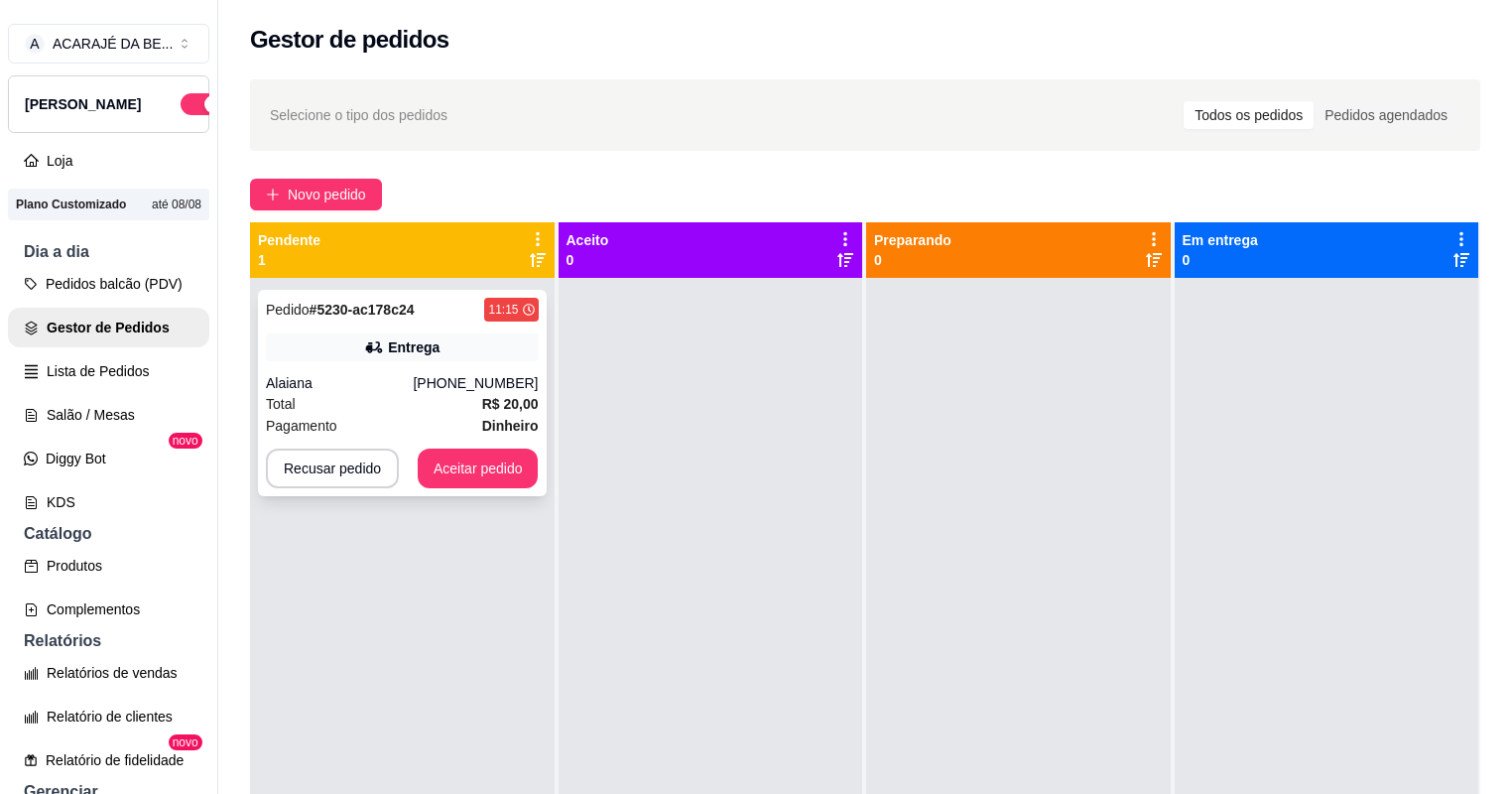 click on "Pagamento" at bounding box center (302, 426) 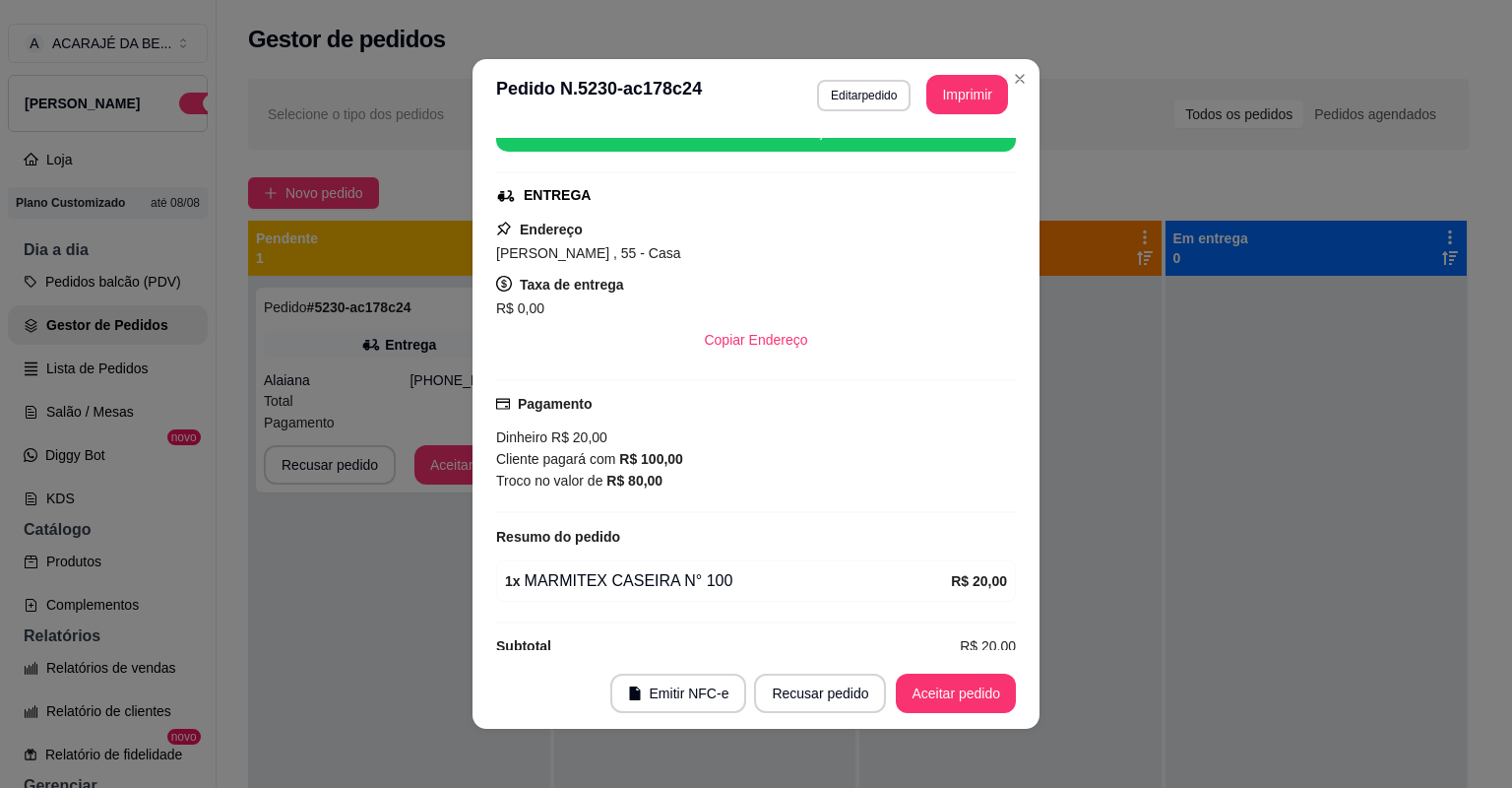 scroll, scrollTop: 294, scrollLeft: 0, axis: vertical 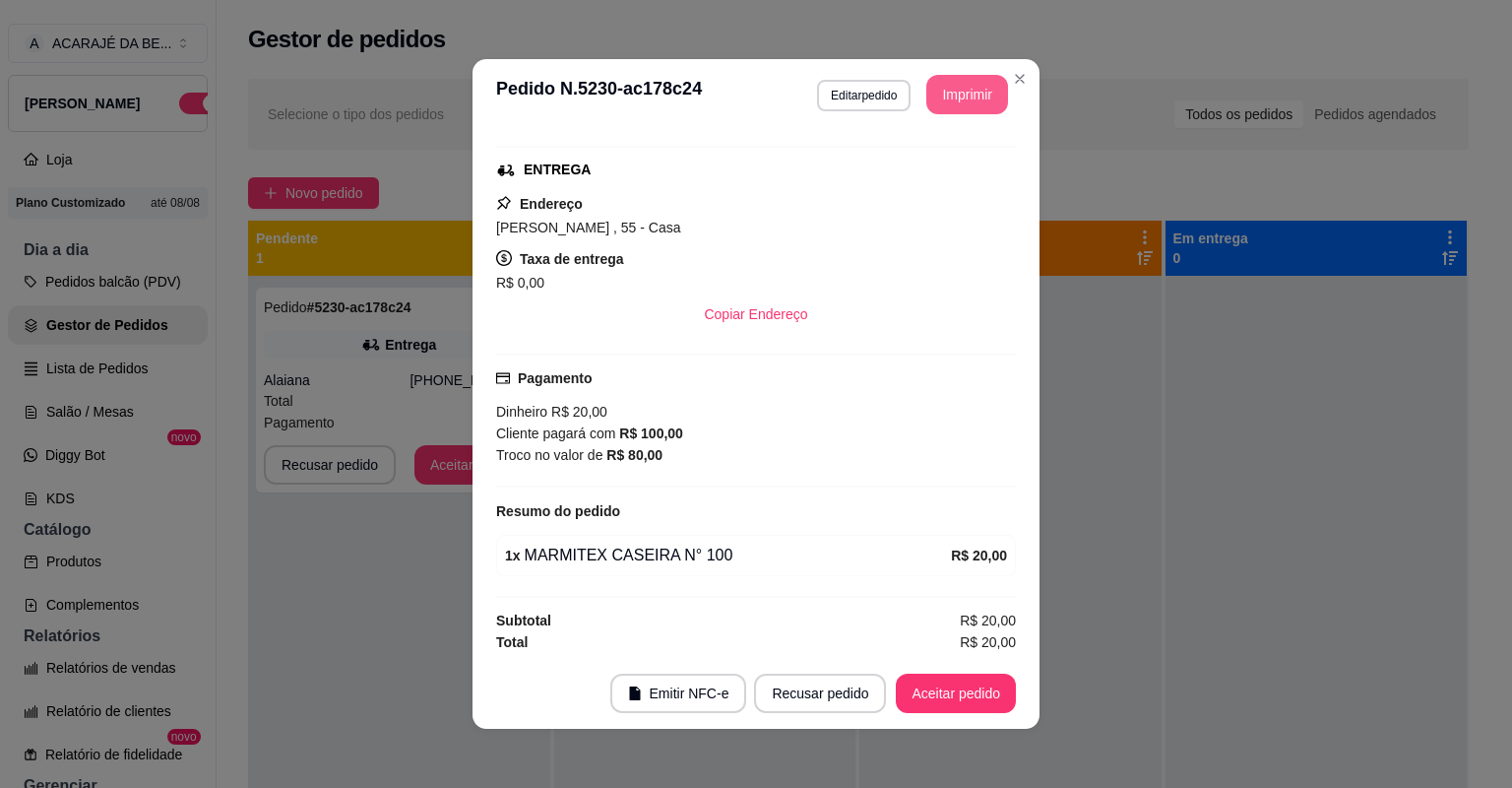 click on "Imprimir" at bounding box center (967, 95) 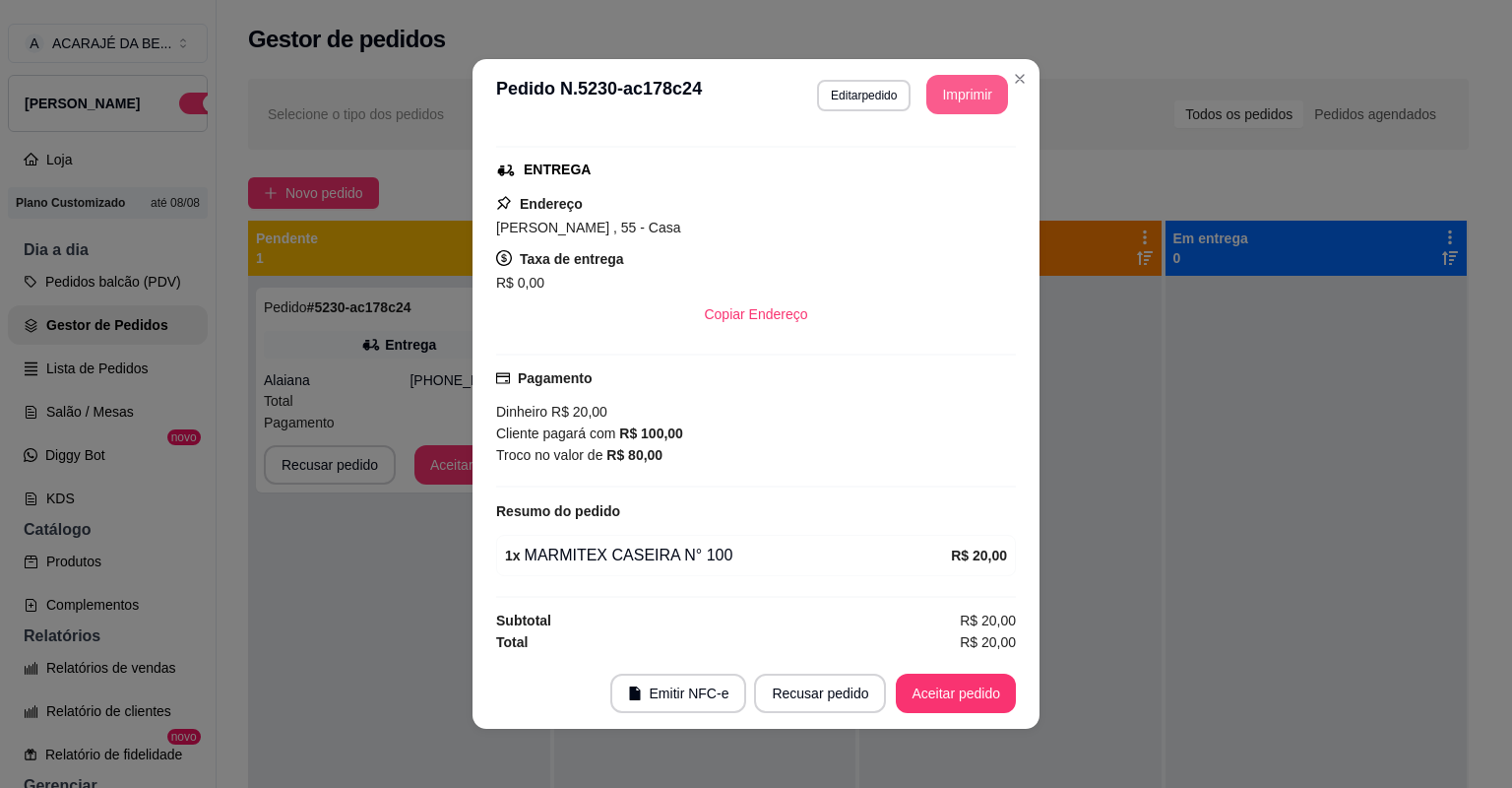 scroll, scrollTop: 0, scrollLeft: 0, axis: both 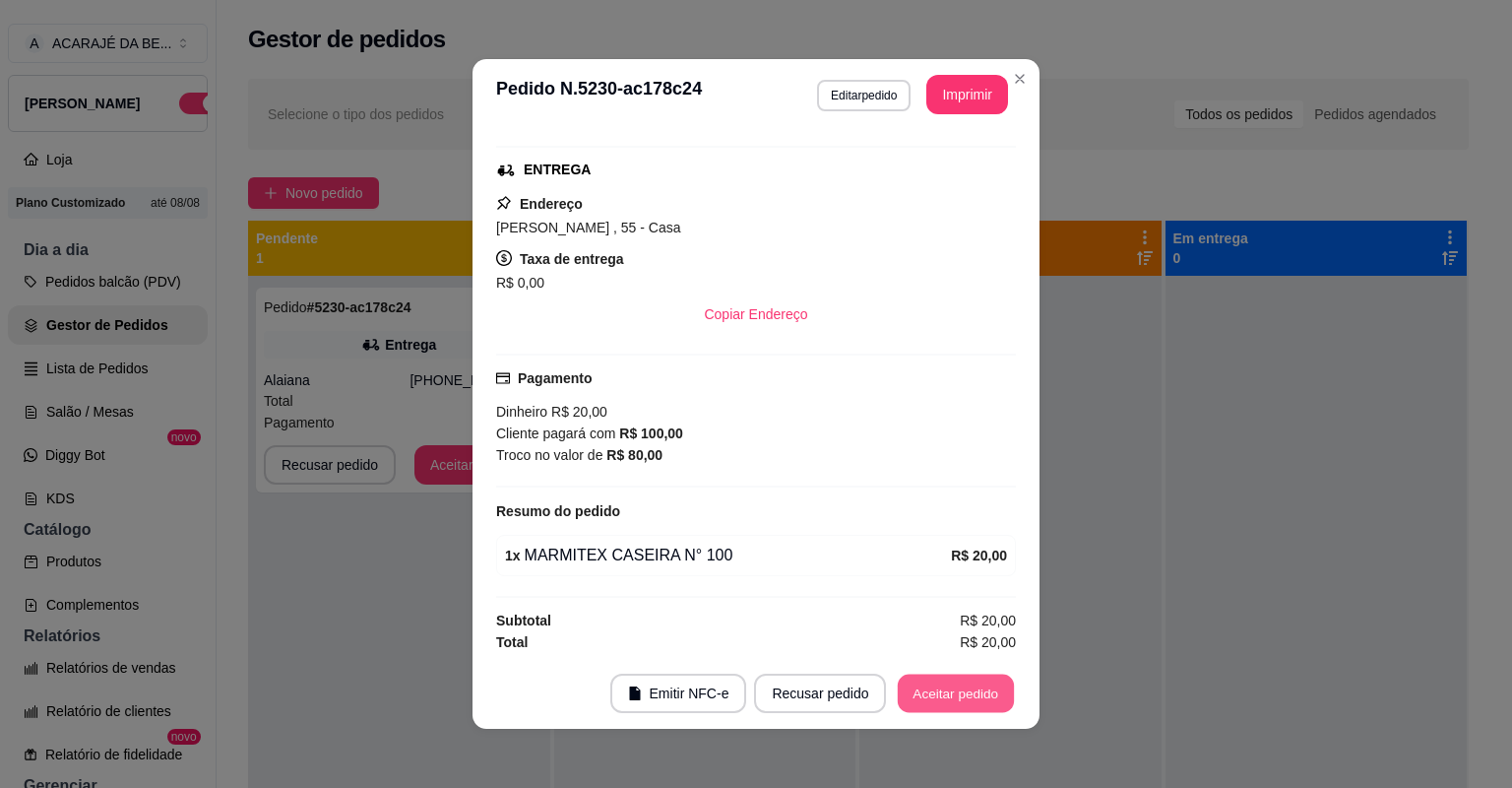 click on "Aceitar pedido" at bounding box center (956, 693) 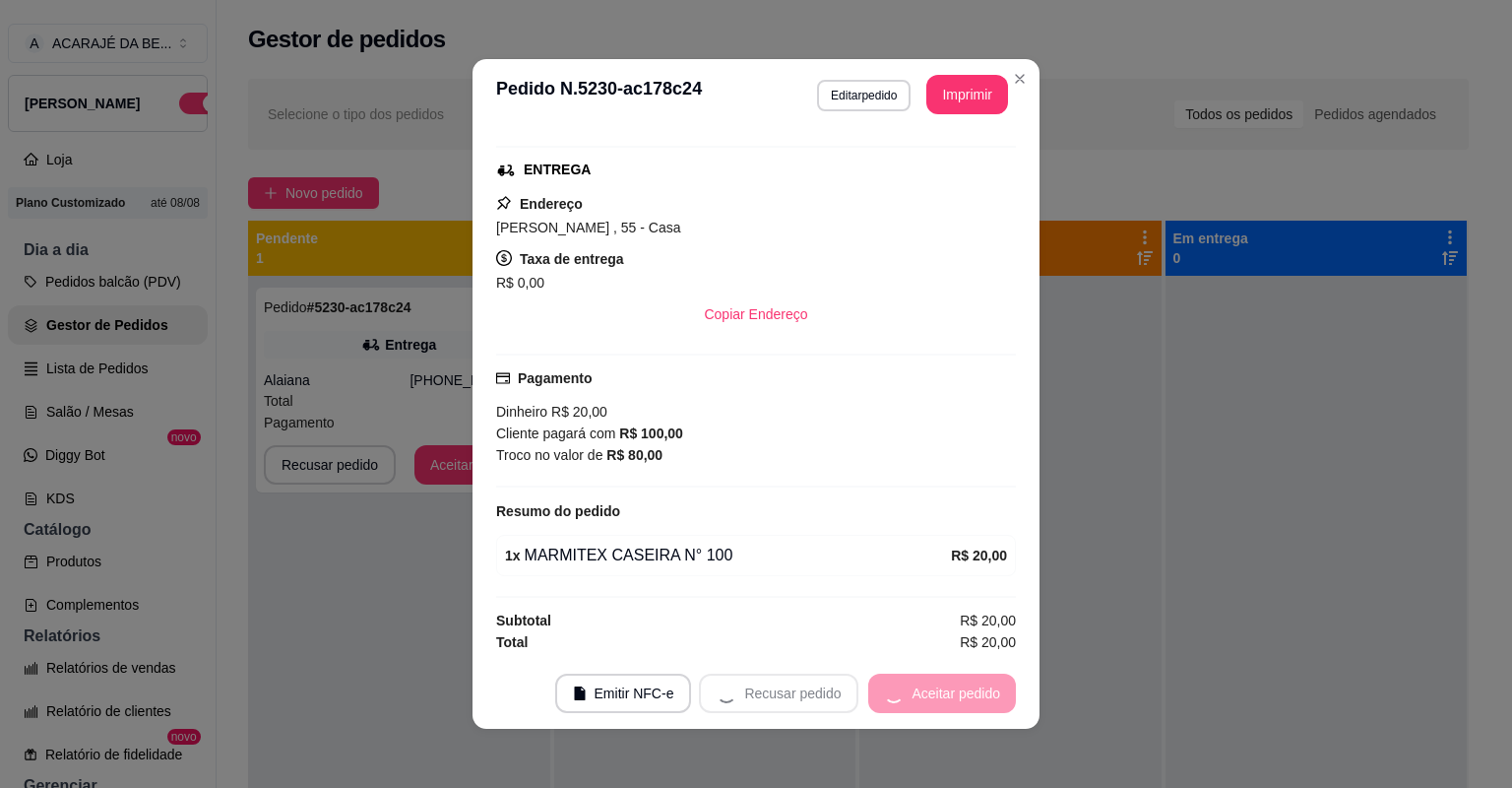 click on "Recusar pedido Aceitar pedido" at bounding box center (857, 693) 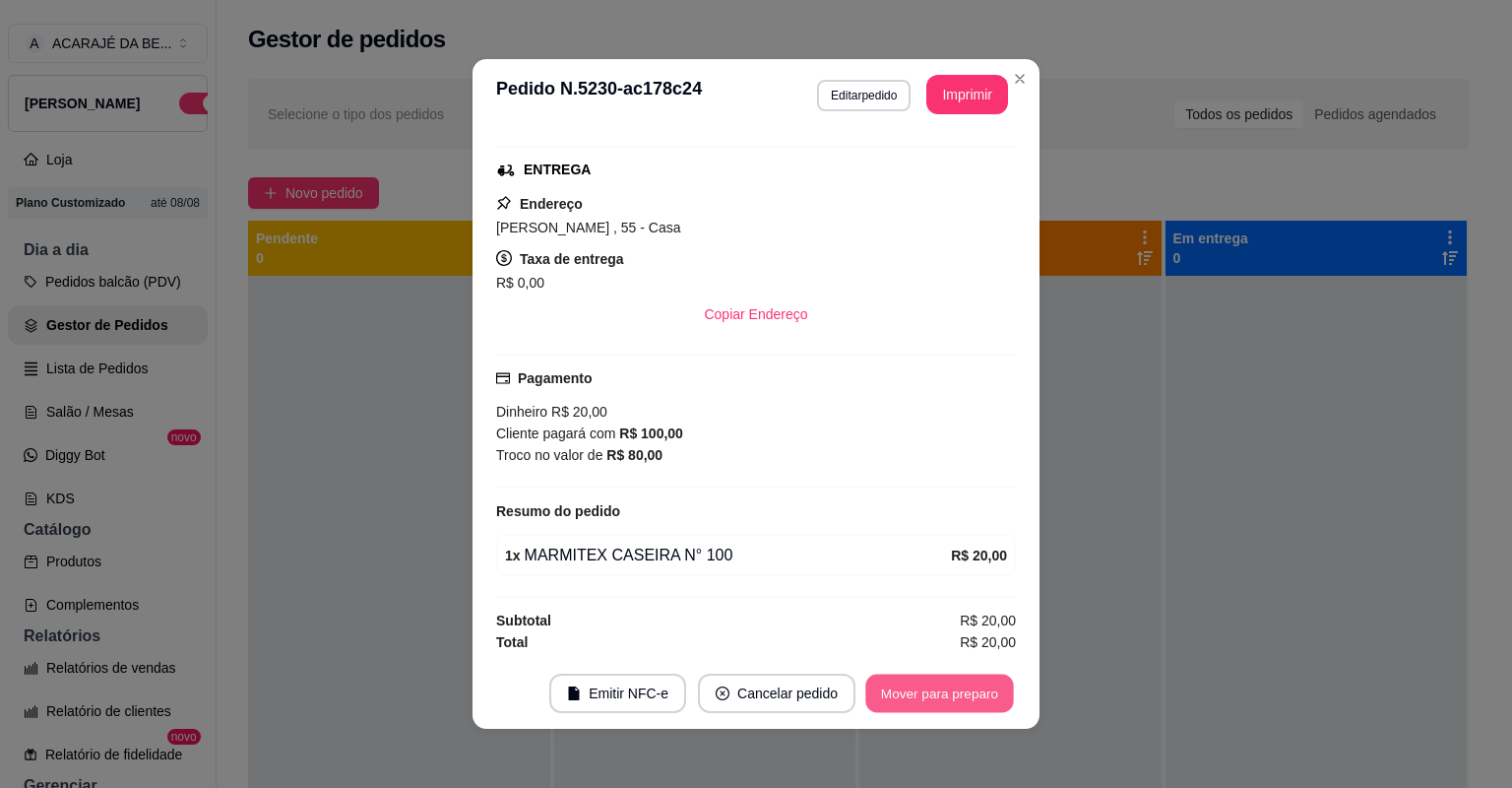 click on "Mover para preparo" at bounding box center (939, 693) 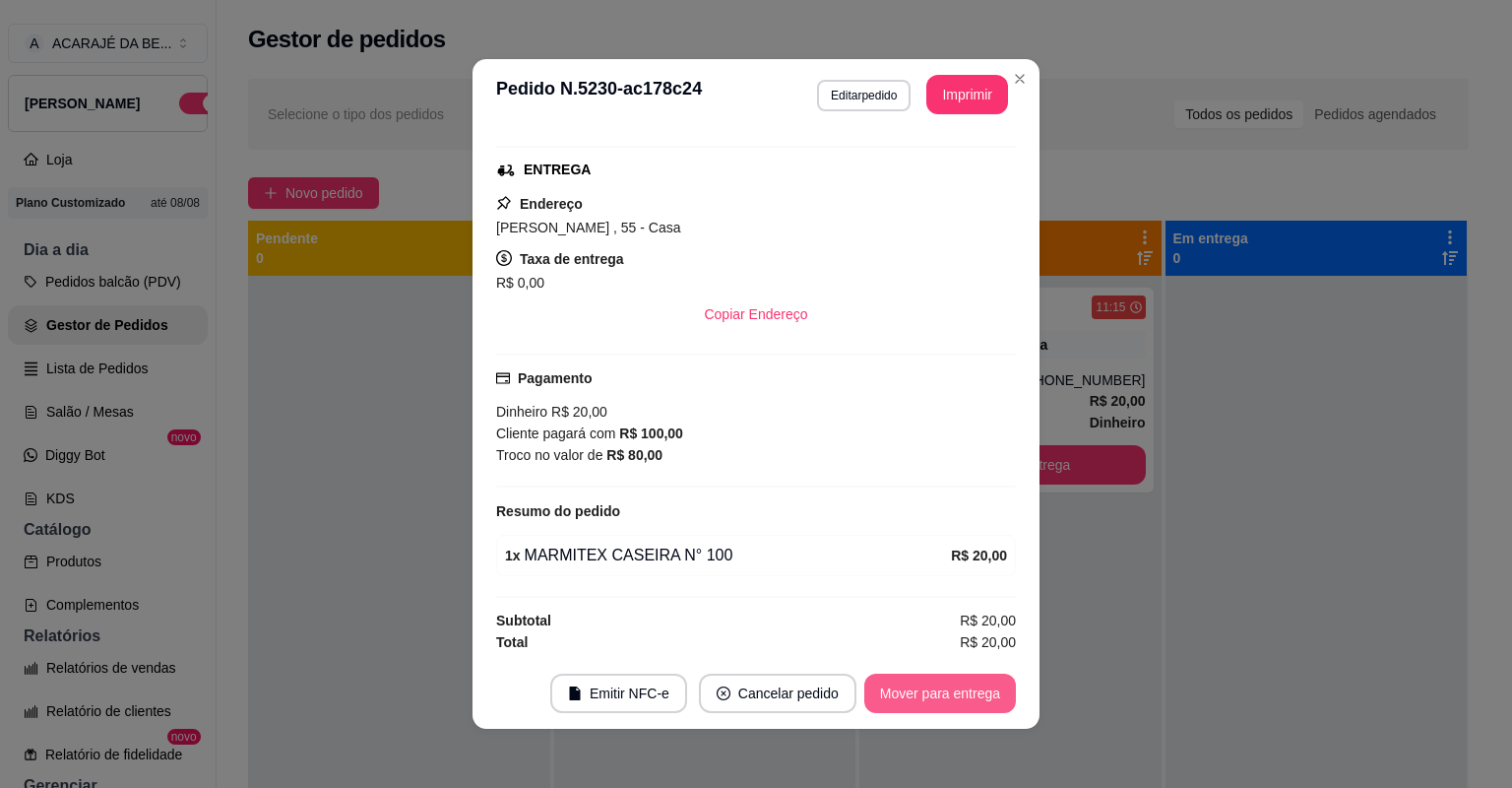 click on "Mover para entrega" at bounding box center [940, 693] 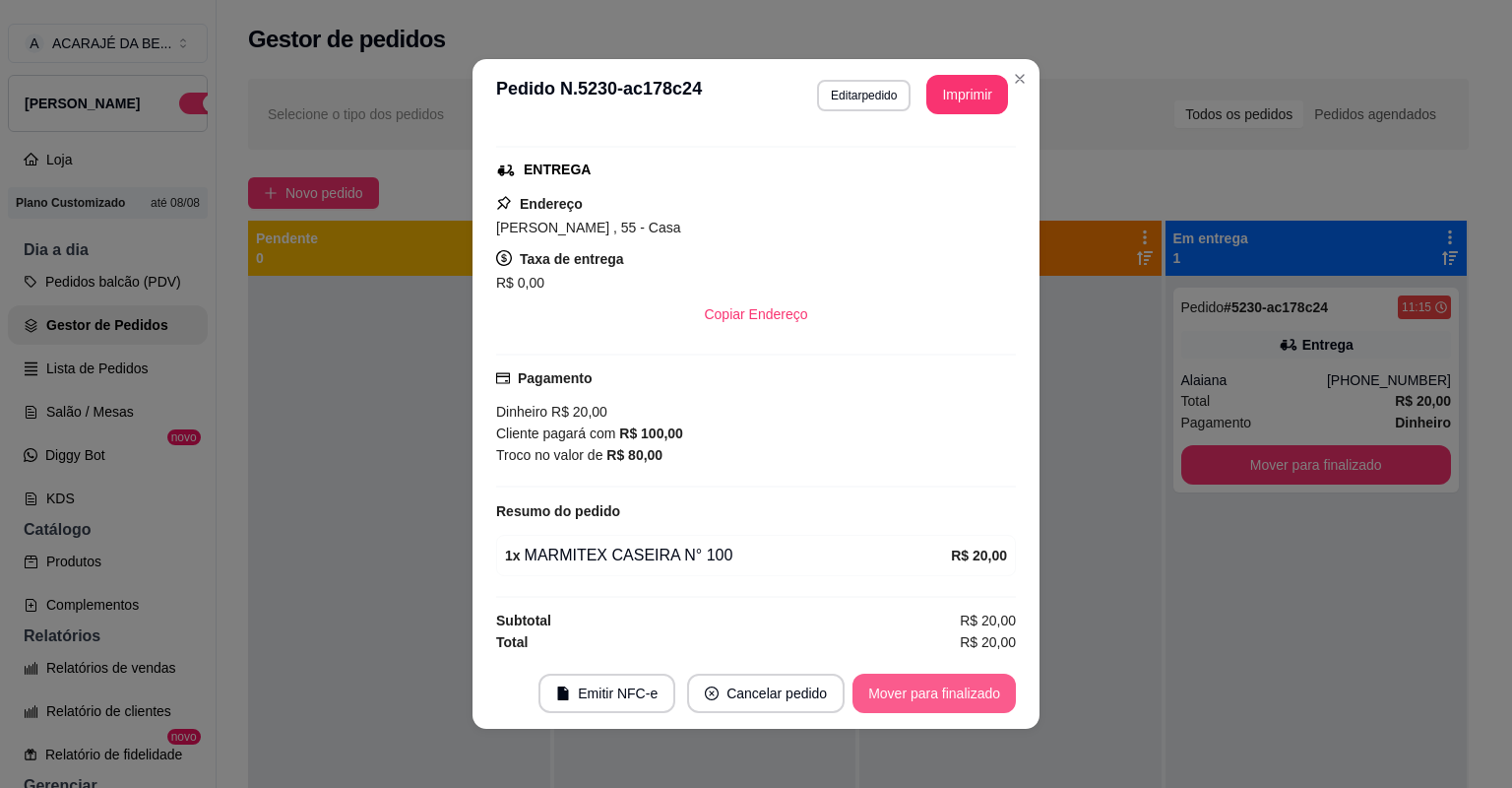 click on "Mover para finalizado" at bounding box center (934, 693) 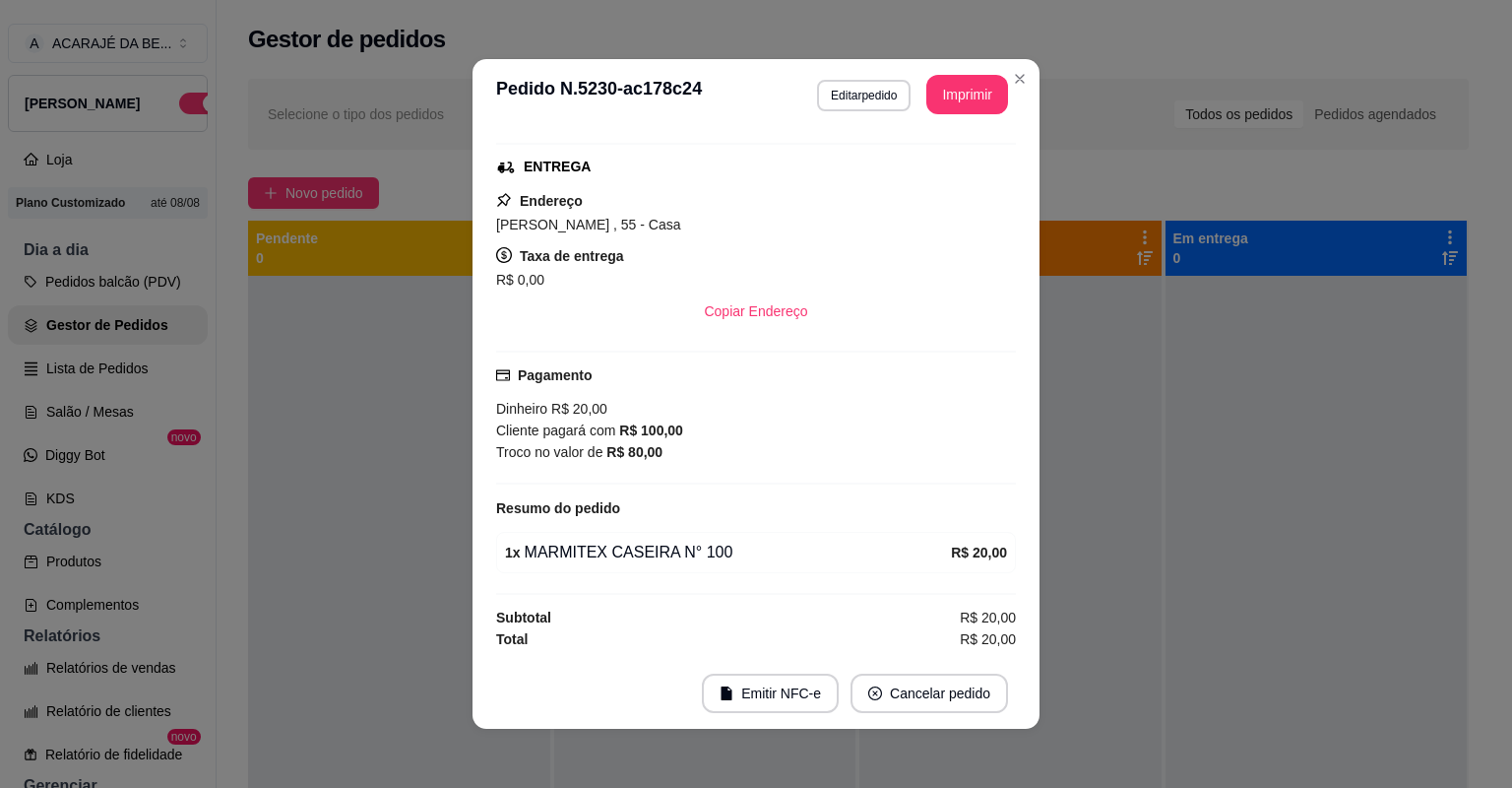 scroll, scrollTop: 248, scrollLeft: 0, axis: vertical 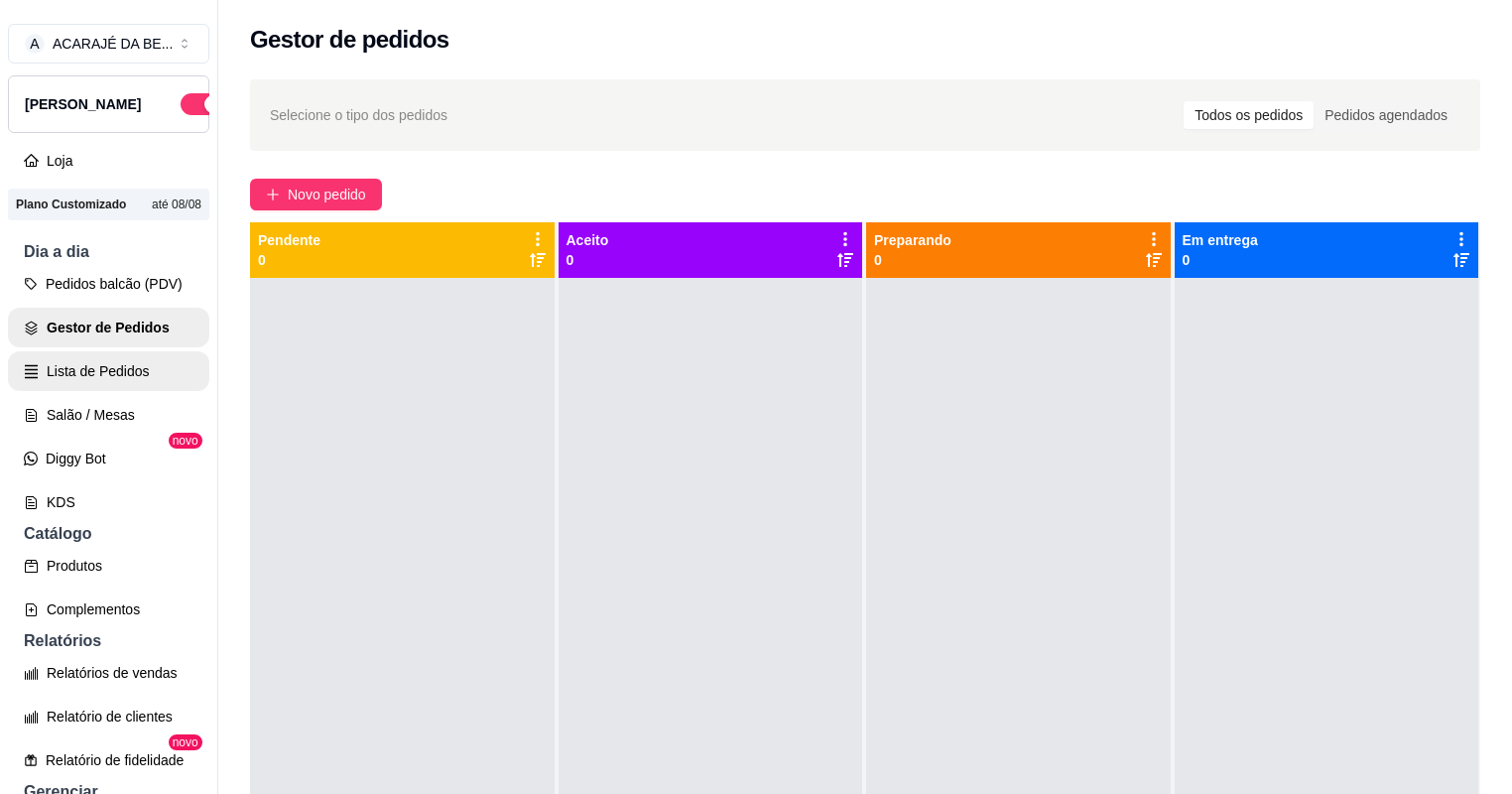 click on "Lista de Pedidos" at bounding box center [108, 371] 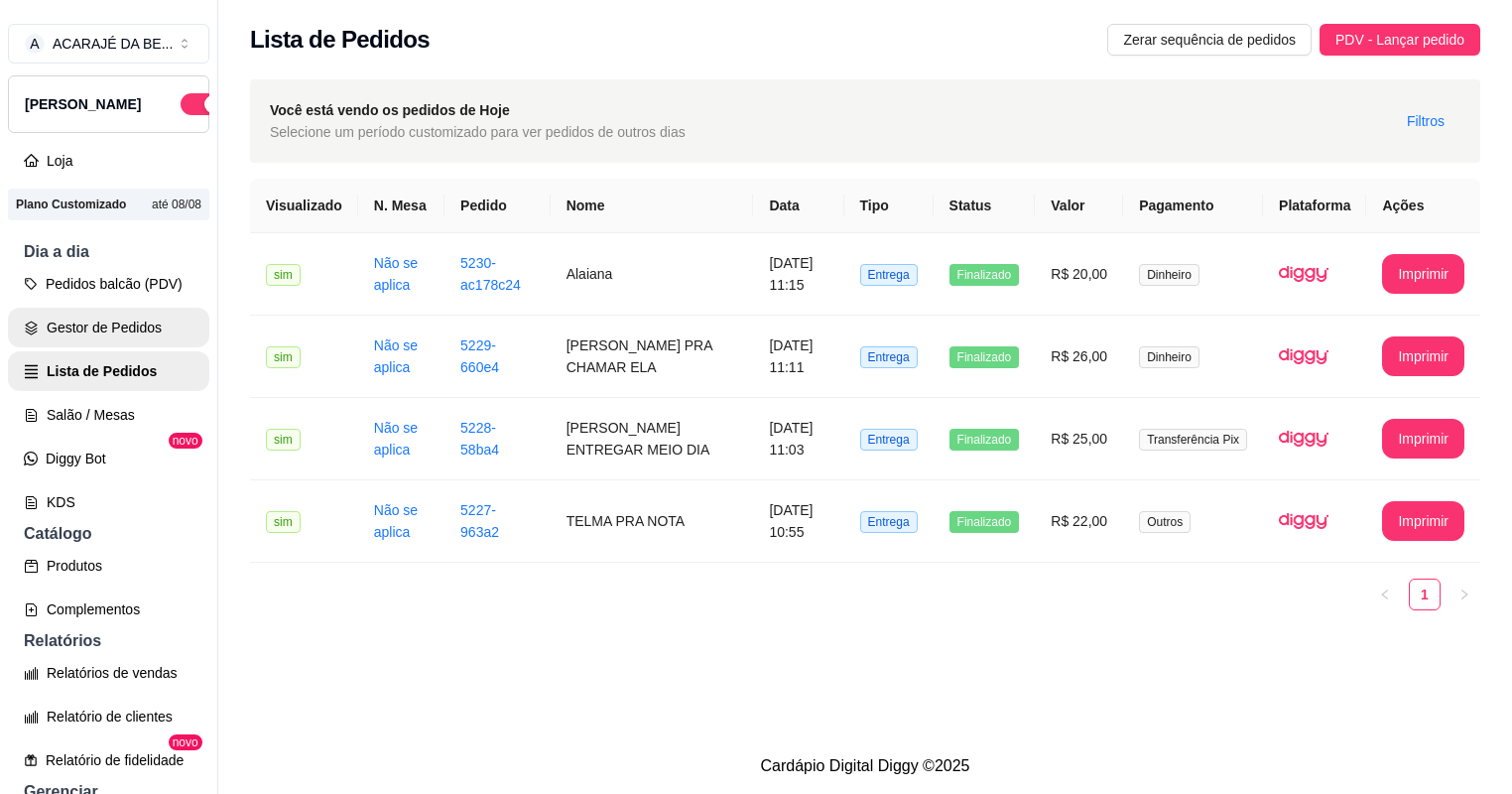 click on "Gestor de Pedidos" at bounding box center [108, 328] 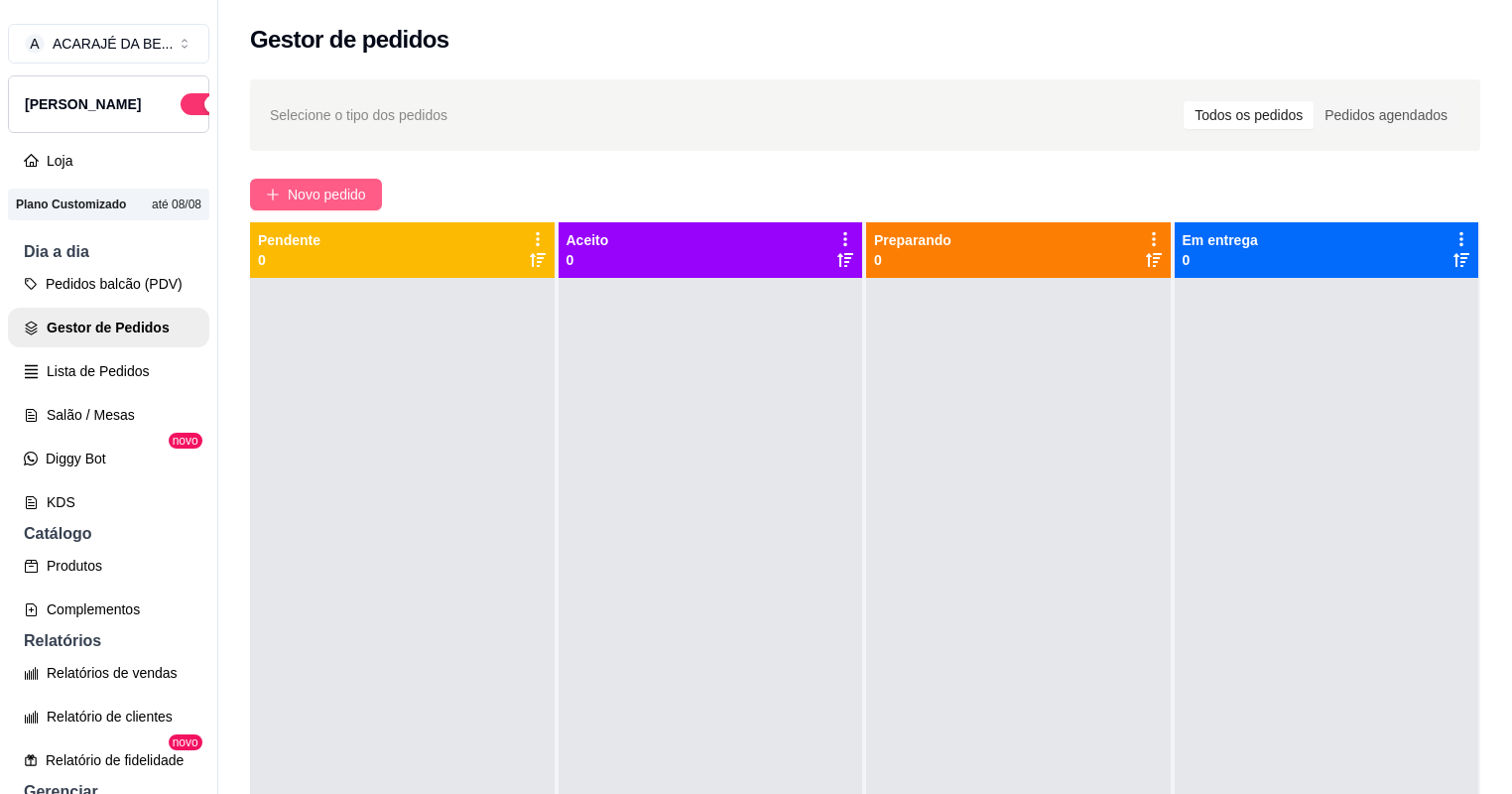 click on "Novo pedido" at bounding box center (326, 195) 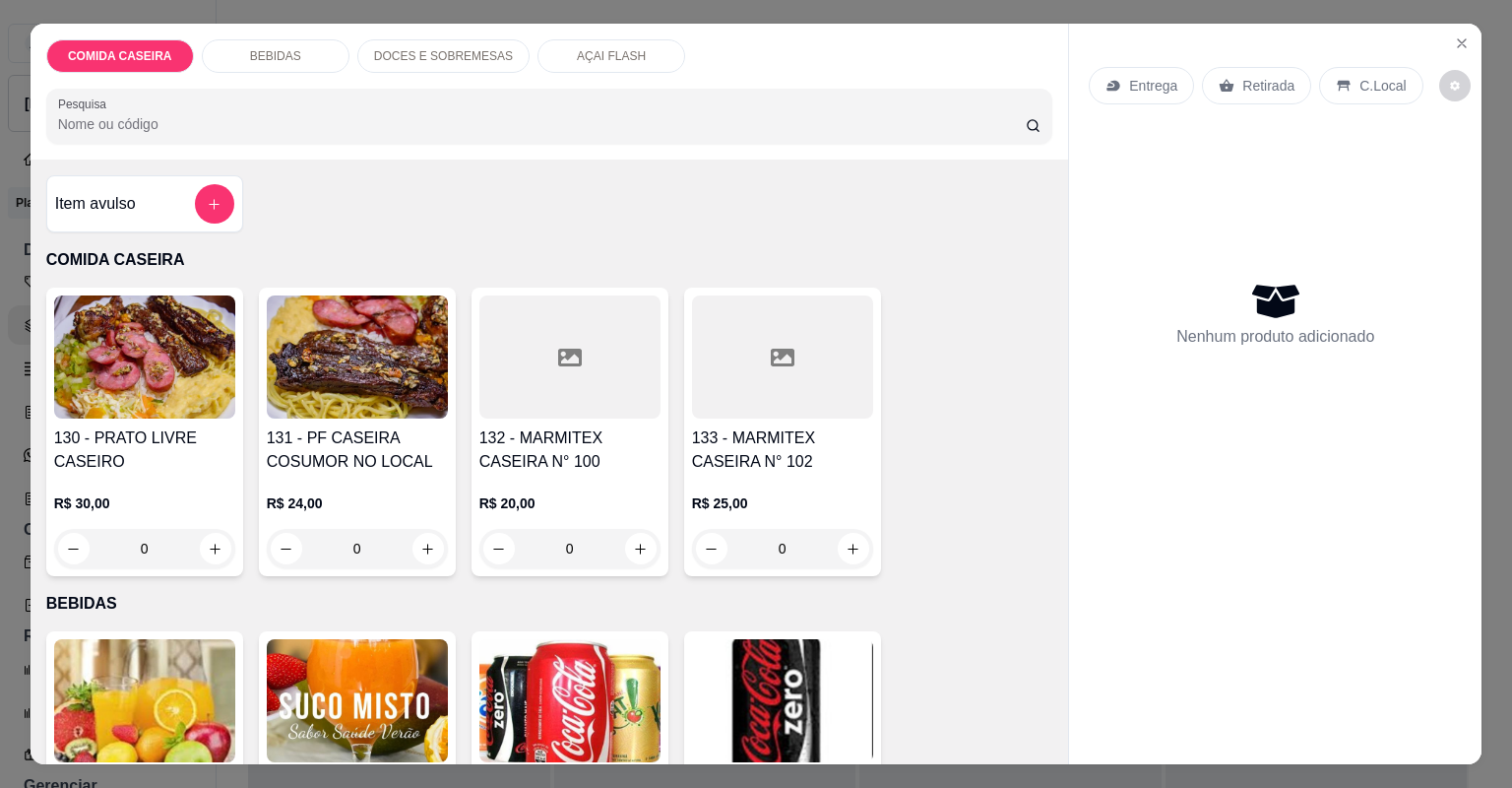 click at bounding box center (783, 357) 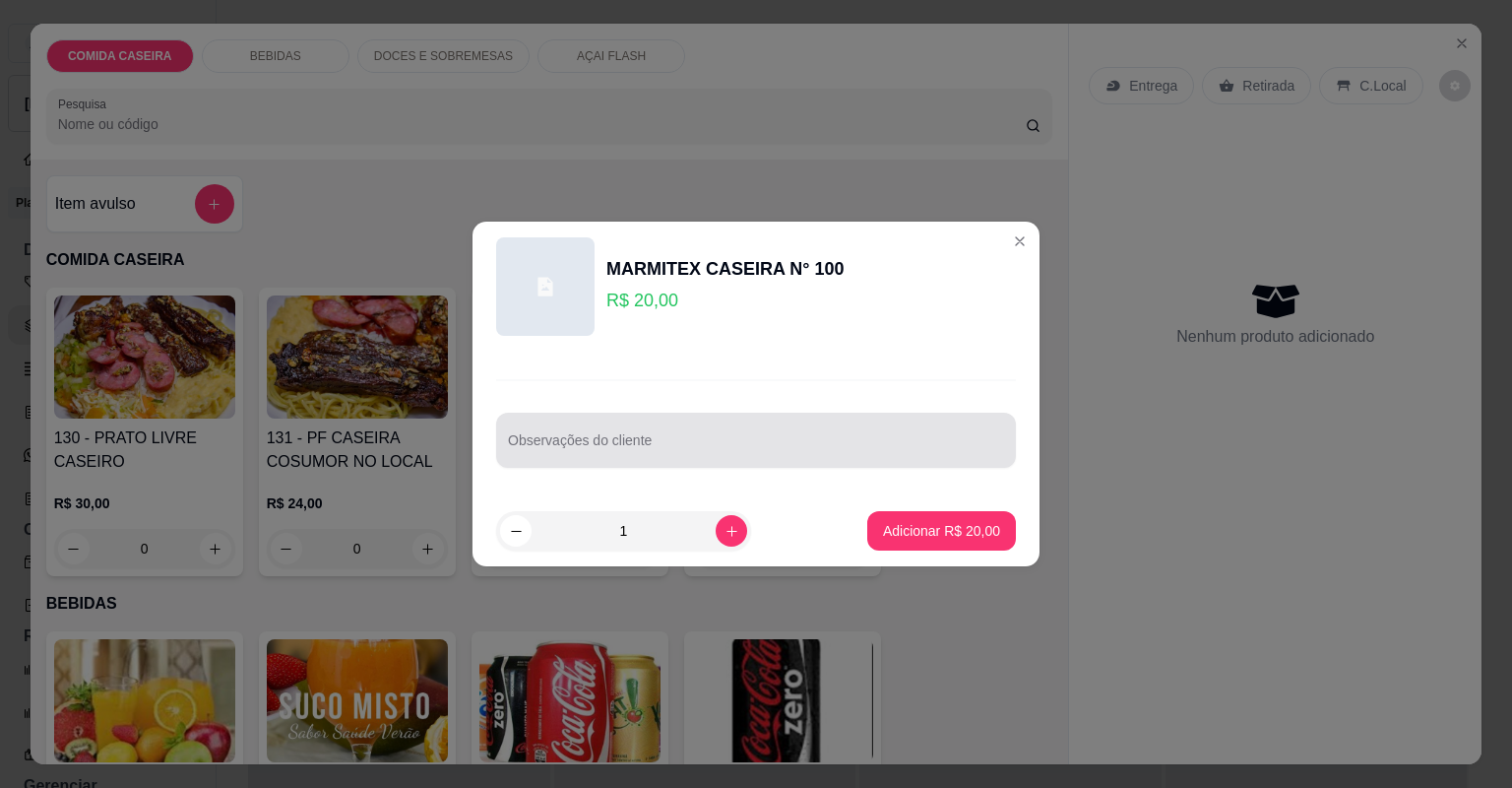 click on "Observações do cliente" at bounding box center [756, 448] 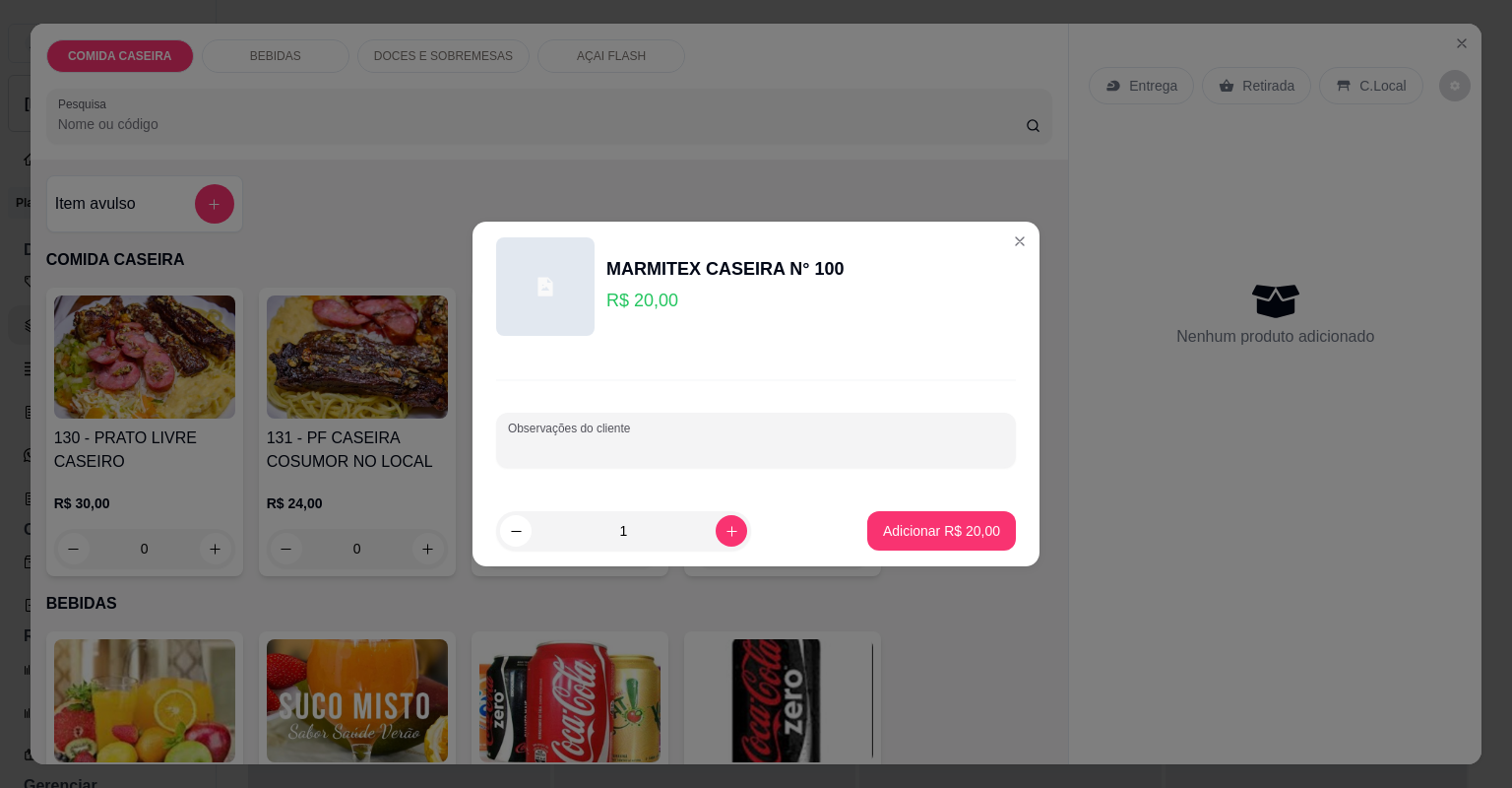 paste on "Arroz( não põe muito) acrescenta na salada se possível.  Macarrão  Purê de batata  Farofa Couve flor Repolho Coxinha da asa  Lombo bovino" 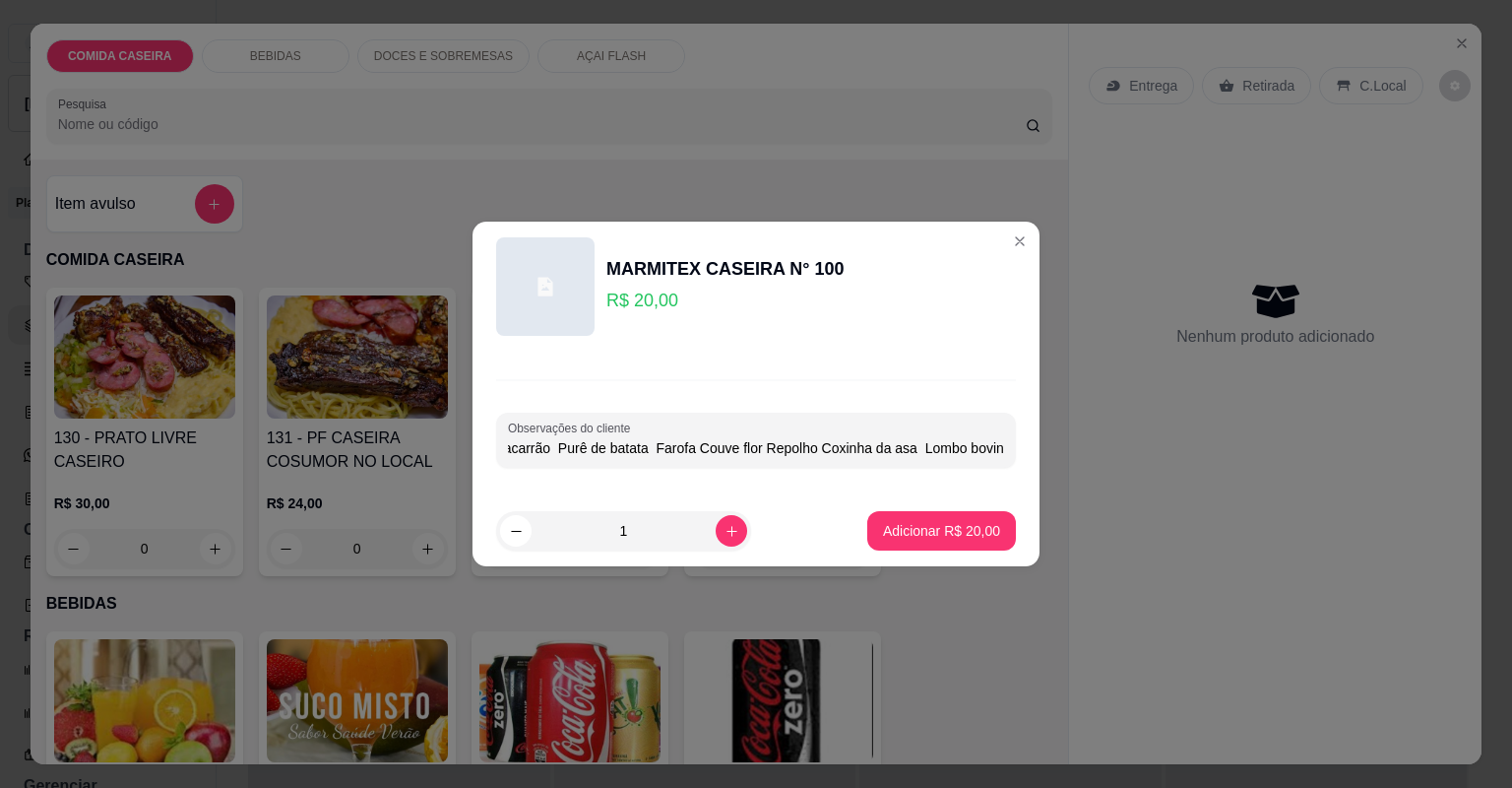 scroll, scrollTop: 0, scrollLeft: 372, axis: horizontal 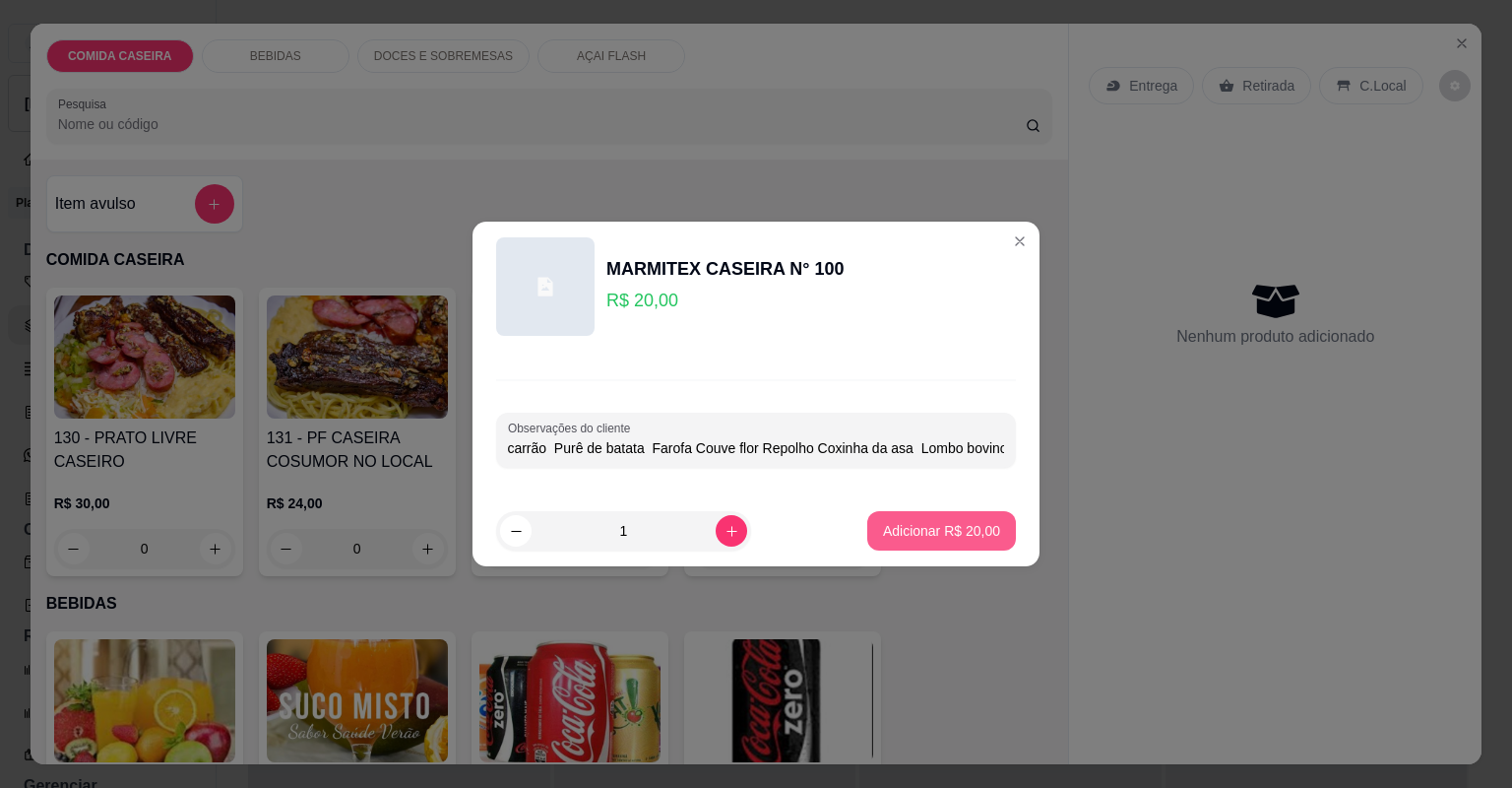 type on "Arroz( não põe muito) acrescenta na salada se possível.  Macarrão  Purê de batata  Farofa Couve flor Repolho Coxinha da asa  Lombo bovino" 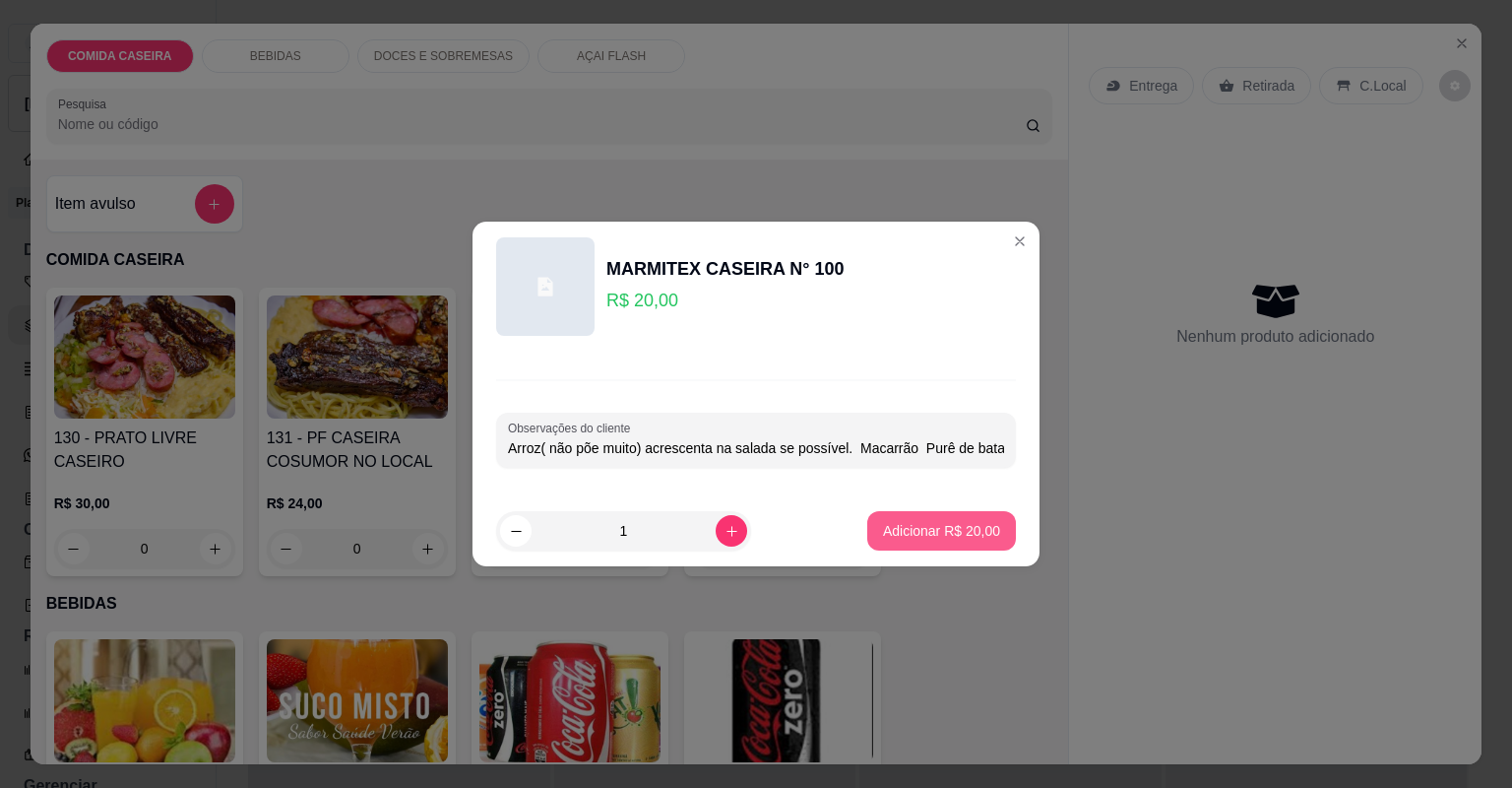 click on "Adicionar   R$ 20,00" at bounding box center (941, 531) 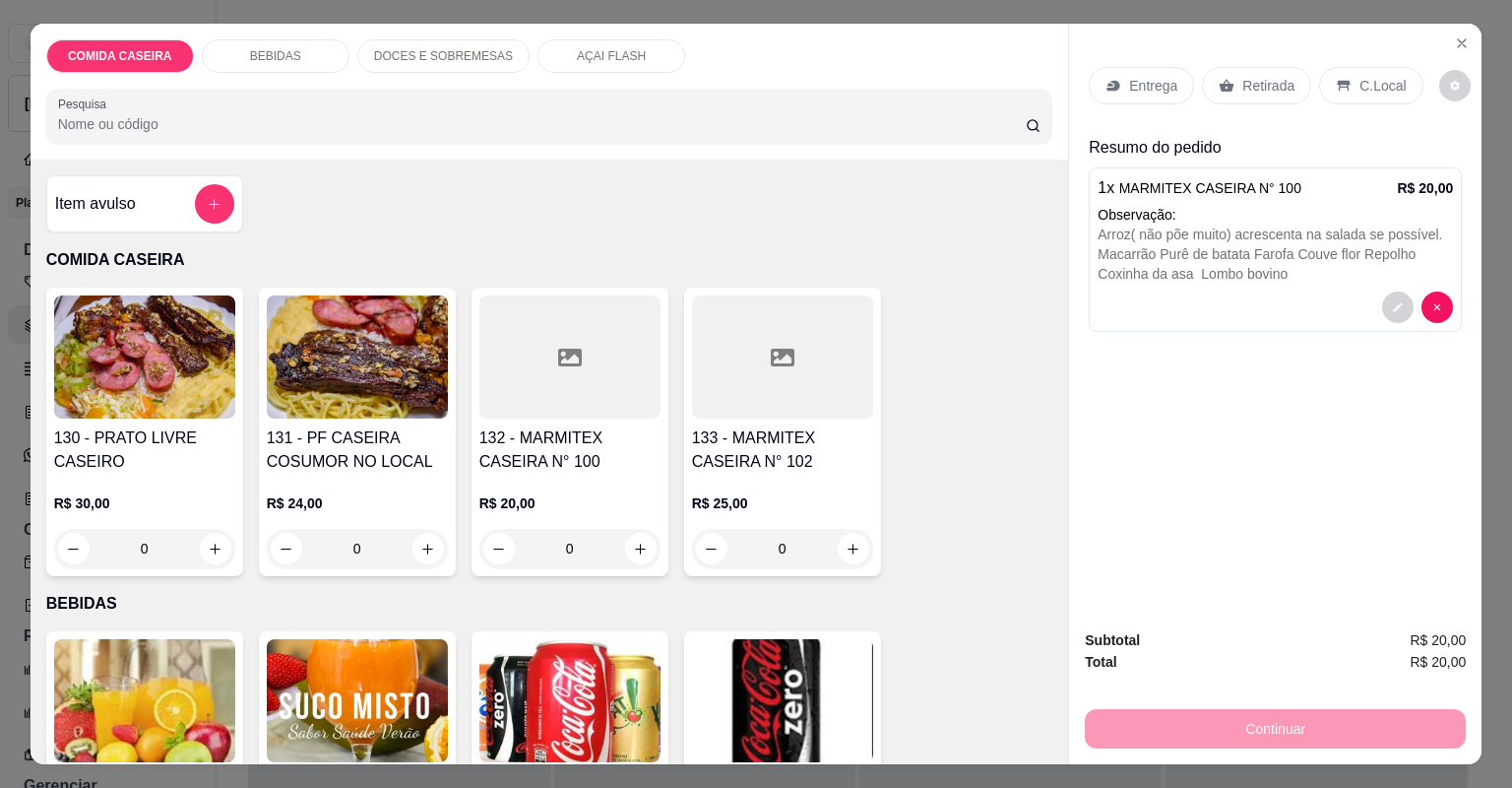 click on "Entrega" at bounding box center [1153, 86] 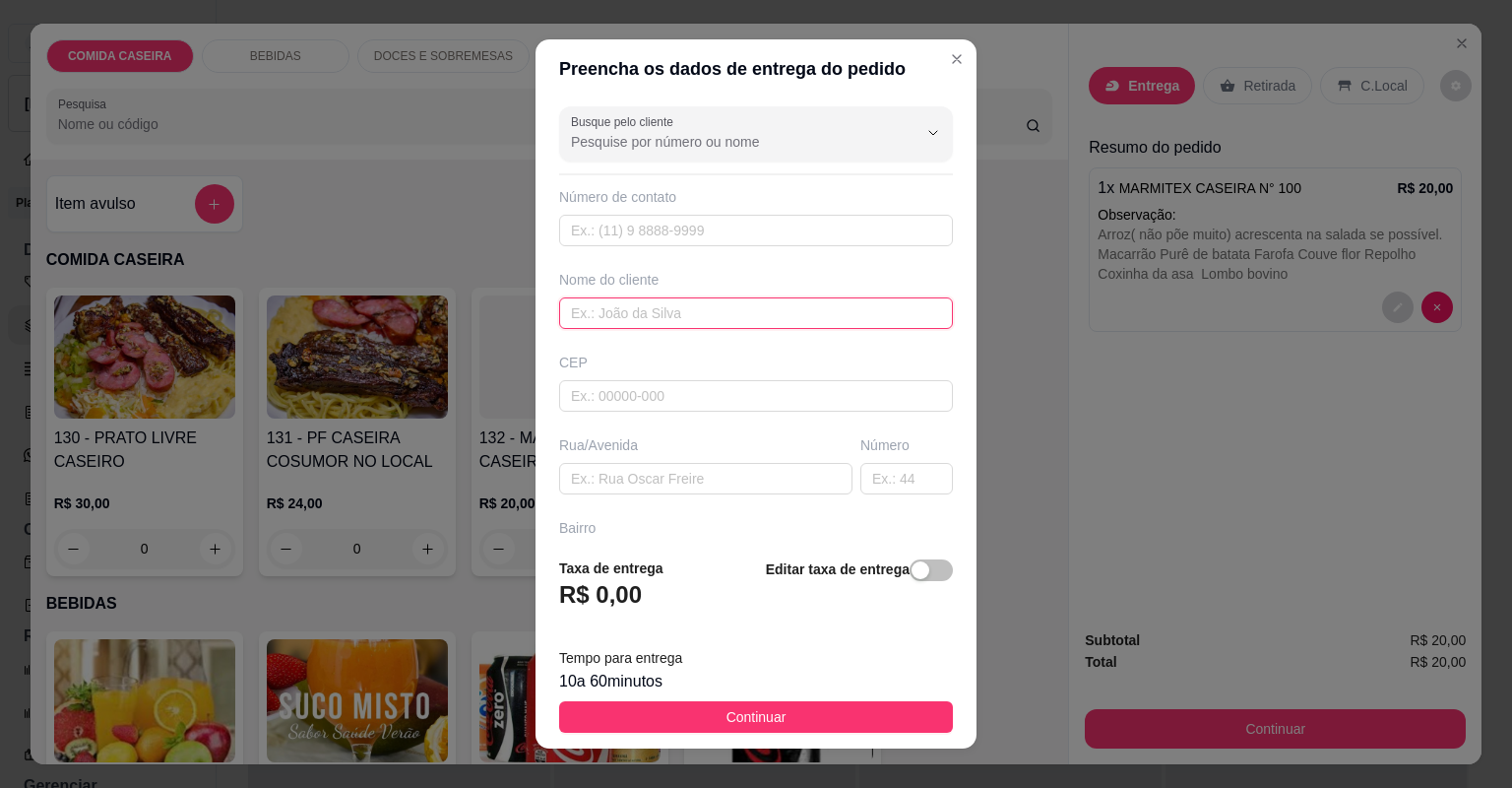 click at bounding box center (756, 313) 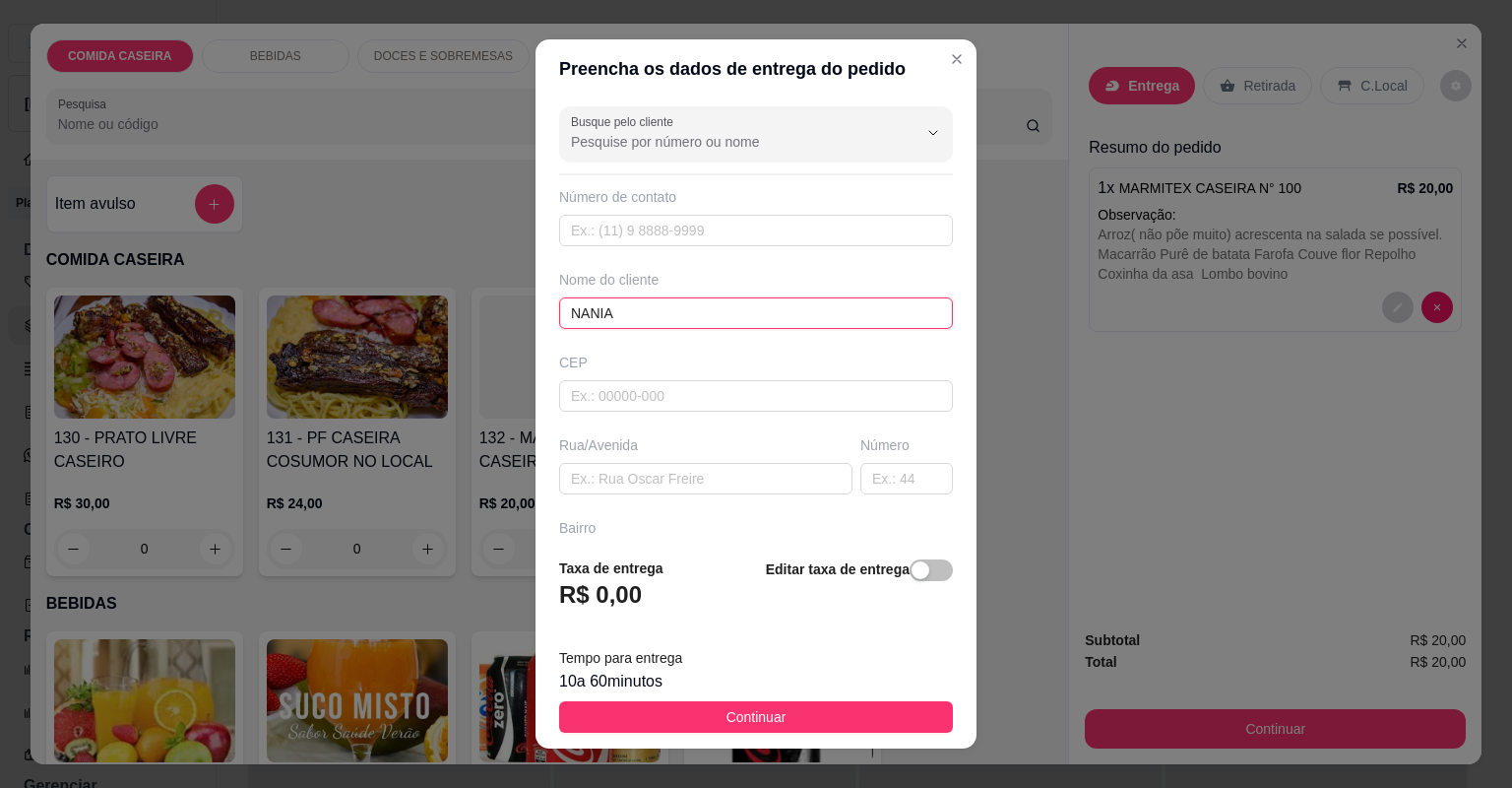 type on "NANIA" 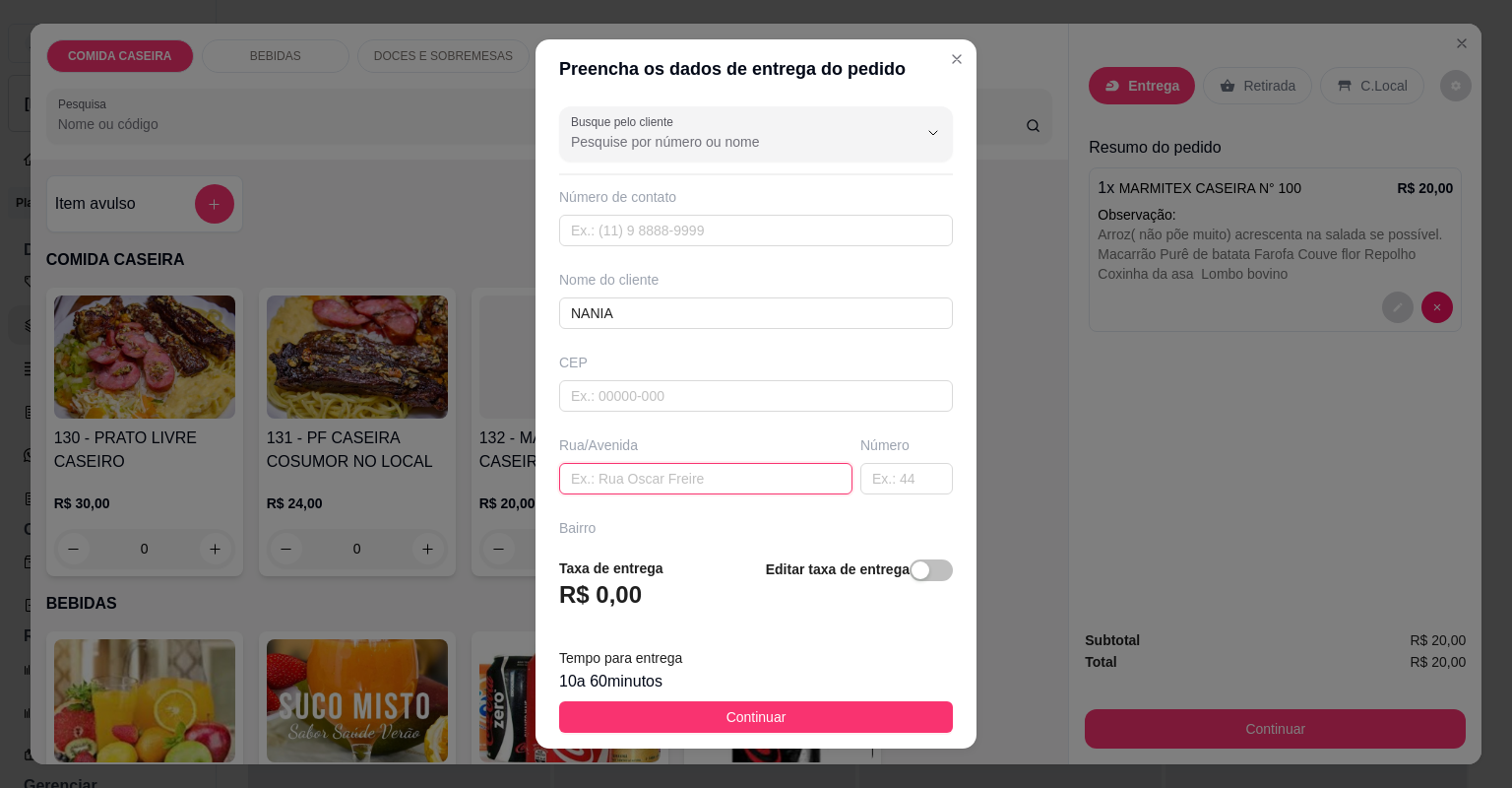 paste on "2 travessa comissão número 9 Vizinho do funcionário [PERSON_NAME]." 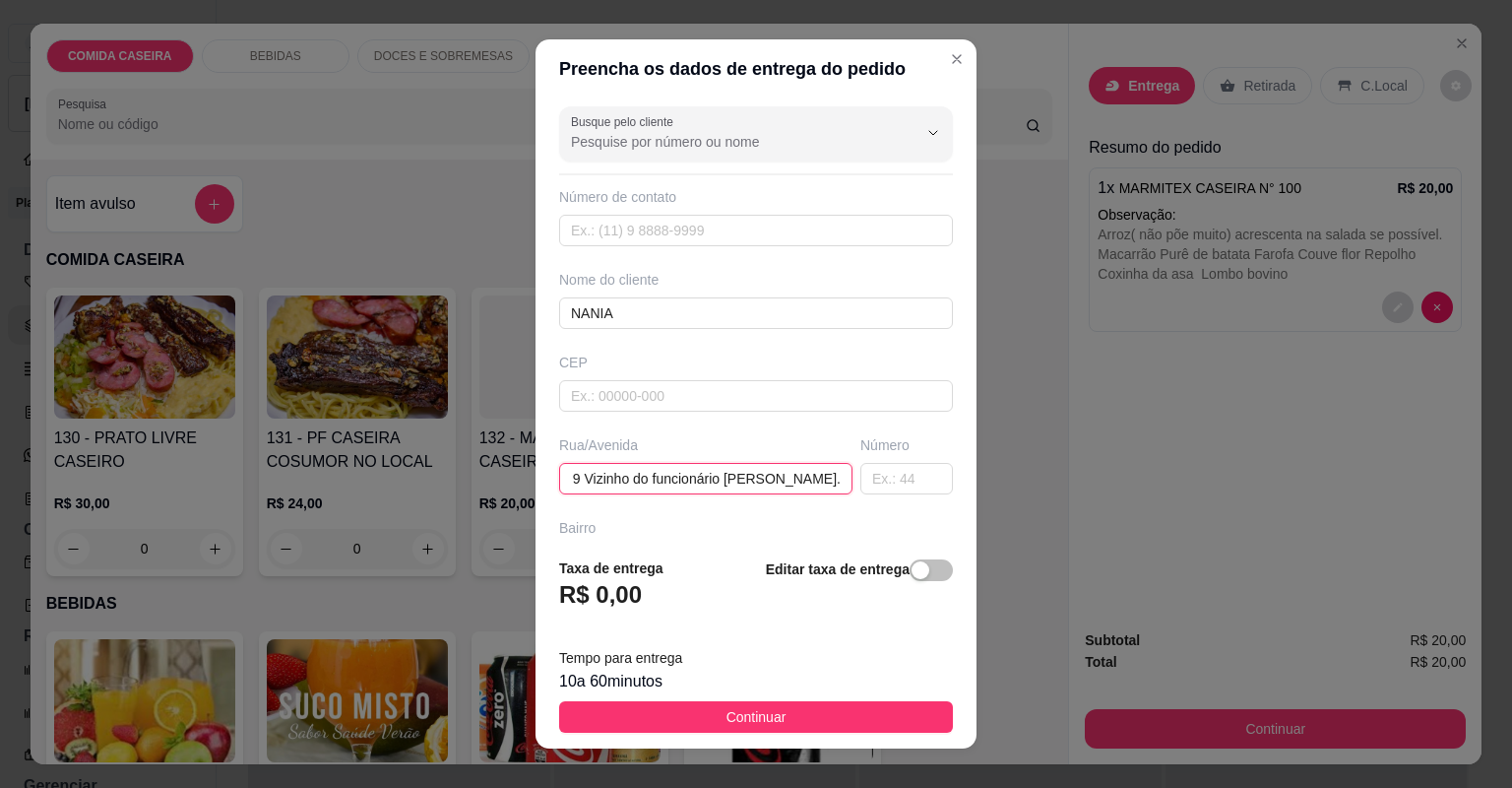 scroll, scrollTop: 0, scrollLeft: 206, axis: horizontal 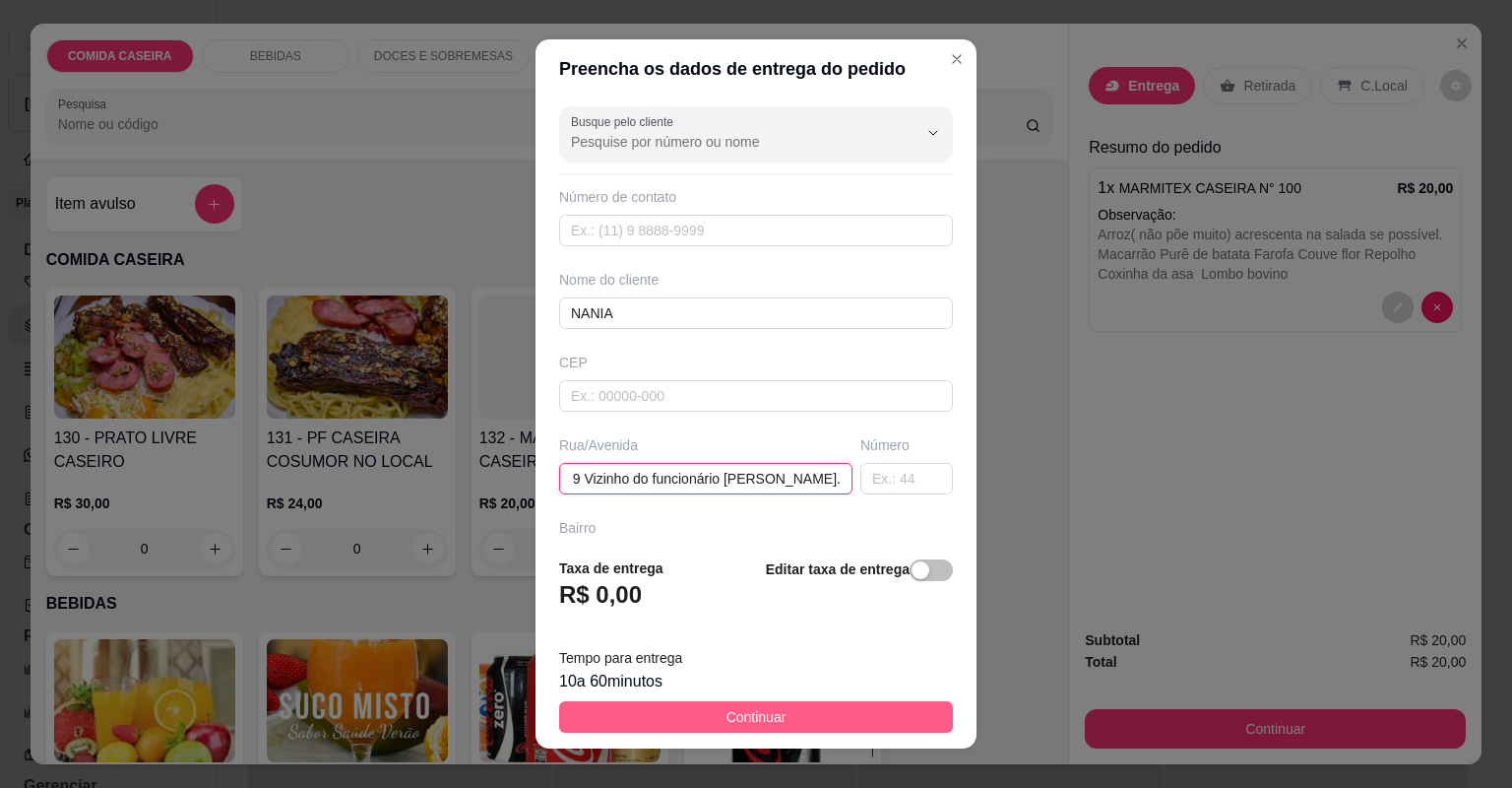 type on "2 travessa comissão número 9 Vizinho do funcionário [PERSON_NAME]." 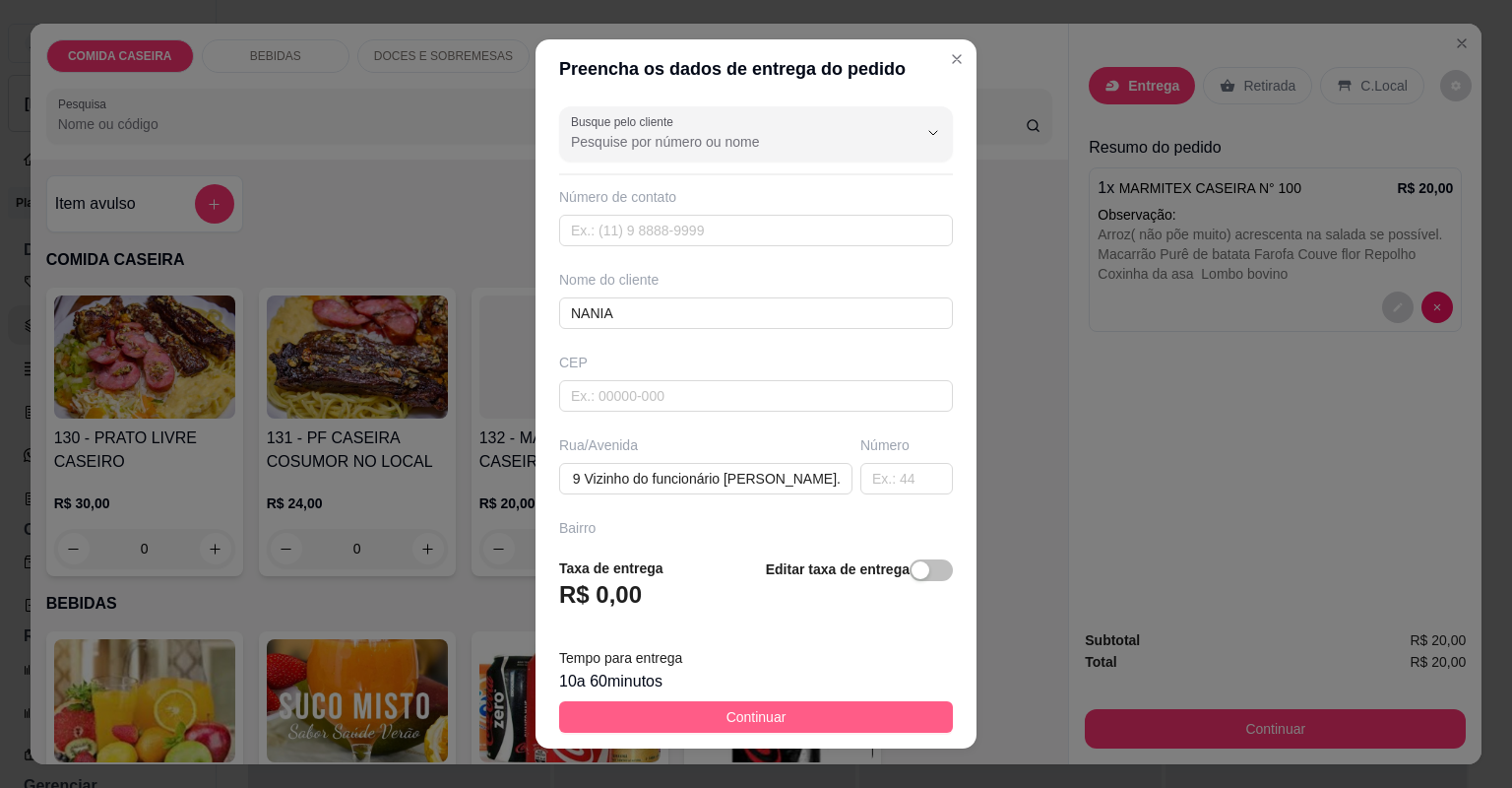 click on "Continuar" at bounding box center (756, 717) 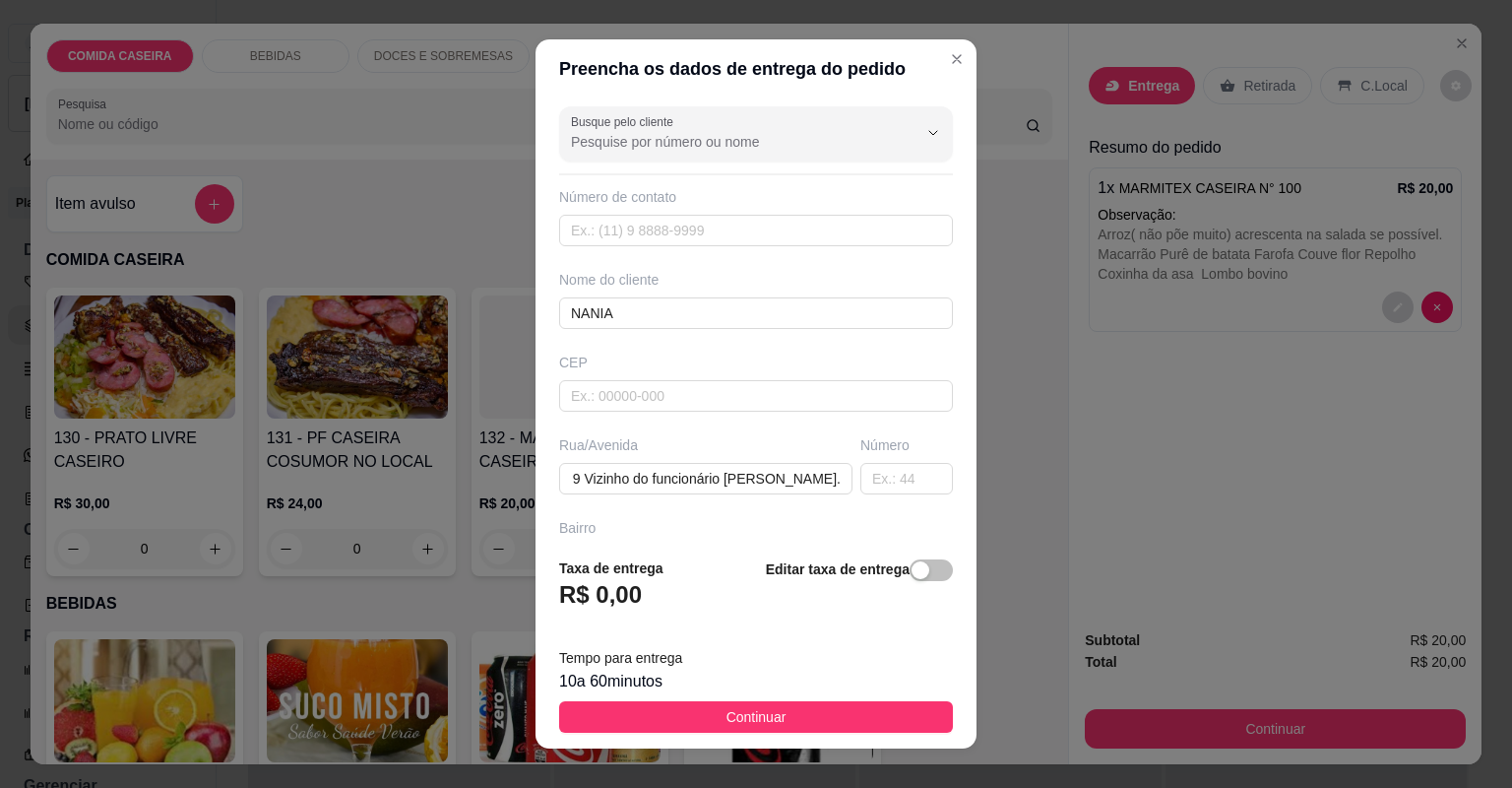 scroll, scrollTop: 0, scrollLeft: 0, axis: both 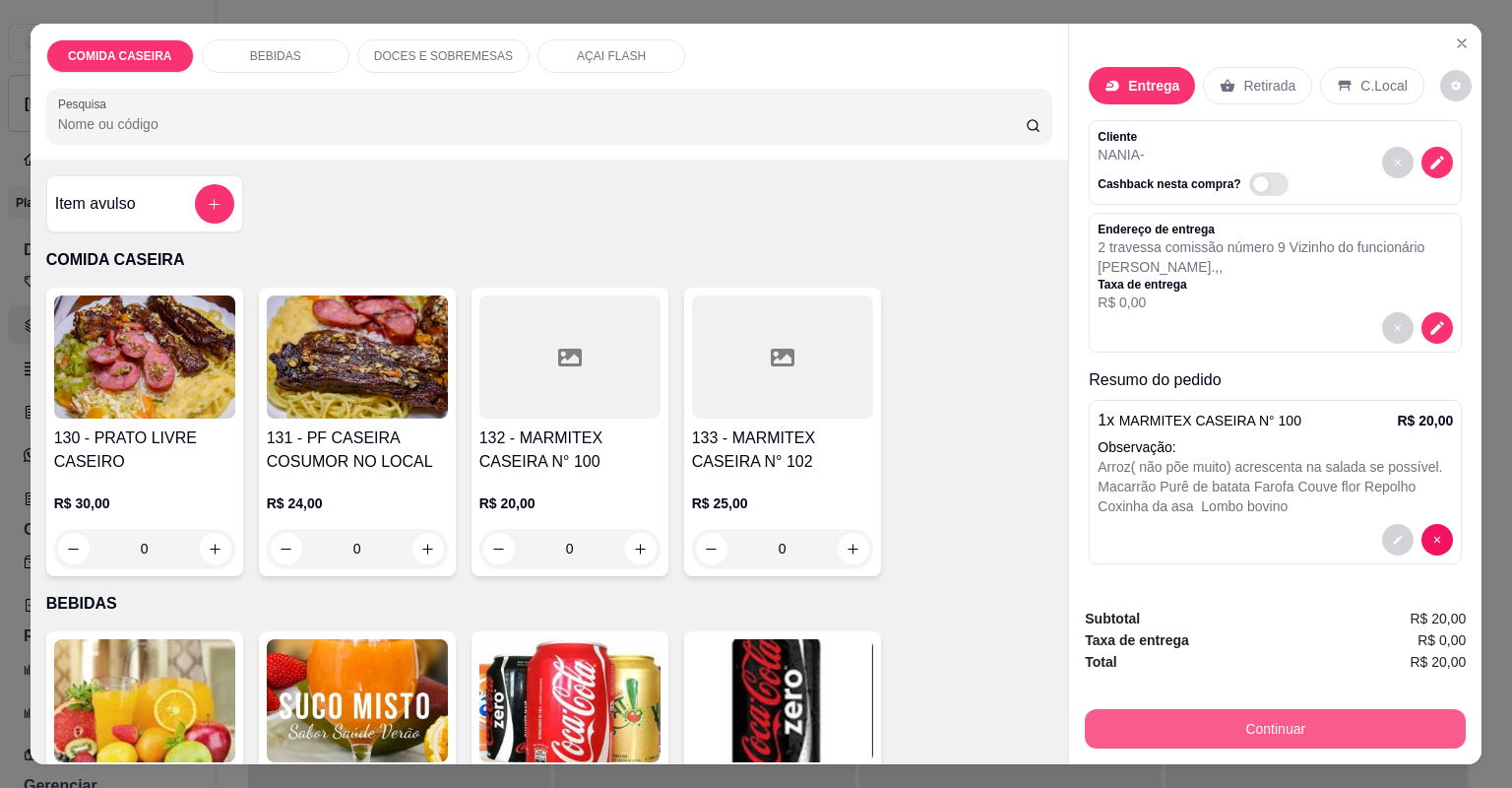 click on "Continuar" at bounding box center [1275, 729] 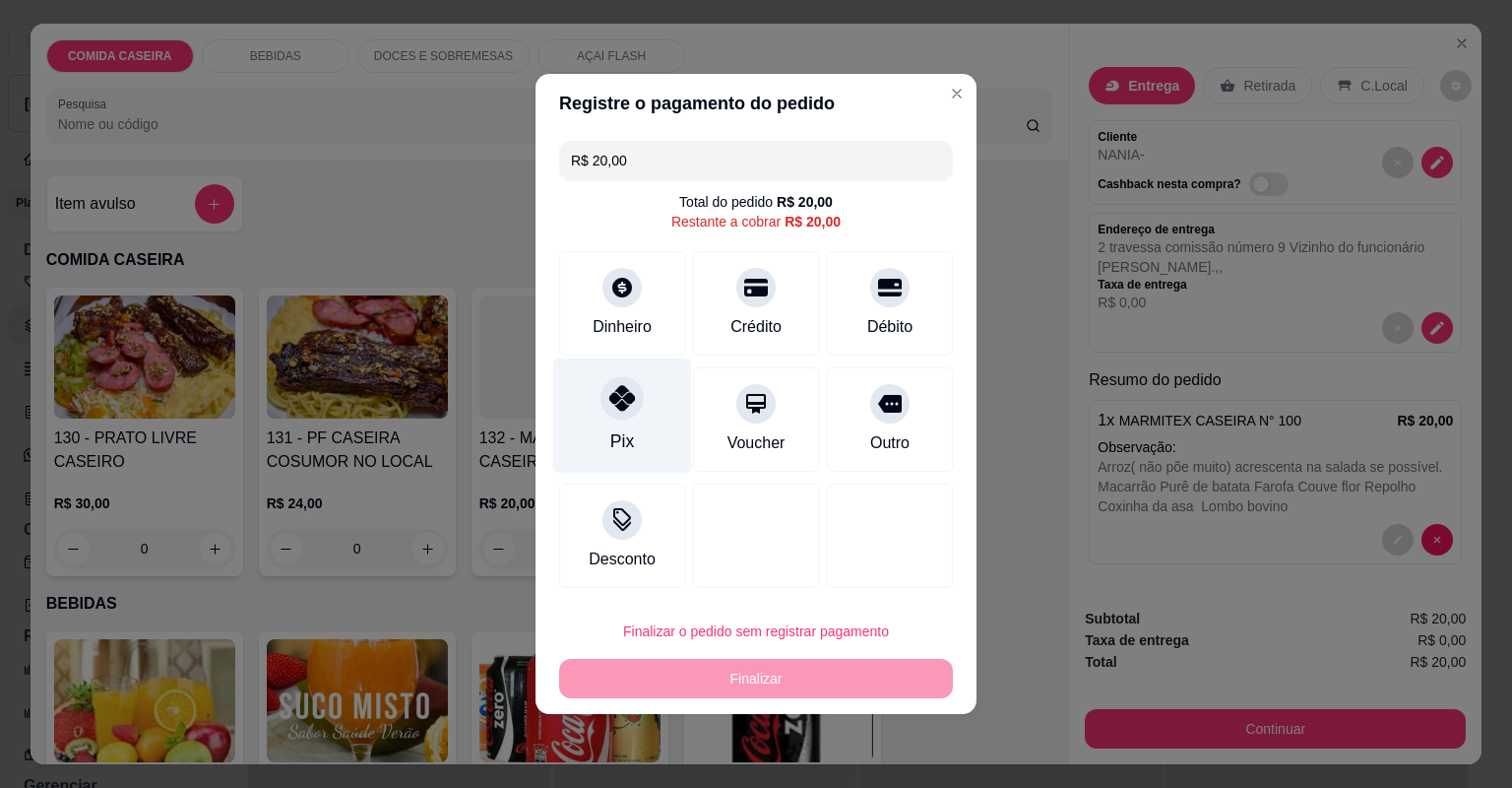 click on "Pix" at bounding box center (622, 416) 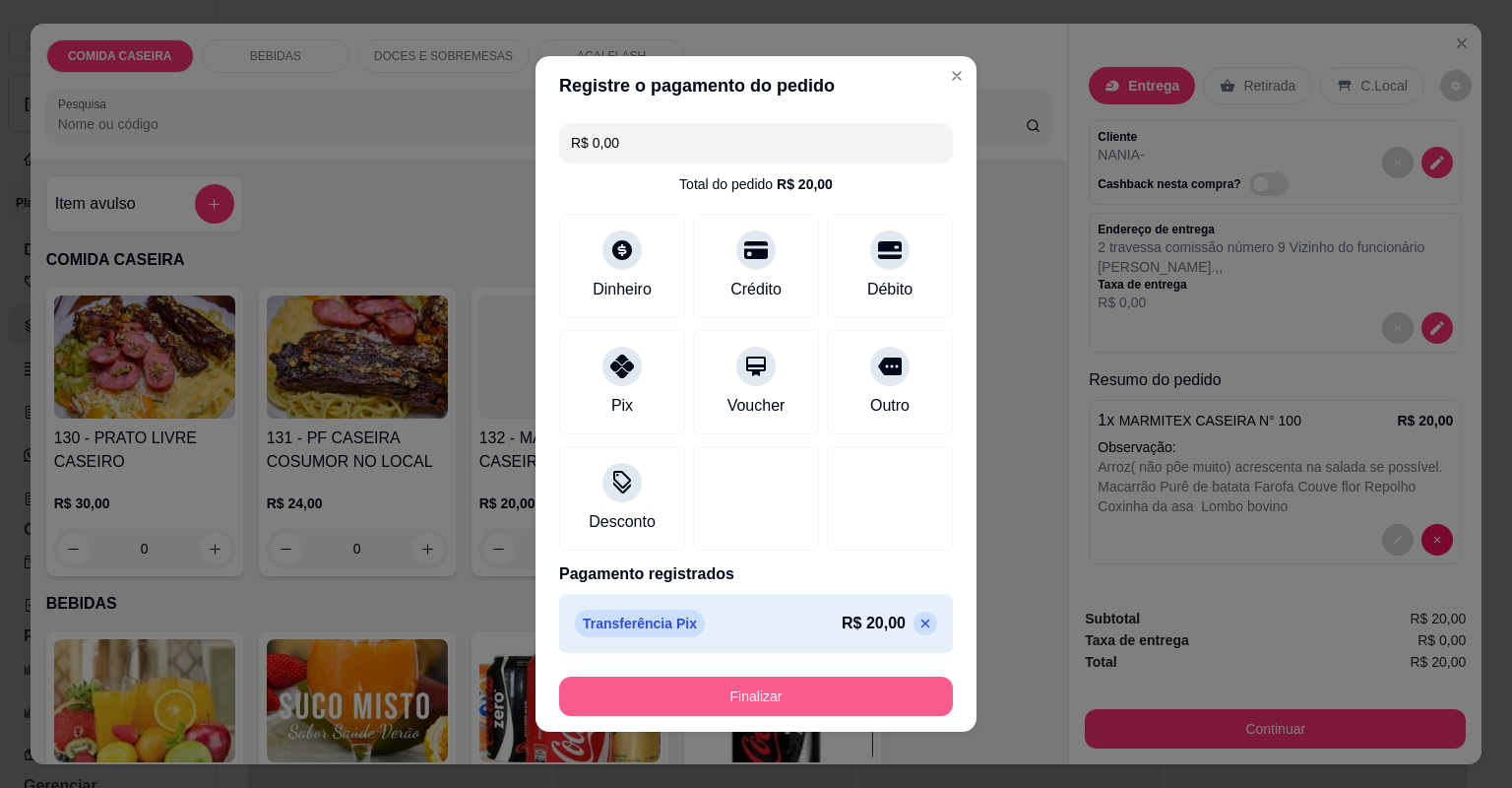 click on "Finalizar" at bounding box center [756, 696] 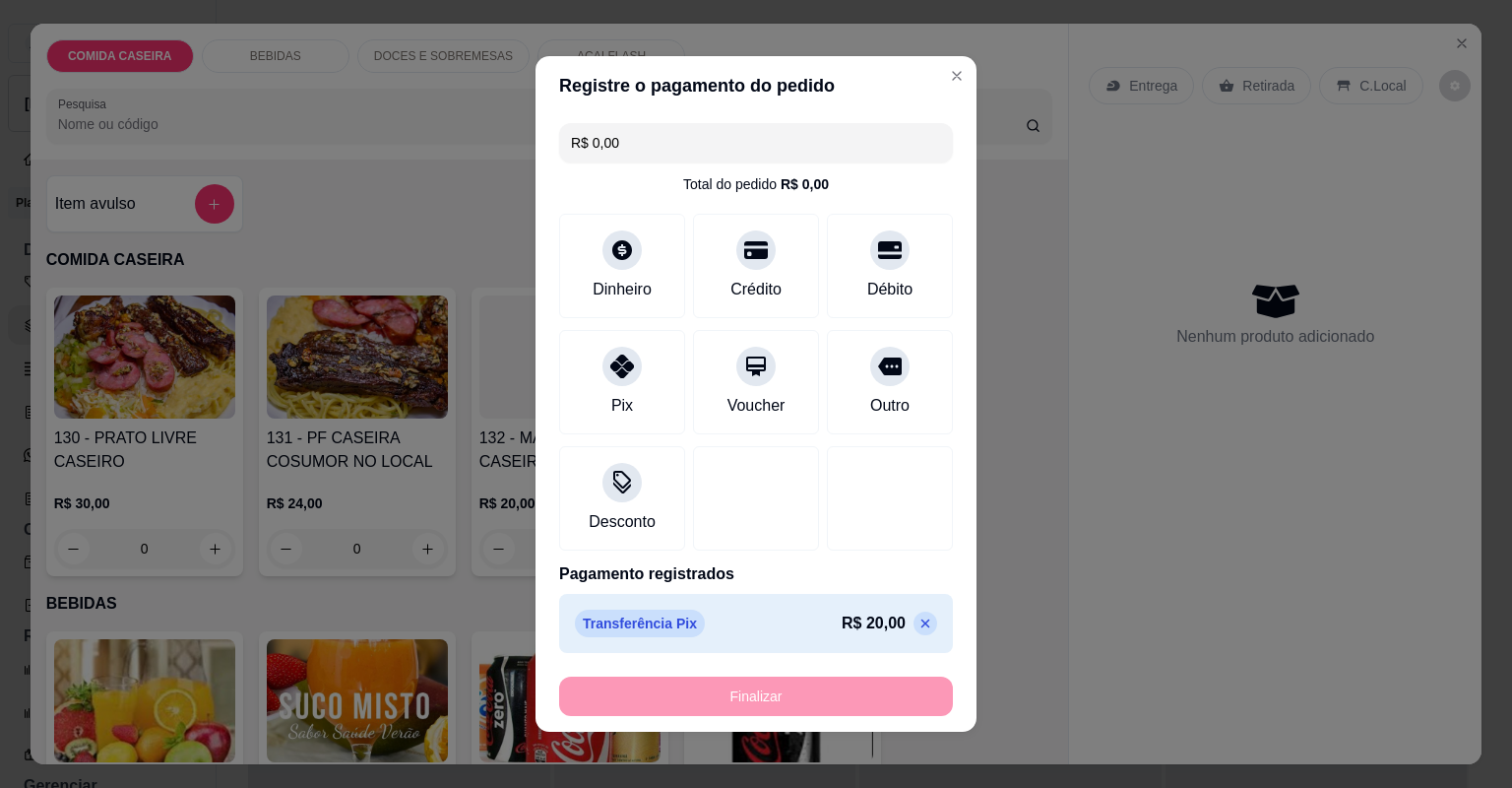 type on "-R$ 20,00" 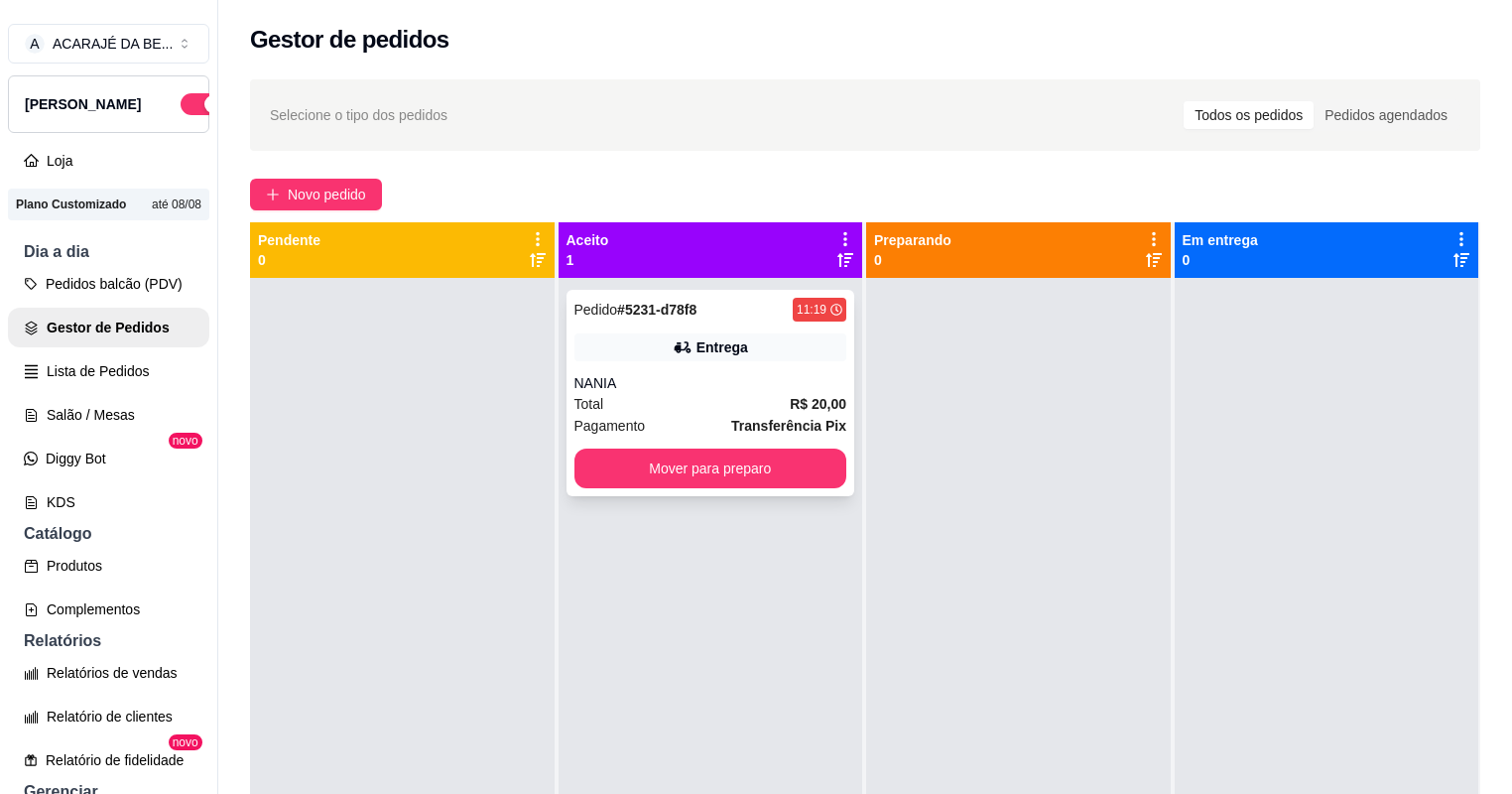 click on "Total R$ 20,00" at bounding box center (710, 404) 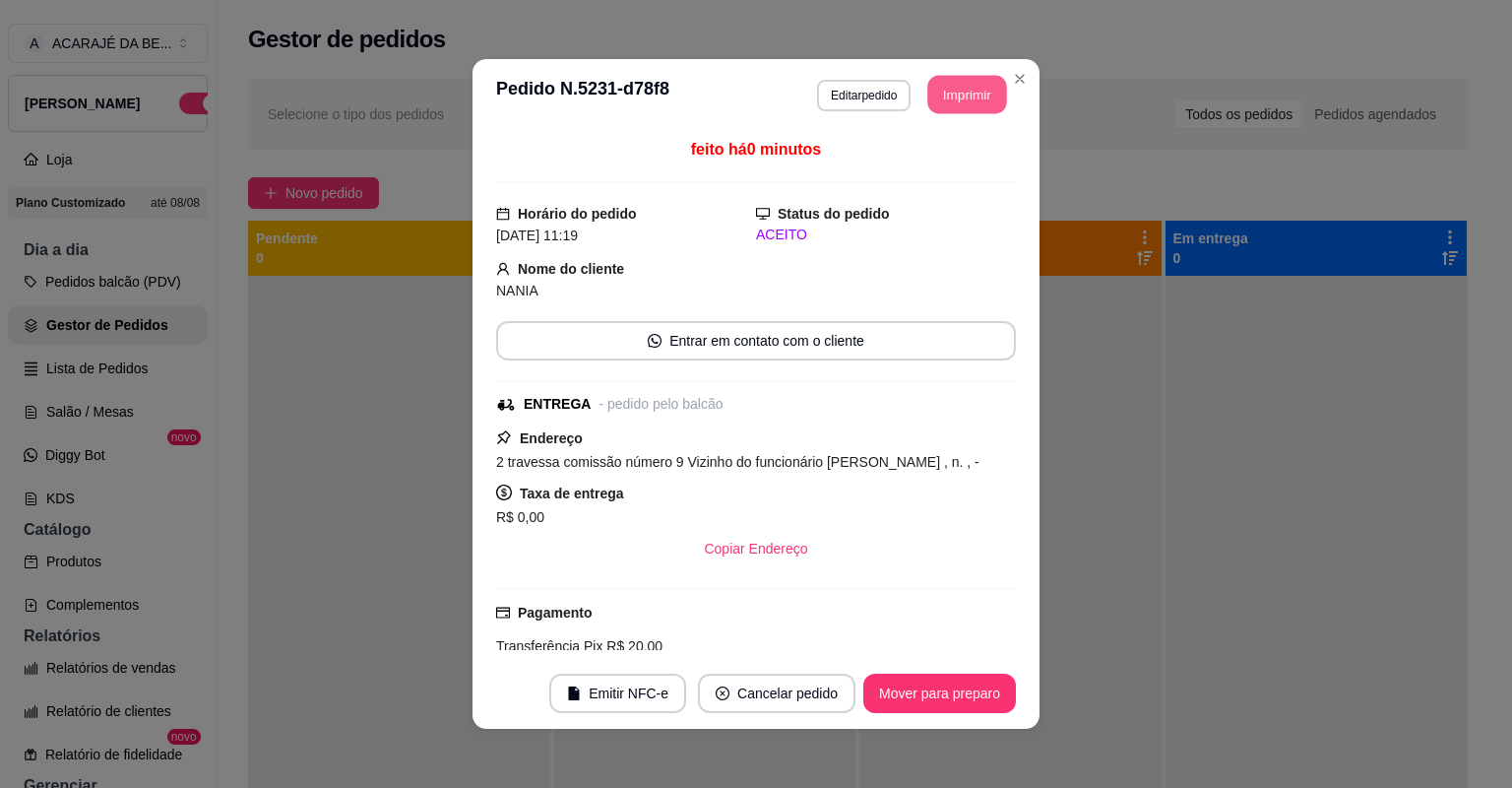 click on "Imprimir" at bounding box center (968, 95) 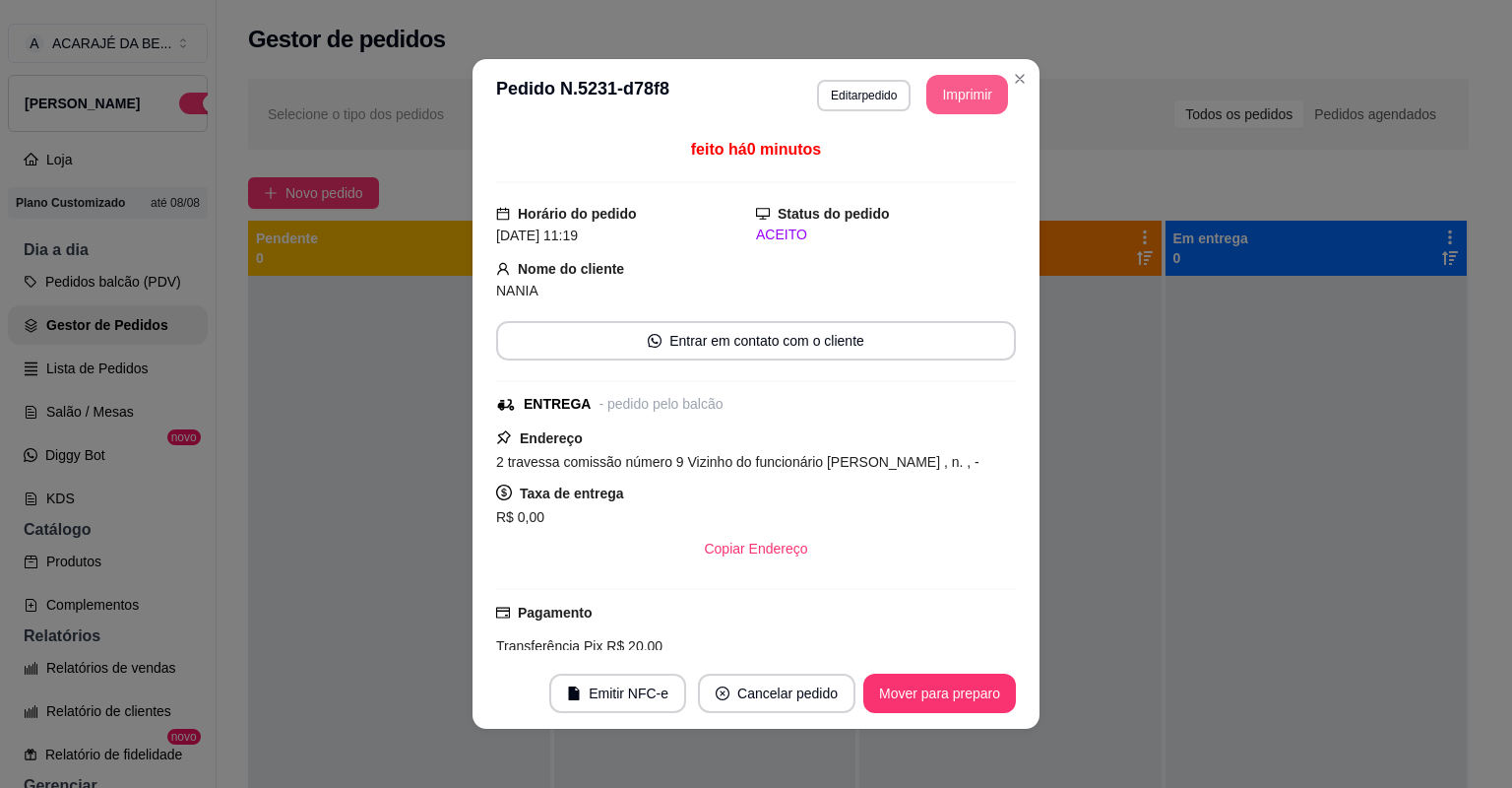 scroll, scrollTop: 0, scrollLeft: 0, axis: both 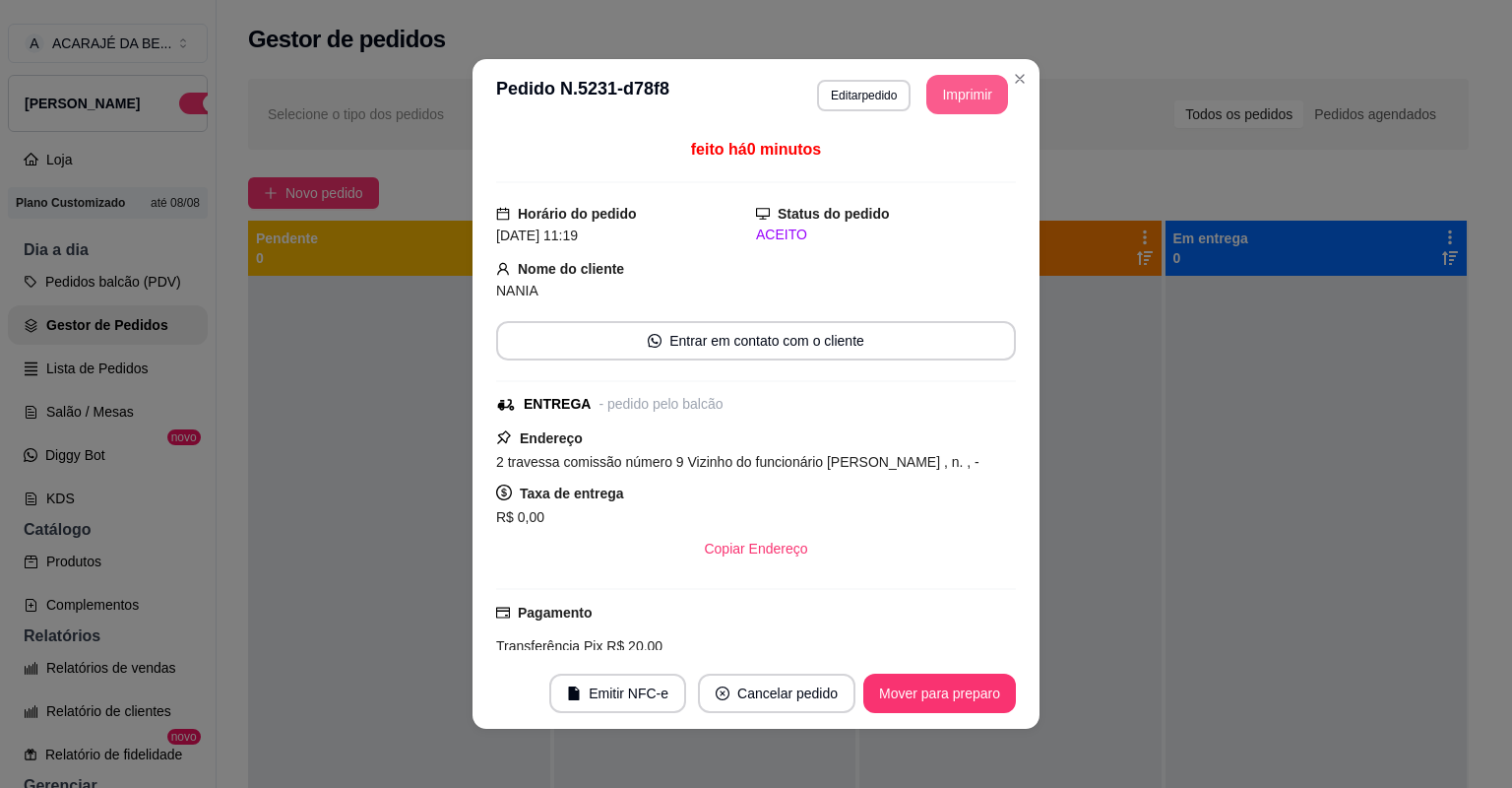 click on "Mover para preparo" at bounding box center (939, 693) 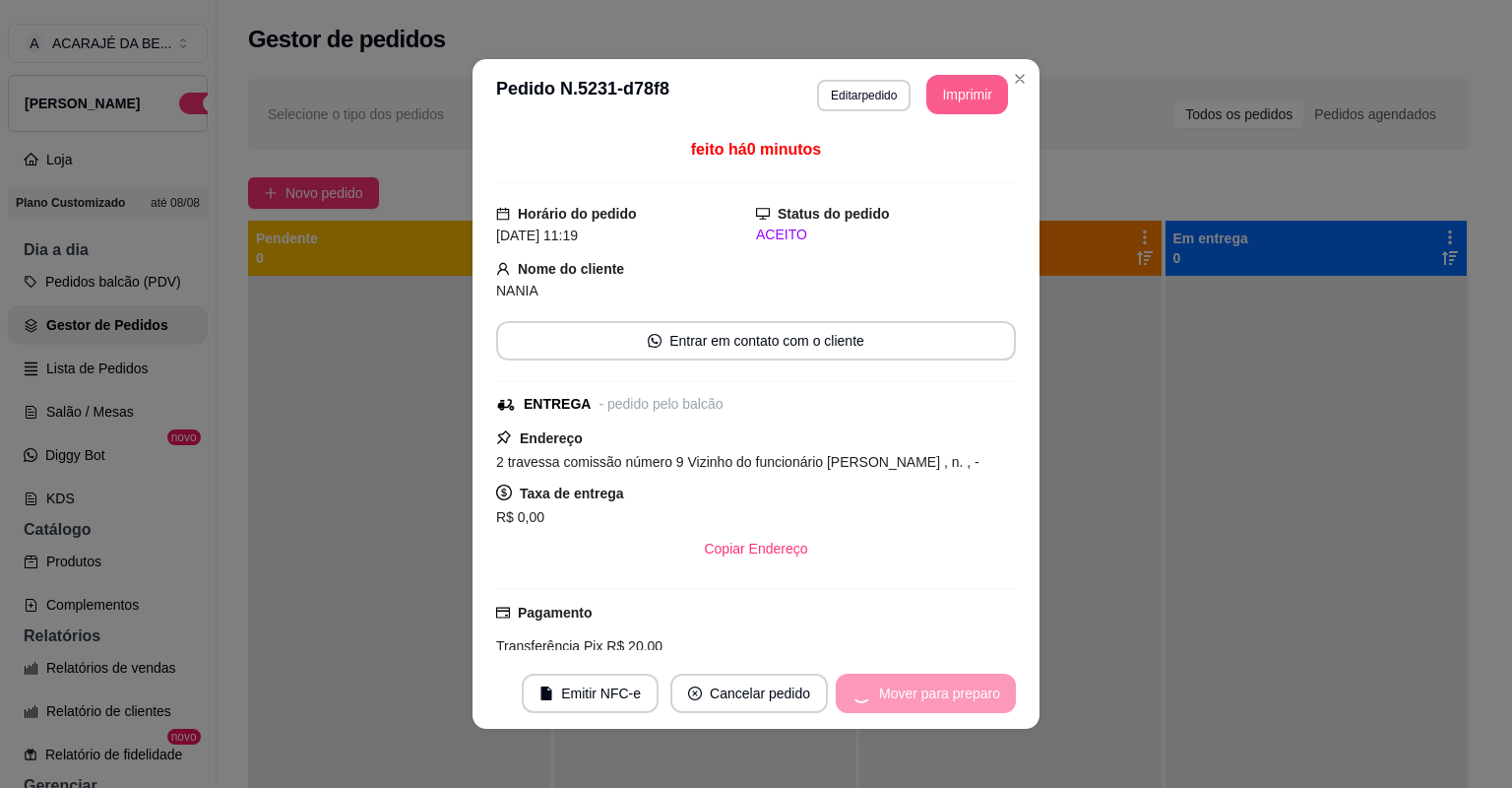 click on "Mover para preparo" at bounding box center [925, 693] 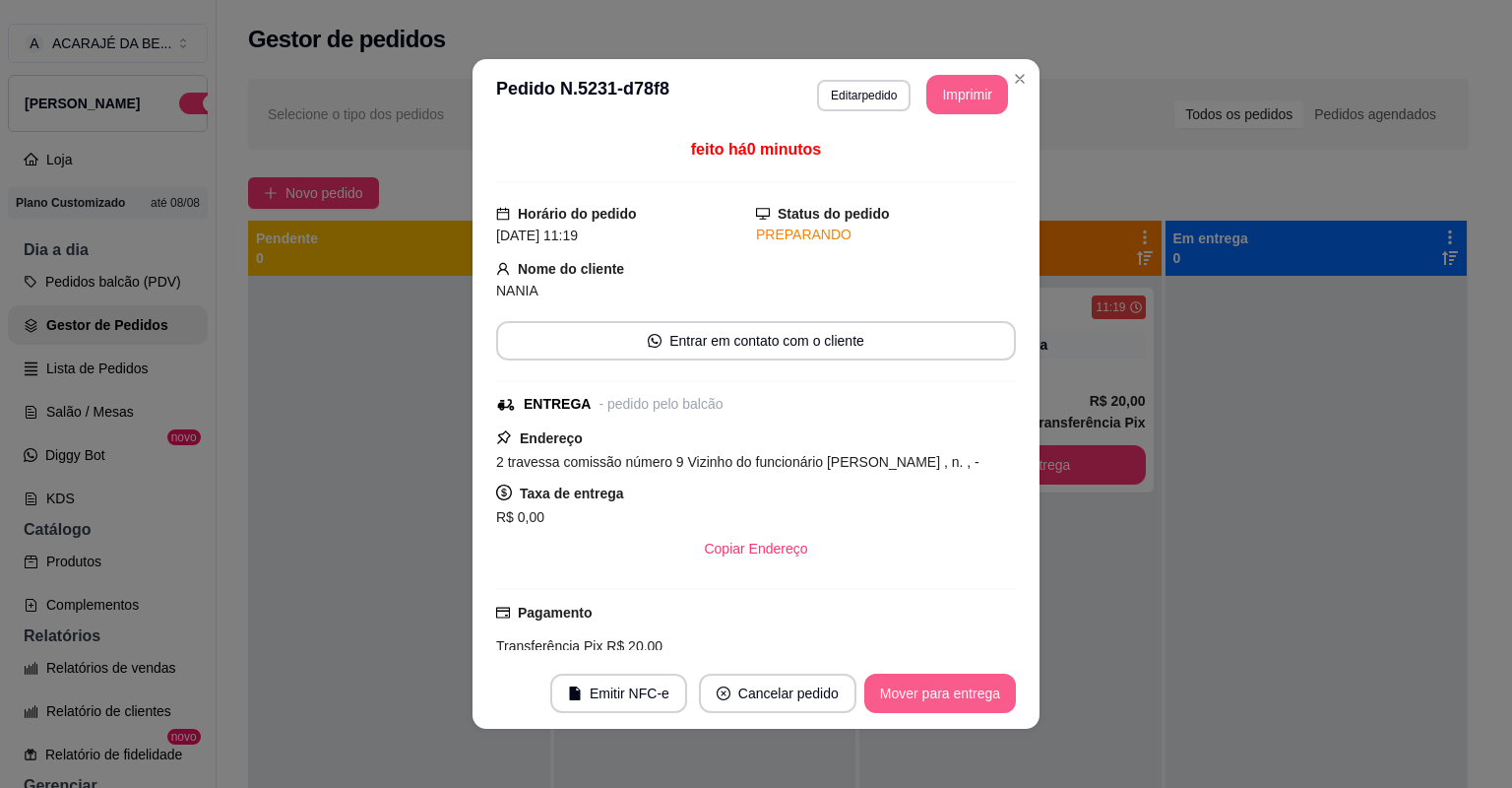 click on "Mover para entrega" at bounding box center [940, 693] 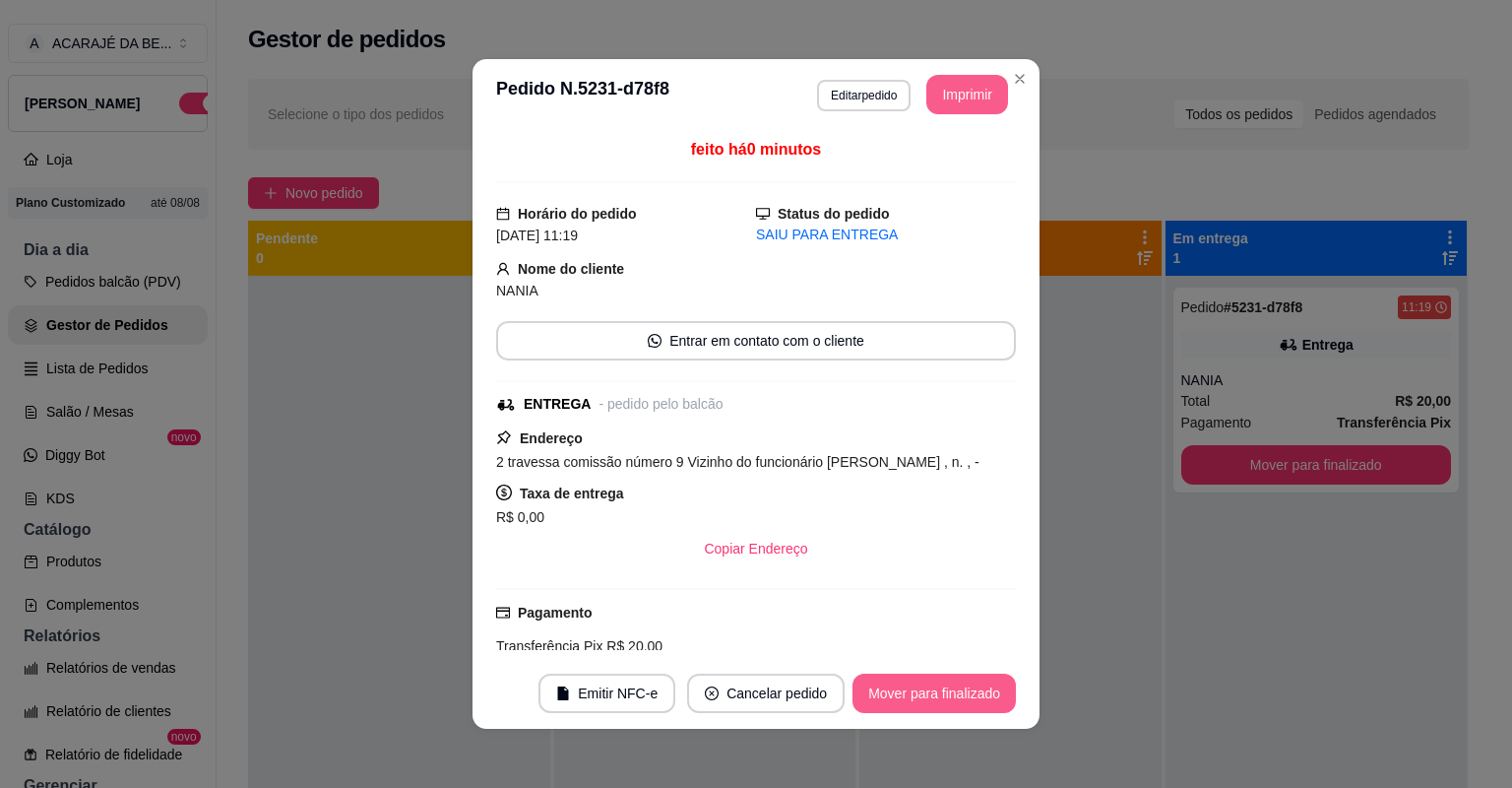 click on "Mover para finalizado" at bounding box center (934, 693) 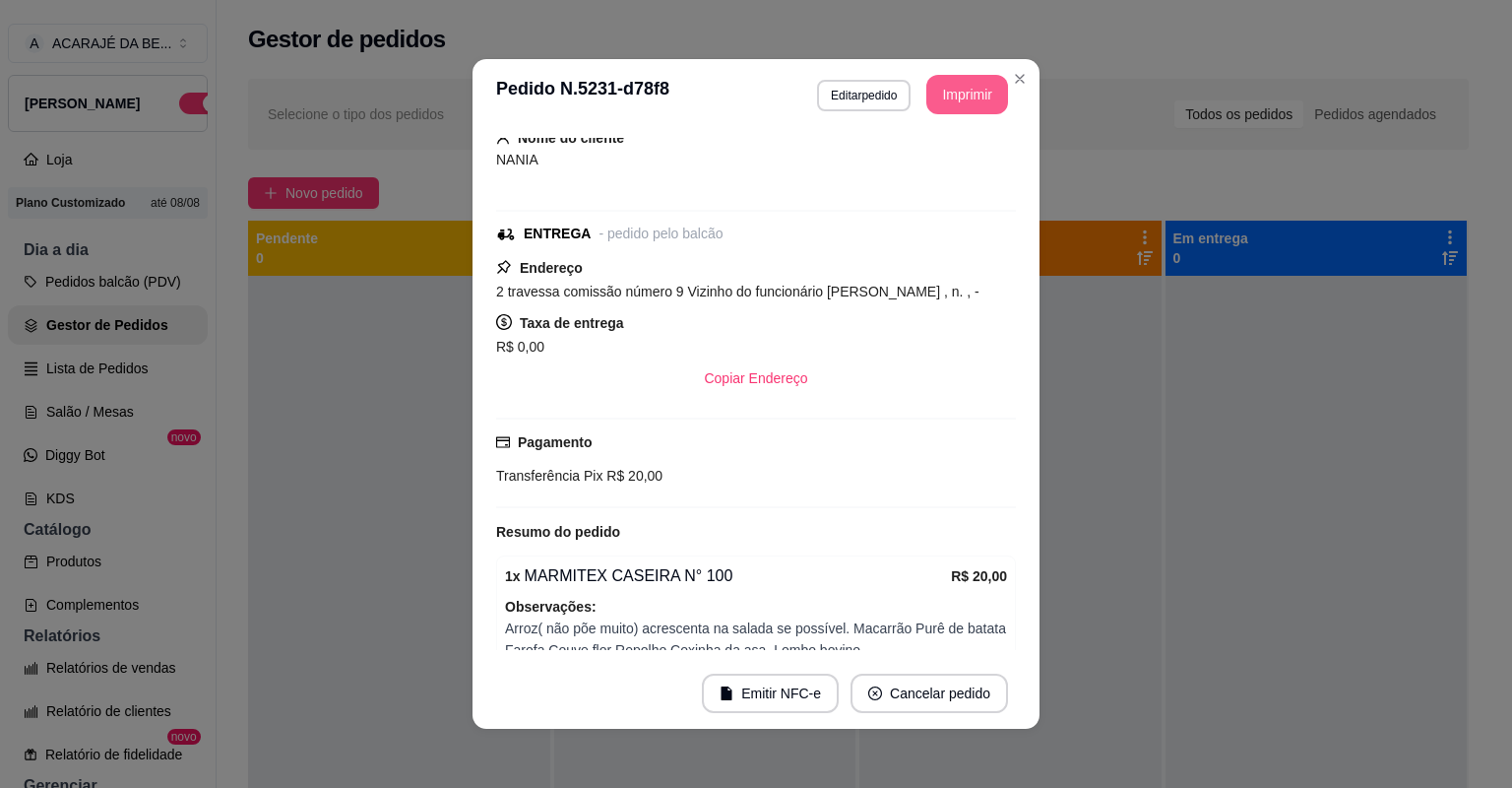 scroll, scrollTop: 180, scrollLeft: 0, axis: vertical 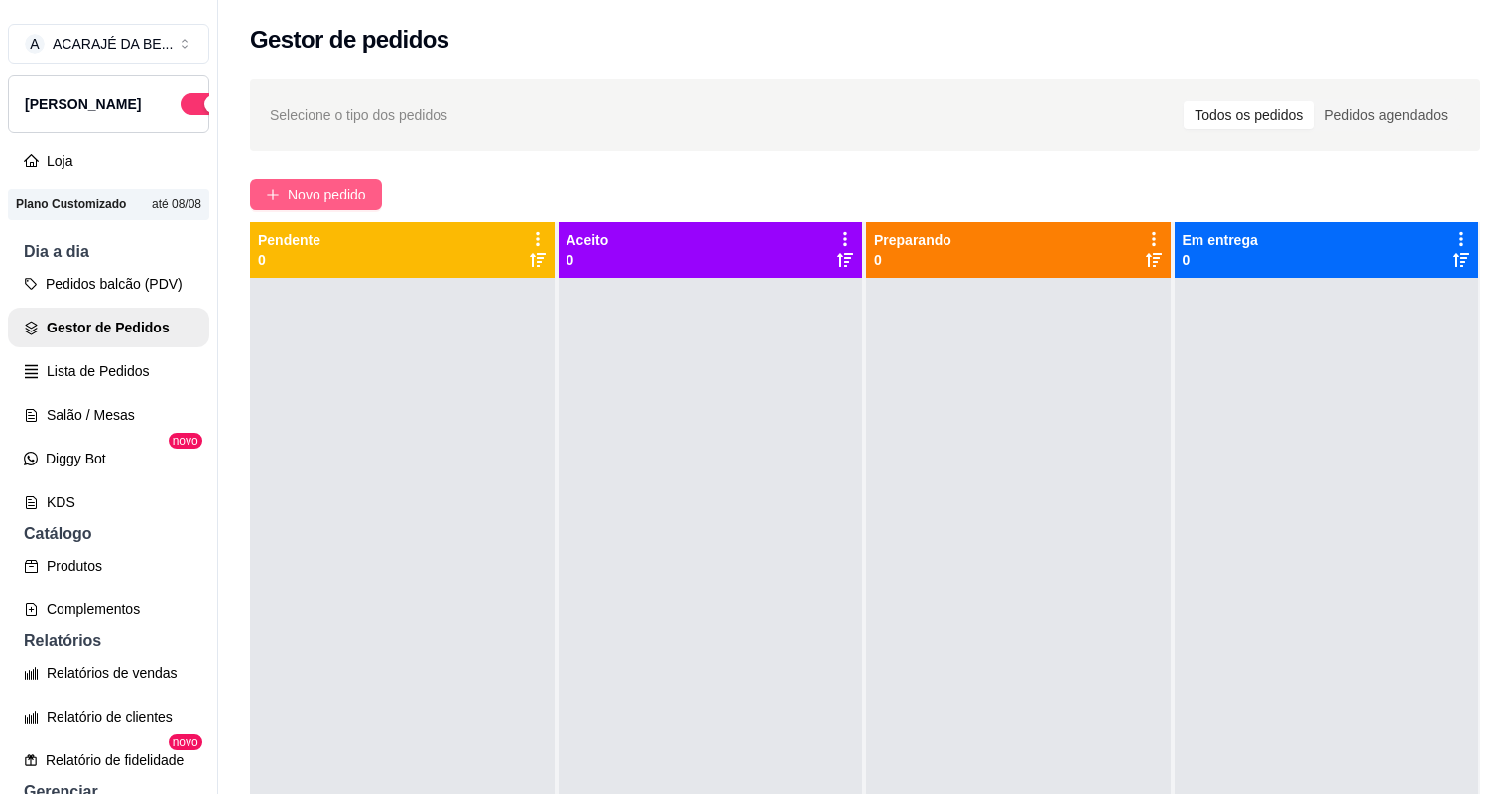 click on "Novo pedido" at bounding box center (315, 195) 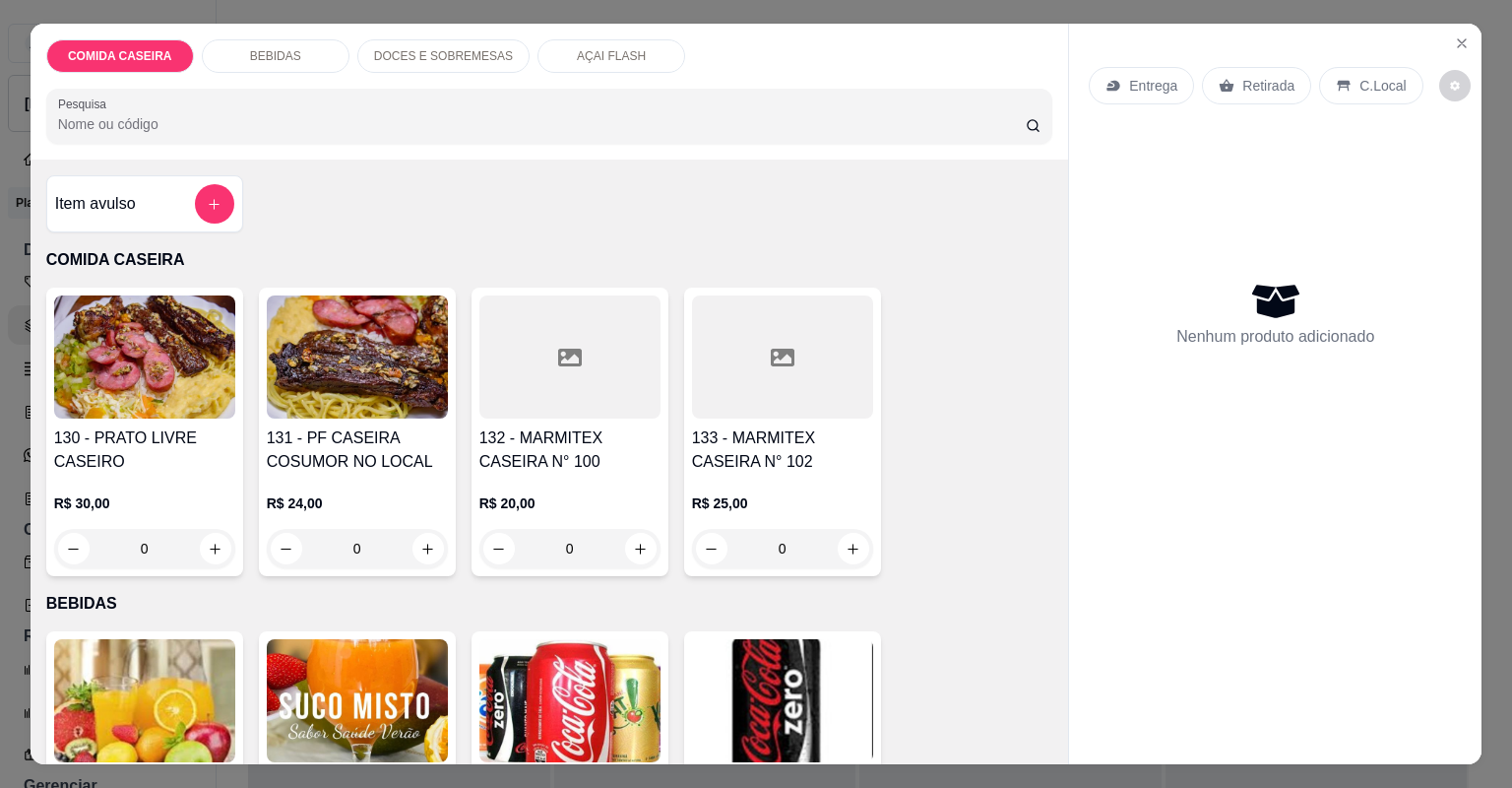 click on "132 - MARMITEX CASEIRA N° 100    R$ 20,00 0" at bounding box center (570, 431) 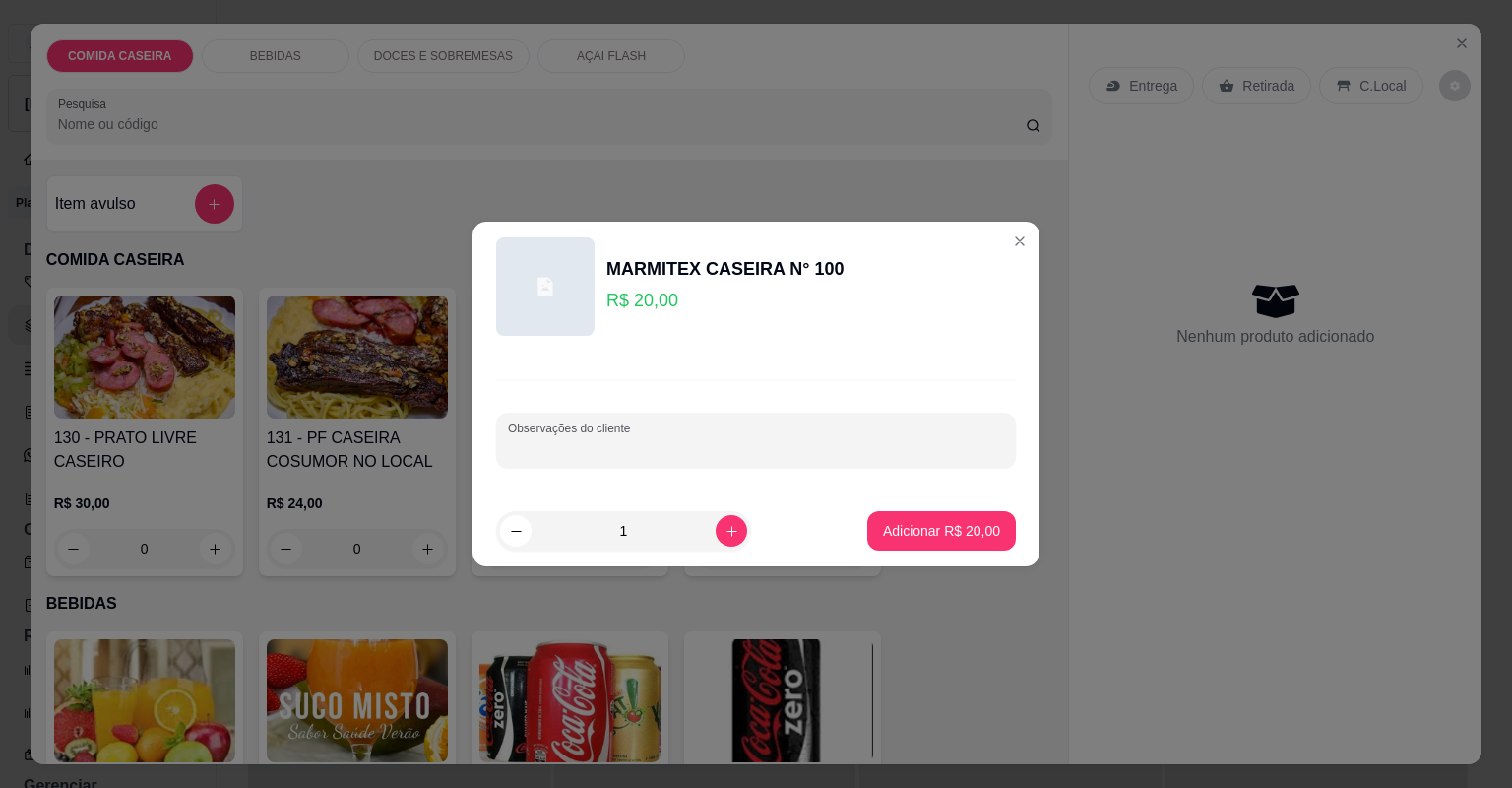 click on "Observações do cliente" at bounding box center [756, 448] 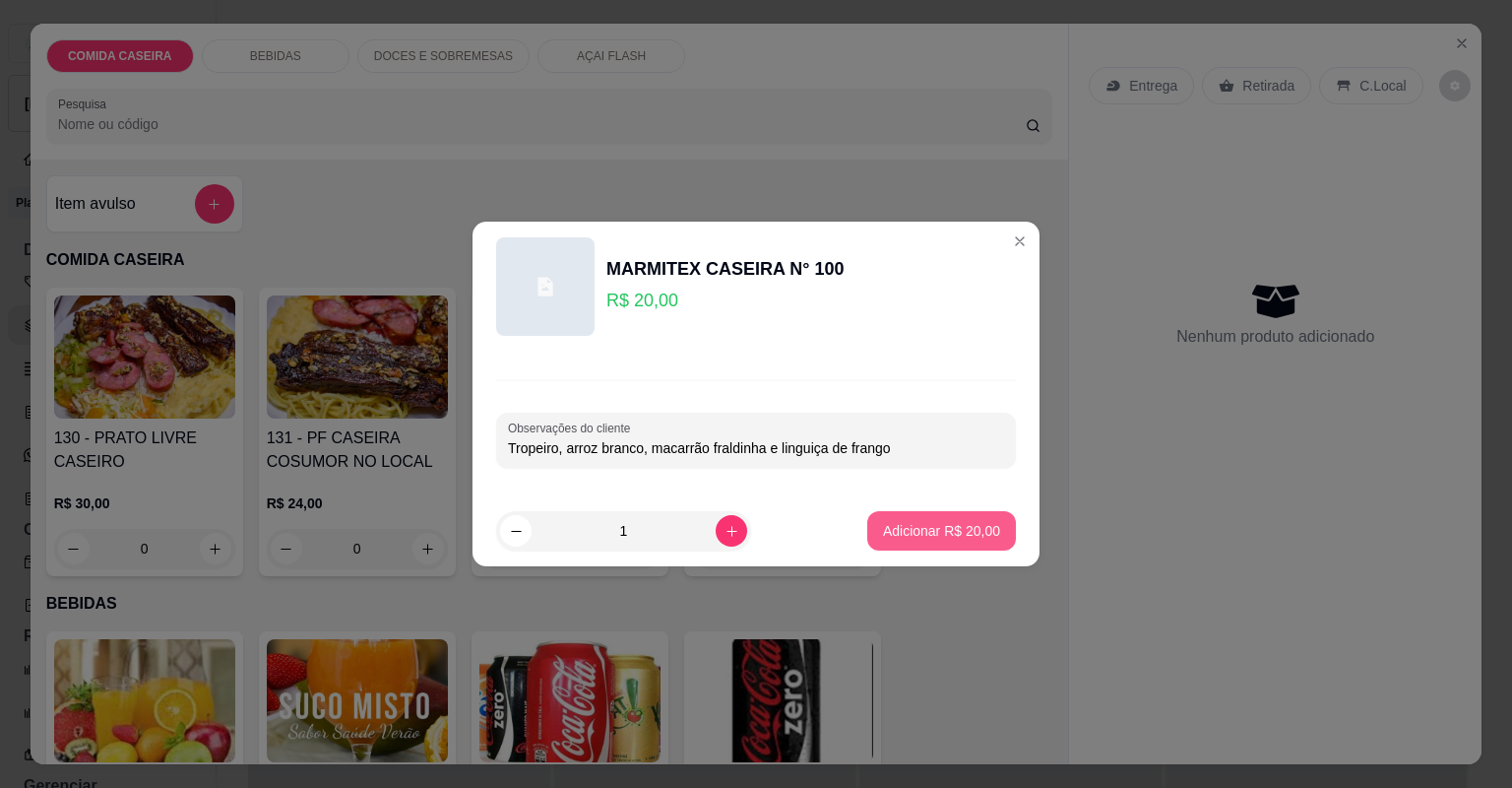 type on "Tropeiro, arroz branco, macarrão fraldinha e linguiça de frango" 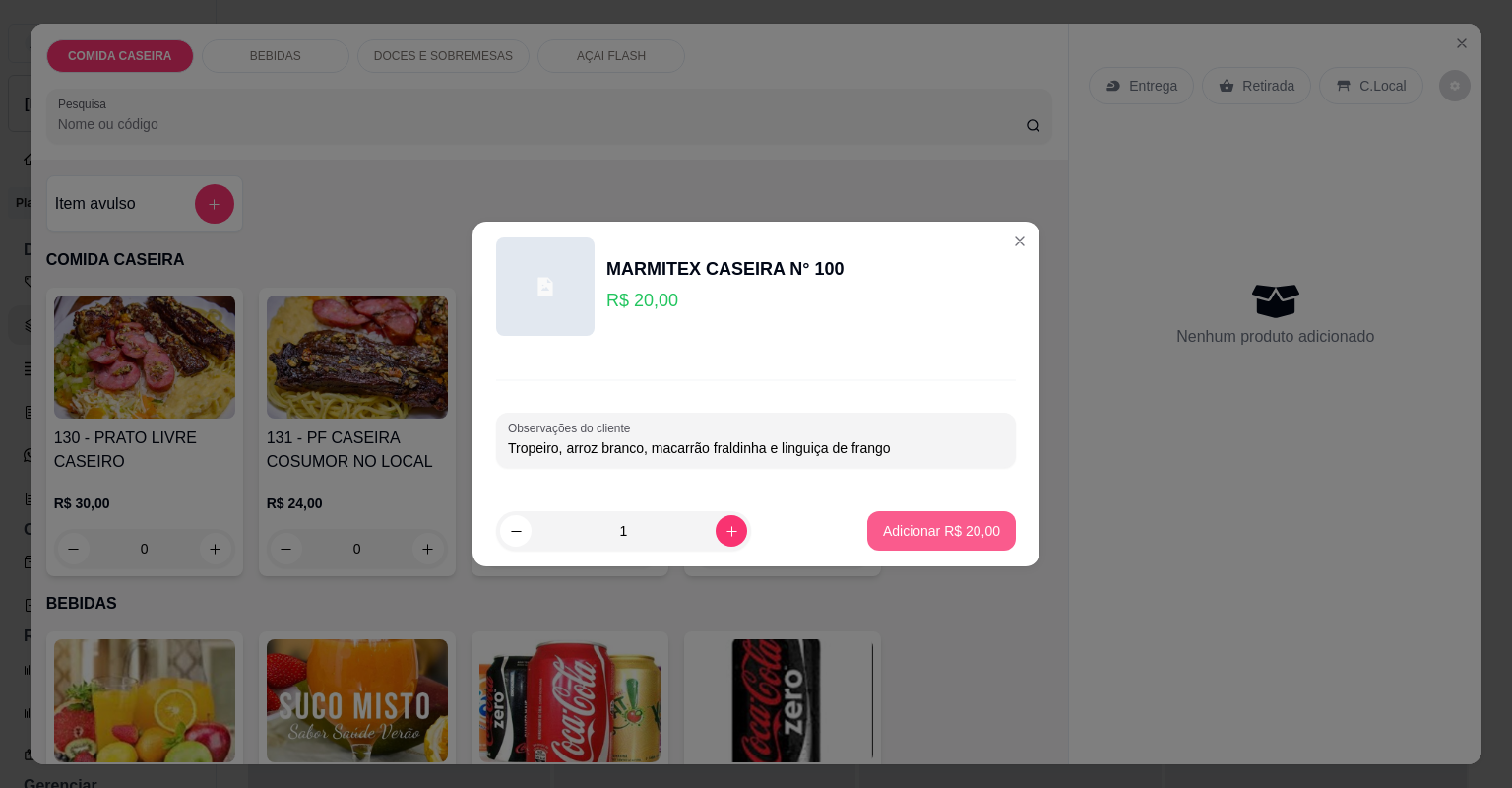 click on "Adicionar   R$ 20,00" at bounding box center [941, 531] 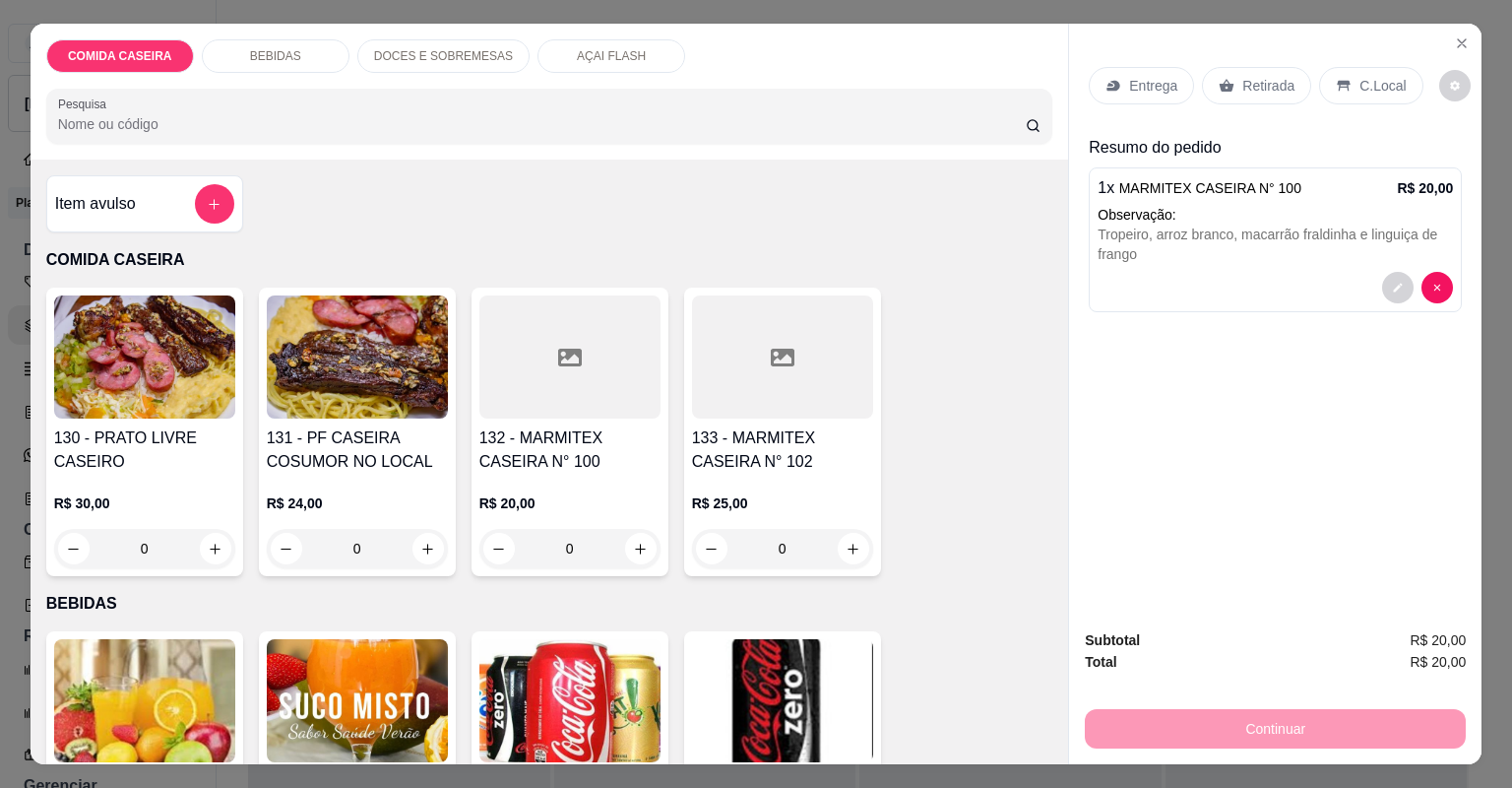 click on "Entrega" at bounding box center [1141, 86] 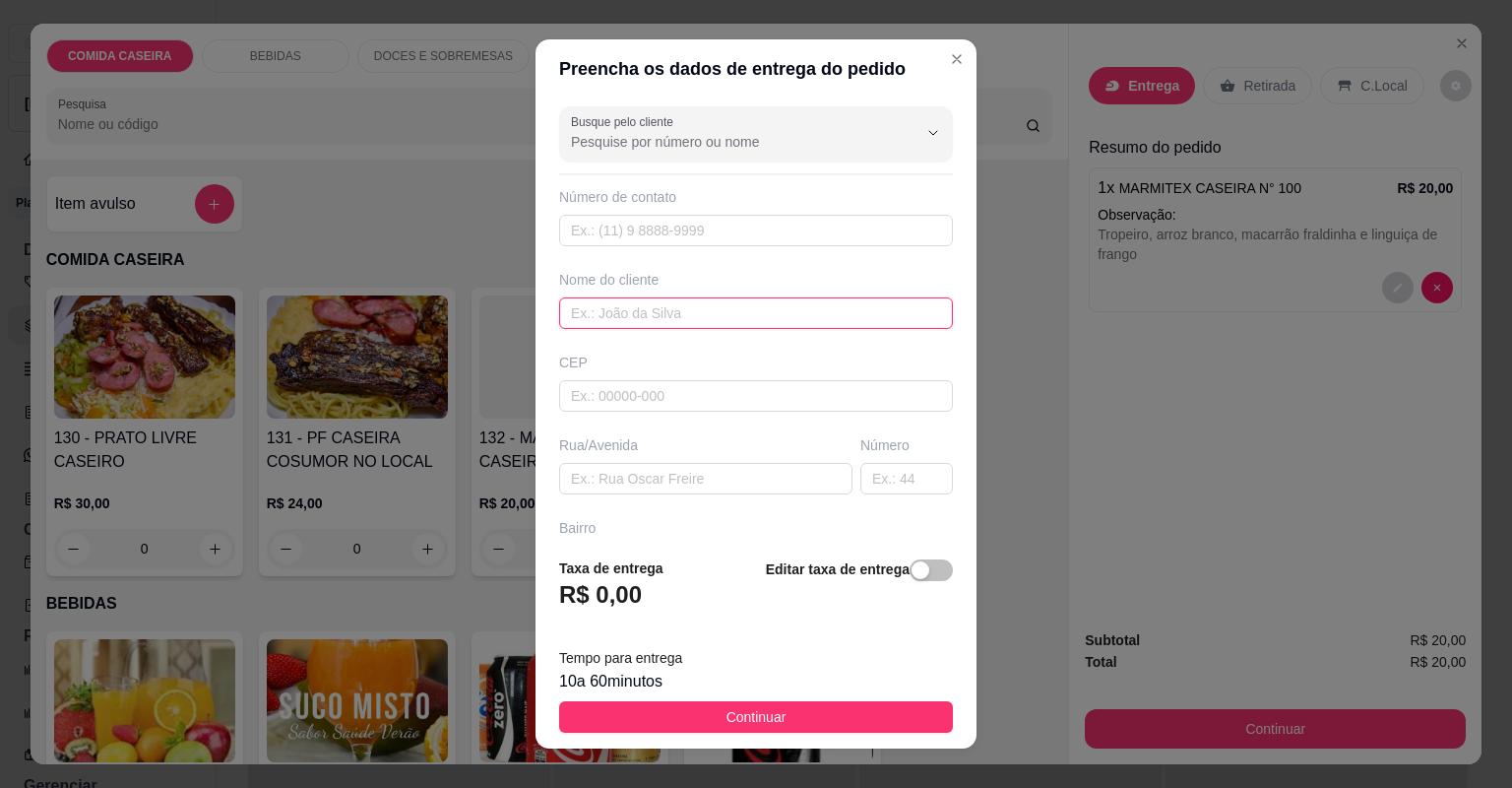 click at bounding box center [756, 313] 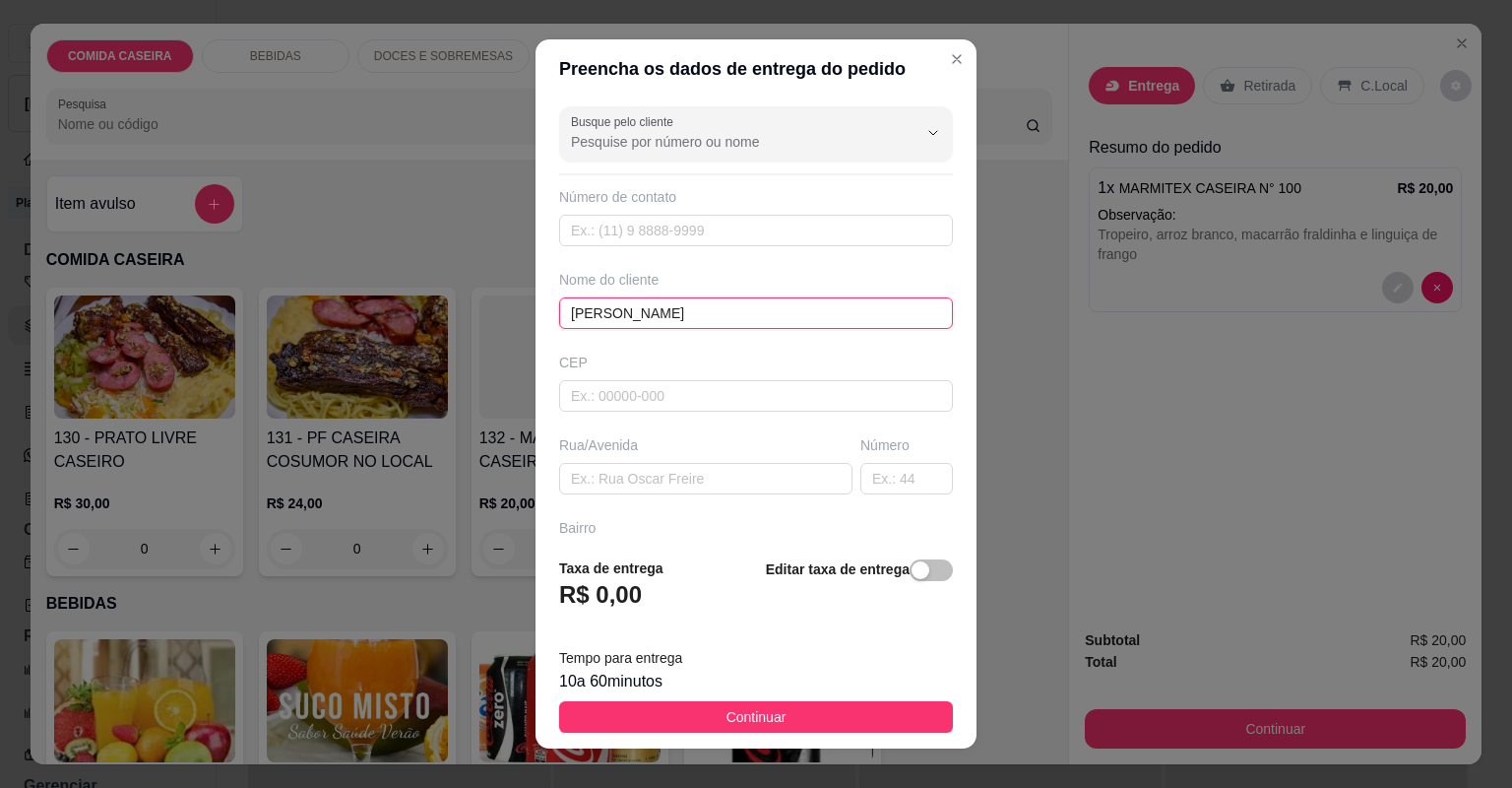 type on "[PERSON_NAME]" 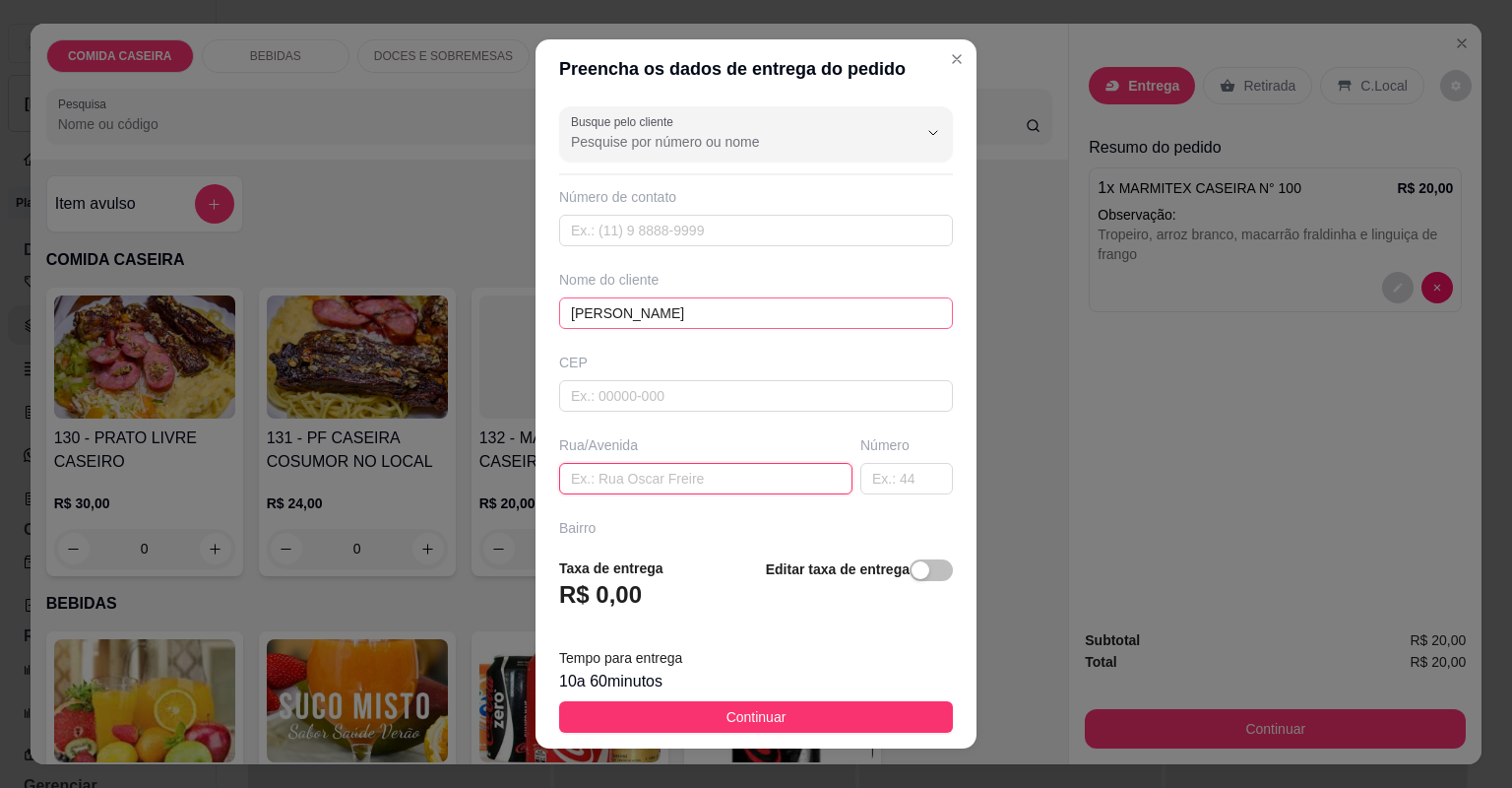 paste on "[PERSON_NAME] do bb" 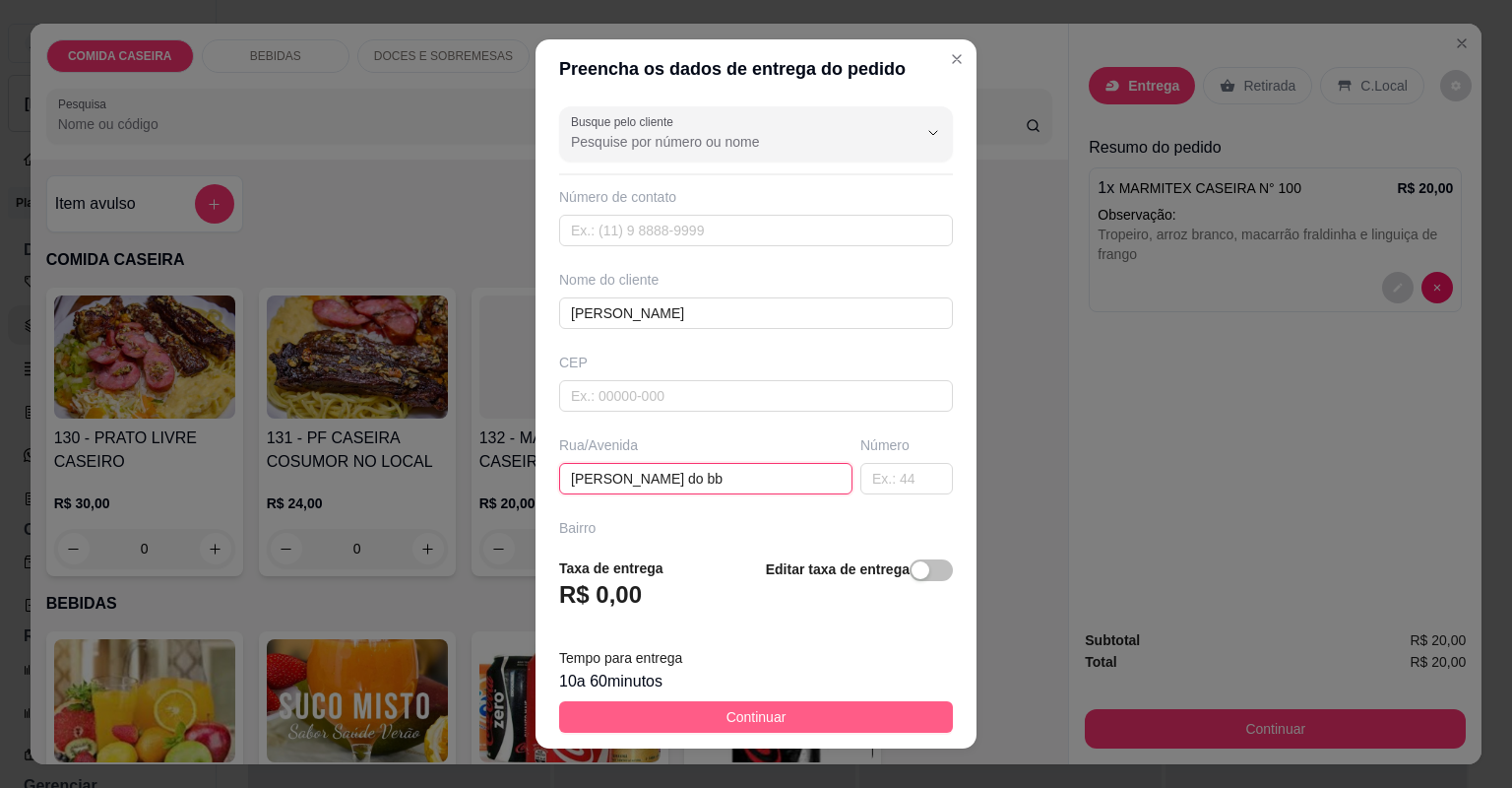 type on "[PERSON_NAME] do bb" 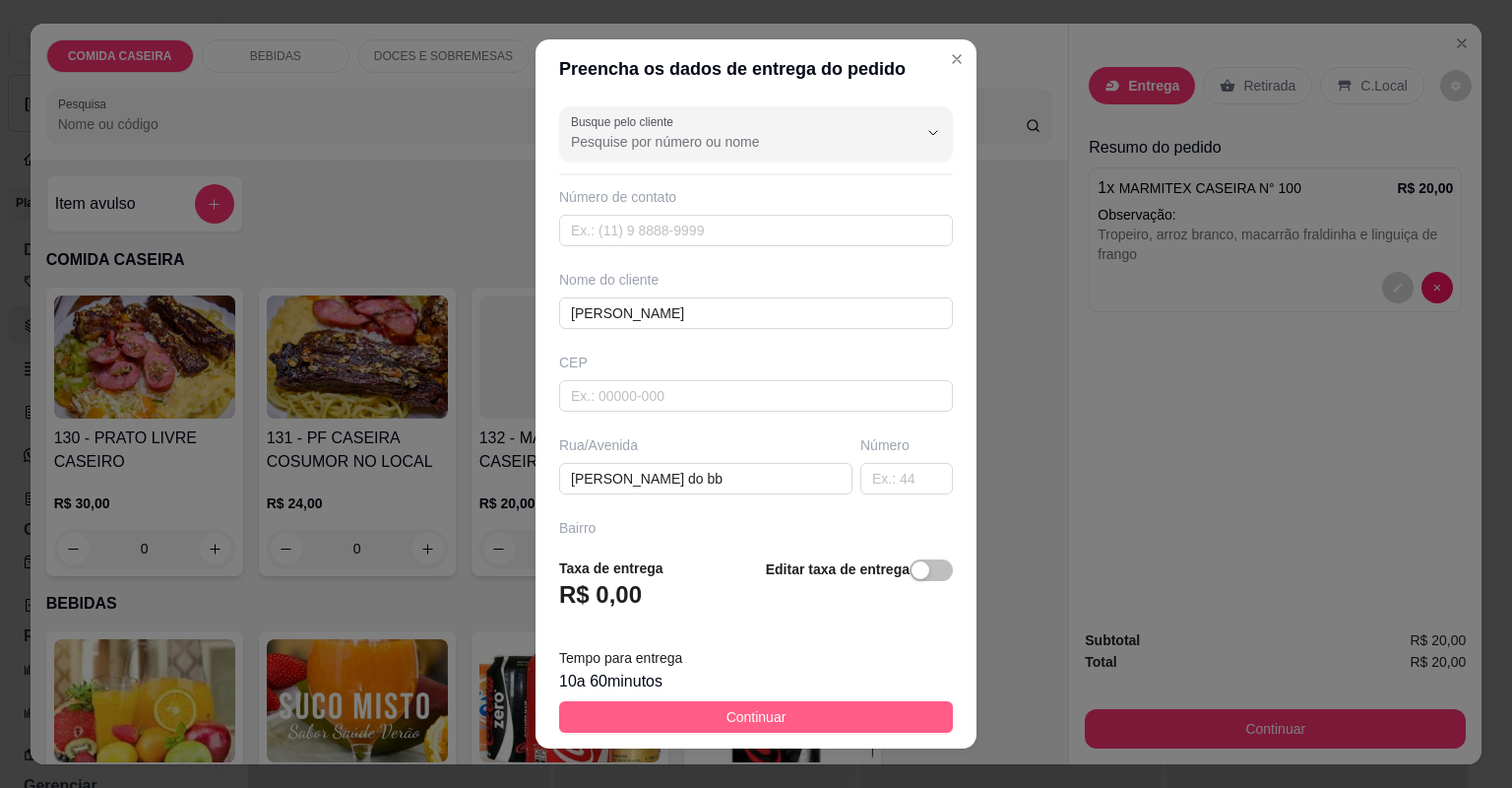 click on "Continuar" at bounding box center (756, 717) 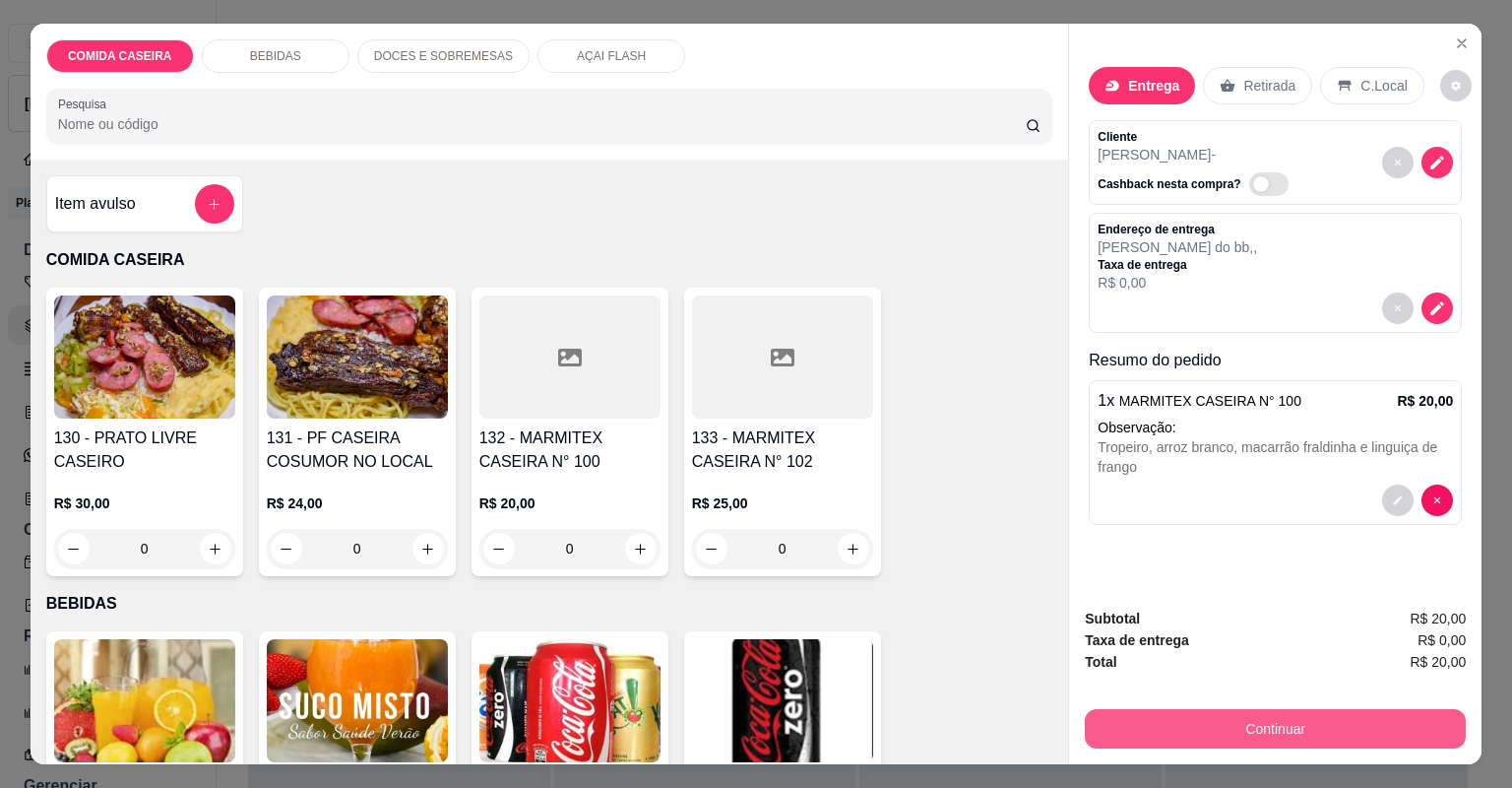 click on "Continuar" at bounding box center [1275, 729] 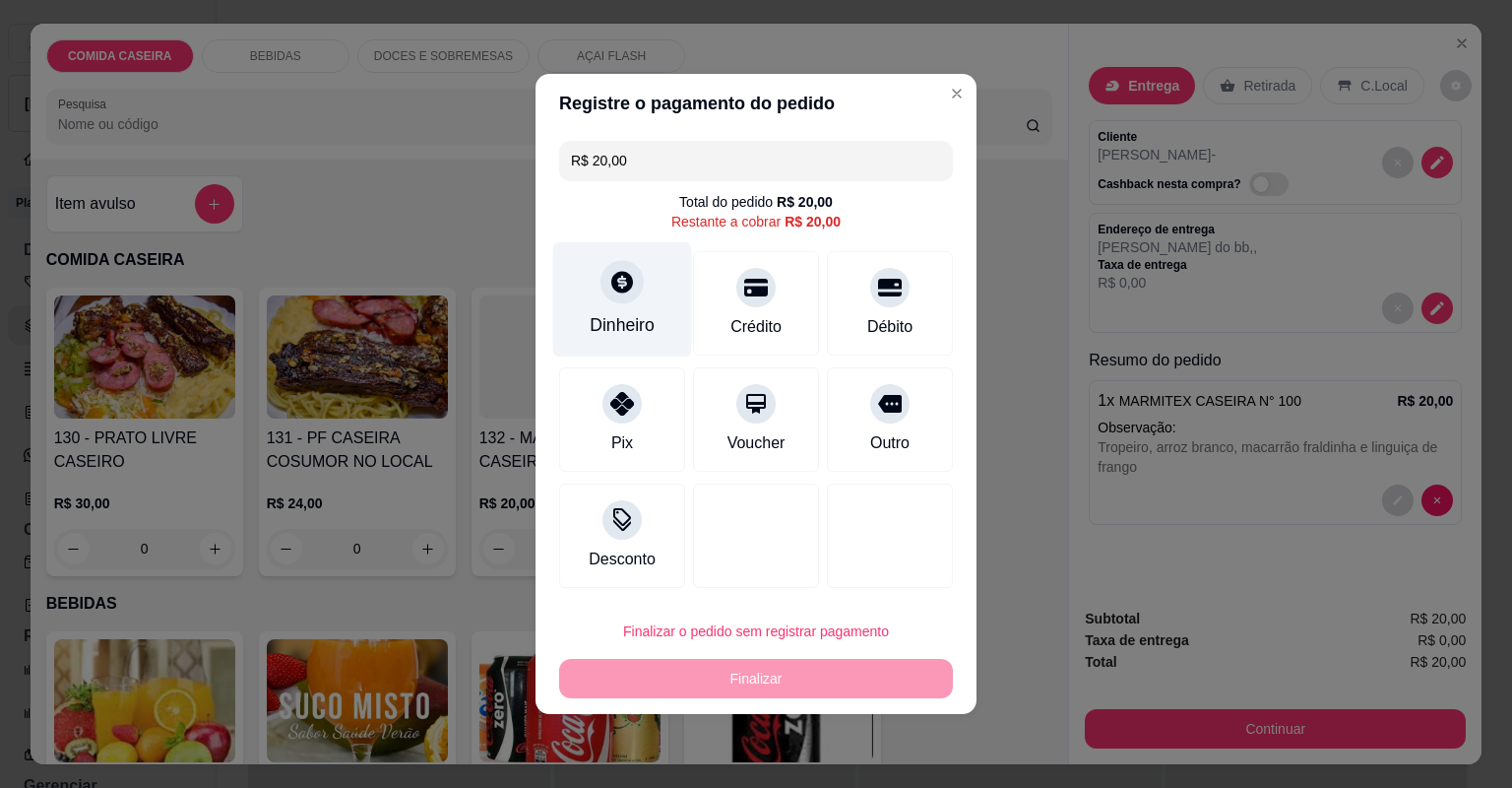 click on "Dinheiro" at bounding box center [622, 299] 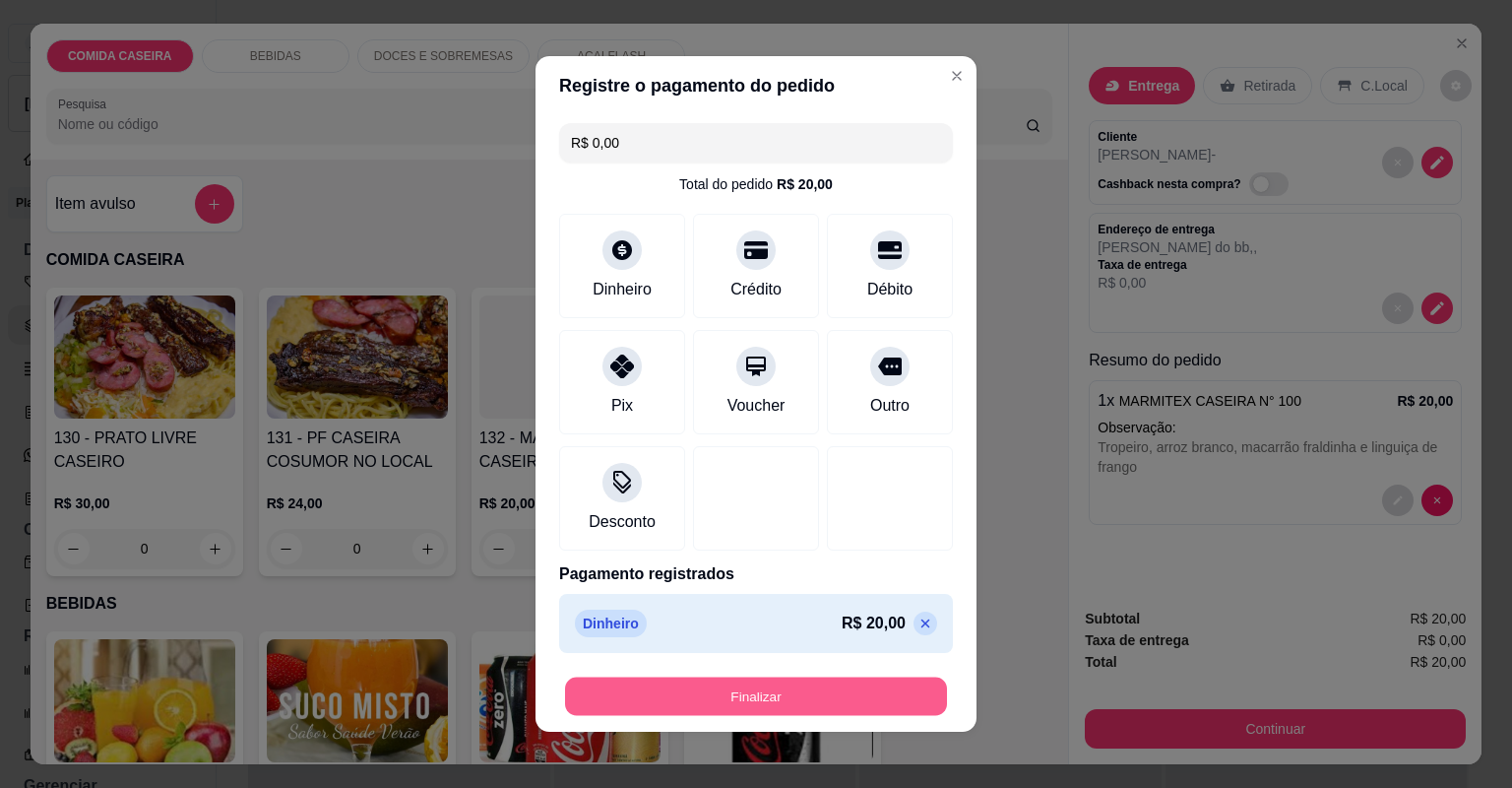 click on "Finalizar" at bounding box center [756, 696] 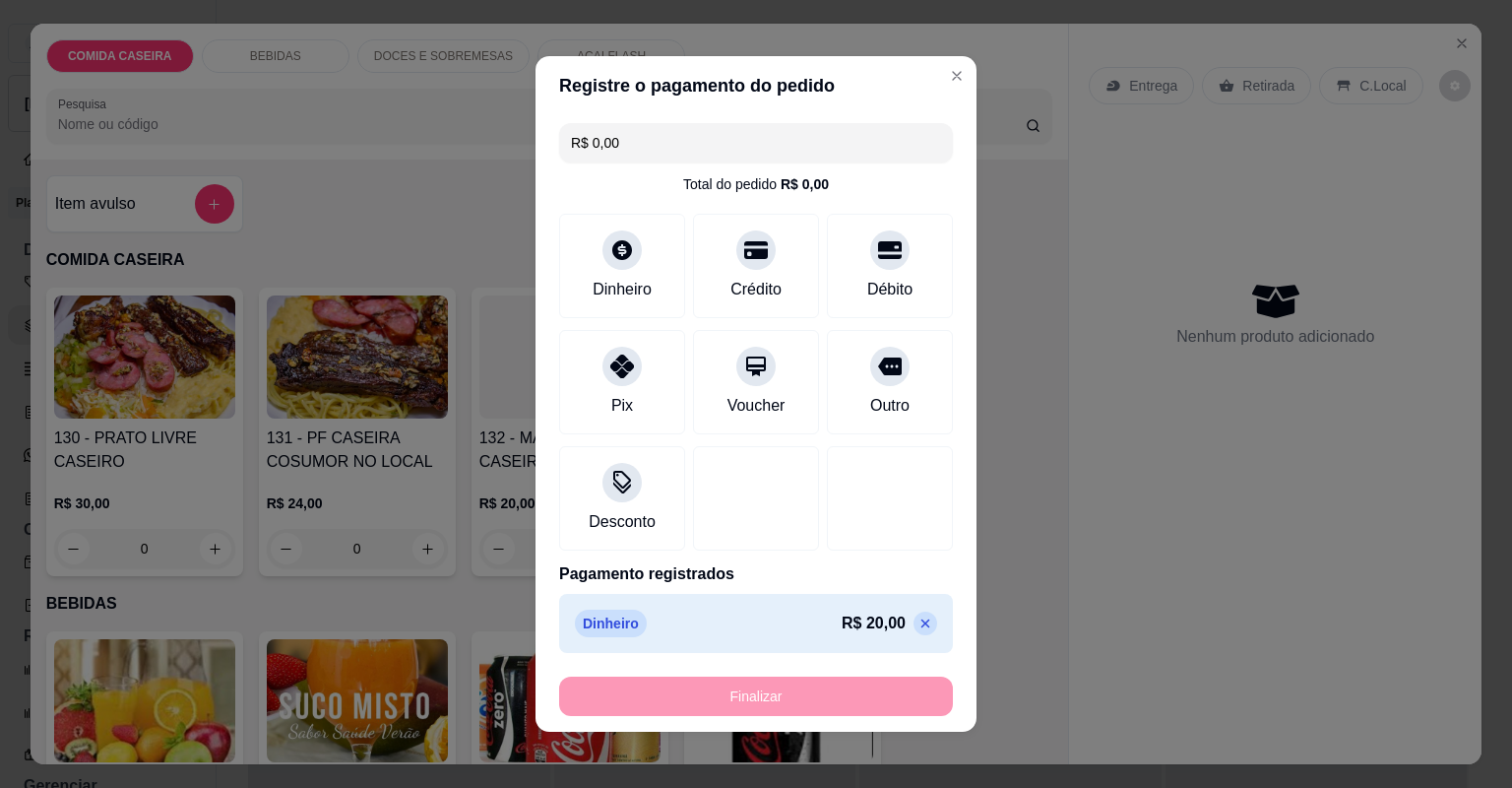 type on "-R$ 20,00" 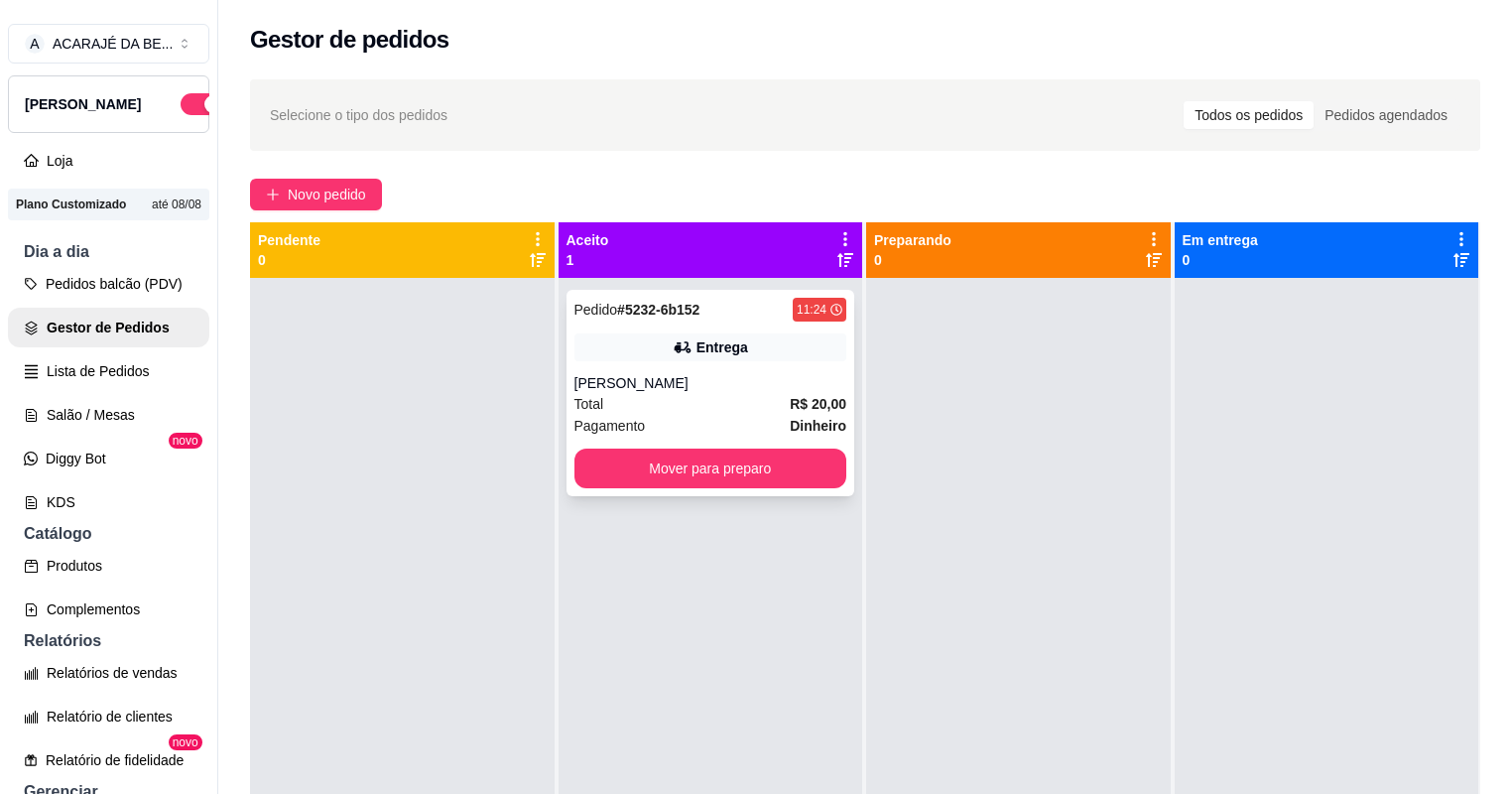click on "Pagamento Dinheiro" at bounding box center [710, 426] 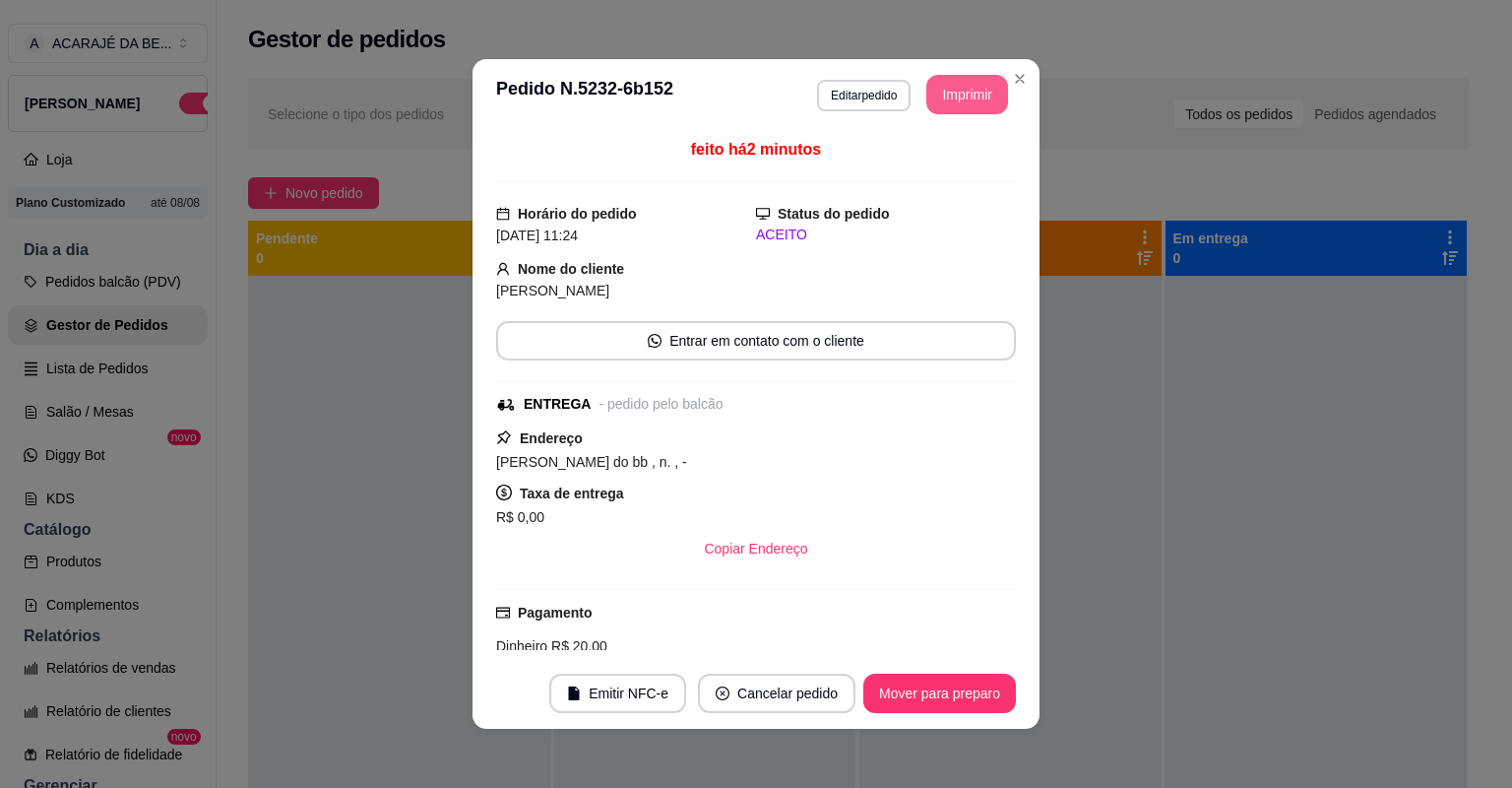 click on "Imprimir" at bounding box center (967, 95) 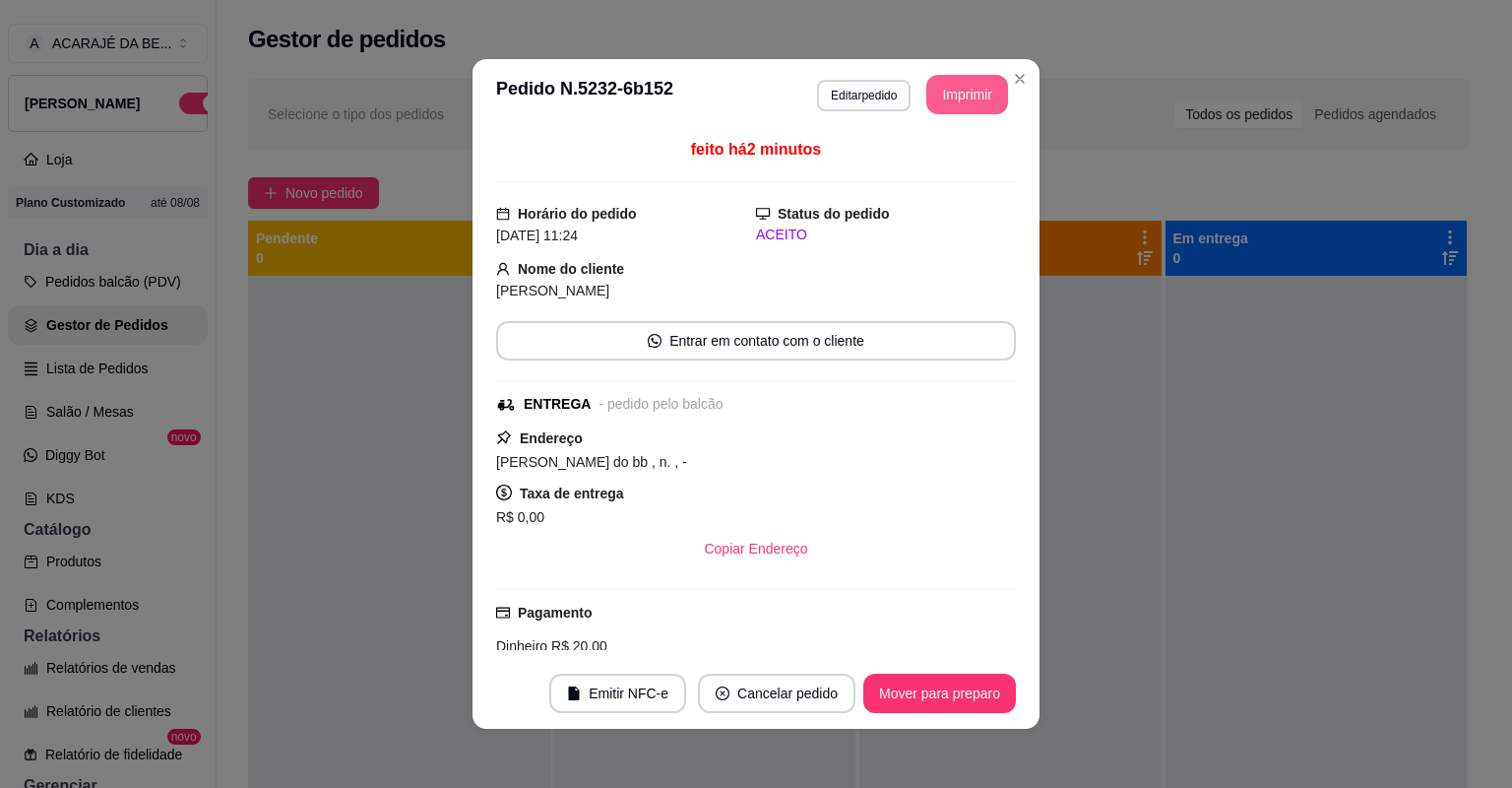scroll, scrollTop: 0, scrollLeft: 0, axis: both 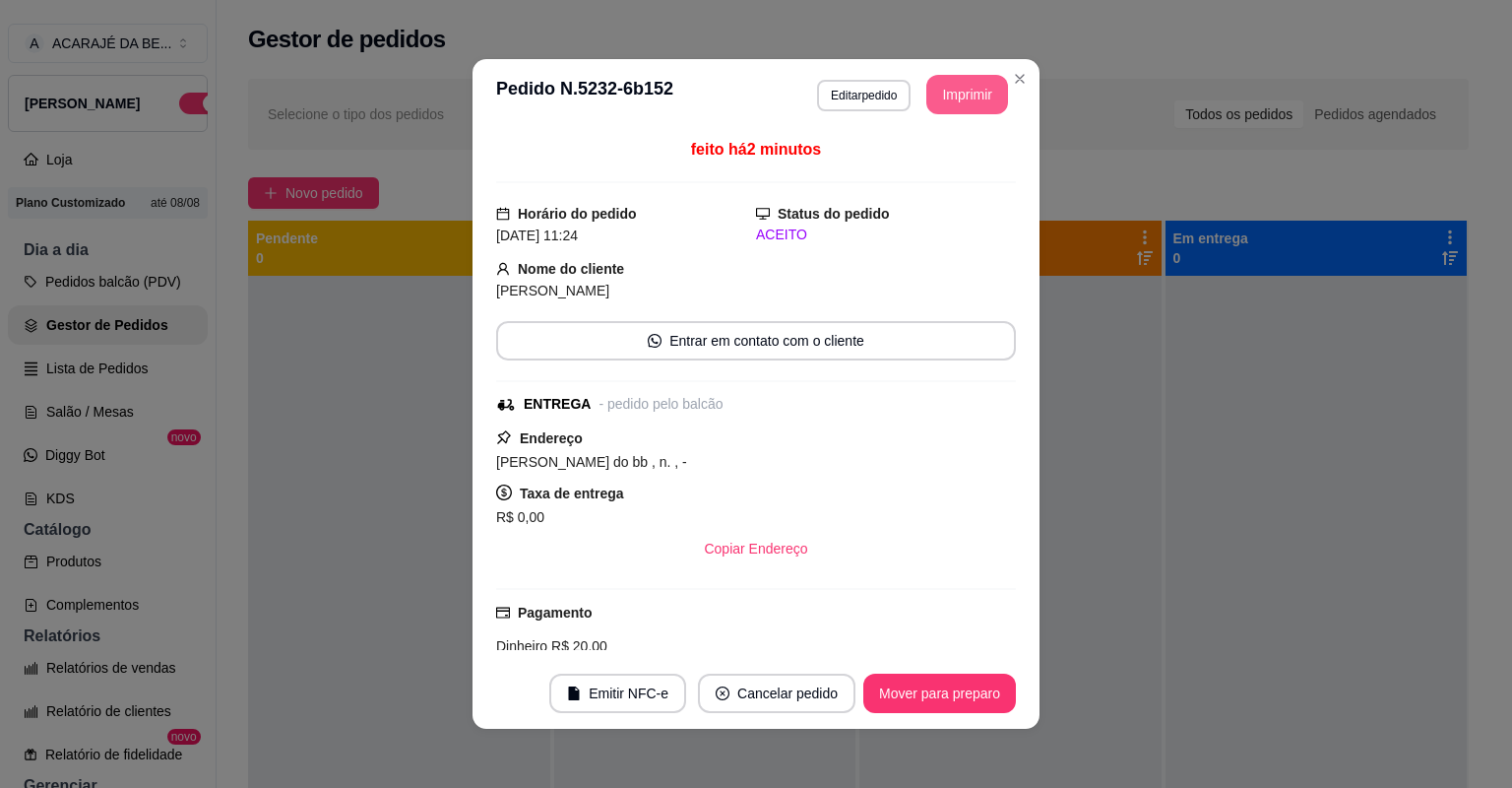 click on "Mover para preparo" at bounding box center (939, 693) 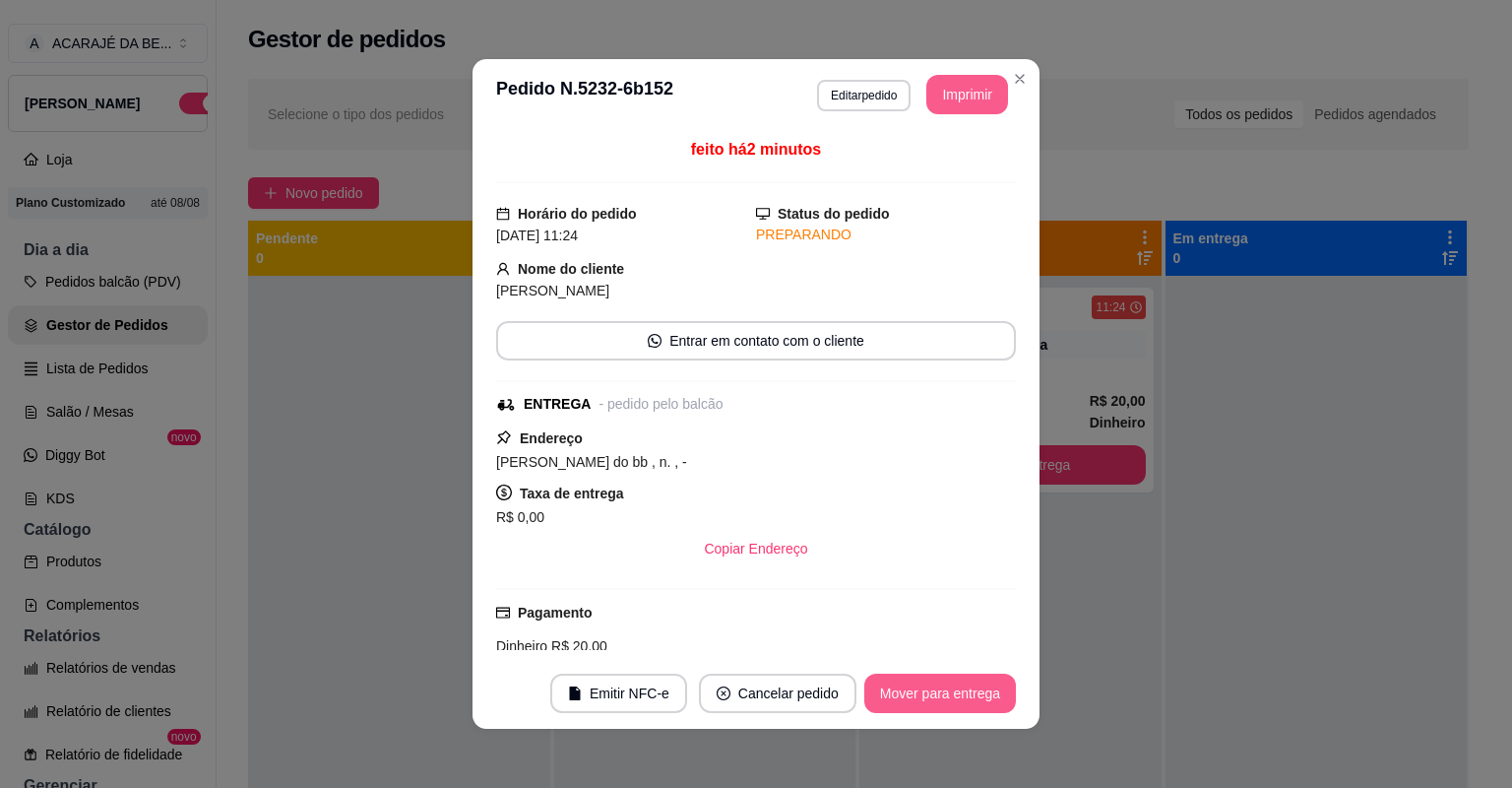 click on "Mover para entrega" at bounding box center (940, 693) 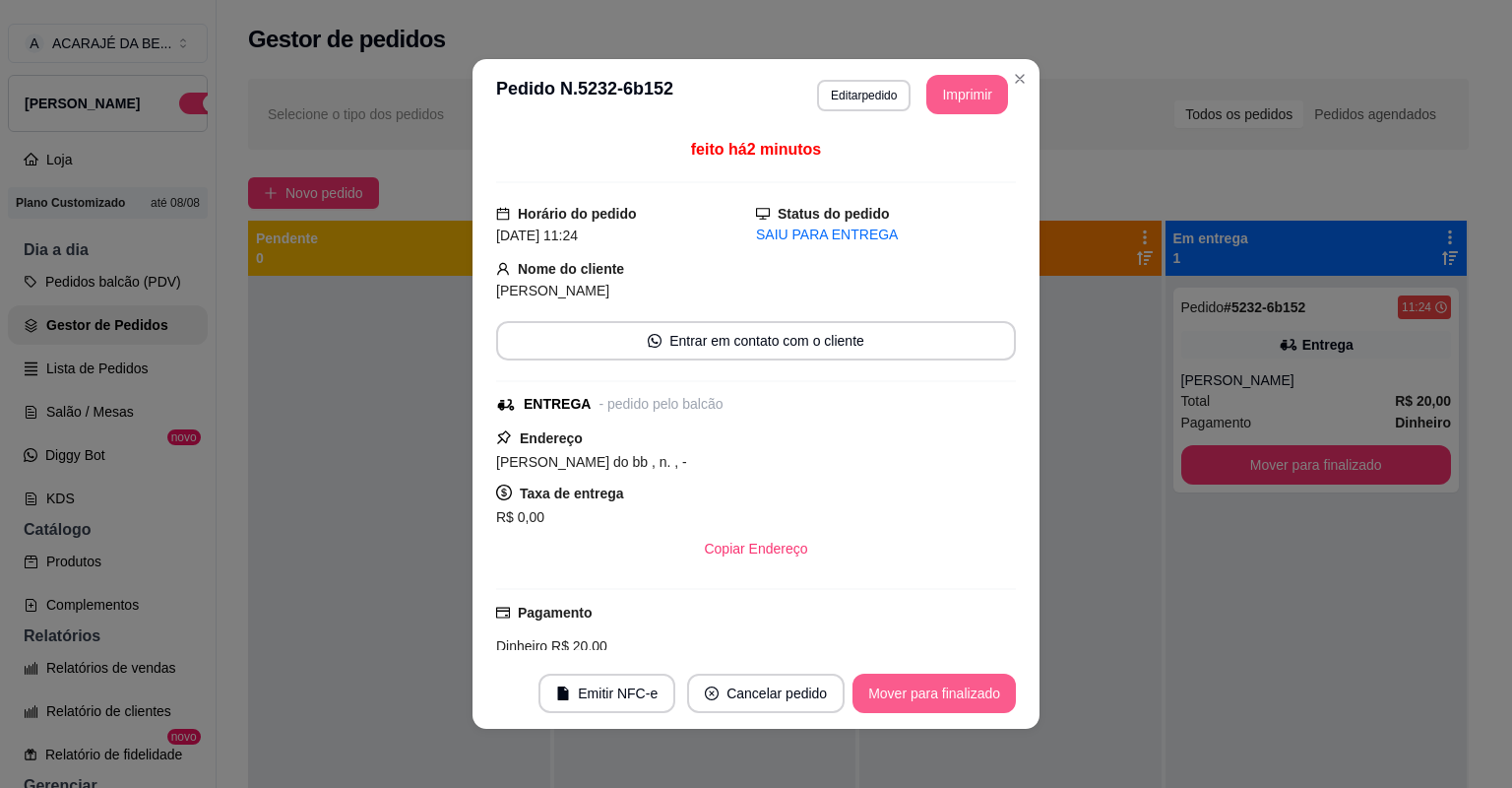 click on "Mover para finalizado" at bounding box center [934, 693] 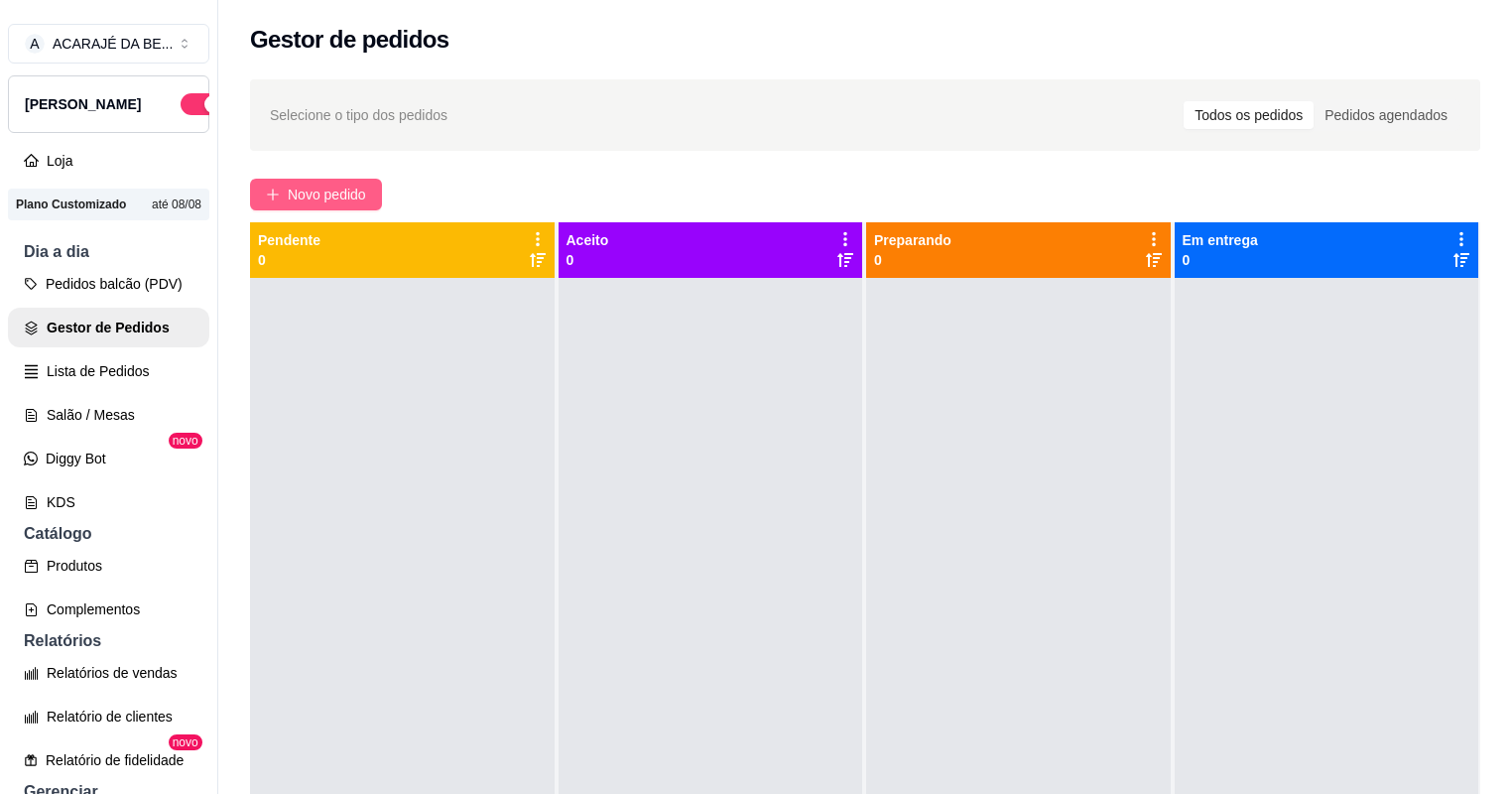 click on "Novo pedido" at bounding box center [326, 195] 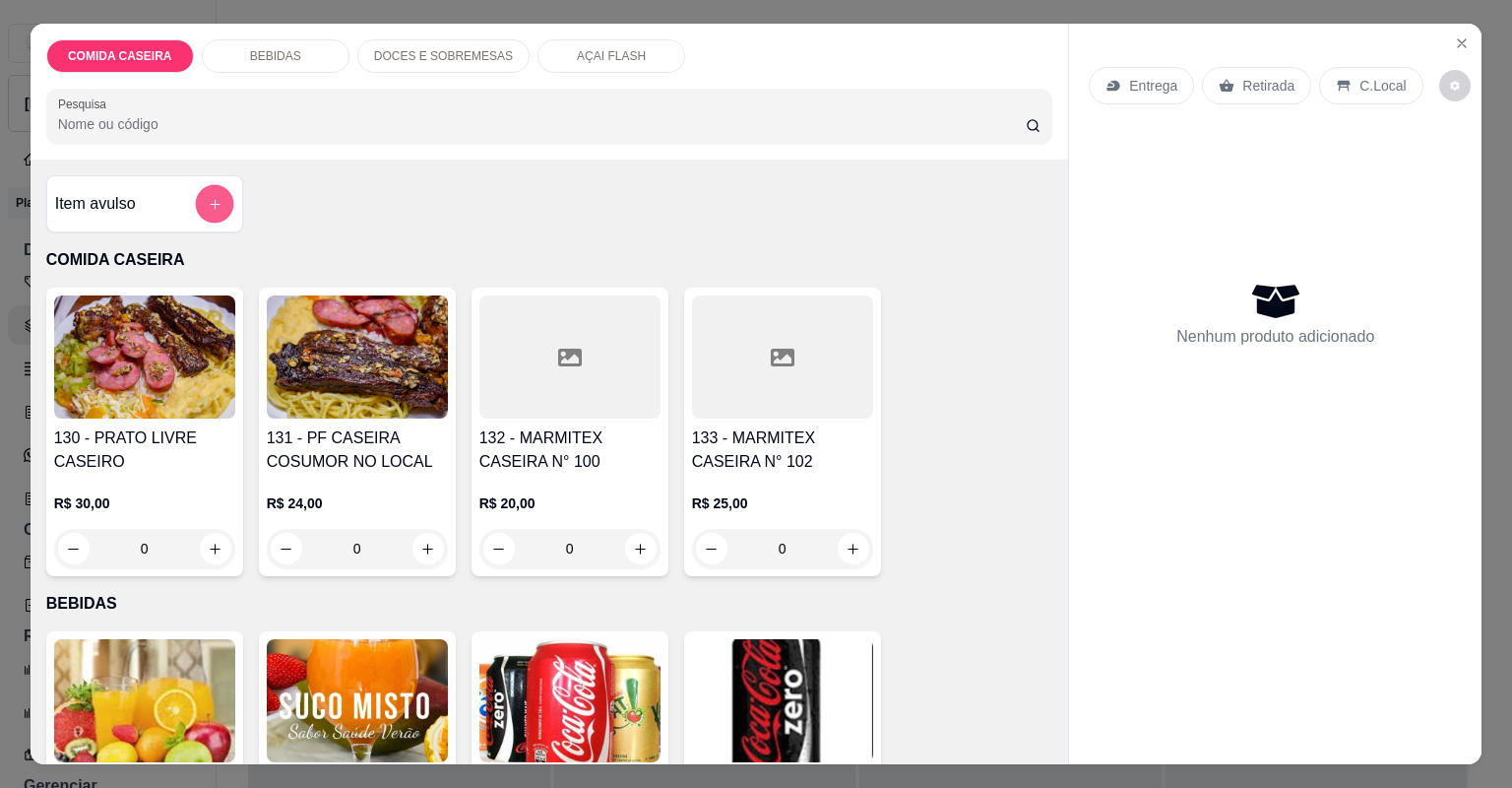click at bounding box center [214, 204] 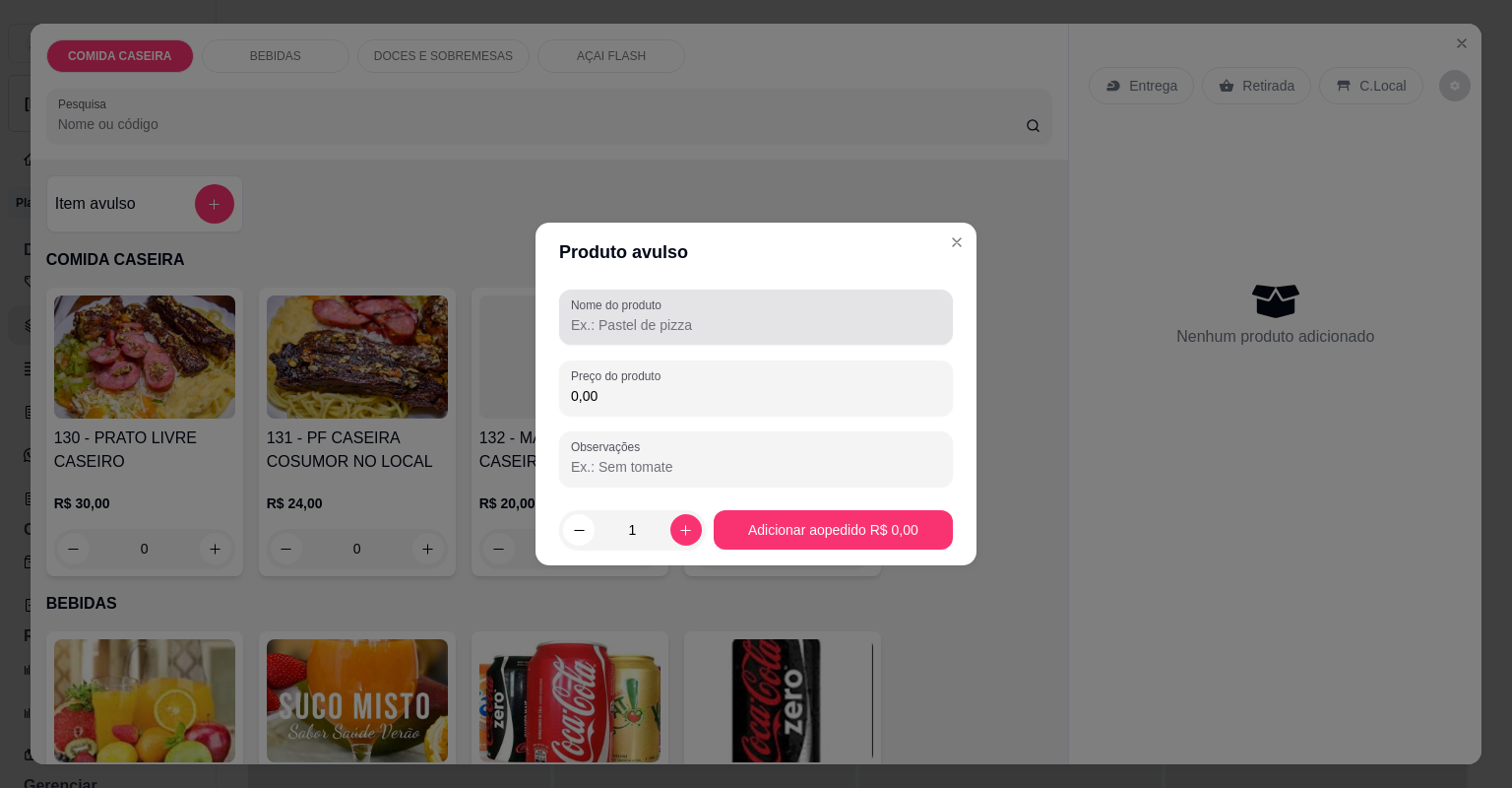 click on "Nome do produto" at bounding box center (756, 325) 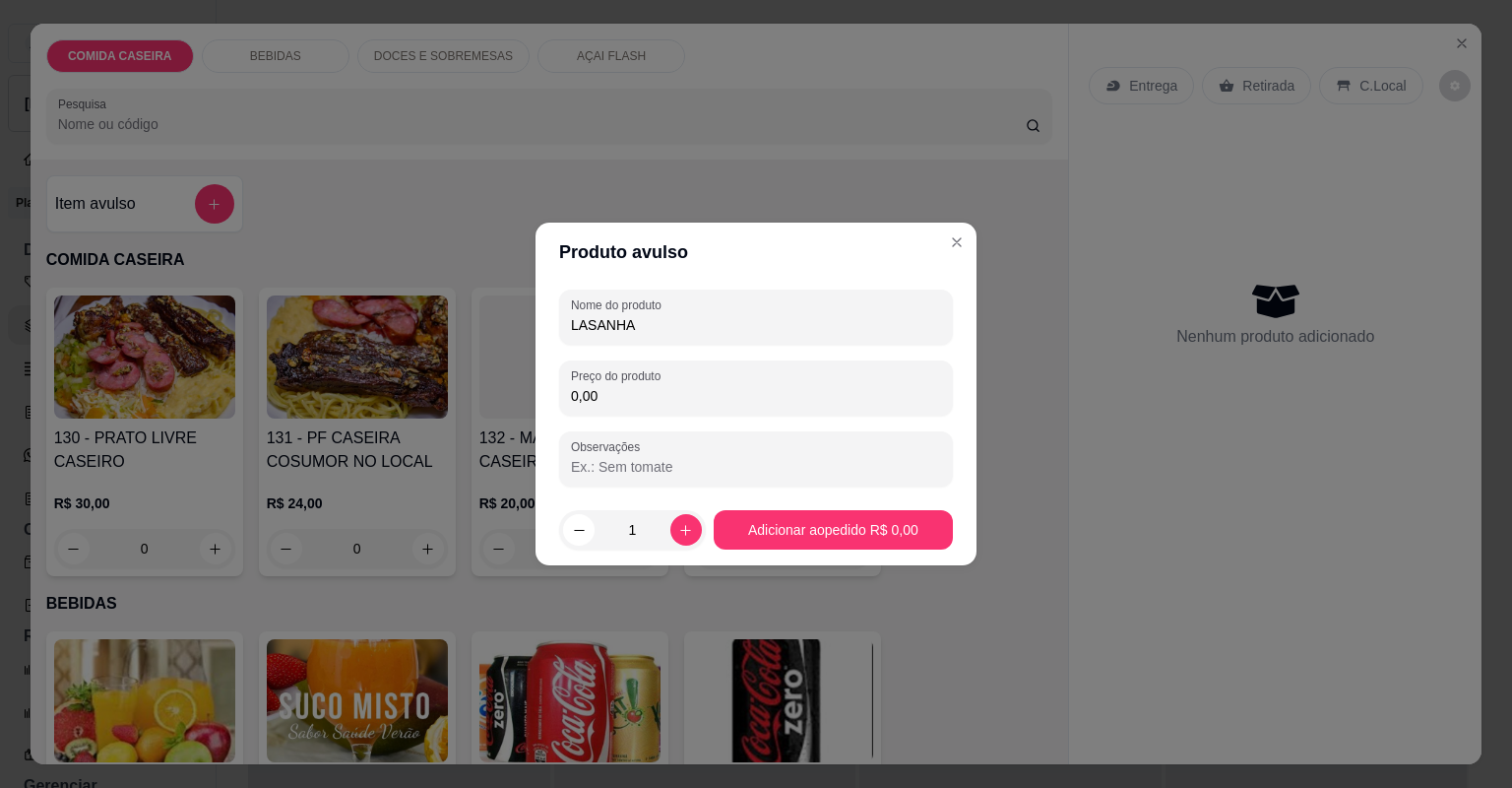type on "LASANHA" 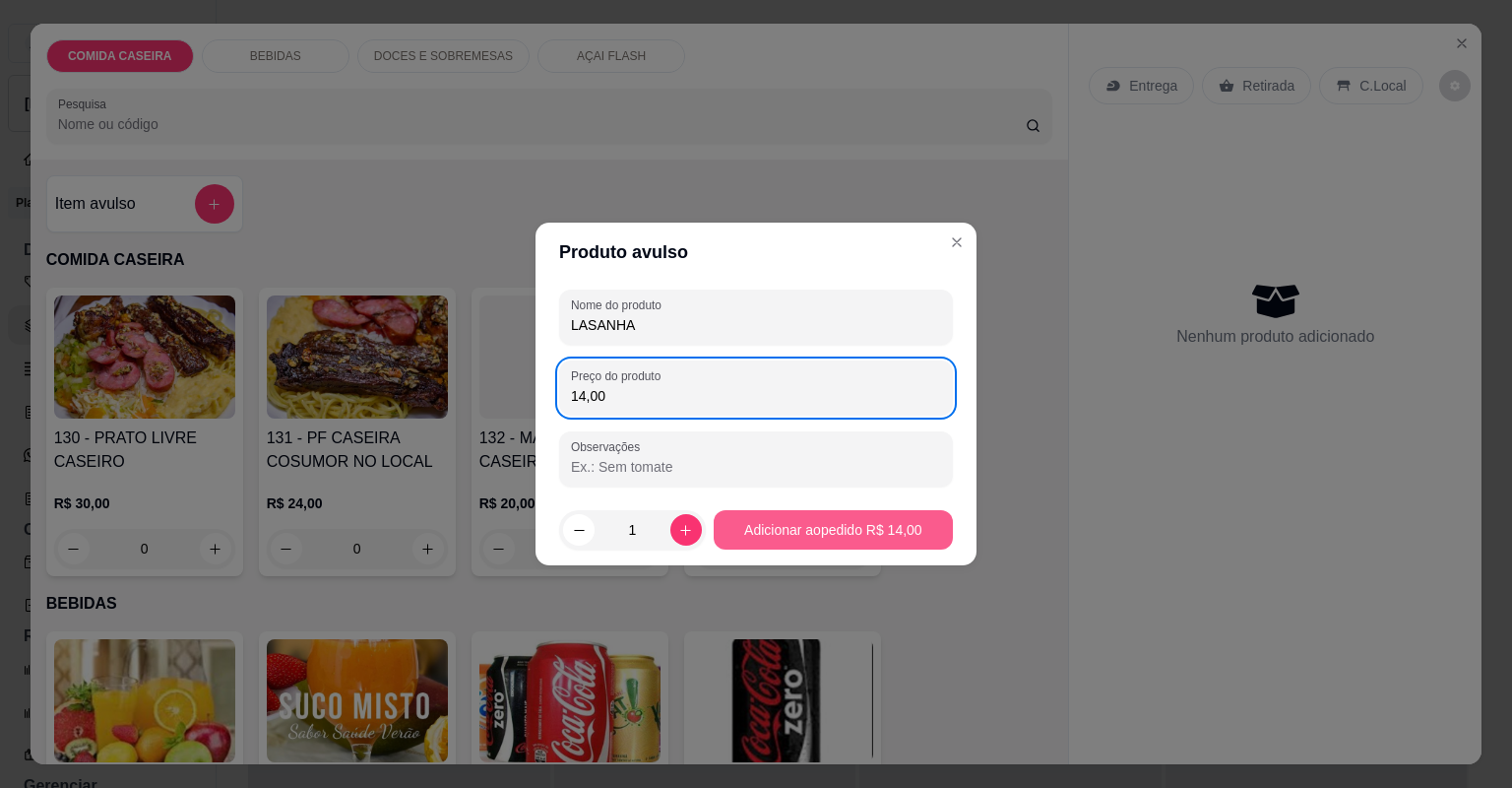 type on "14,00" 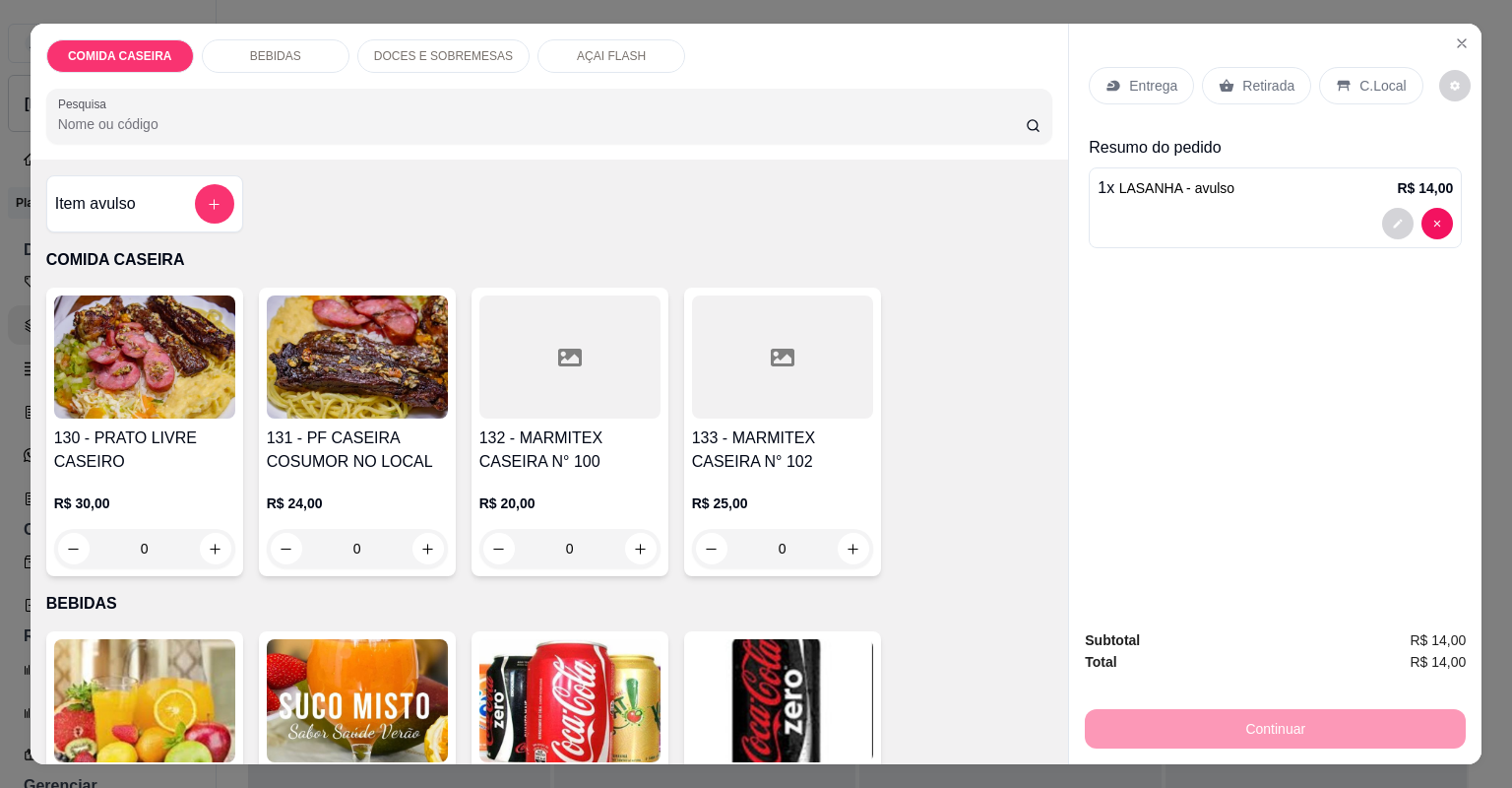 click on "Entrega" at bounding box center (1153, 86) 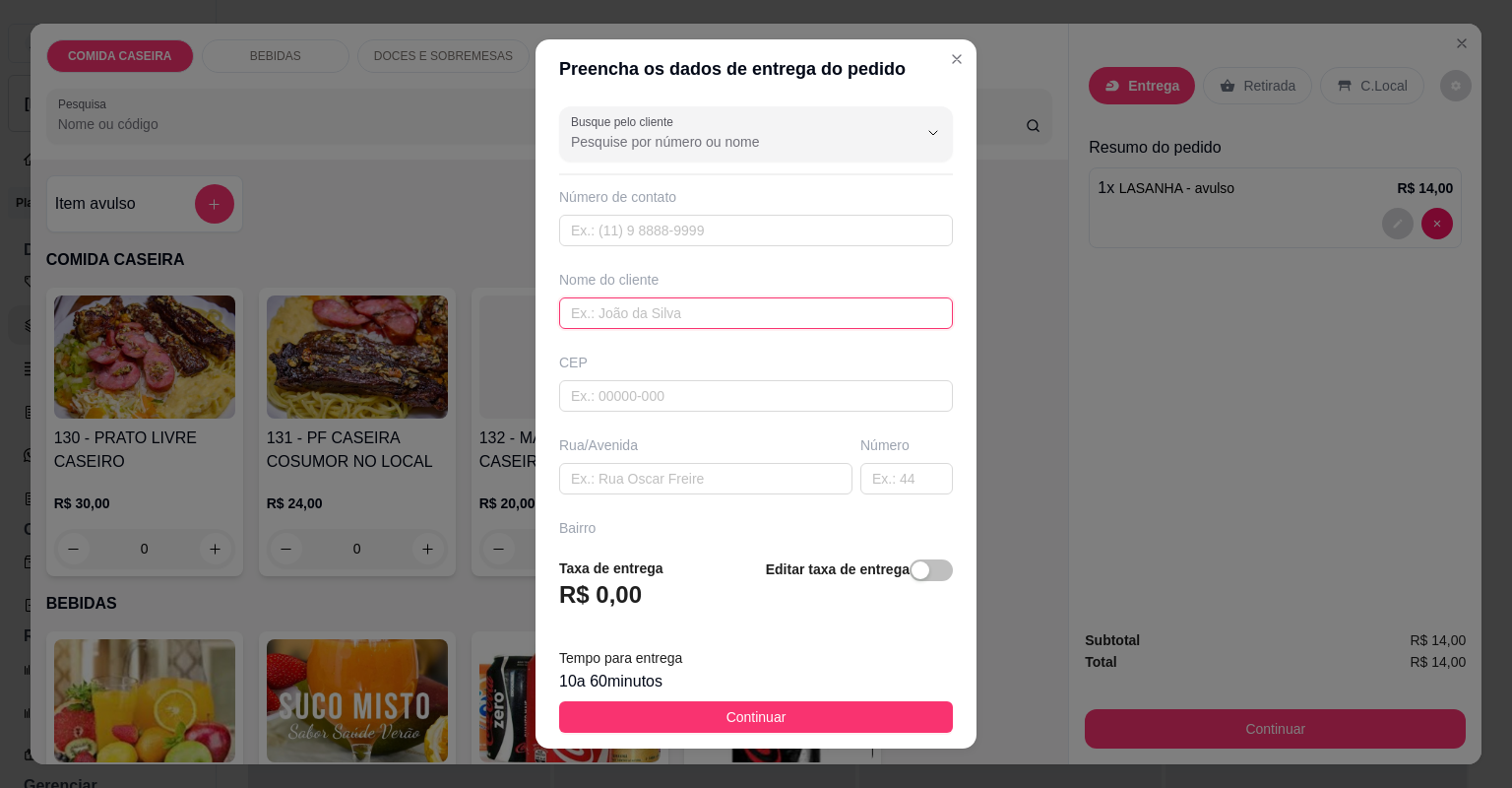 click at bounding box center (756, 313) 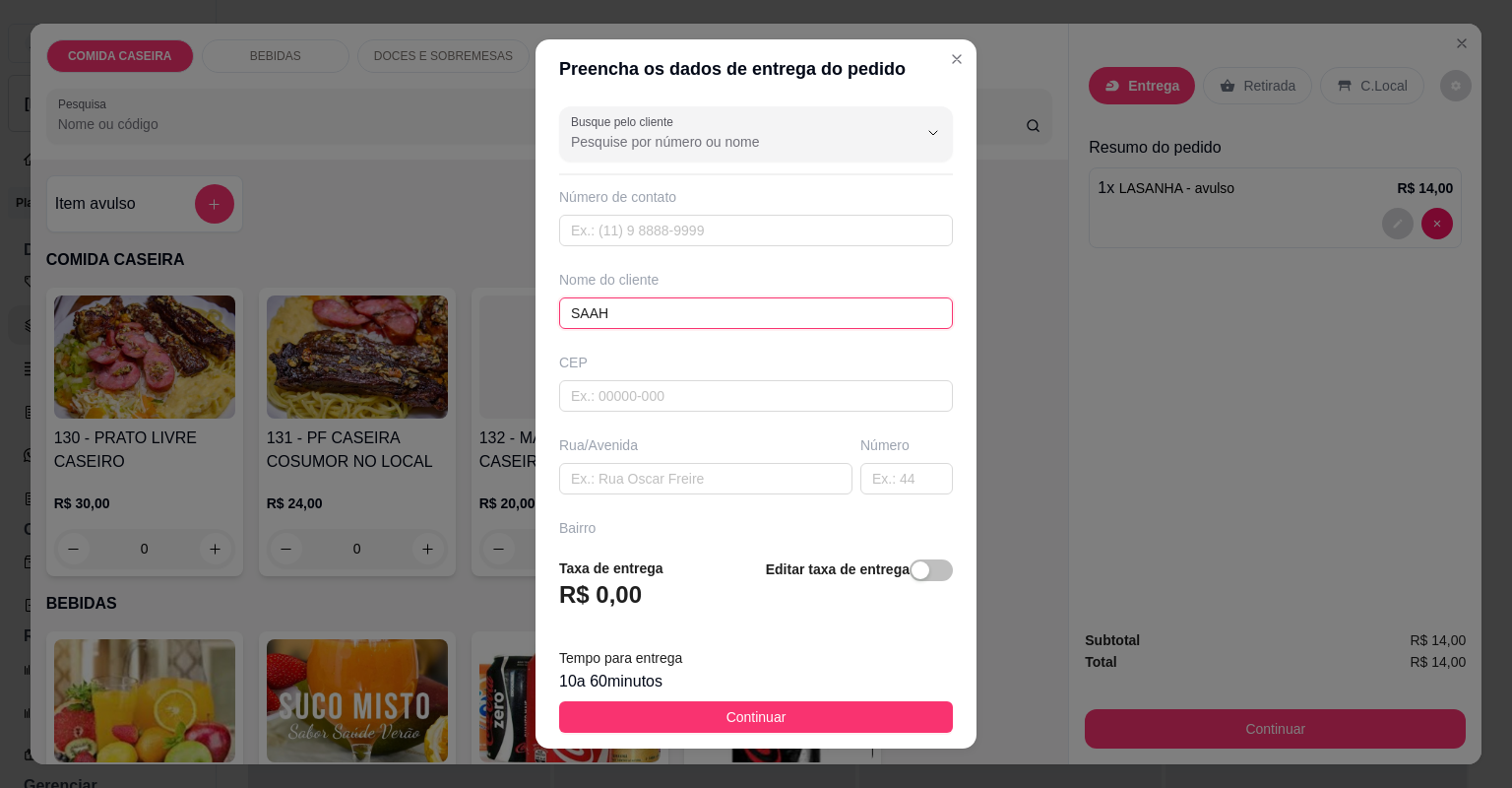 type on "SAAH" 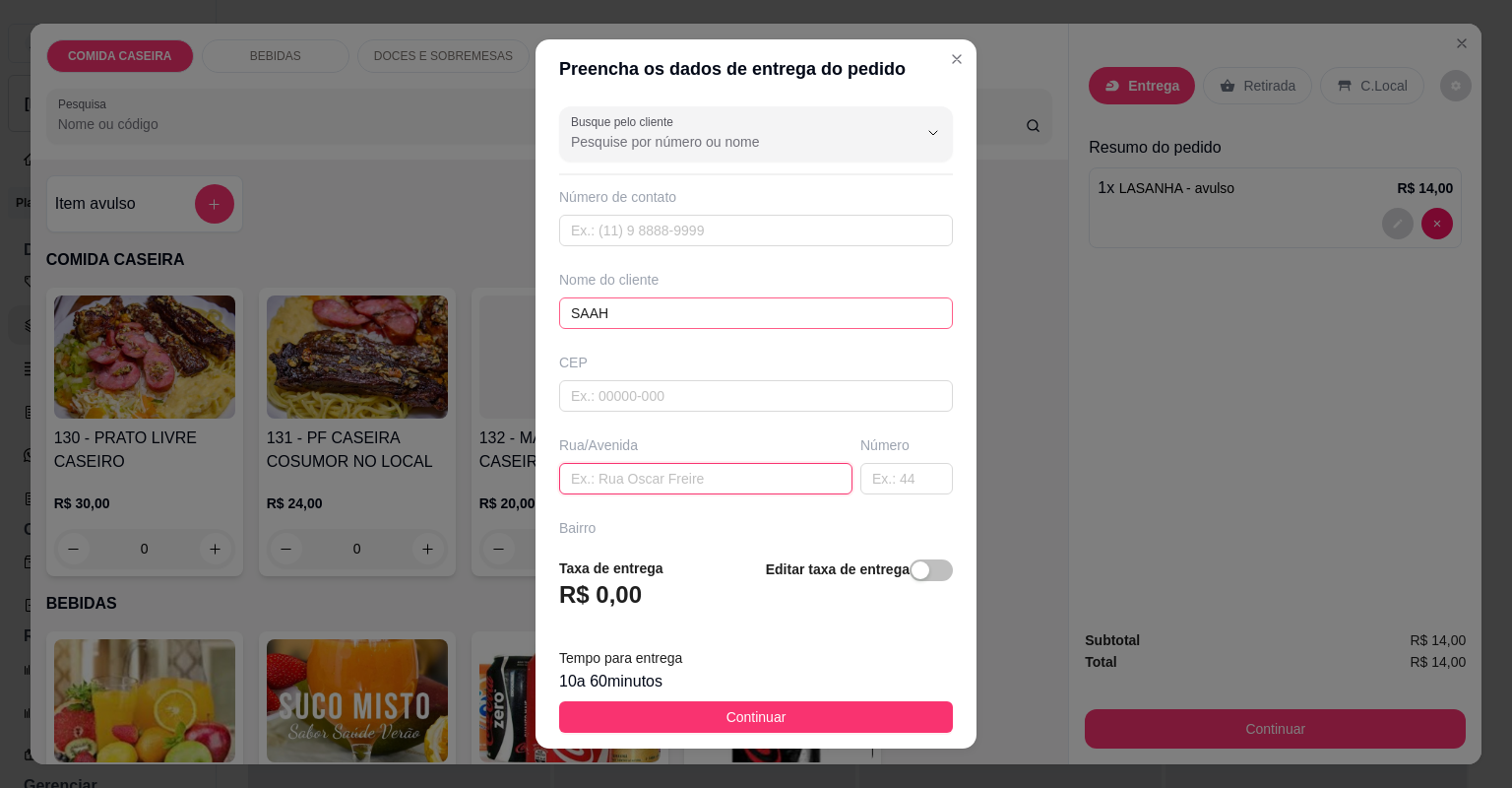 paste on "Bela vista  1117 Acima da rádio povo" 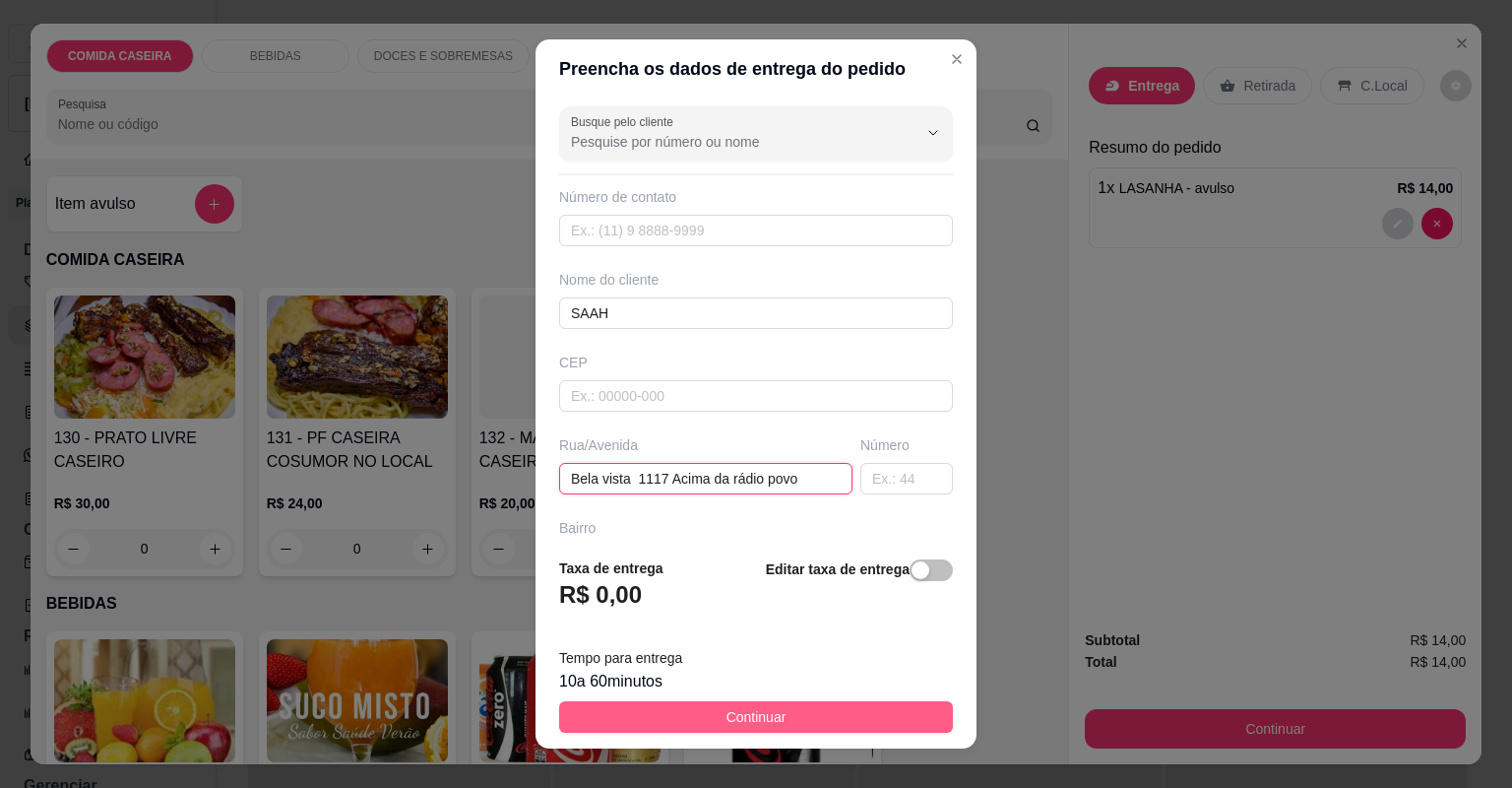 type on "Bela vista  1117 Acima da rádio povo" 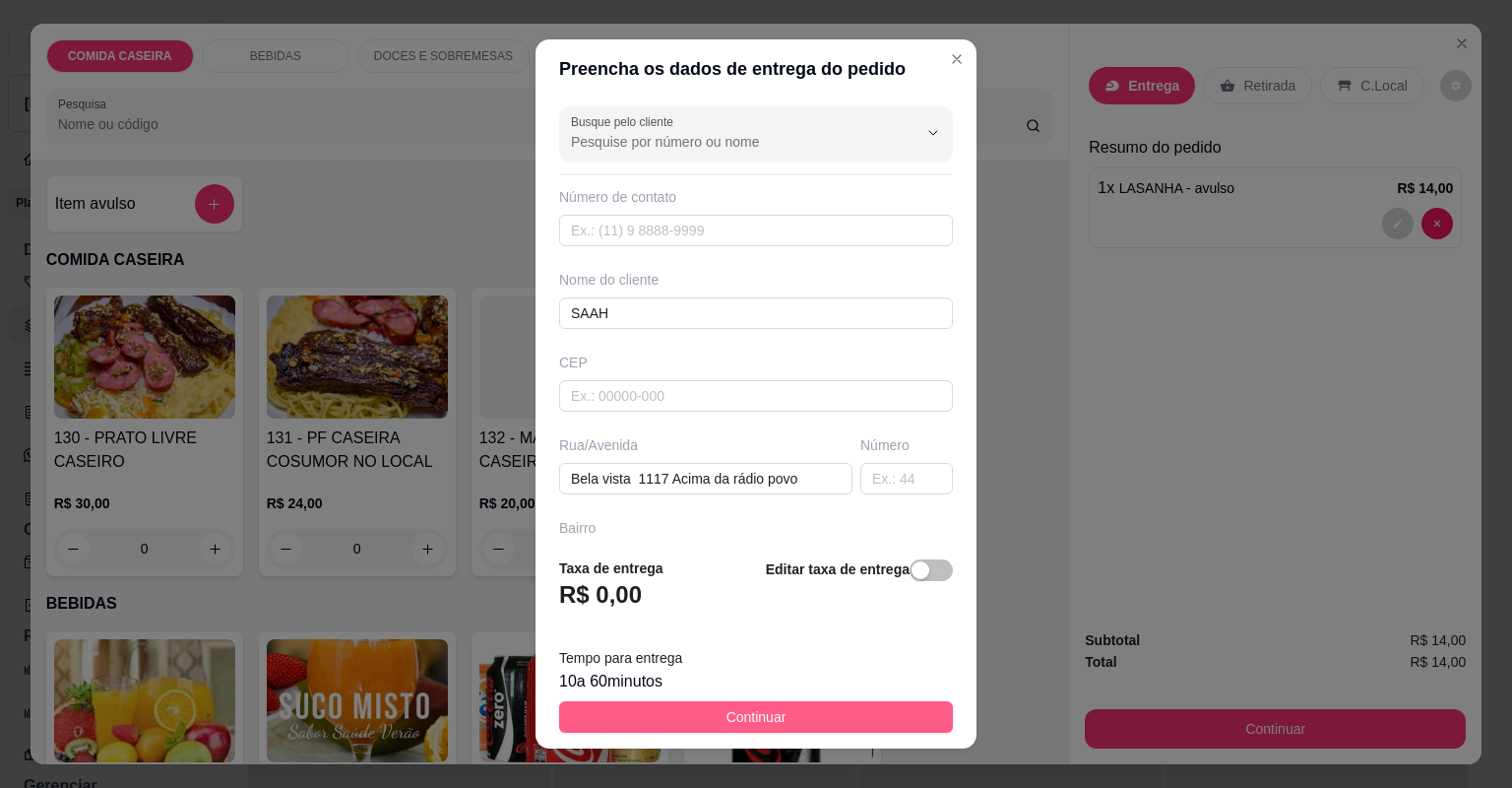 click on "Continuar" at bounding box center (756, 717) 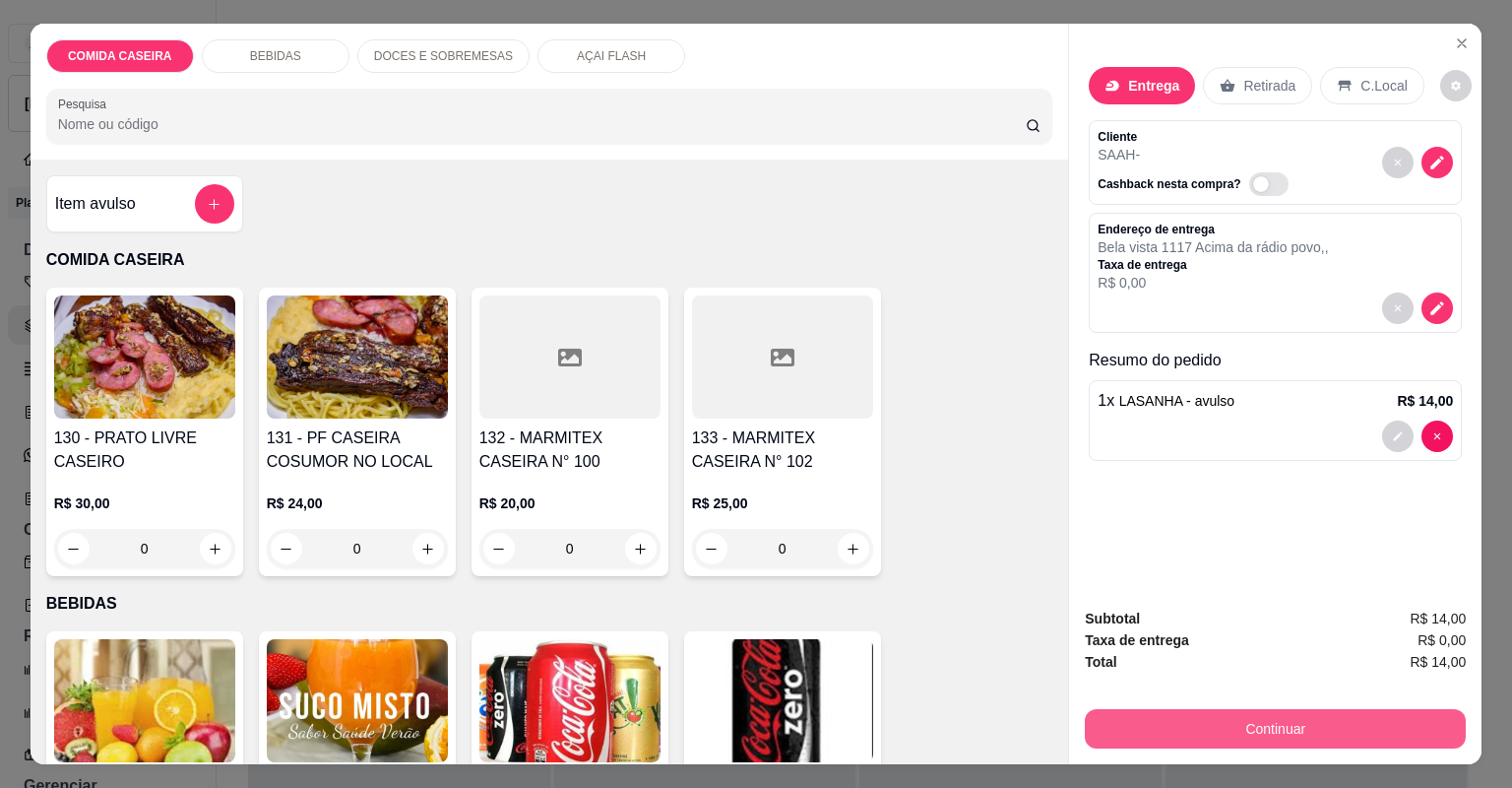 click on "Continuar" at bounding box center (1275, 729) 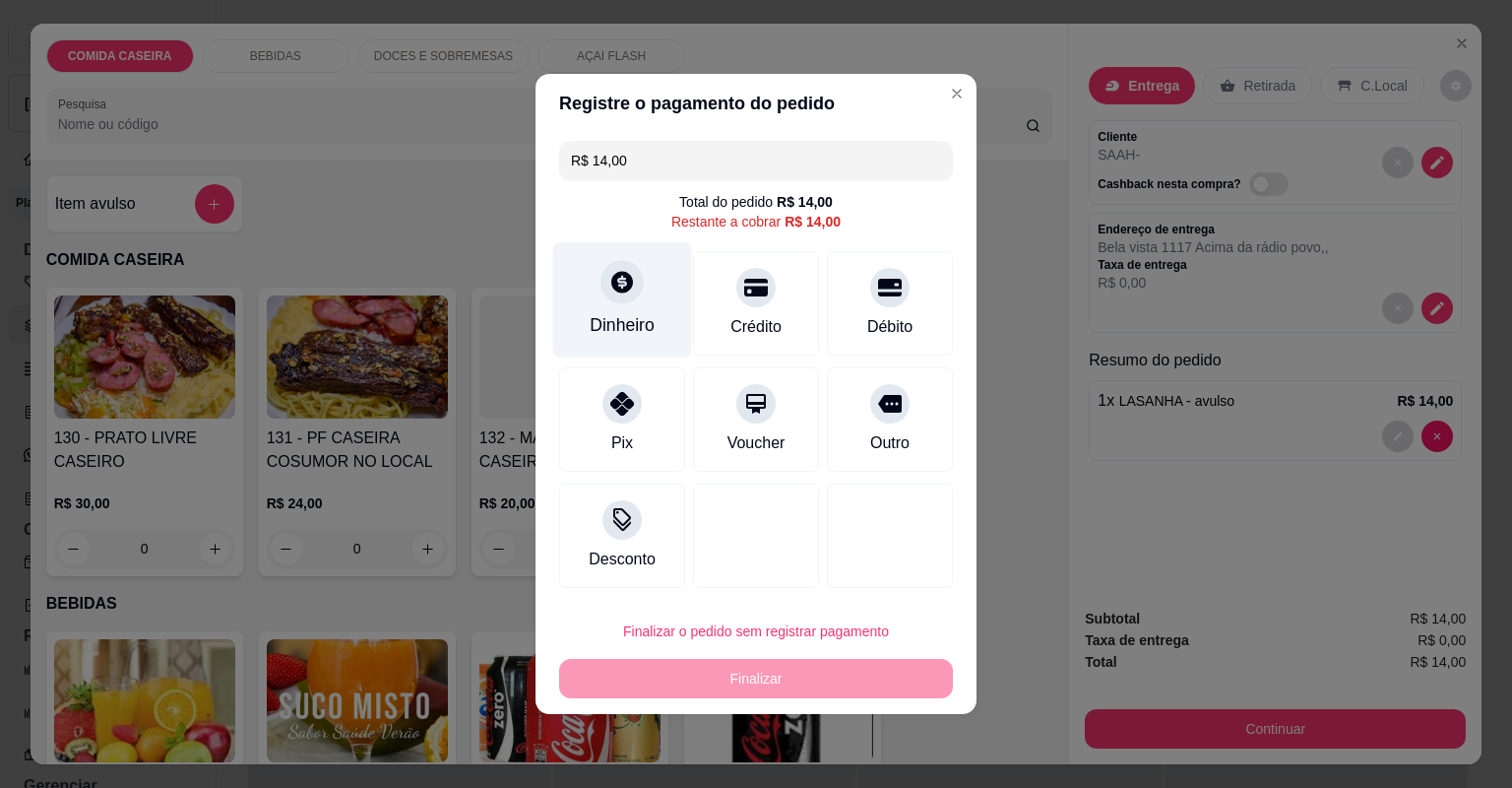 click at bounding box center [622, 282] 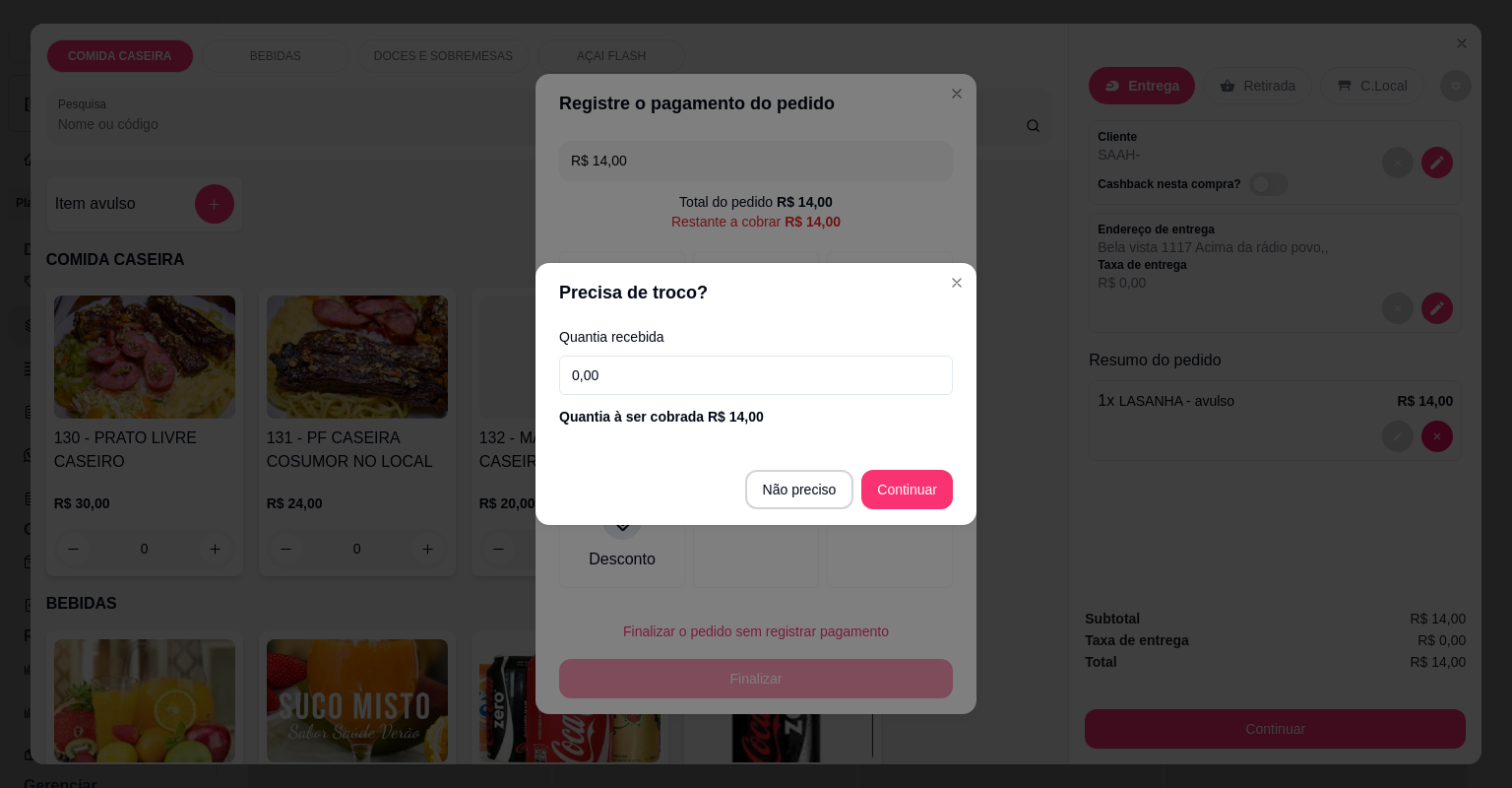 drag, startPoint x: 713, startPoint y: 396, endPoint x: 713, endPoint y: 378, distance: 18 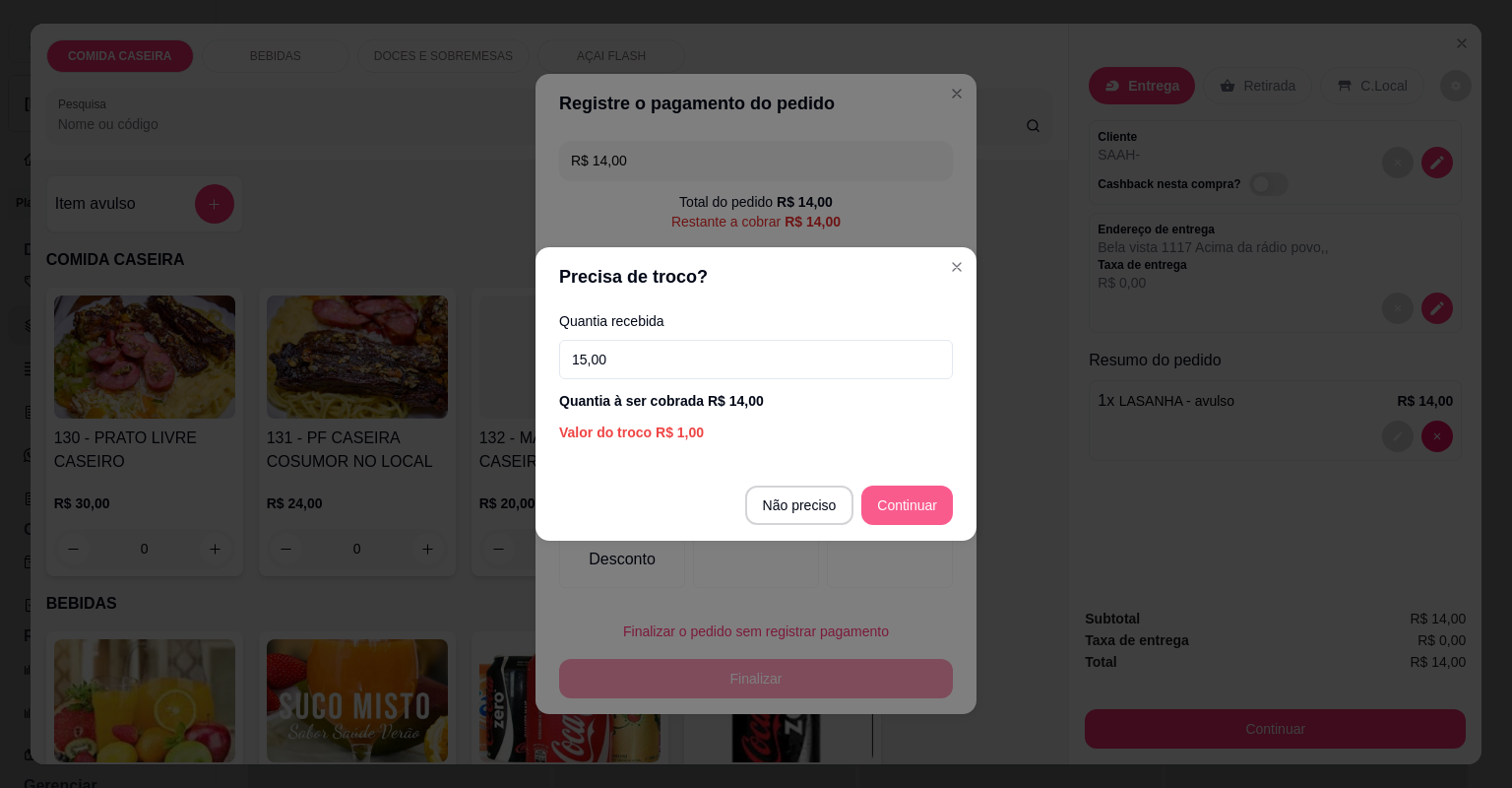 type on "15,00" 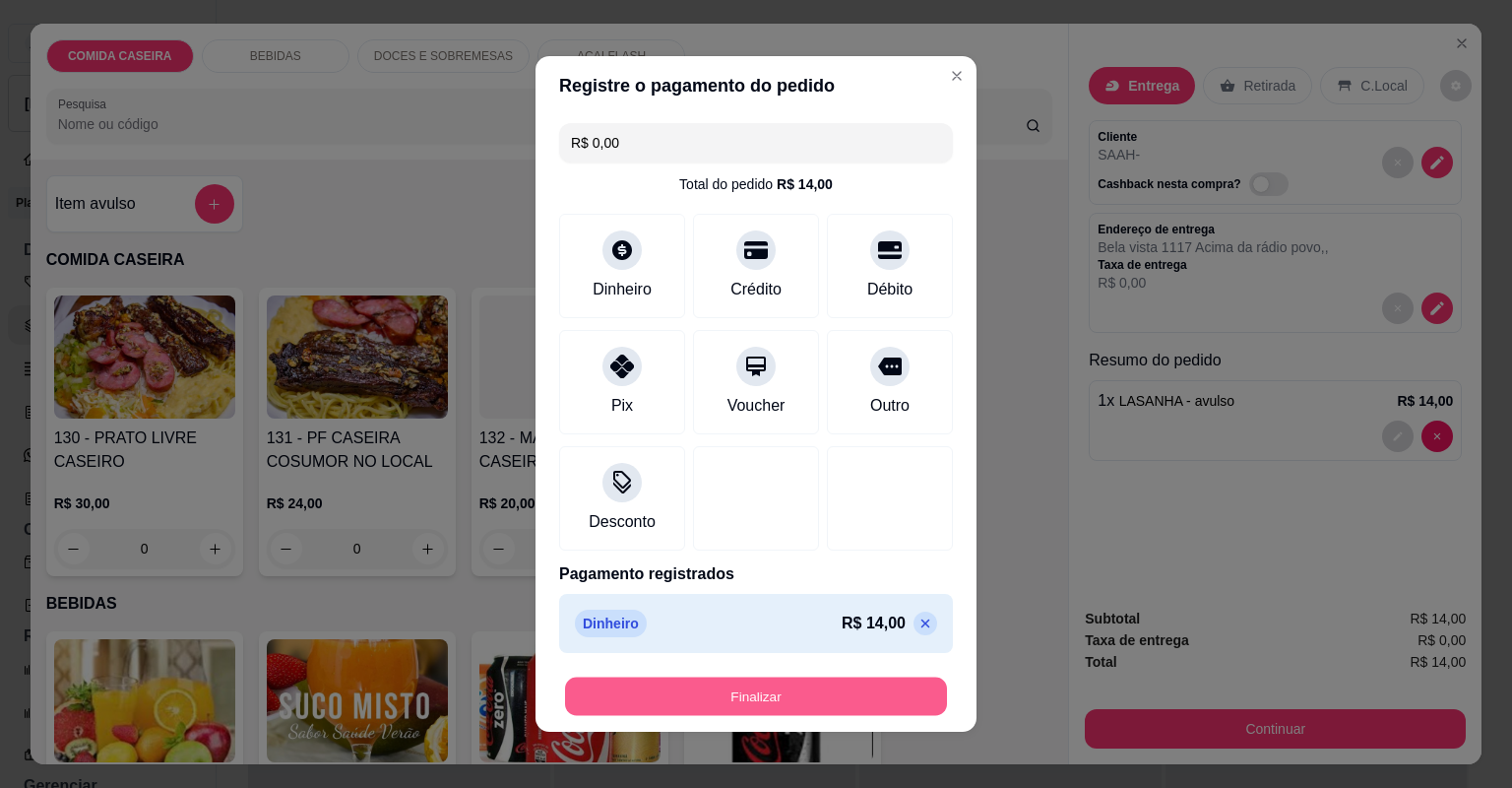 click on "Finalizar" at bounding box center (756, 696) 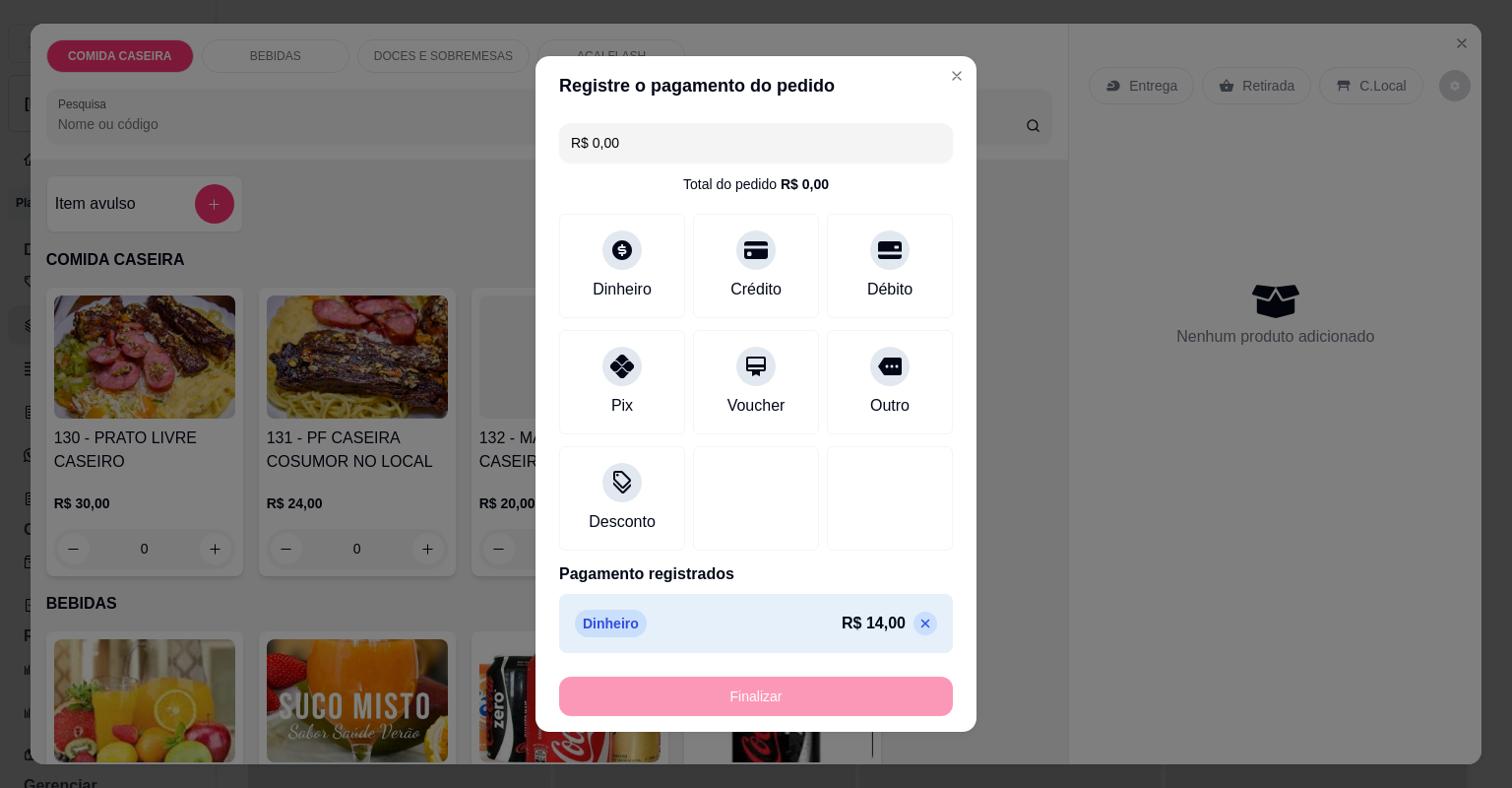 type on "-R$ 14,00" 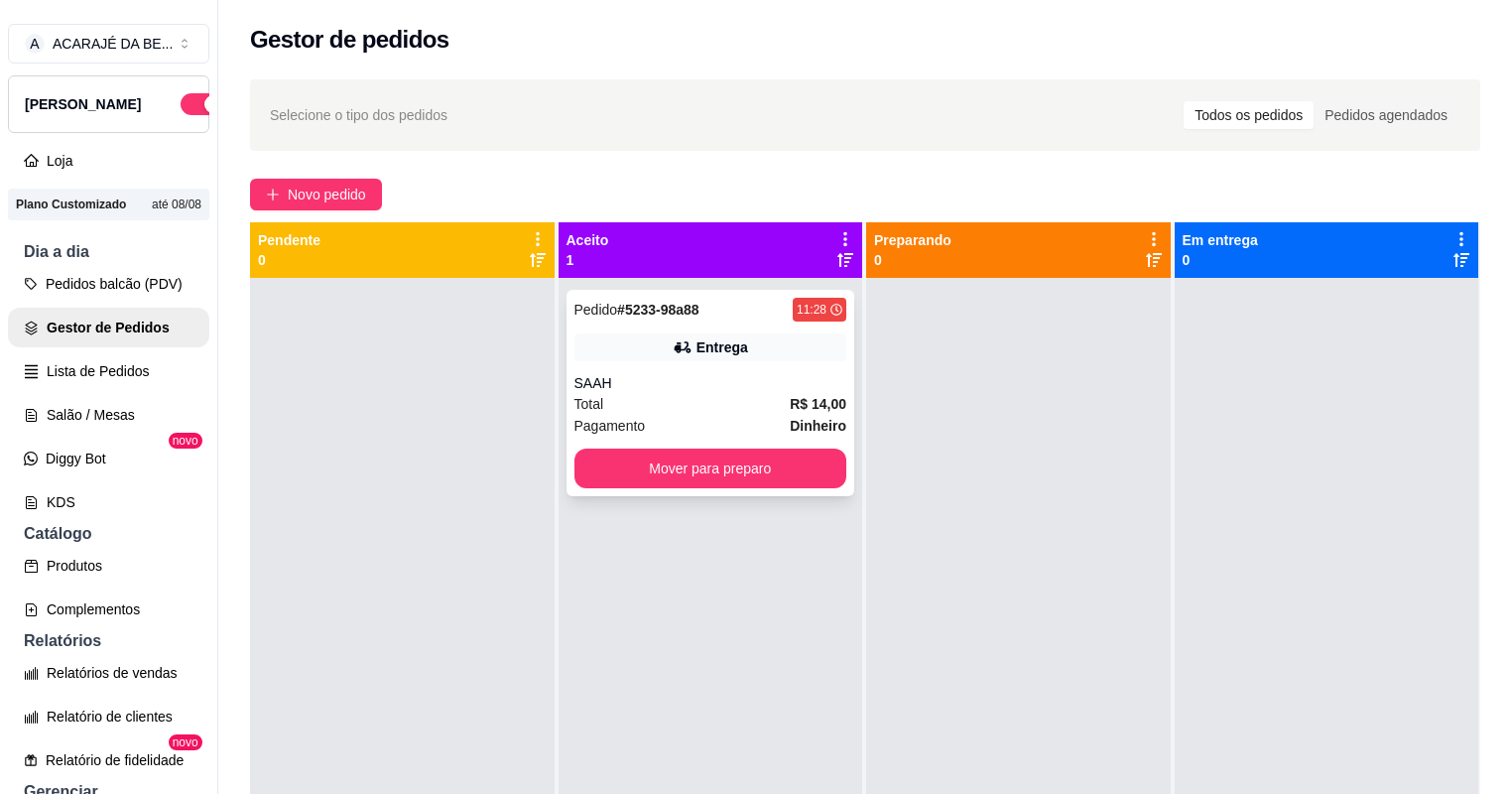 click on "Total R$ 14,00" at bounding box center (710, 404) 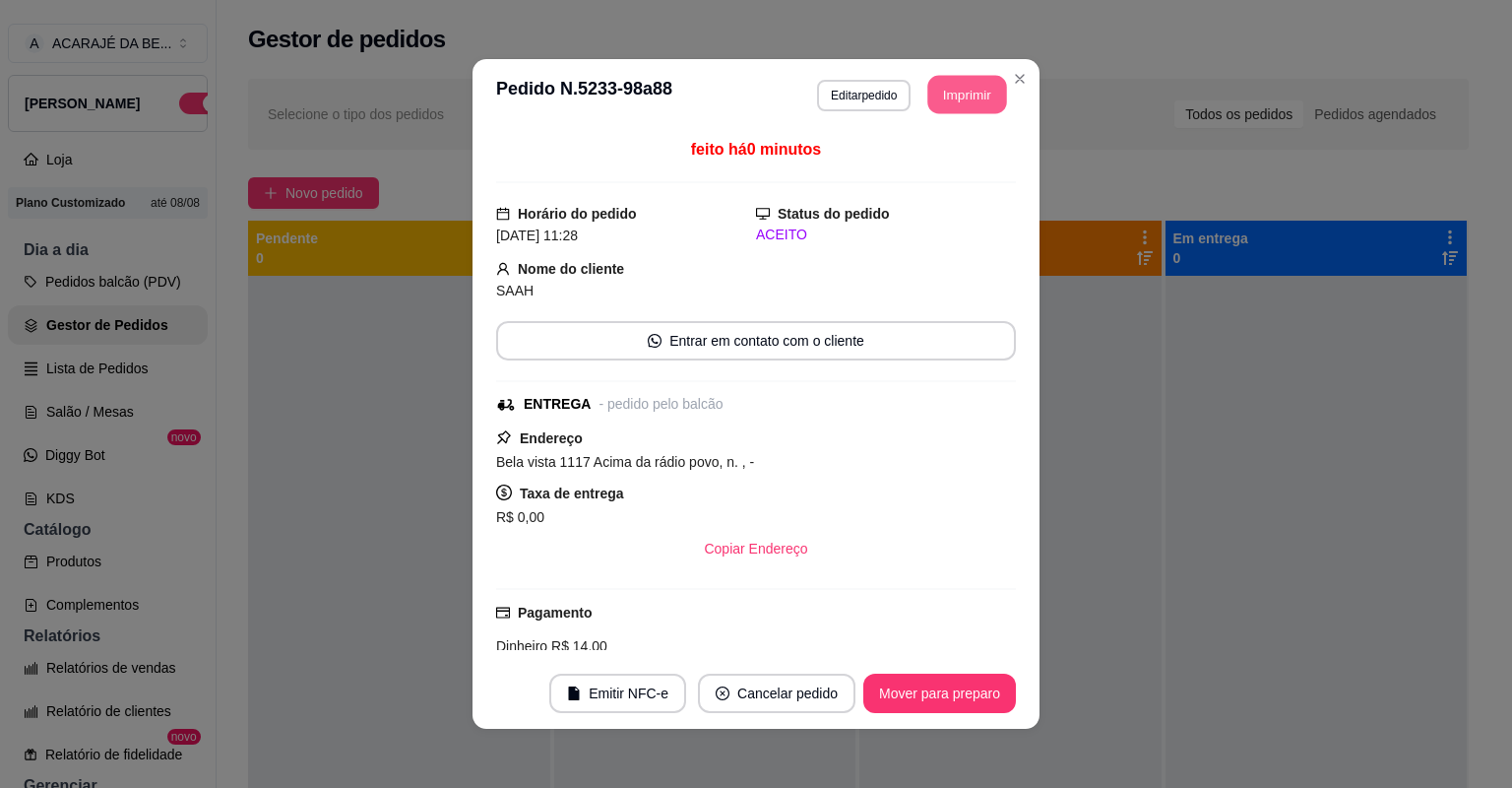 click on "Imprimir" at bounding box center (968, 95) 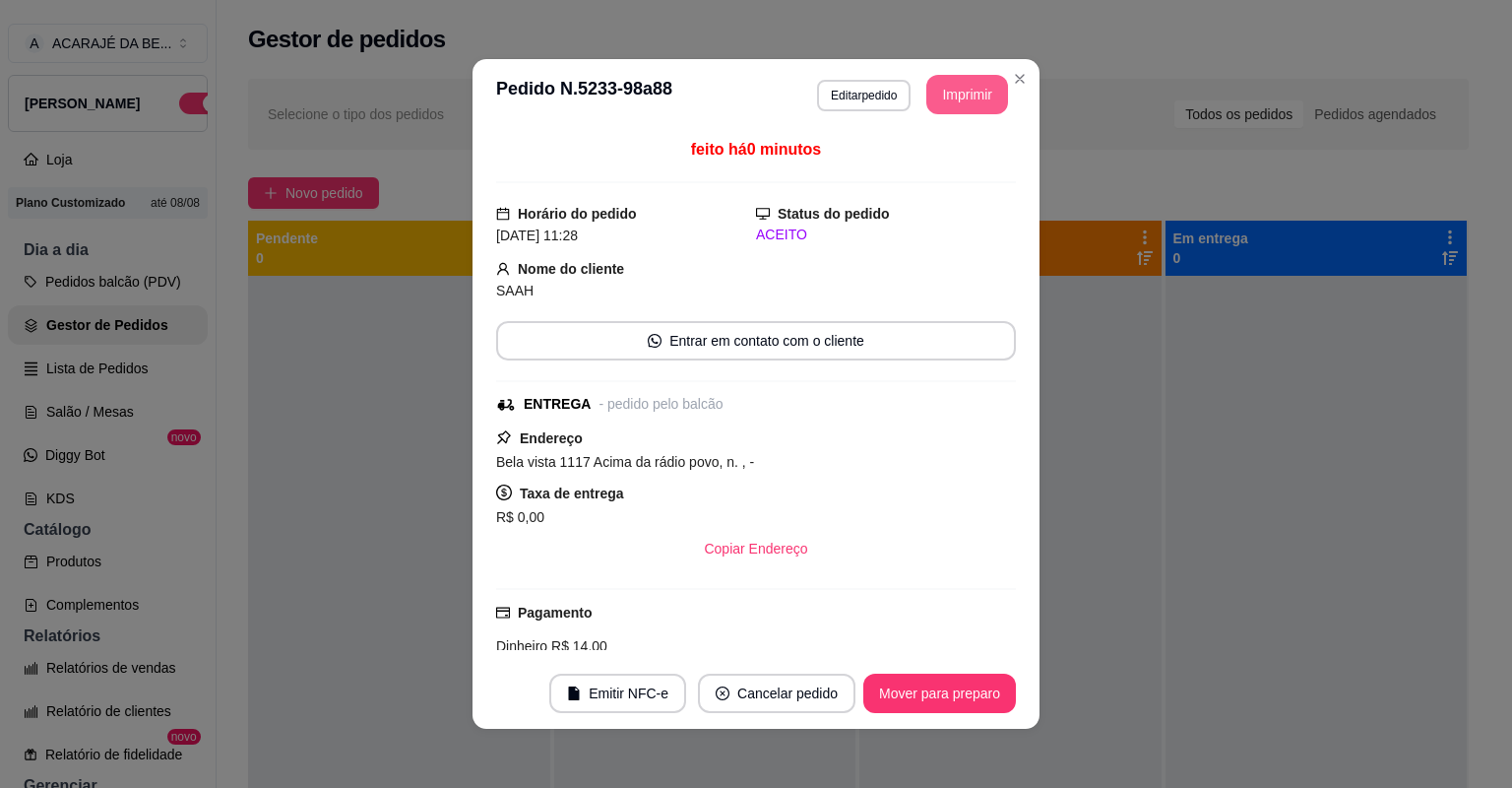 scroll, scrollTop: 0, scrollLeft: 0, axis: both 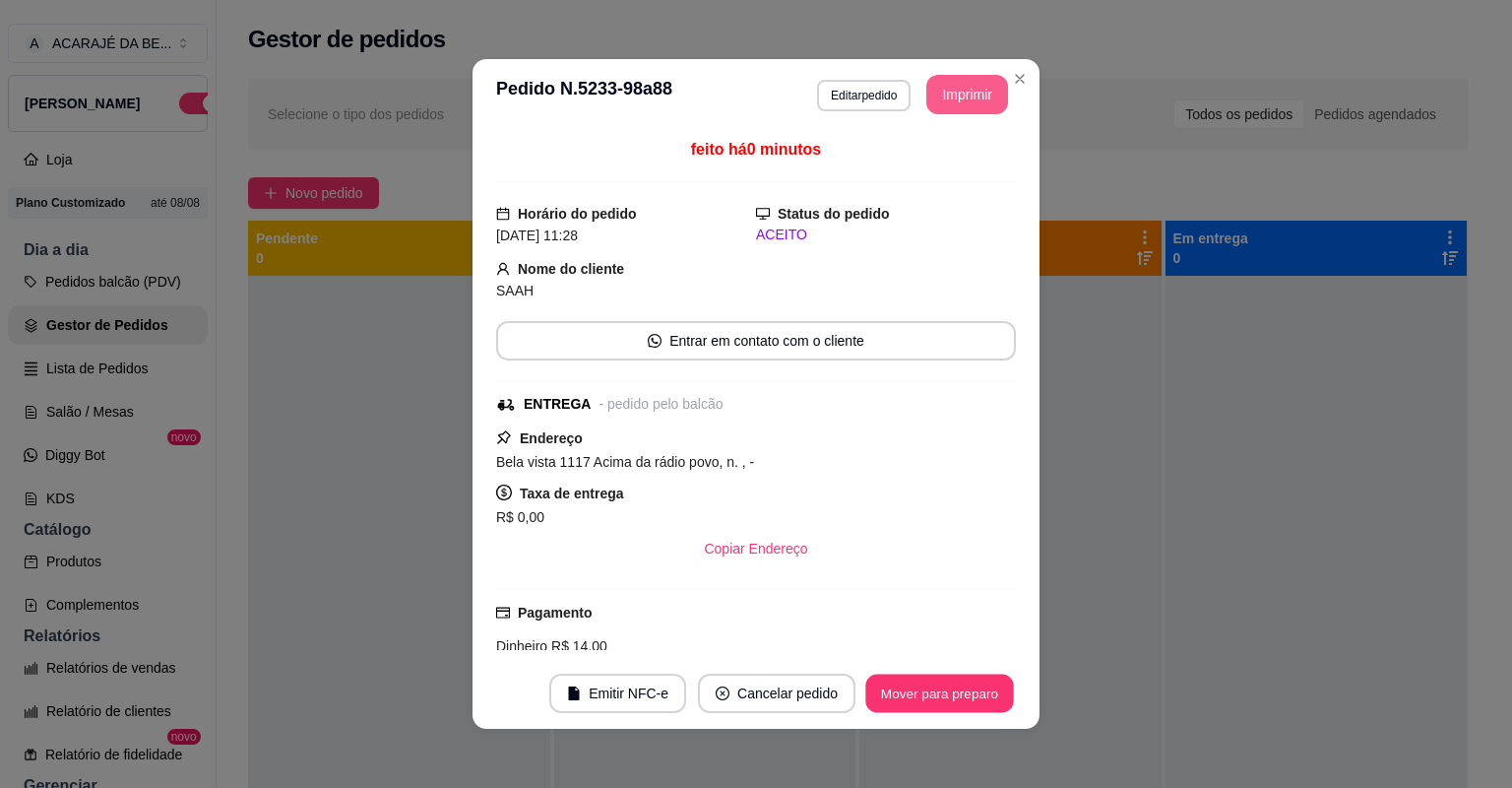 click on "Mover para preparo" at bounding box center [939, 693] 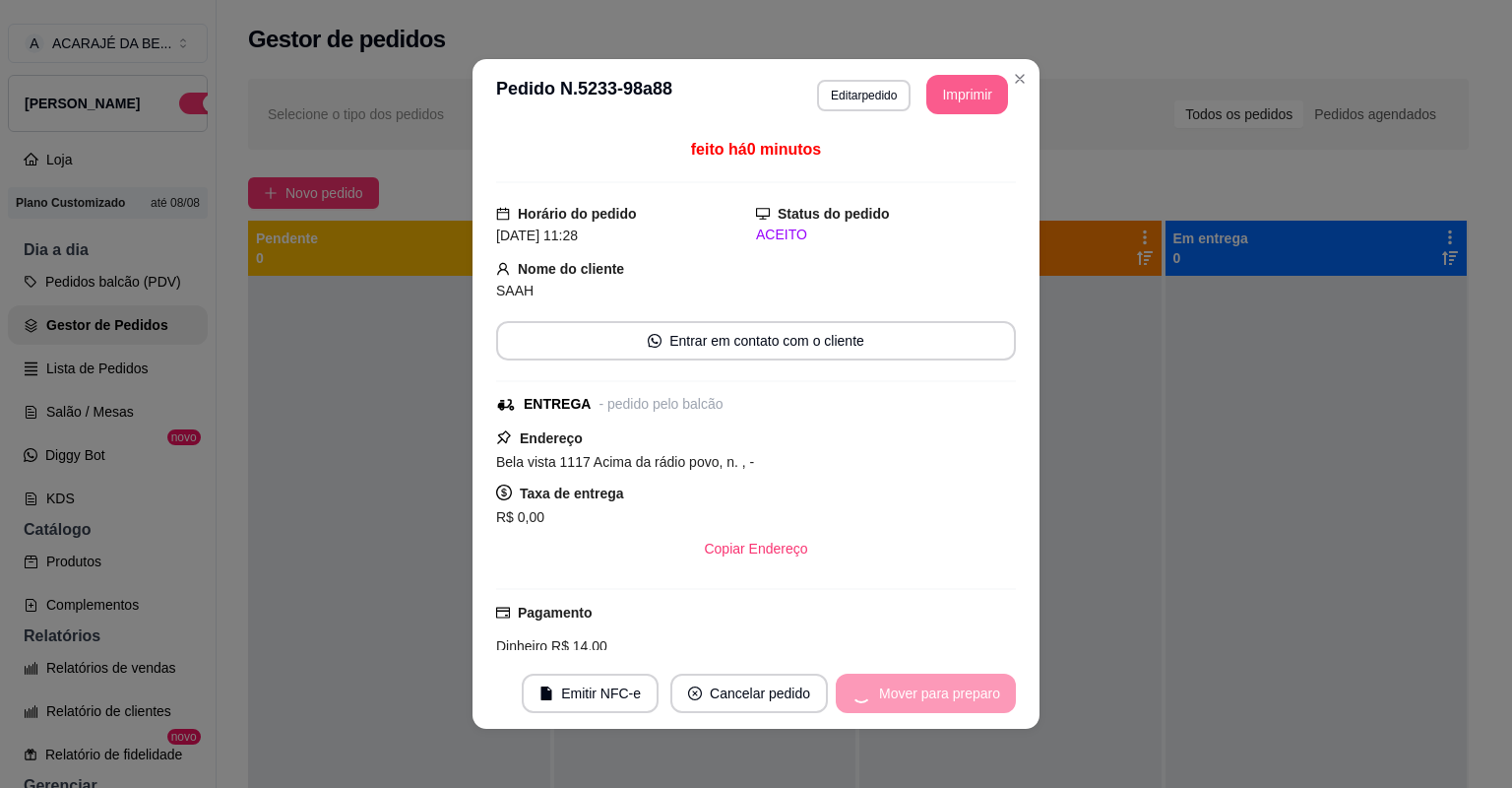 click on "Mover para preparo" at bounding box center (925, 693) 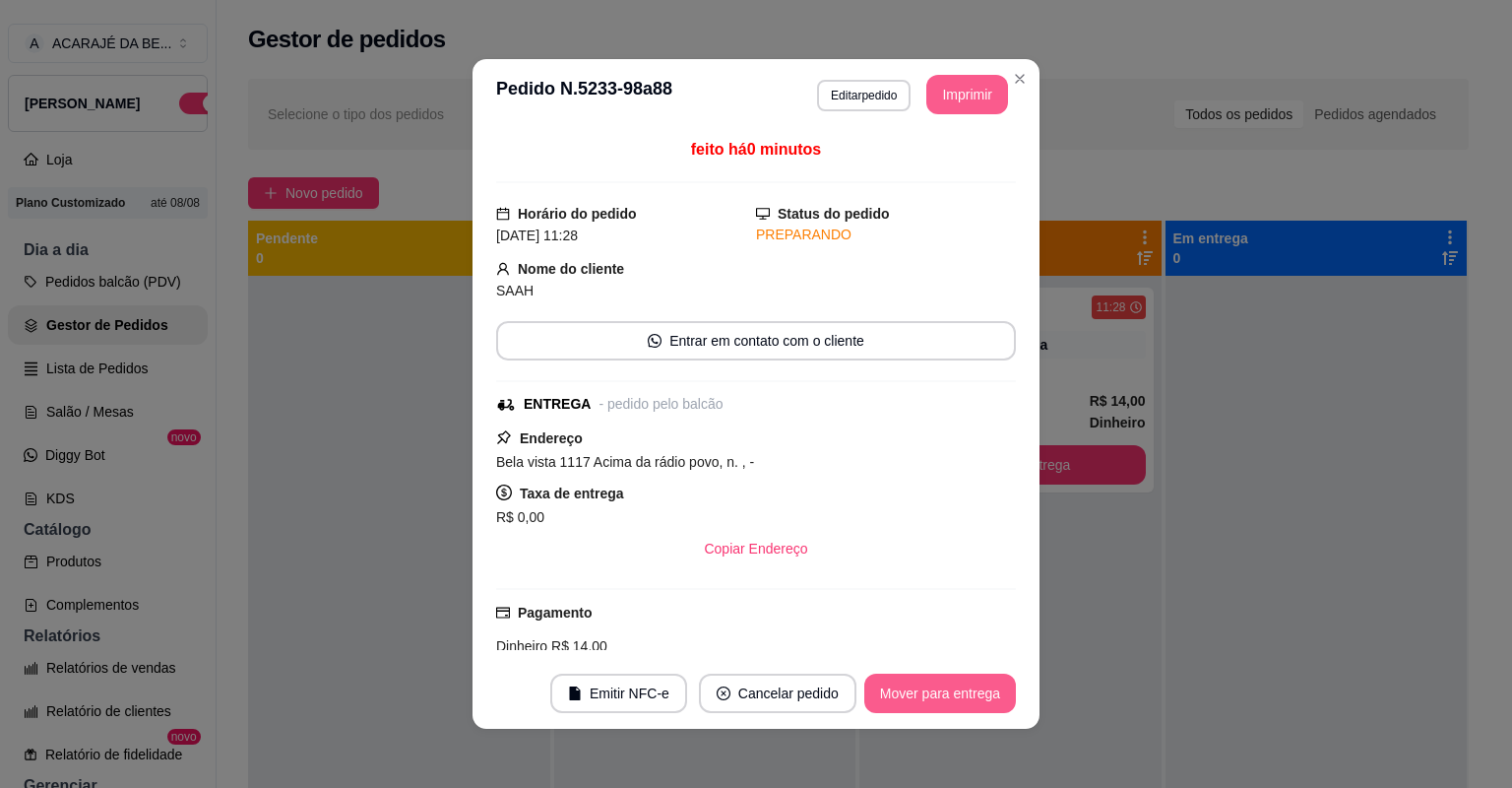 click on "Mover para entrega" at bounding box center (940, 693) 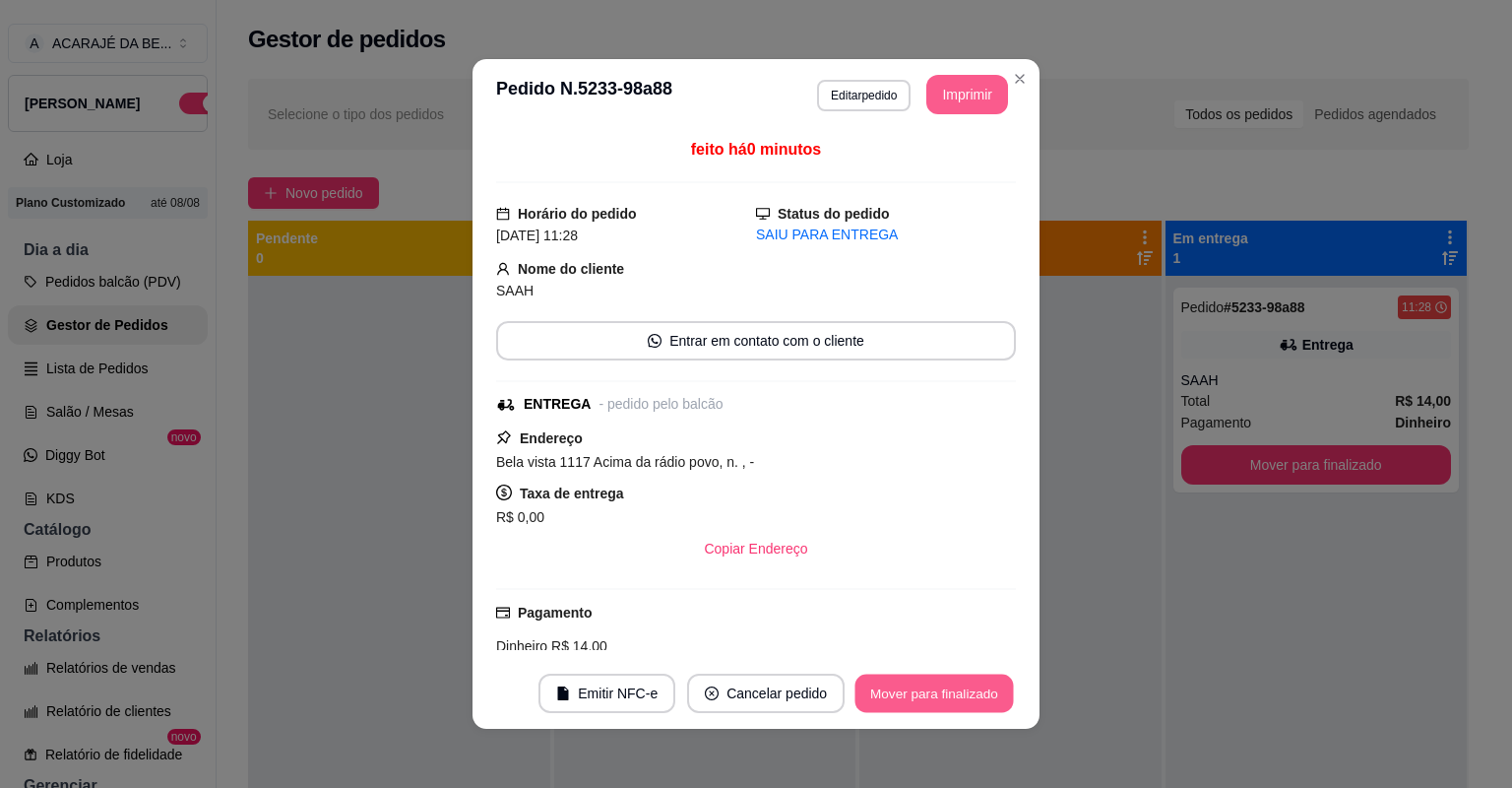 click on "Mover para finalizado" at bounding box center [934, 693] 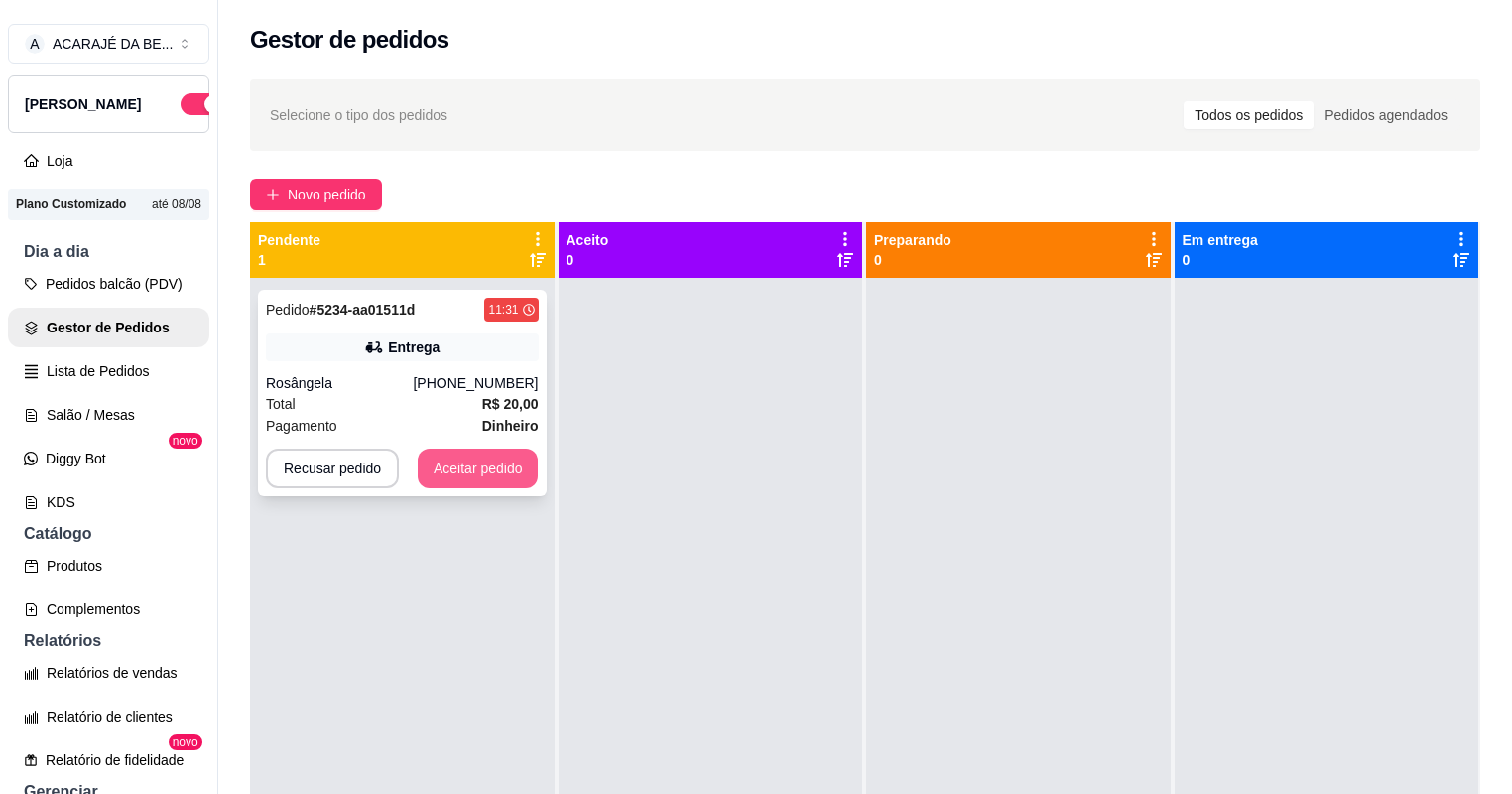 click on "Aceitar pedido" at bounding box center (478, 468) 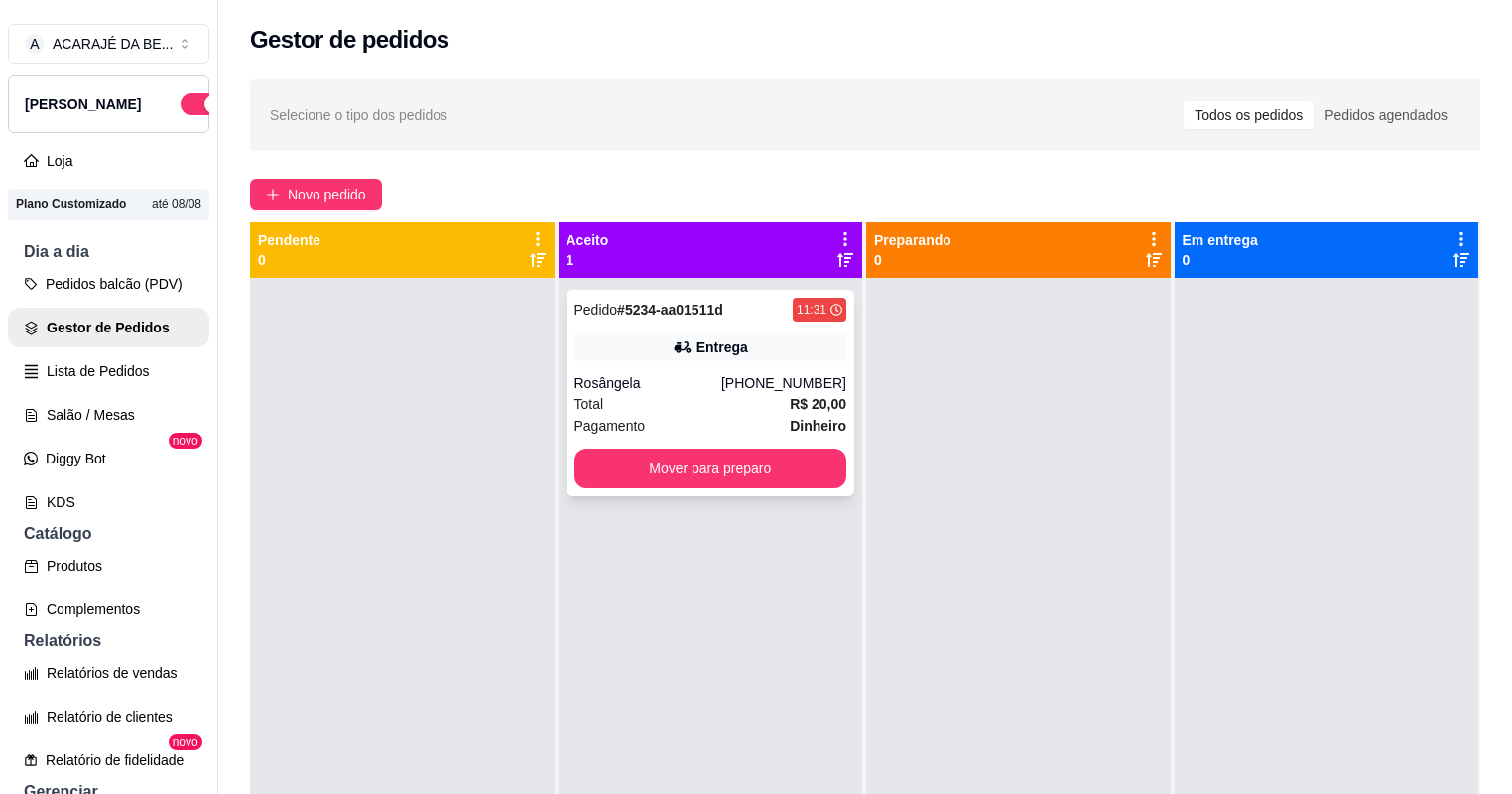 click on "Pagamento Dinheiro" at bounding box center (710, 426) 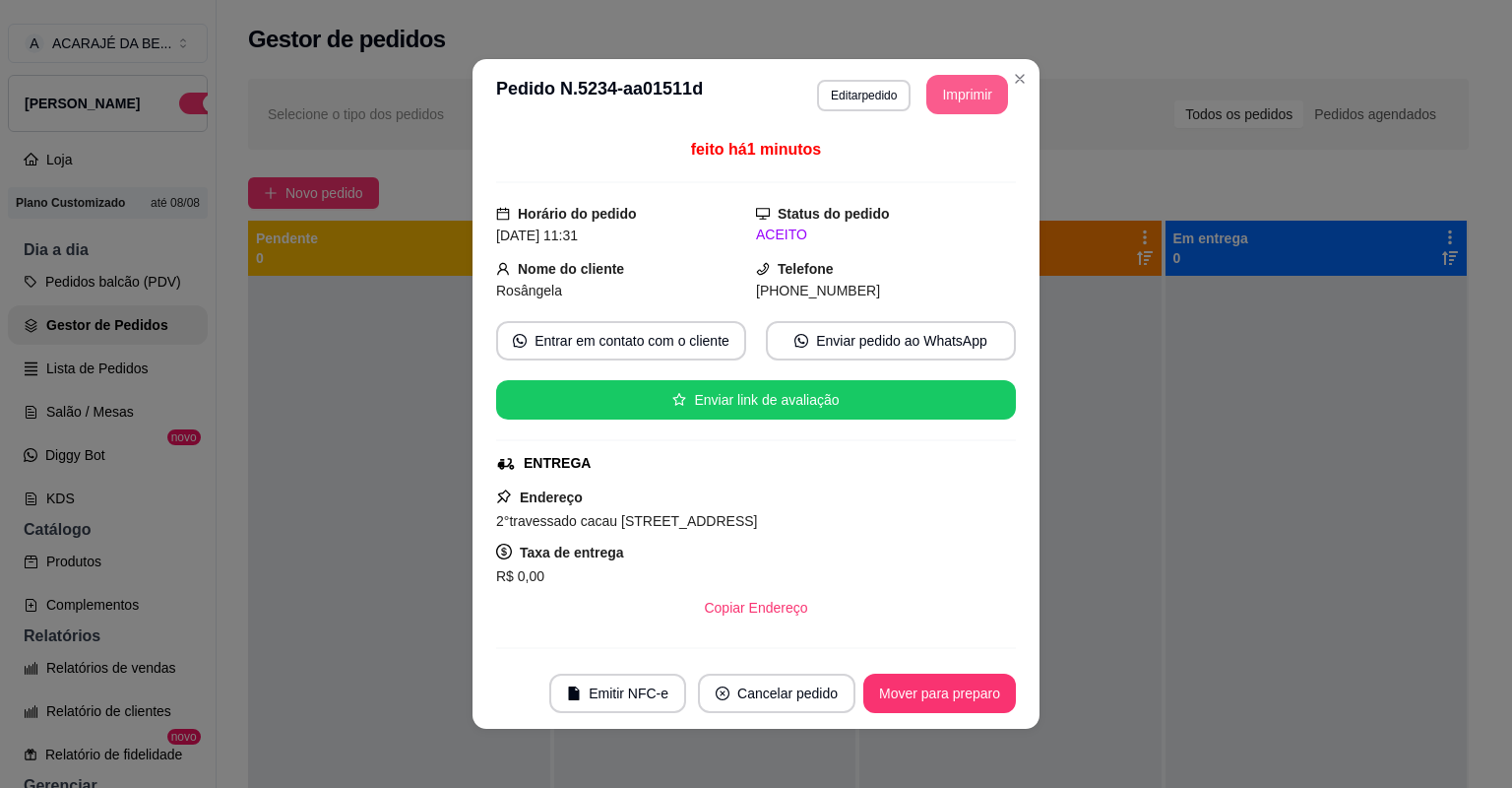 click on "Imprimir" at bounding box center [967, 95] 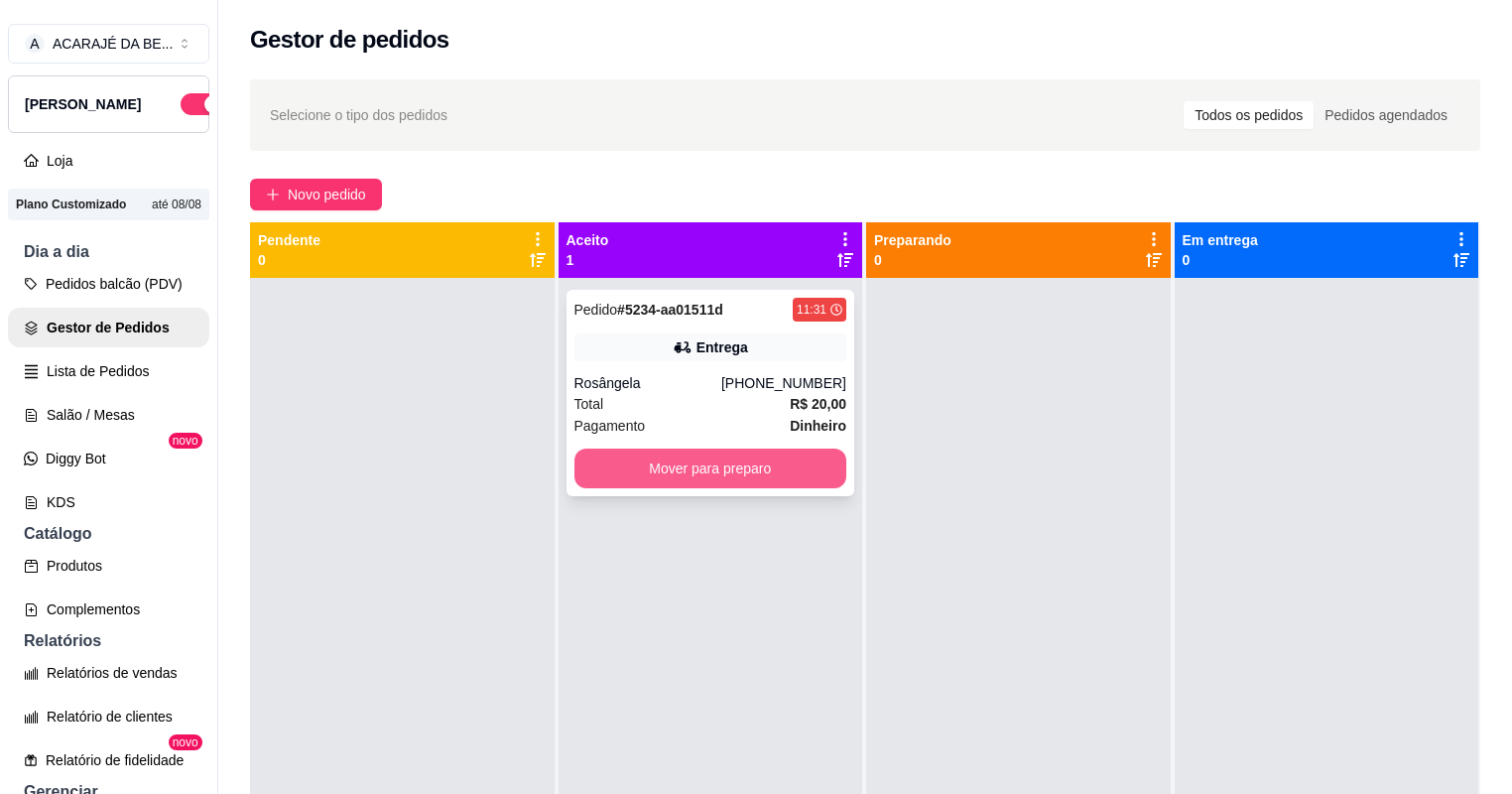 click on "Mover para preparo" at bounding box center (710, 468) 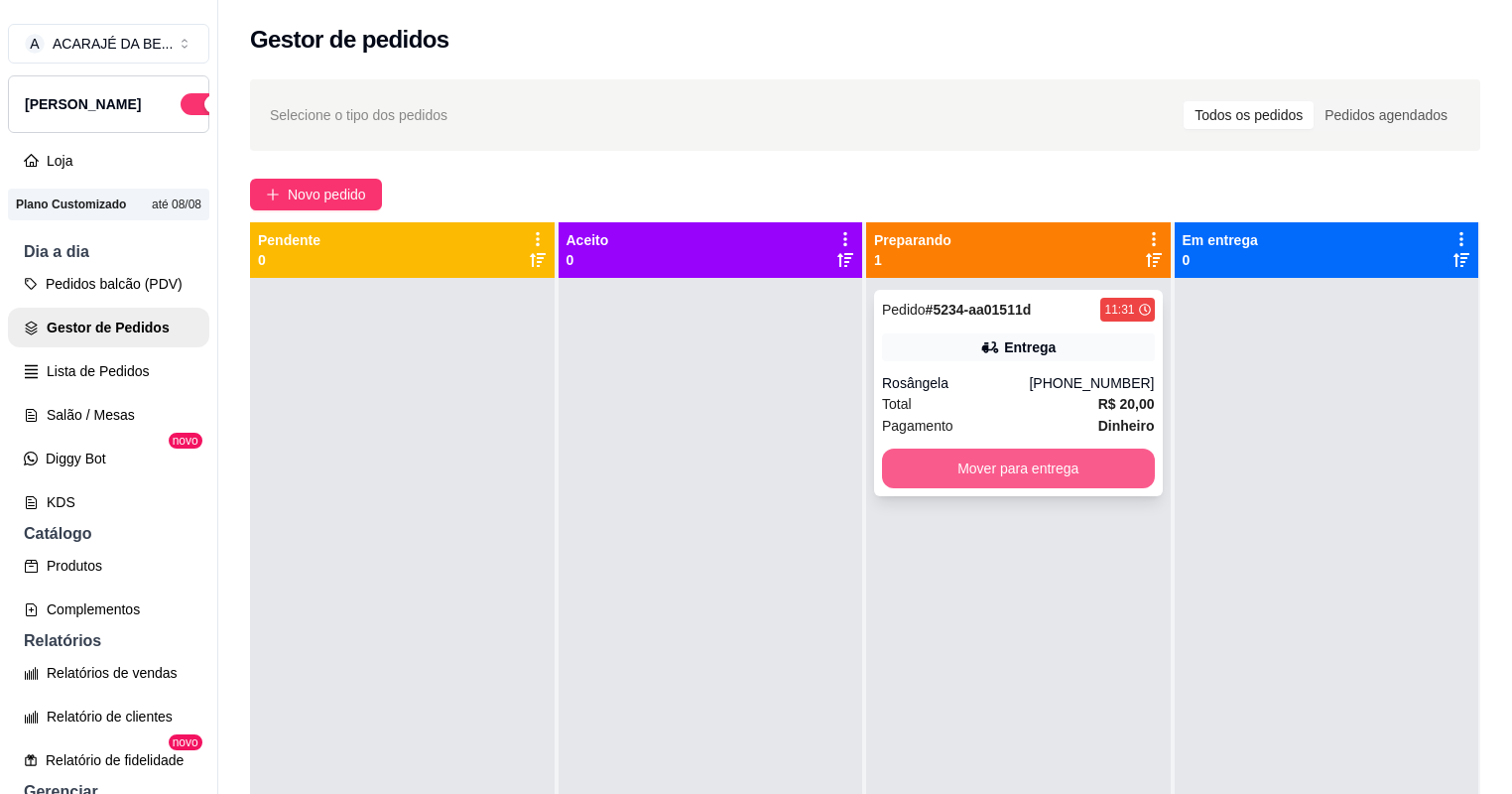 click on "Mover para entrega" at bounding box center [1018, 468] 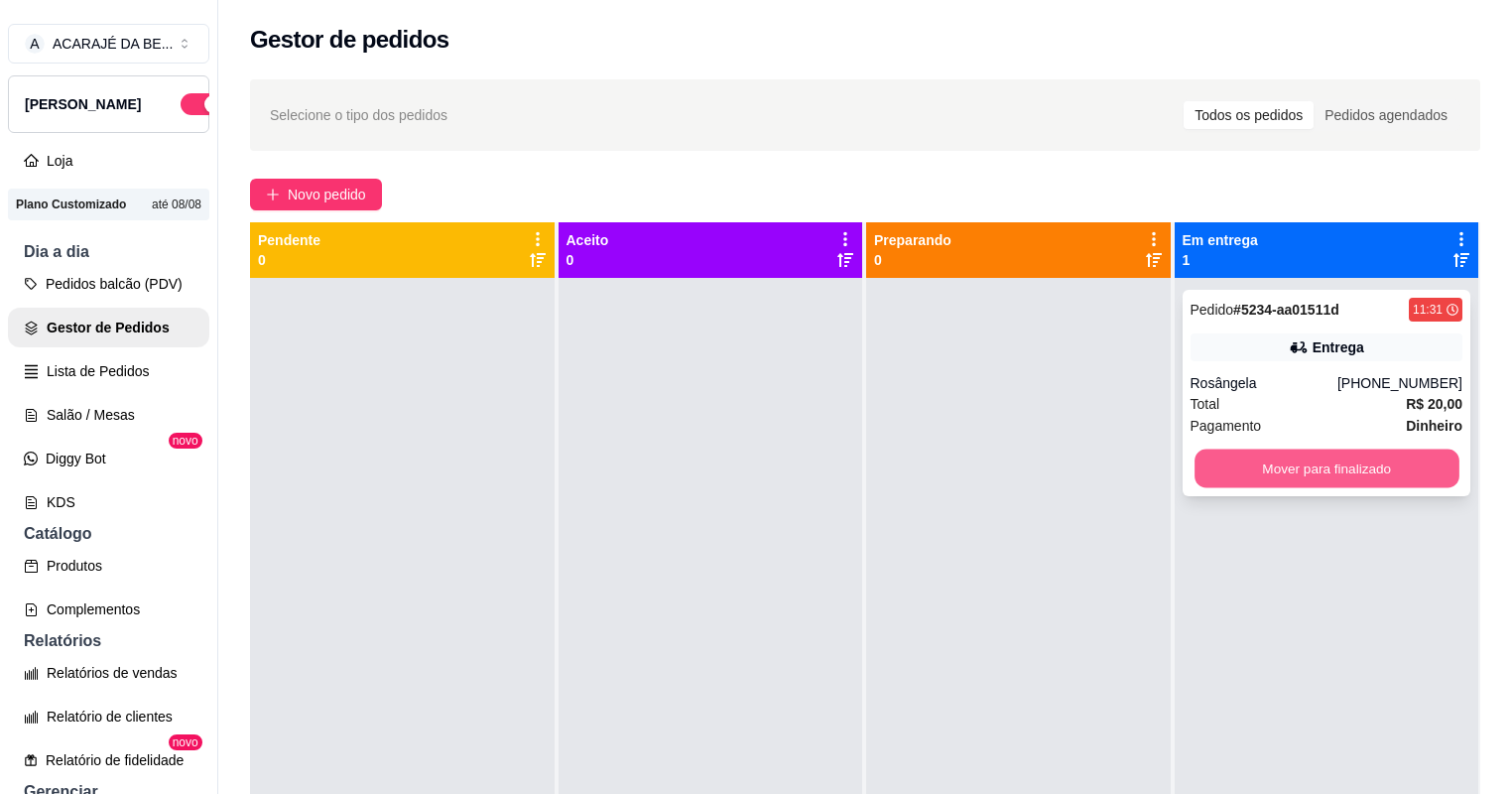 click on "Mover para finalizado" at bounding box center (1326, 468) 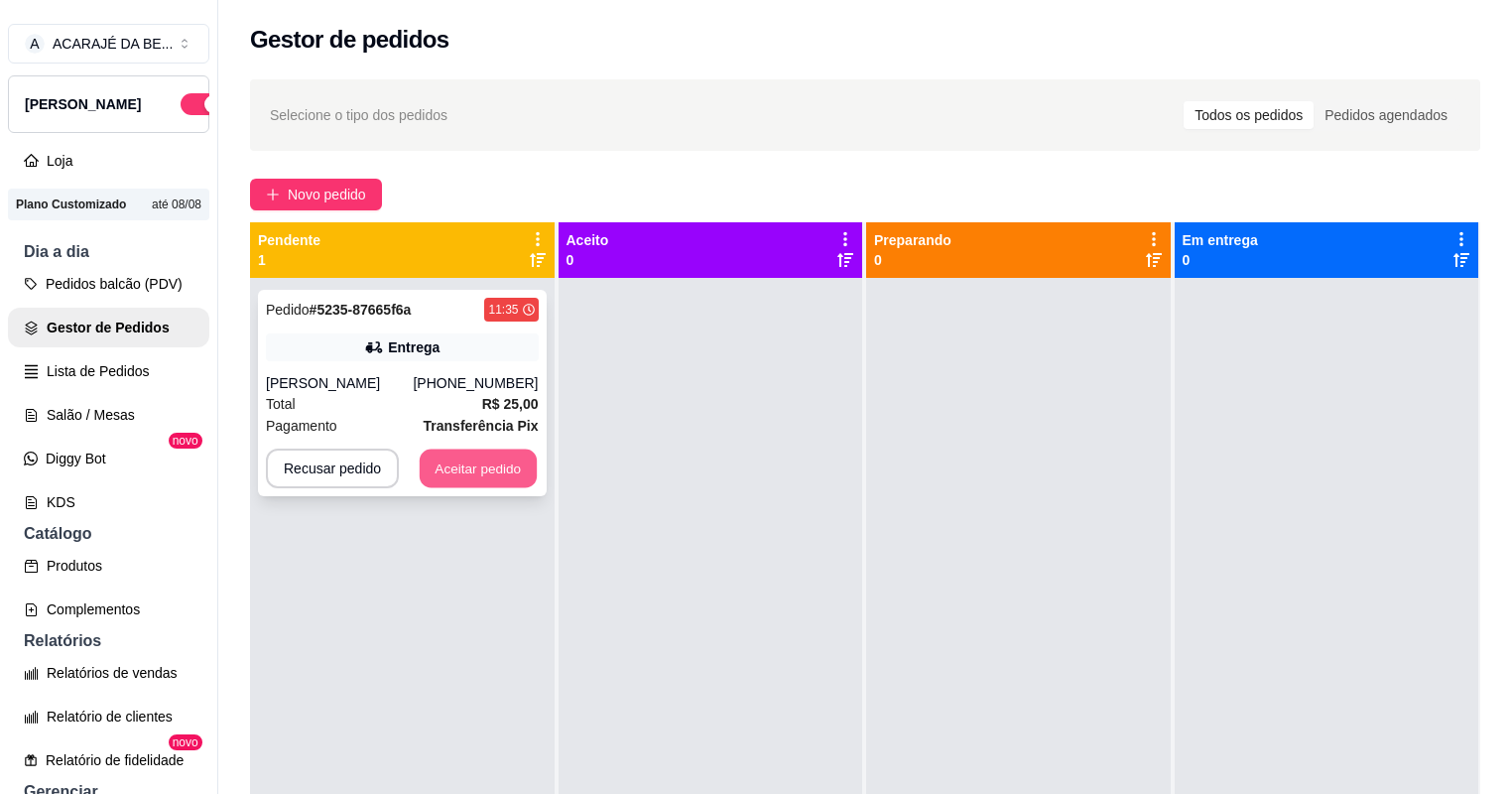 click on "Aceitar pedido" at bounding box center [478, 468] 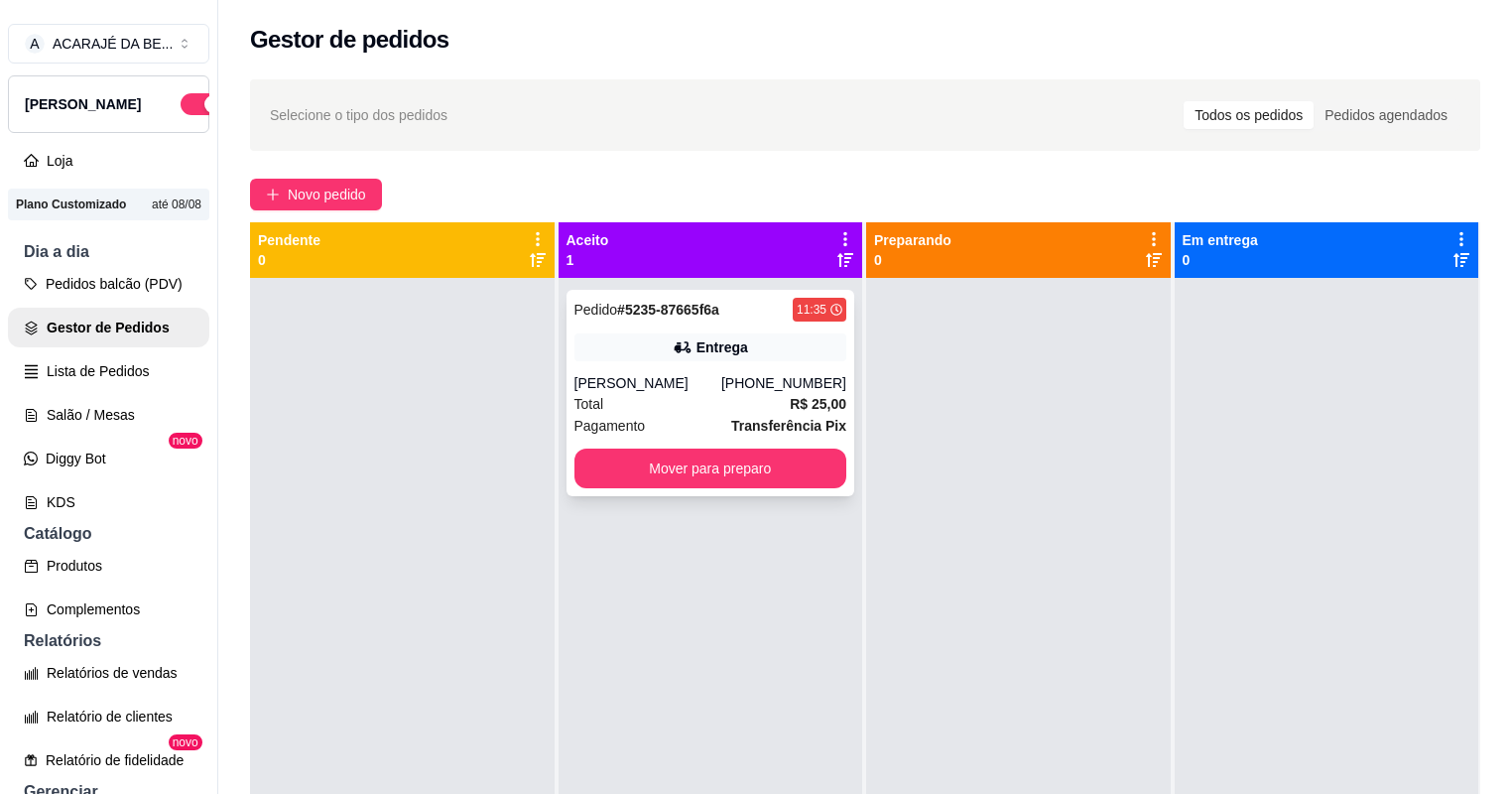 click on "Pagamento Transferência Pix" at bounding box center (710, 426) 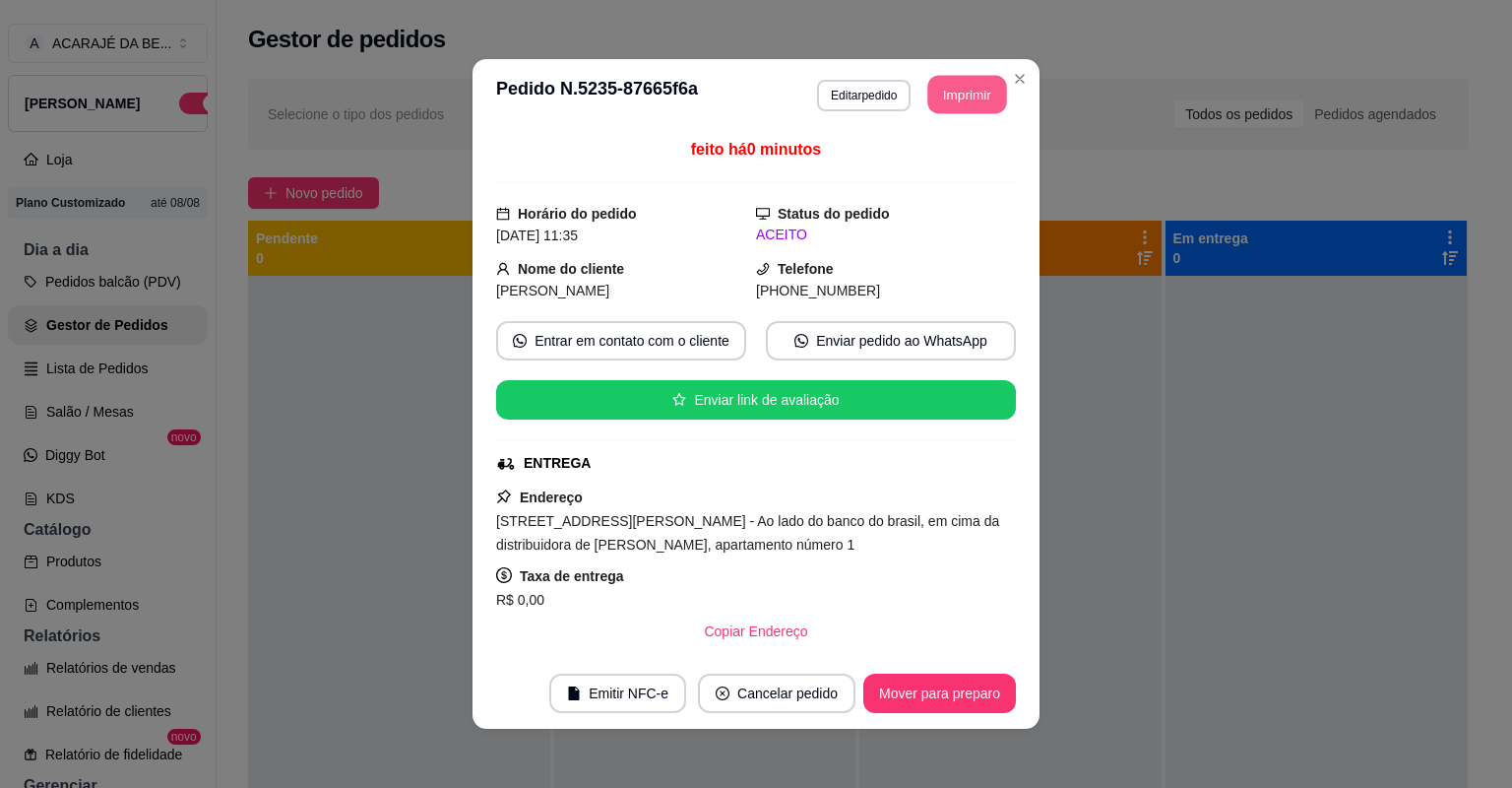 click on "Imprimir" at bounding box center (968, 95) 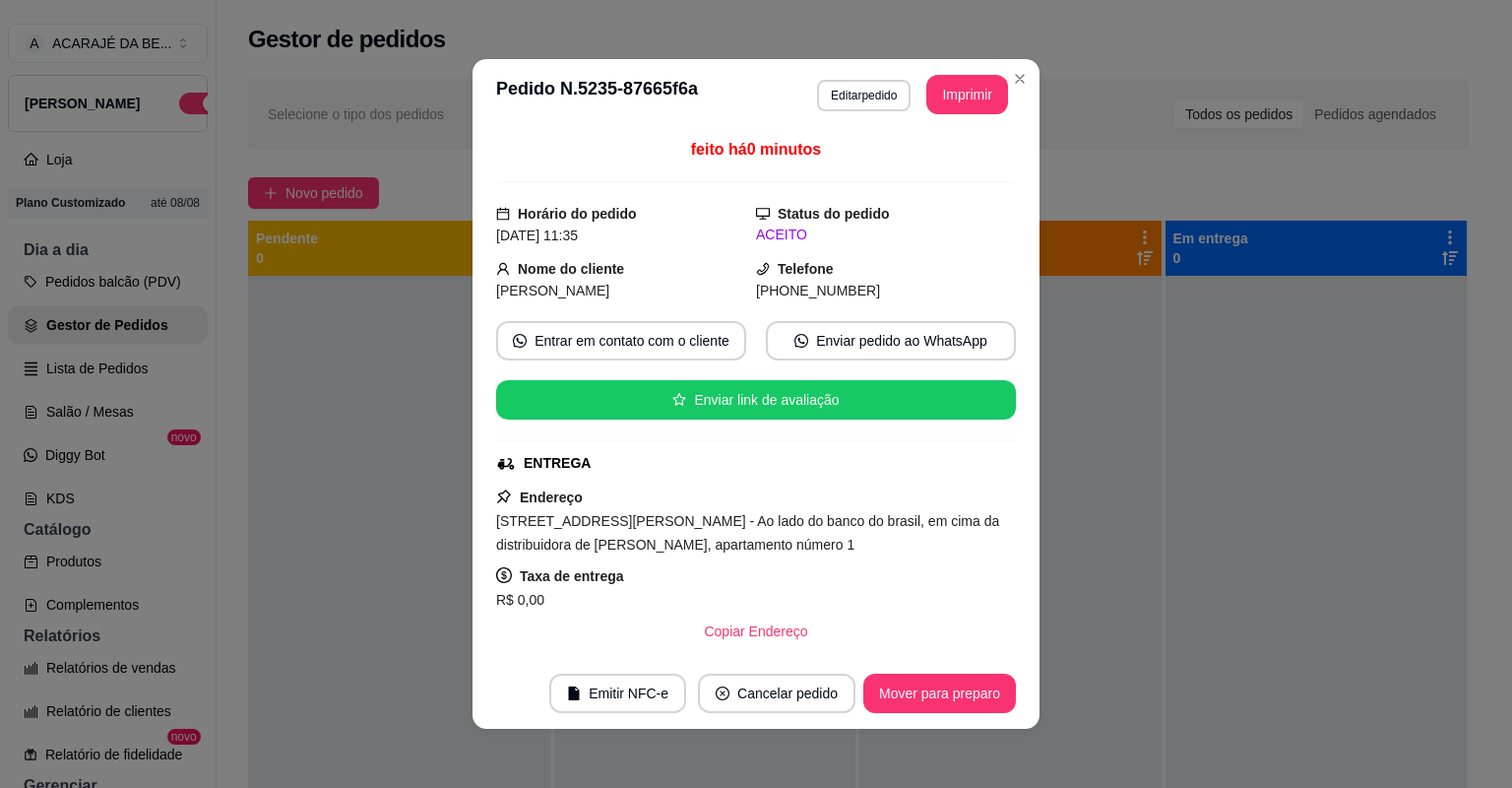 scroll, scrollTop: 0, scrollLeft: 0, axis: both 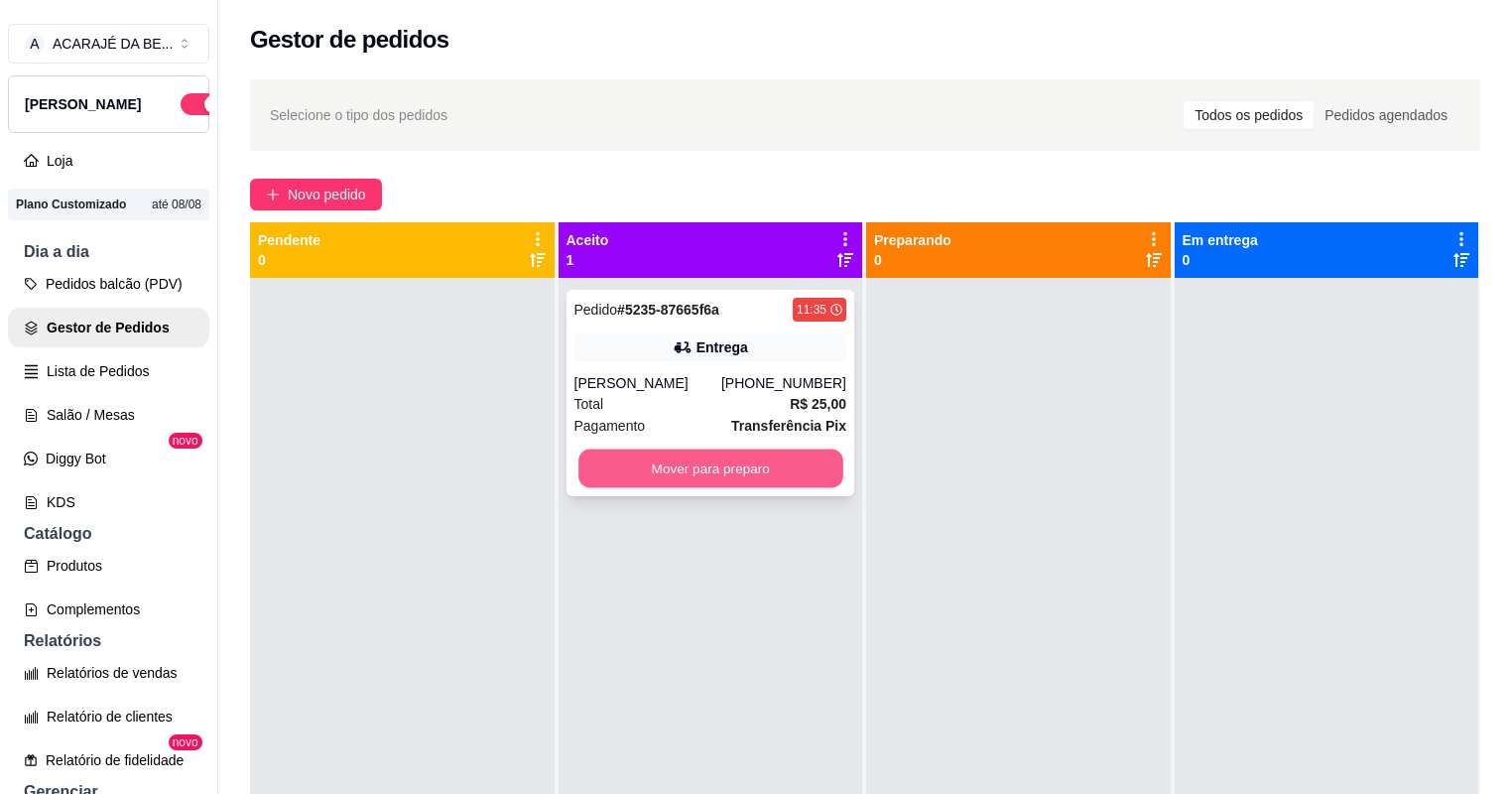 click on "Mover para preparo" at bounding box center (710, 468) 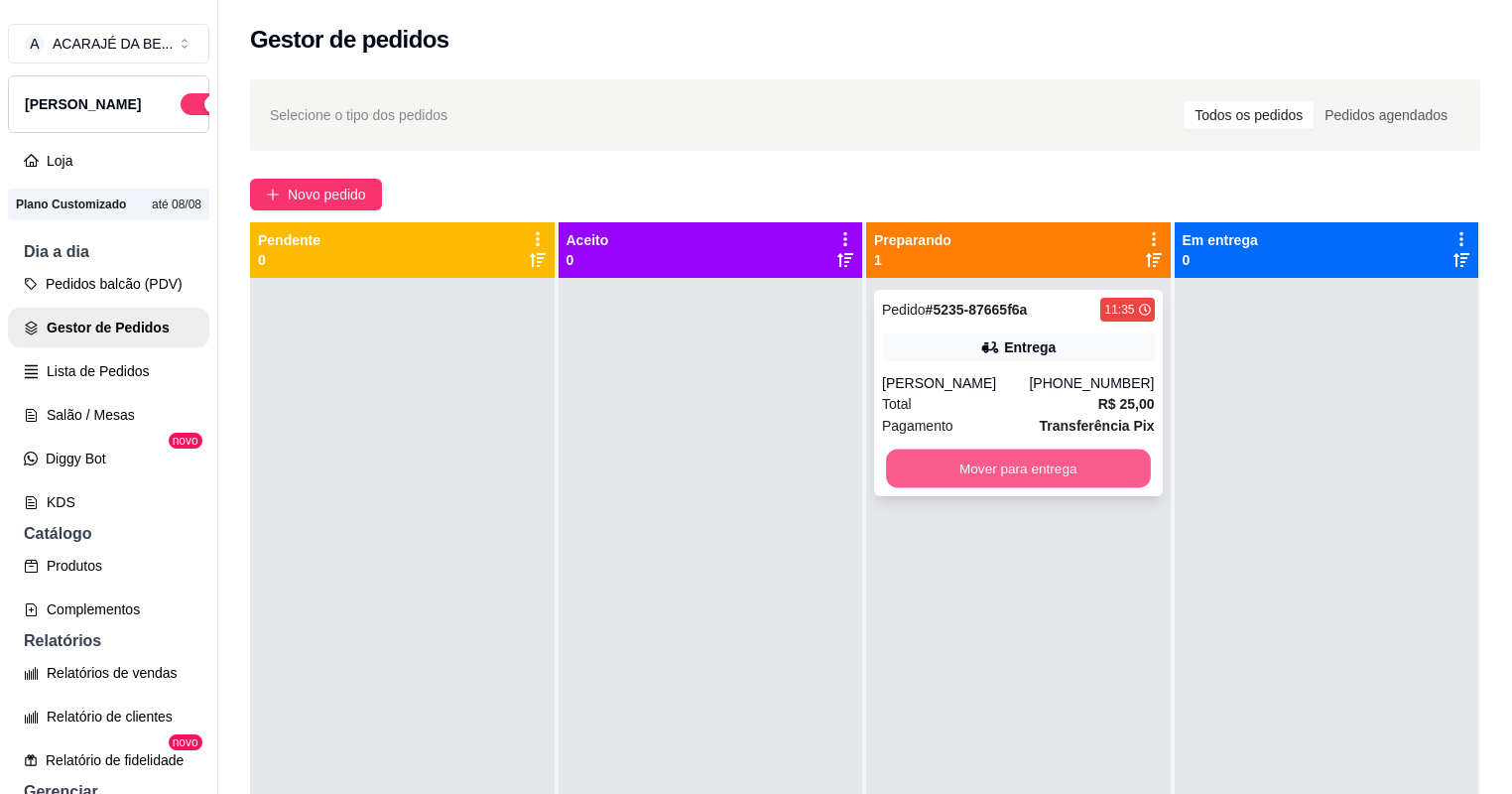 click on "Mover para entrega" at bounding box center (1018, 468) 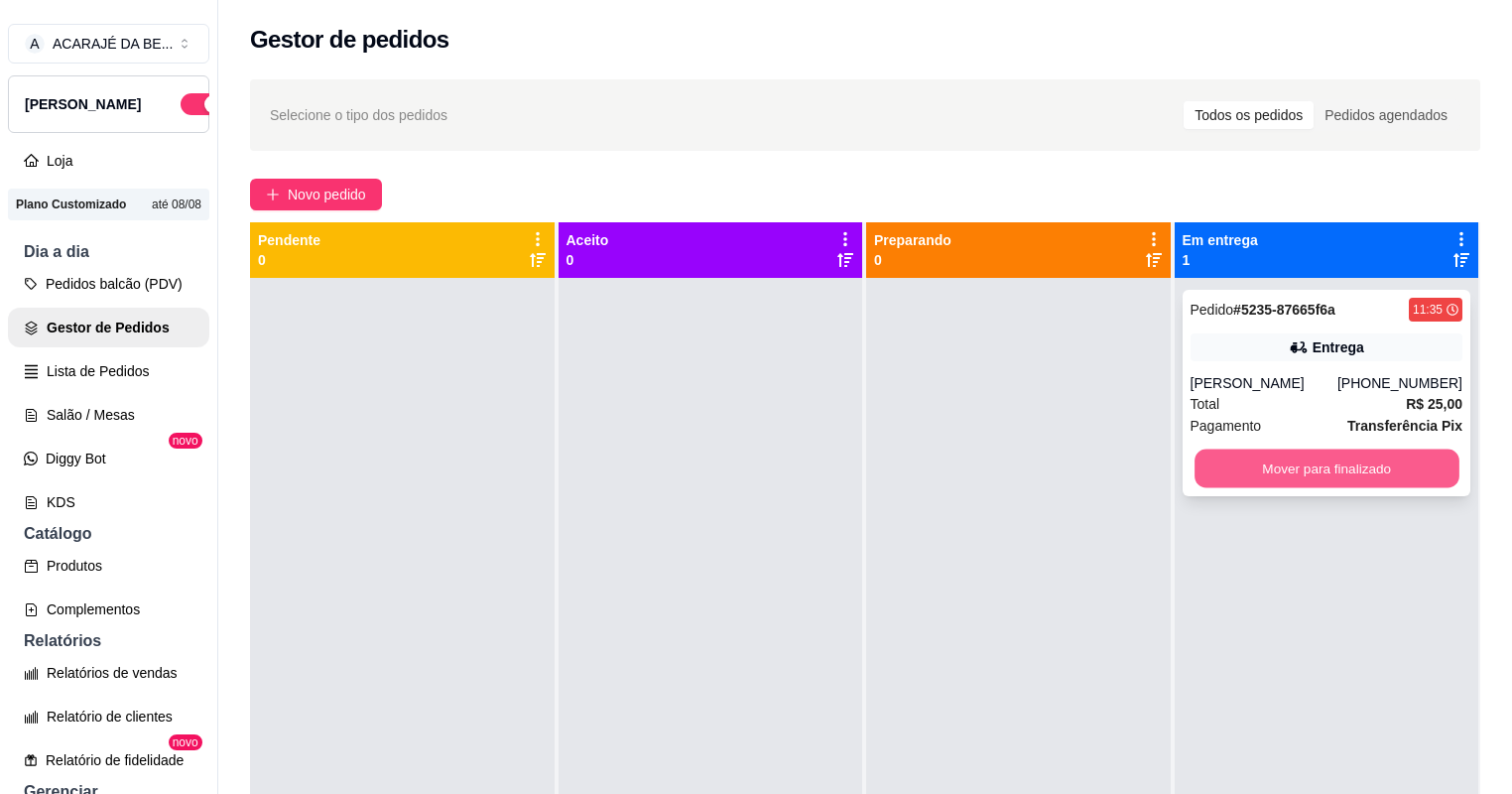 click on "Mover para finalizado" at bounding box center [1326, 468] 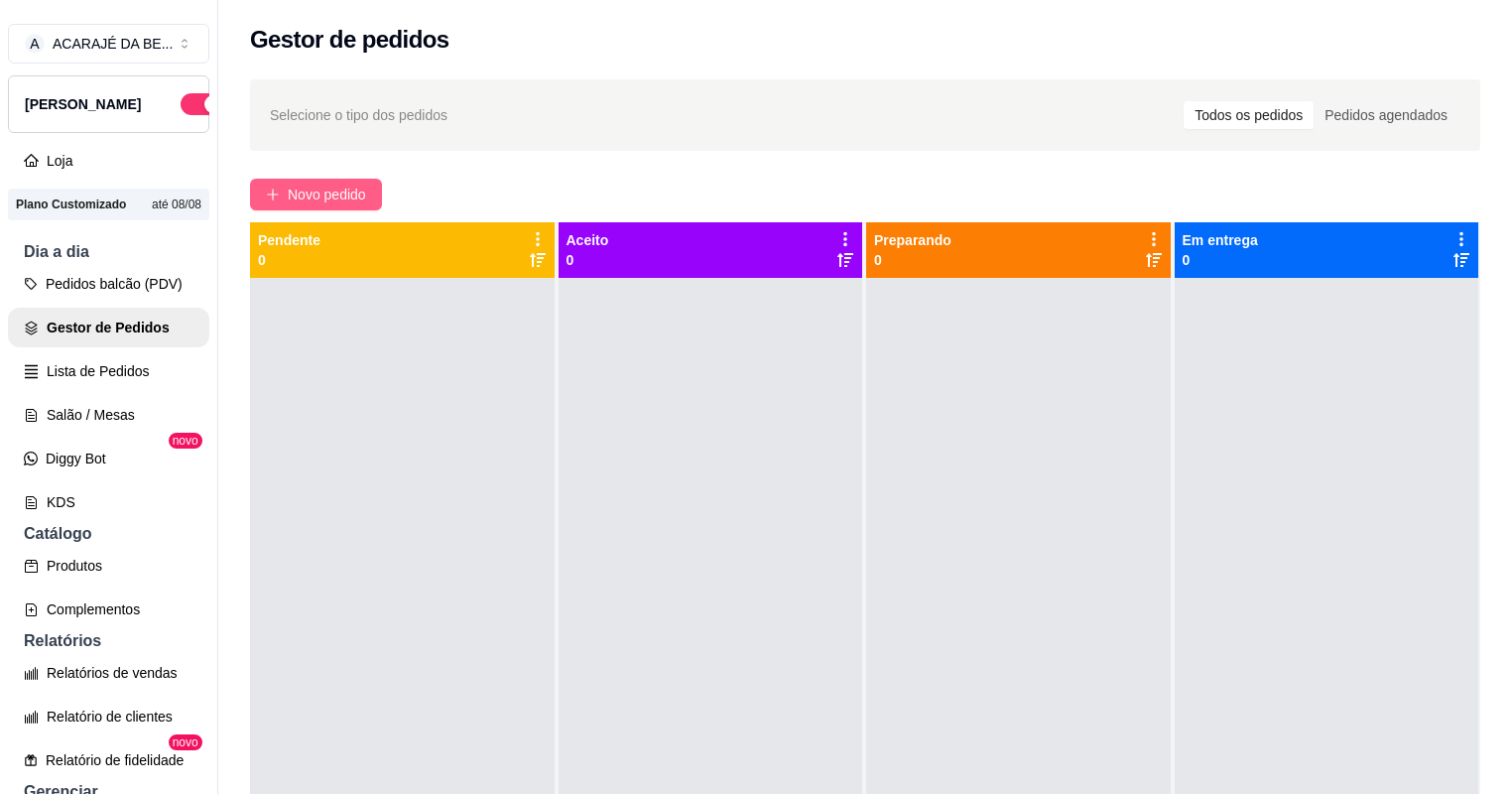 click on "Novo pedido" at bounding box center (326, 195) 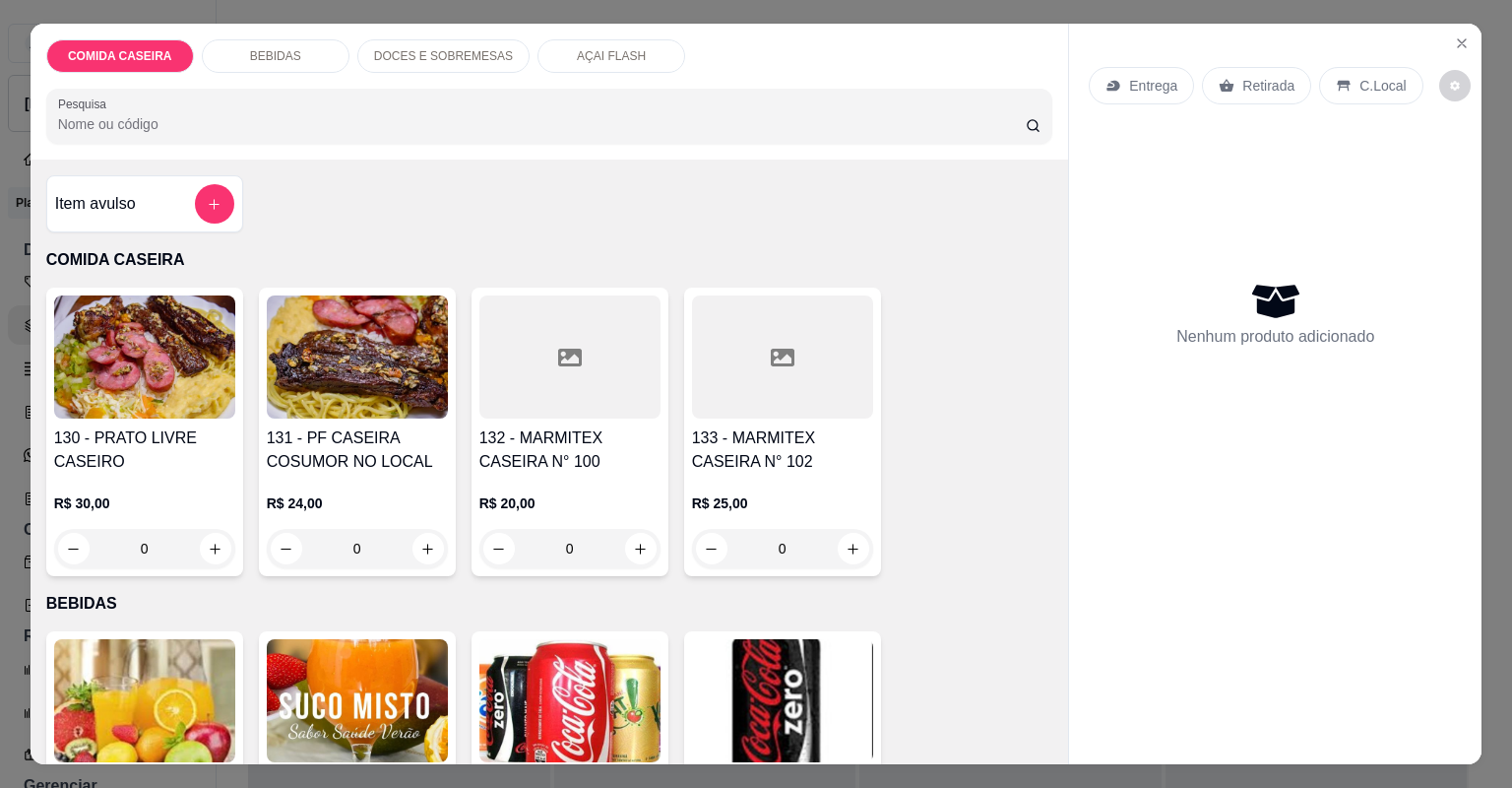 click at bounding box center [783, 357] 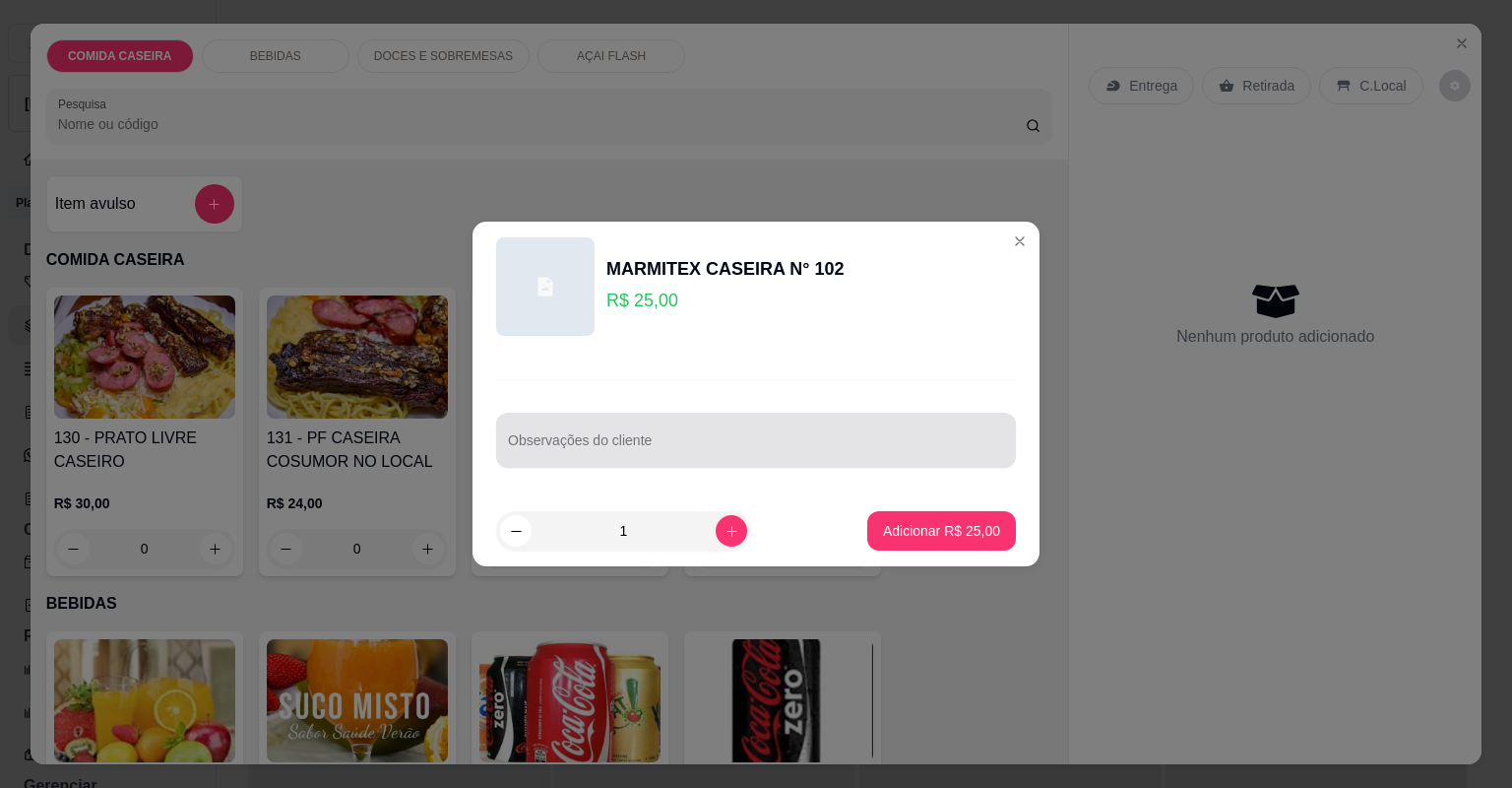 click at bounding box center (756, 440) 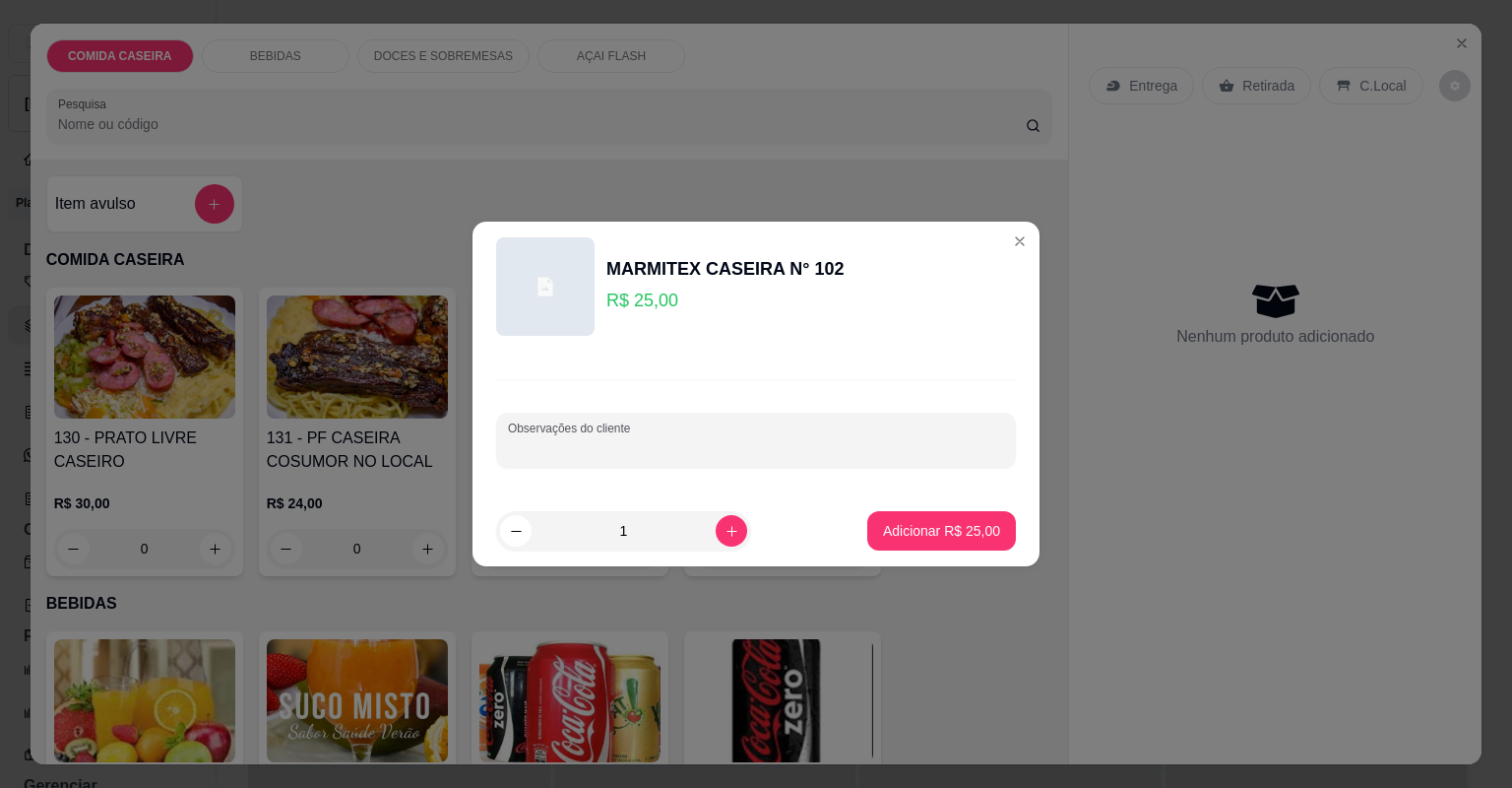 paste on "Batata doce com maçã macarrão aolho óleo pouco arroz mais macarrão salada panqueca de carne" 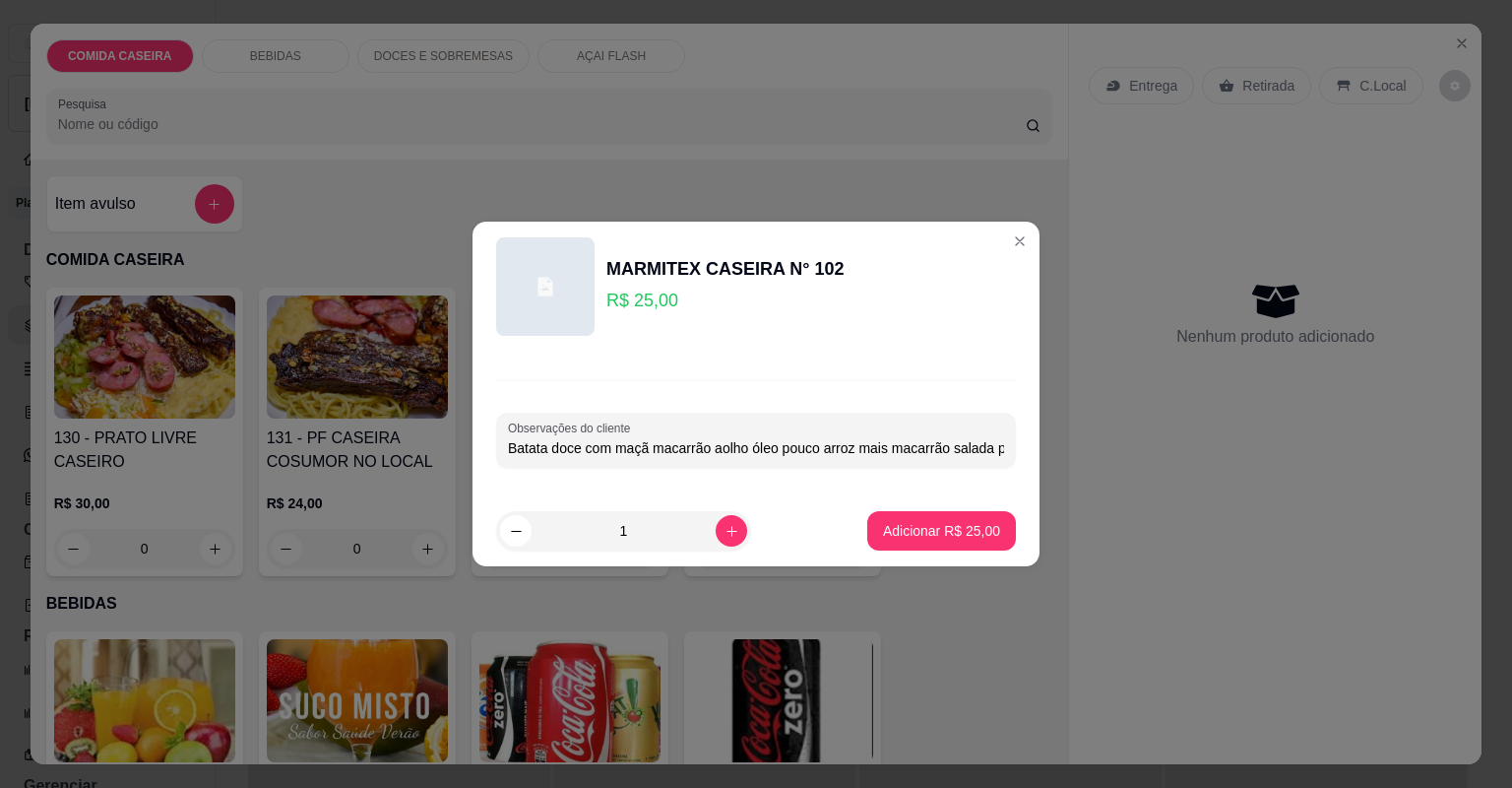 scroll, scrollTop: 0, scrollLeft: 113, axis: horizontal 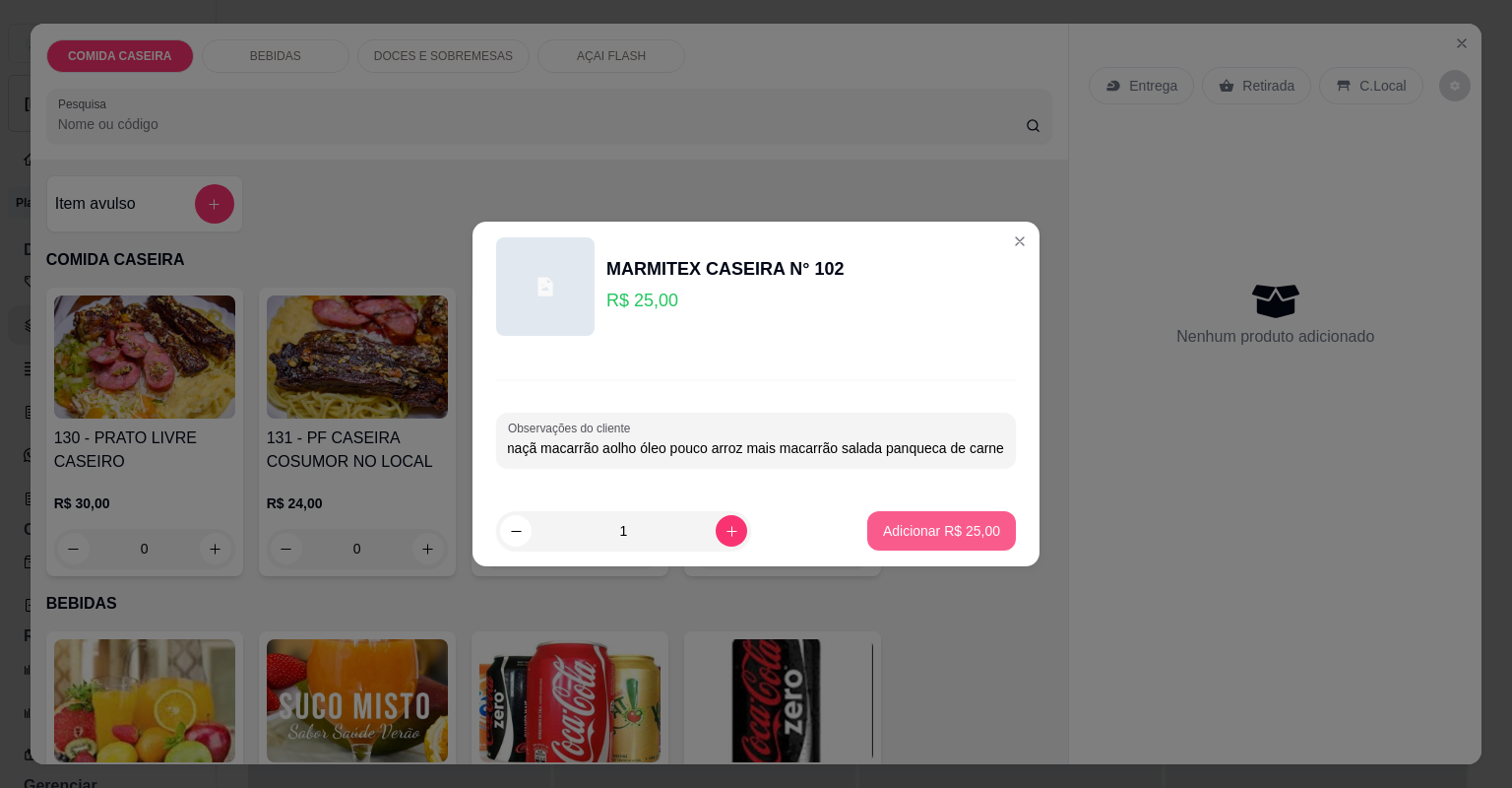 type on "Batata doce com maçã macarrão aolho óleo pouco arroz mais macarrão salada panqueca de carne" 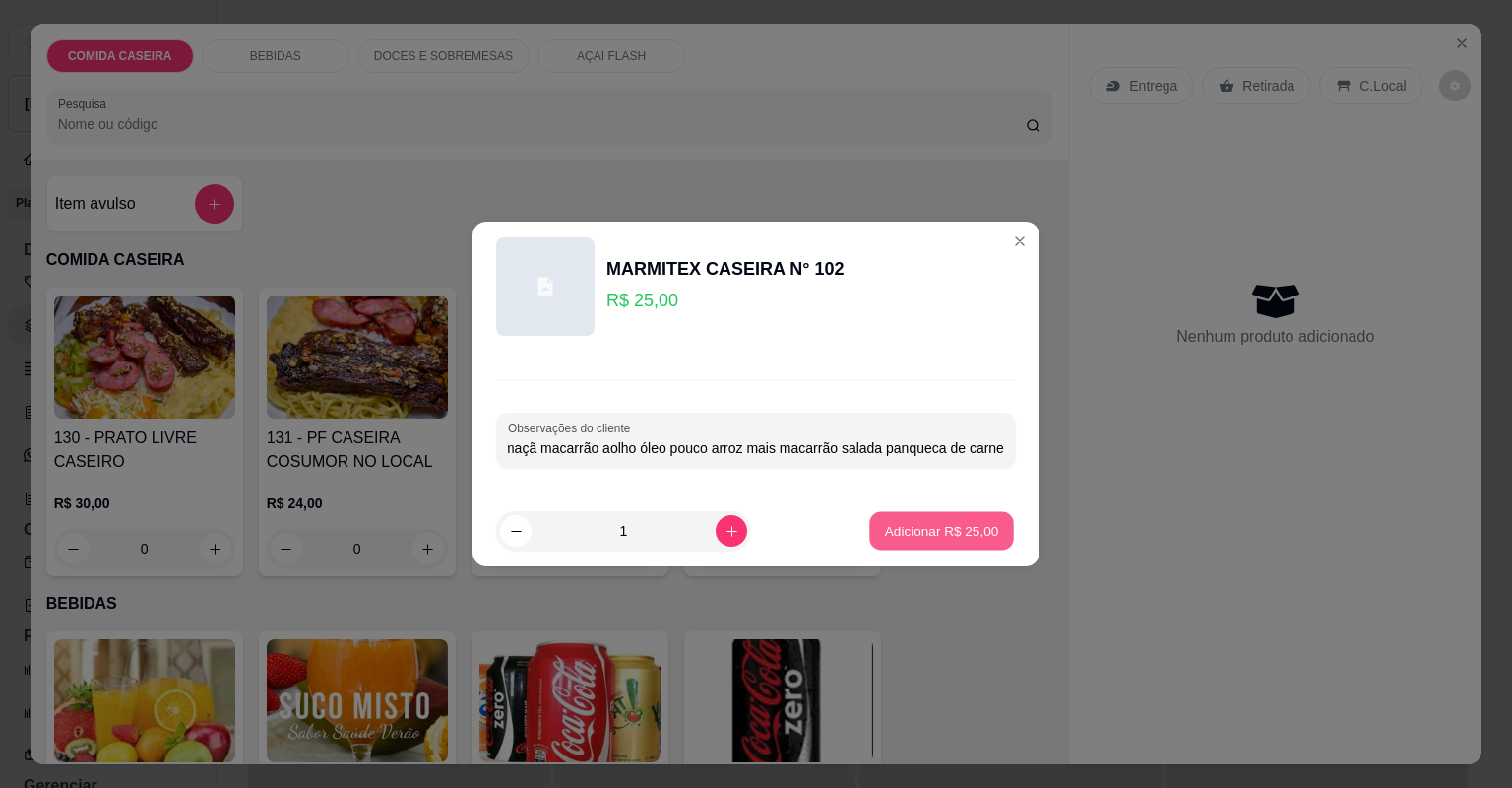 scroll, scrollTop: 0, scrollLeft: 0, axis: both 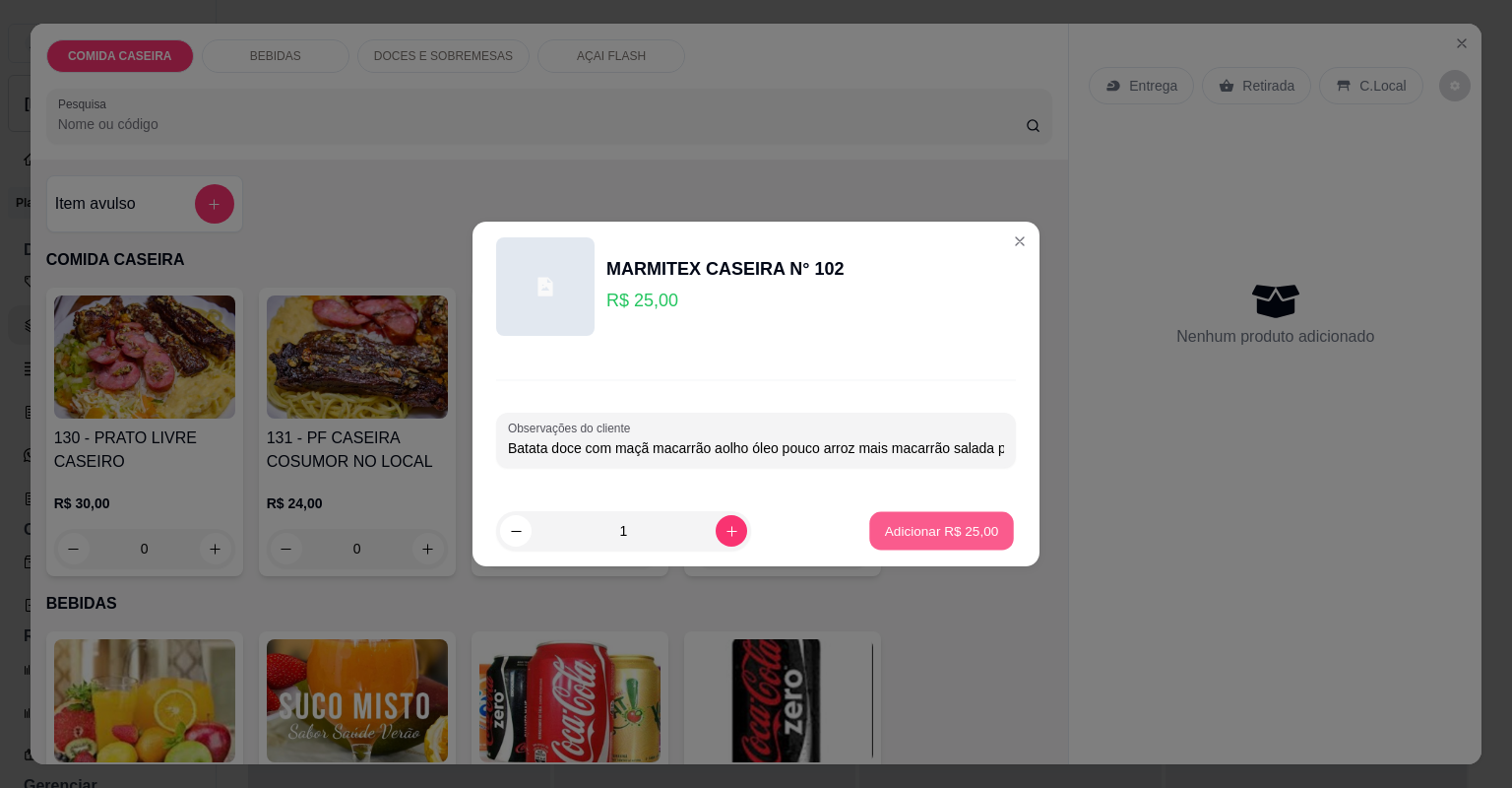 click on "Adicionar   R$ 25,00" at bounding box center (942, 530) 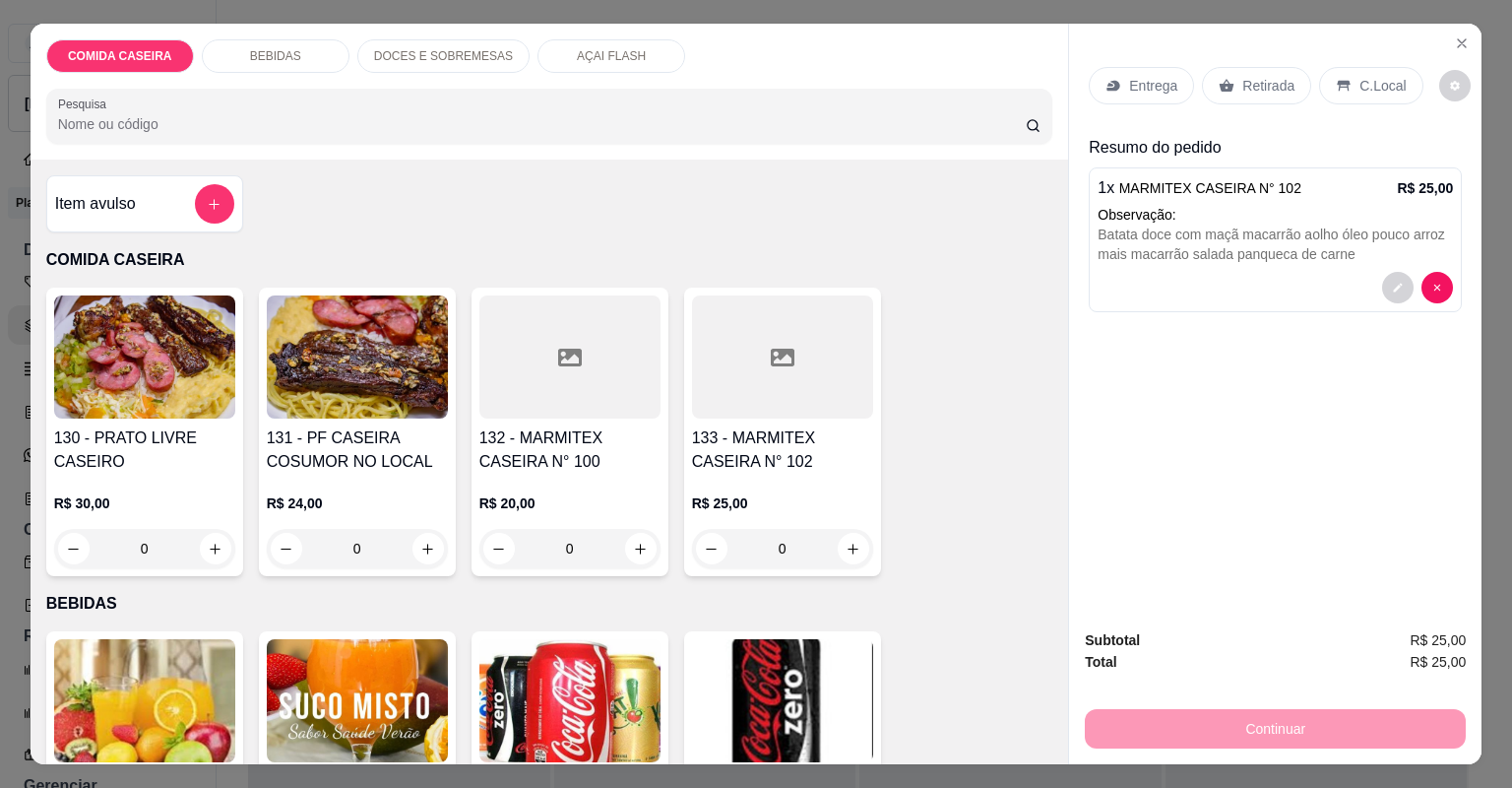 click on "Entrega" at bounding box center (1153, 86) 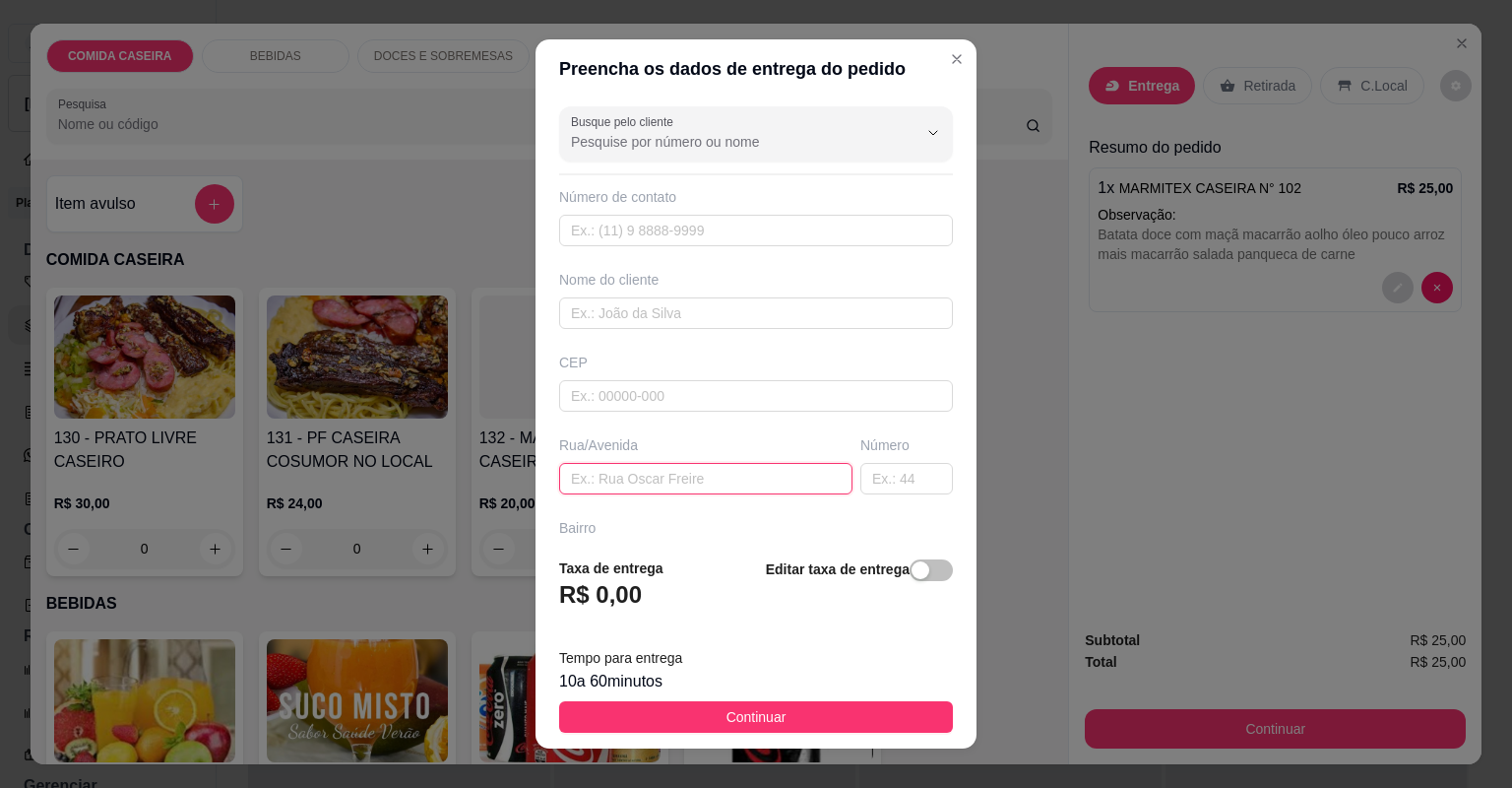 click at bounding box center [706, 479] 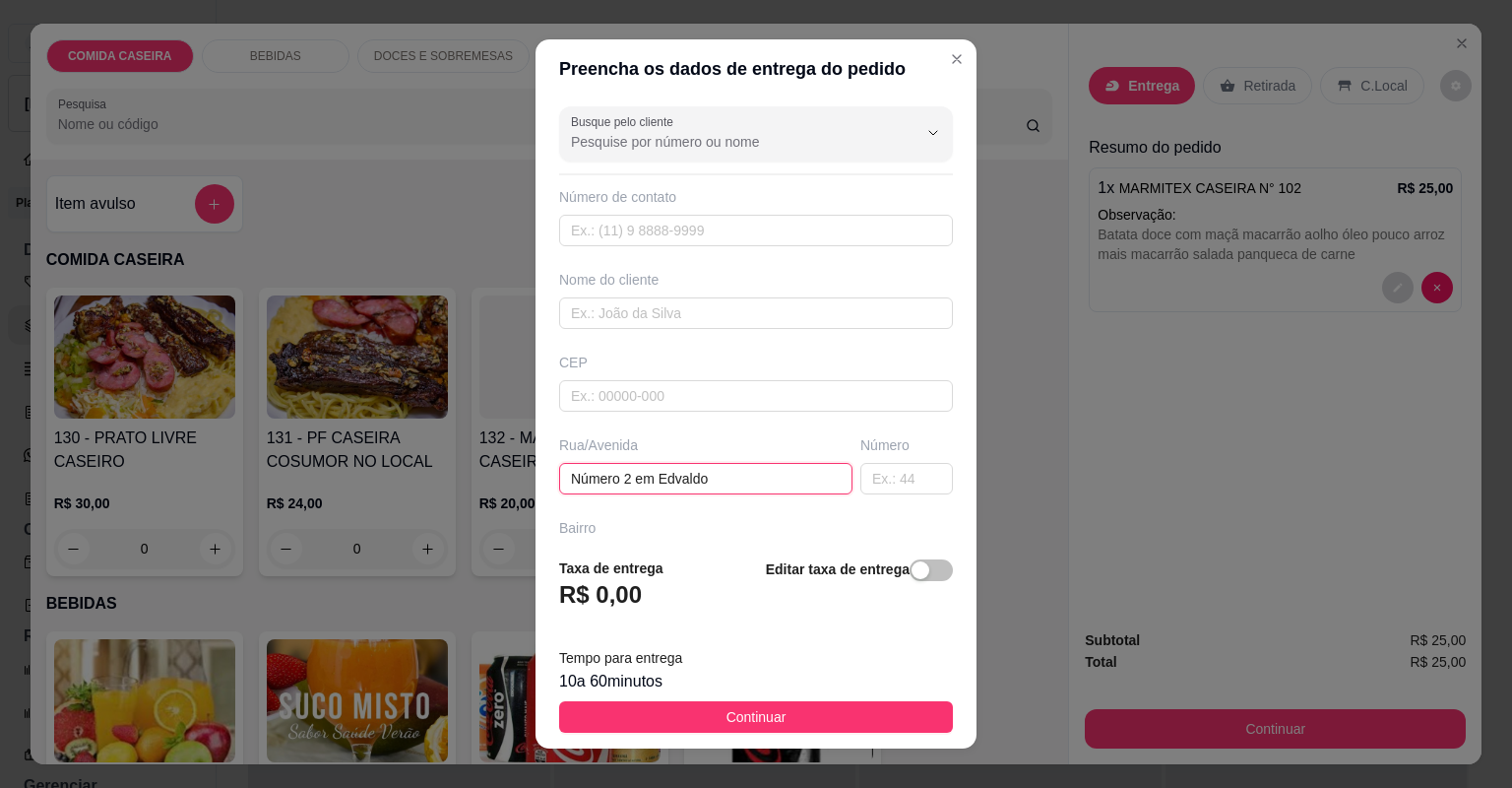 type on "Número 2 em Edvaldo" 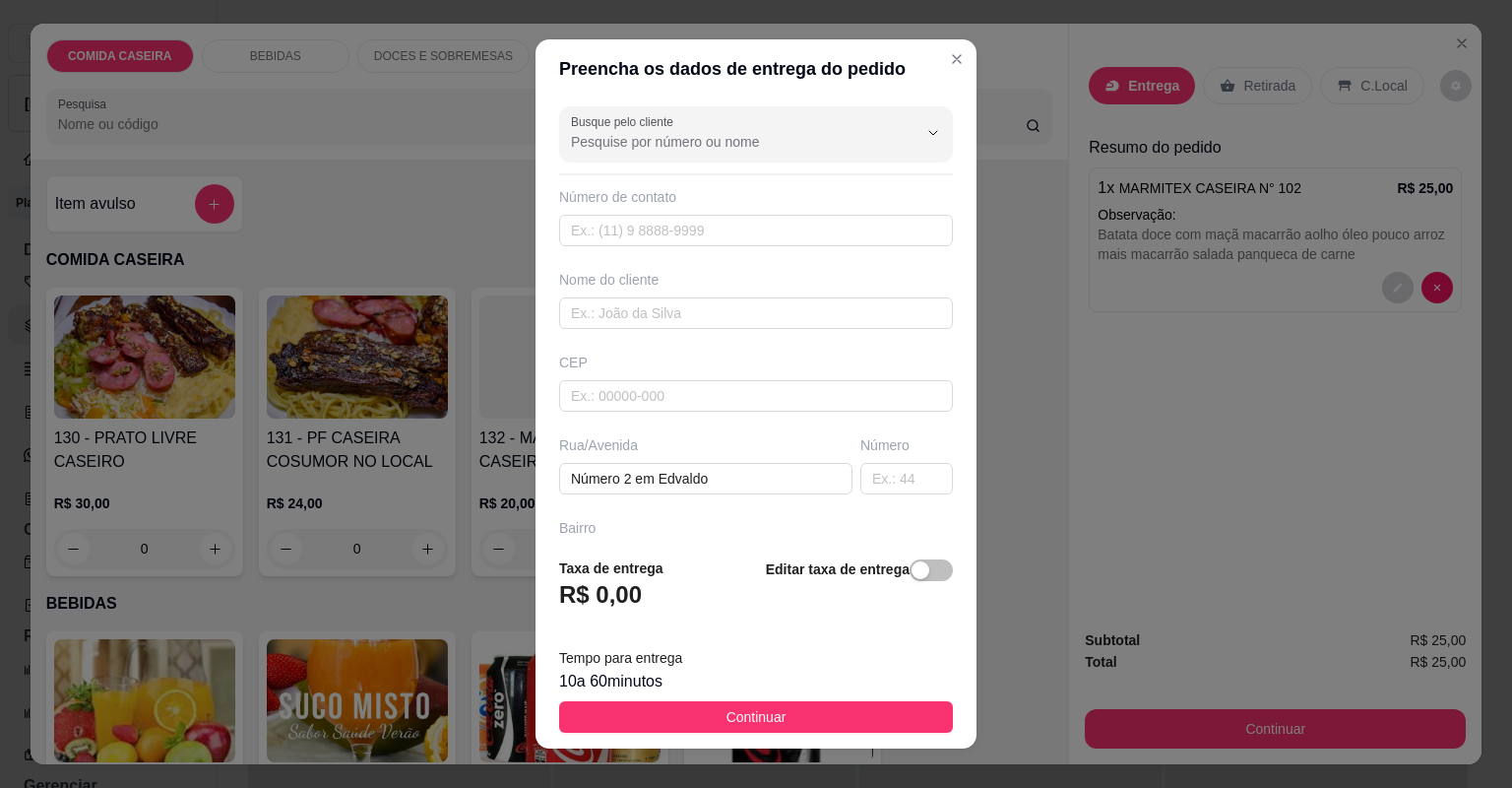 click on "Nome do cliente" at bounding box center [756, 299] 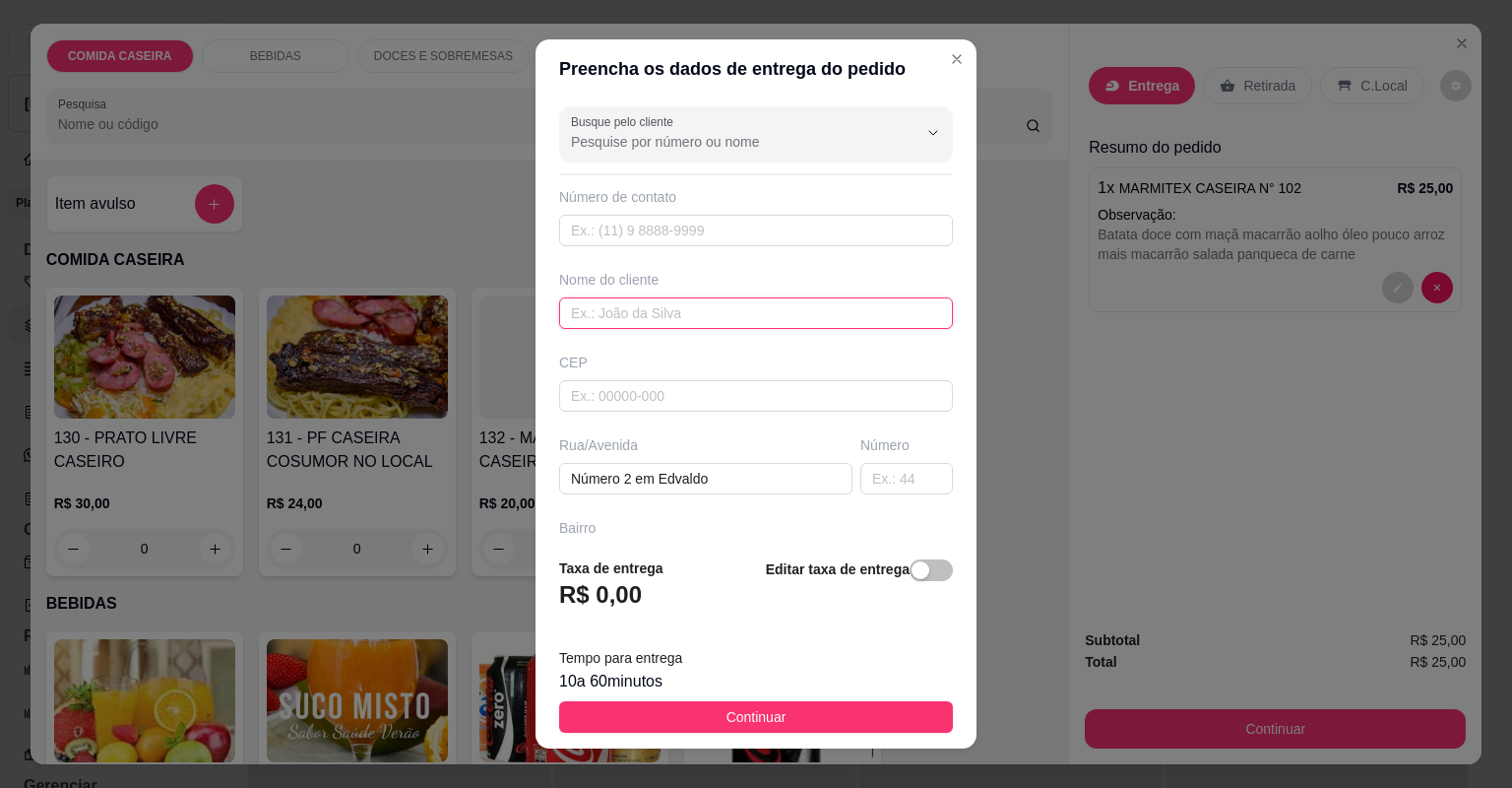 drag, startPoint x: 727, startPoint y: 296, endPoint x: 715, endPoint y: 292, distance: 12.649111 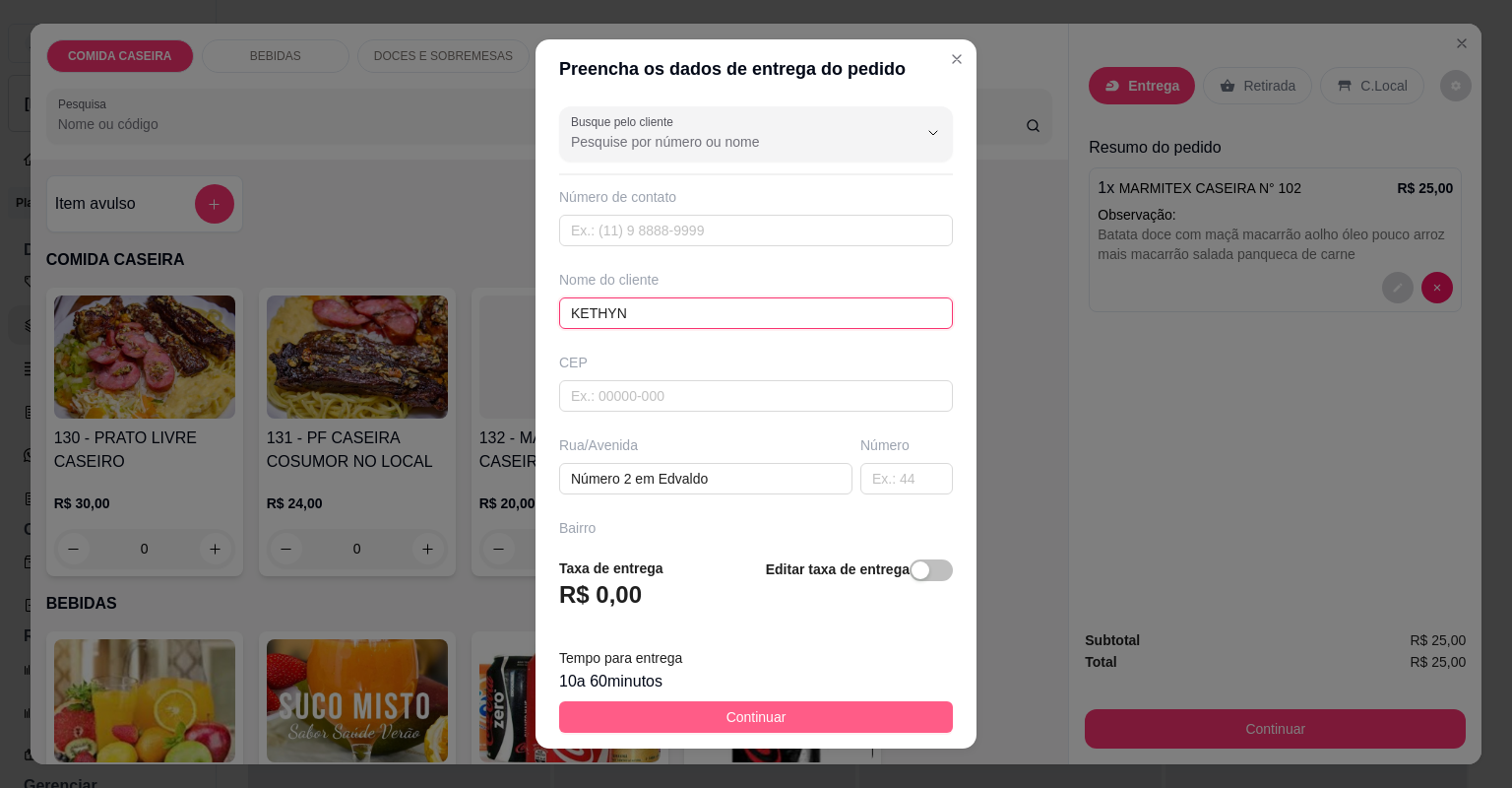 type on "KETHYN" 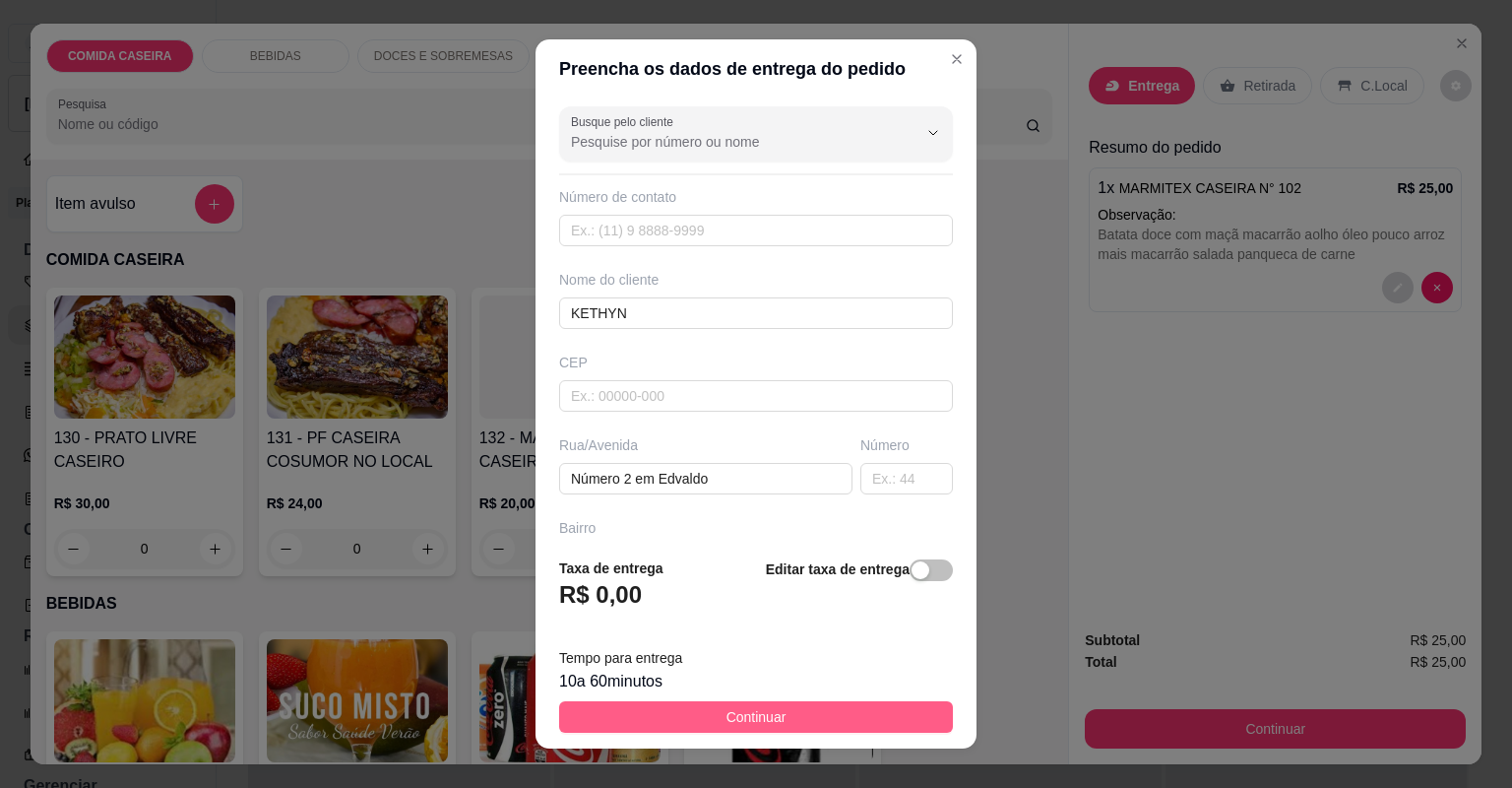 click on "Continuar" at bounding box center (756, 717) 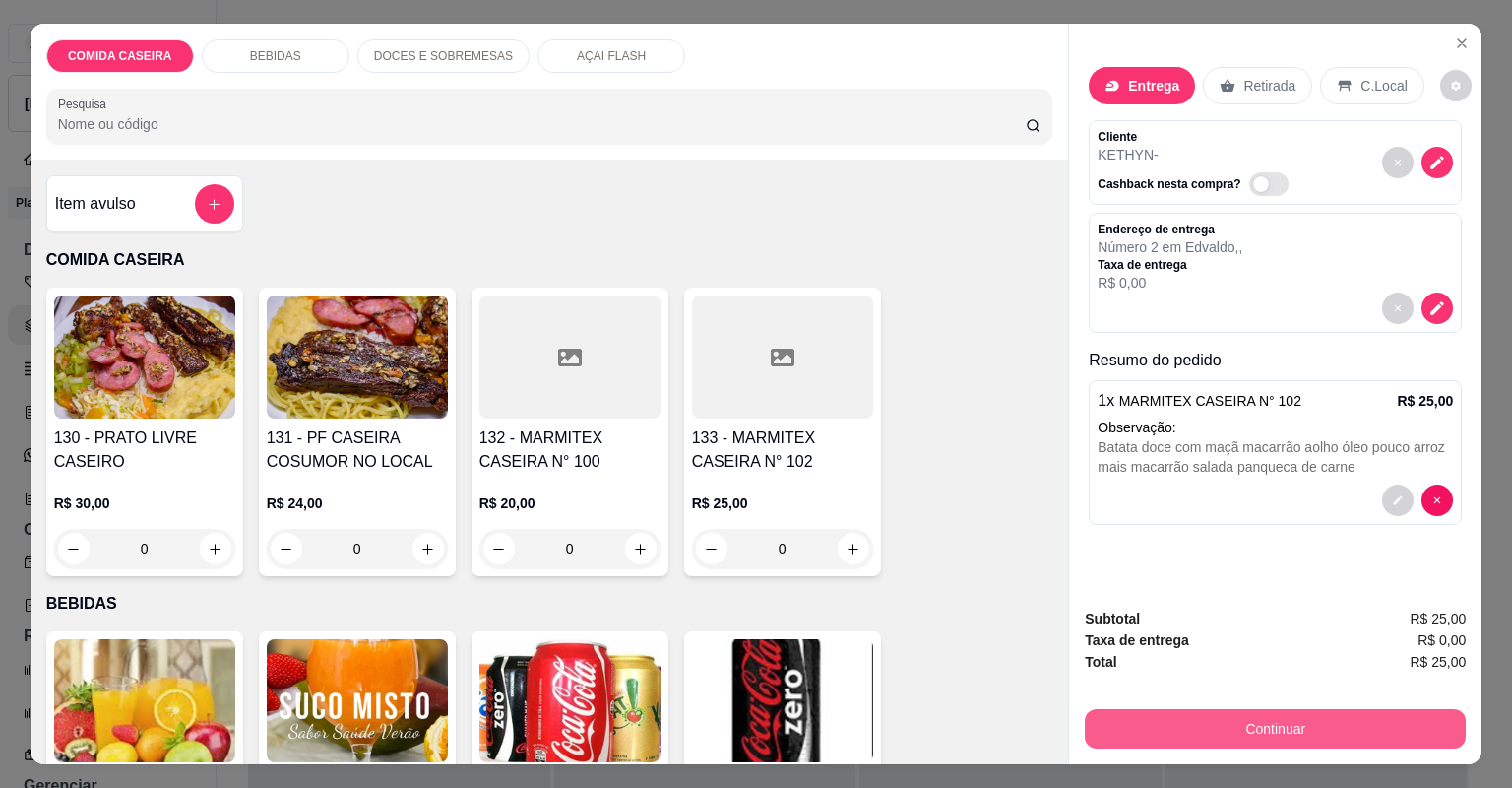 click on "Continuar" at bounding box center [1275, 729] 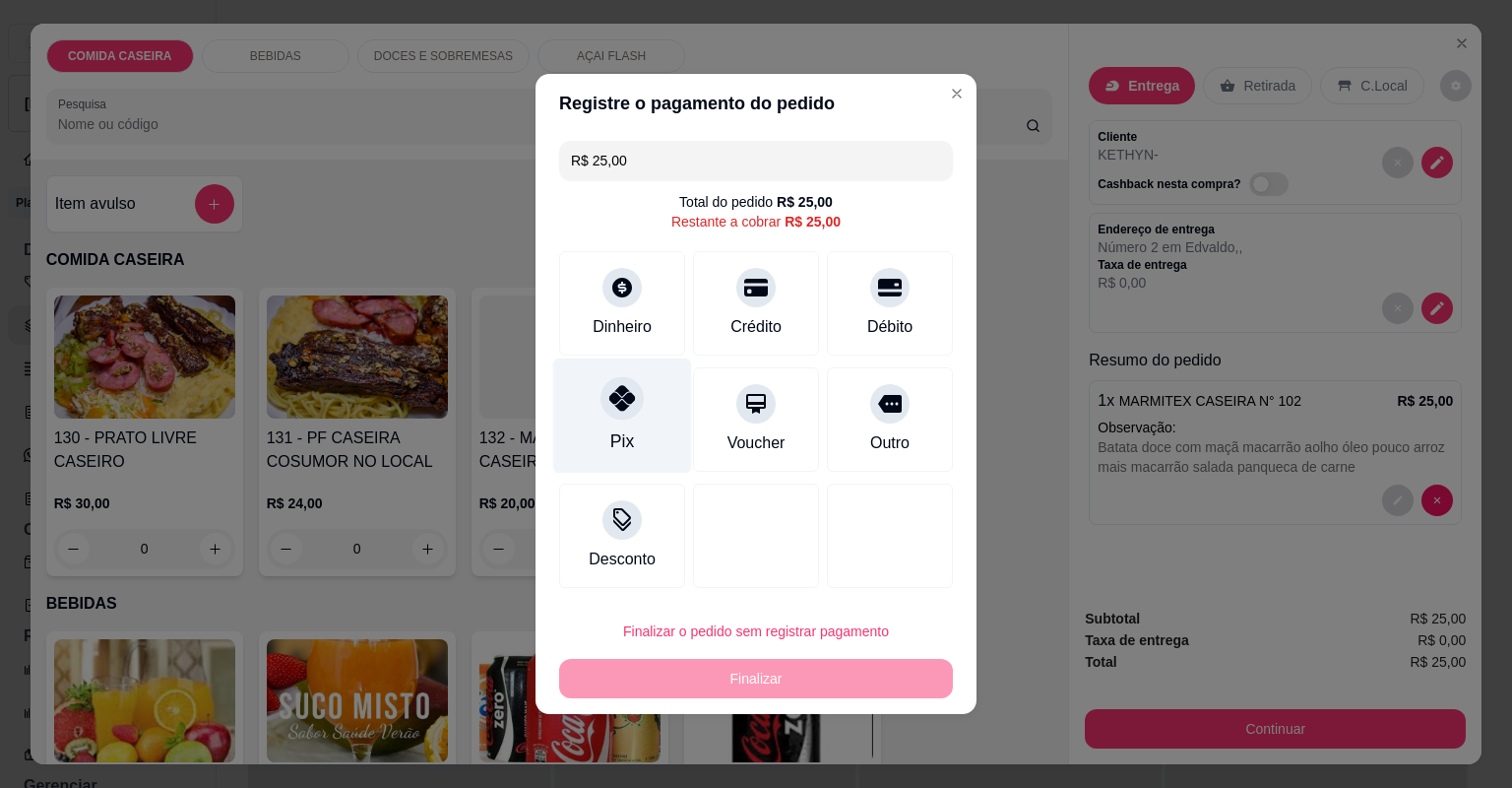 click on "Pix" at bounding box center (622, 416) 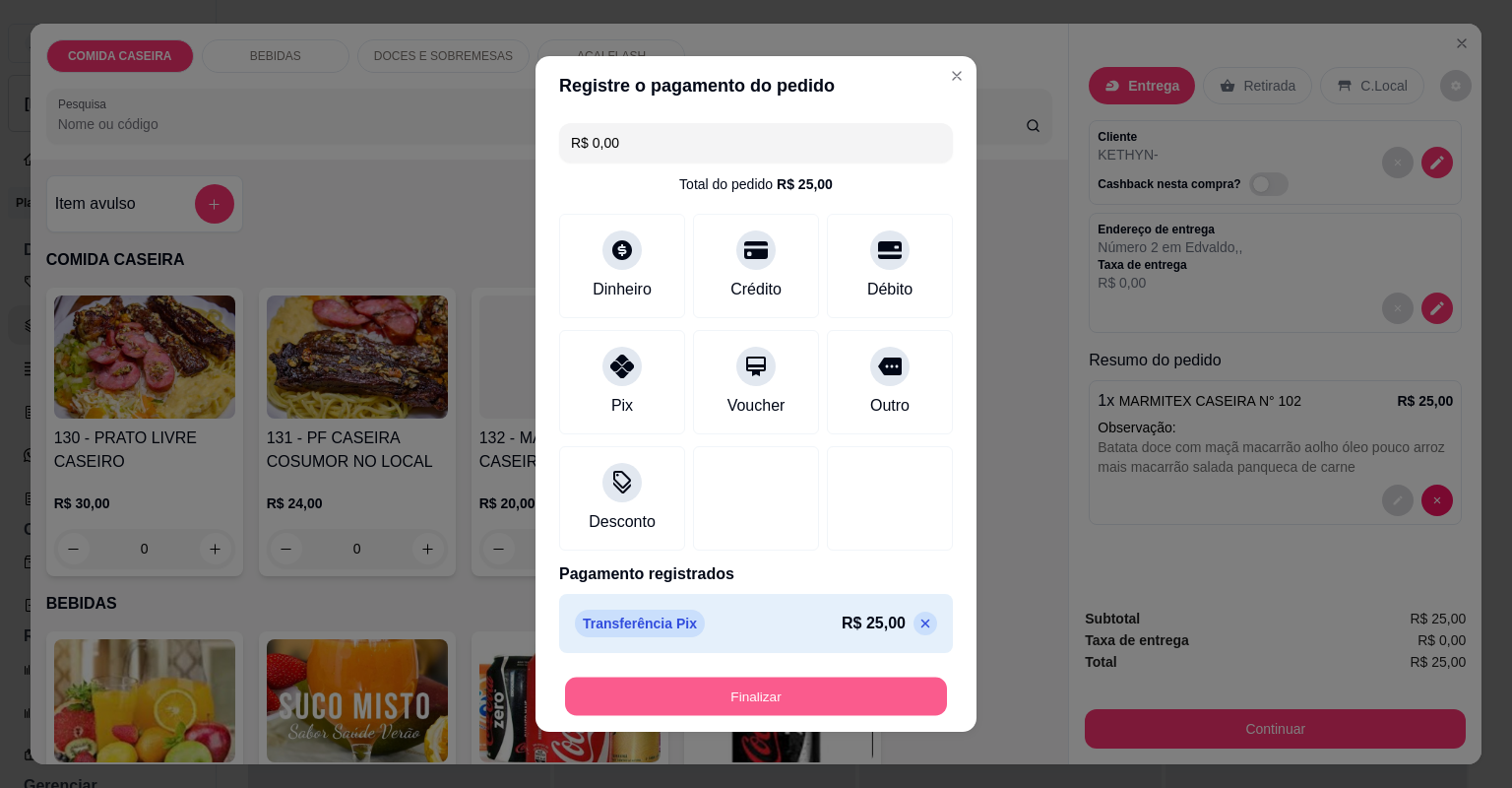 click on "Finalizar" at bounding box center (756, 696) 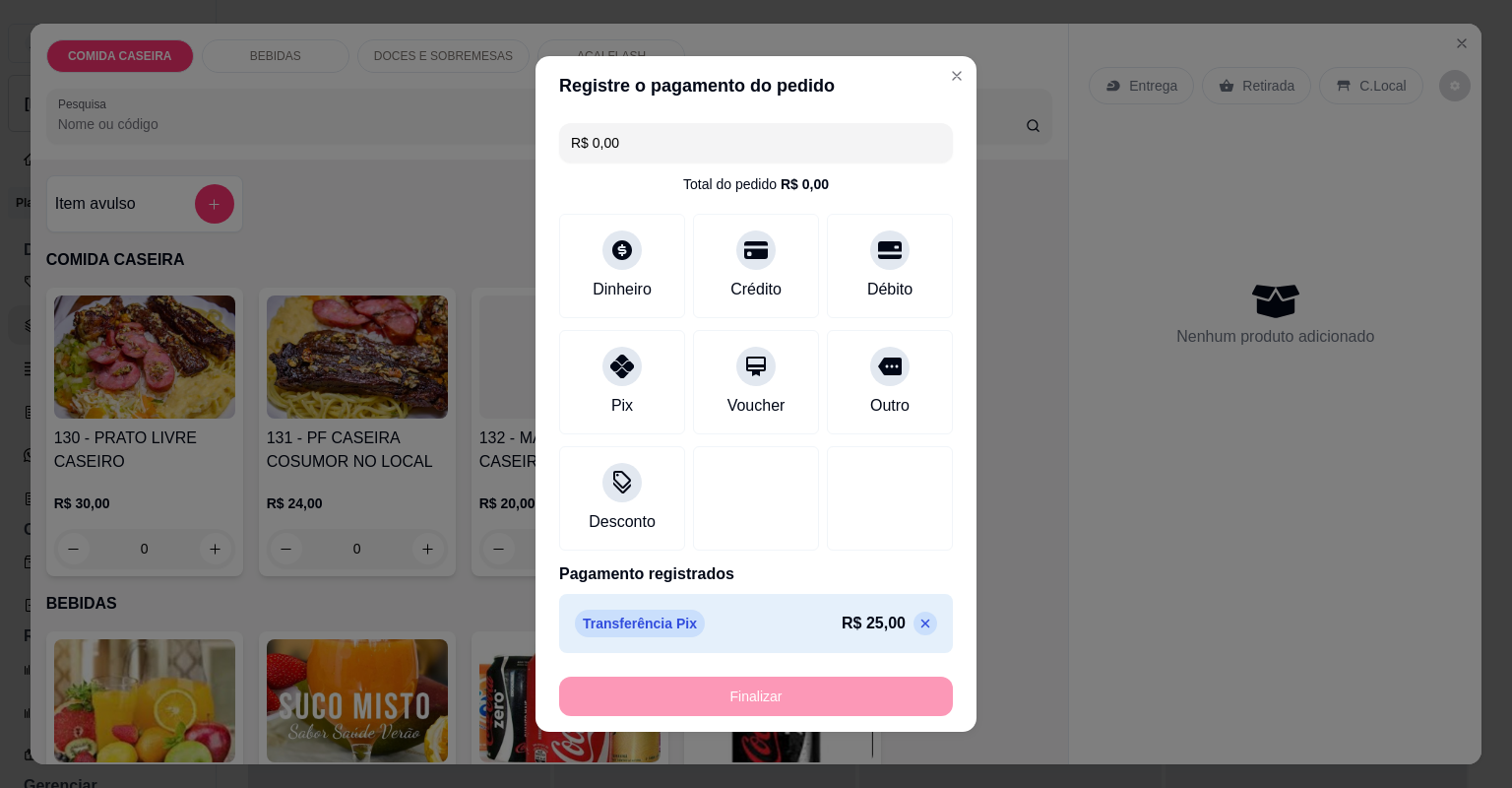 type on "-R$ 25,00" 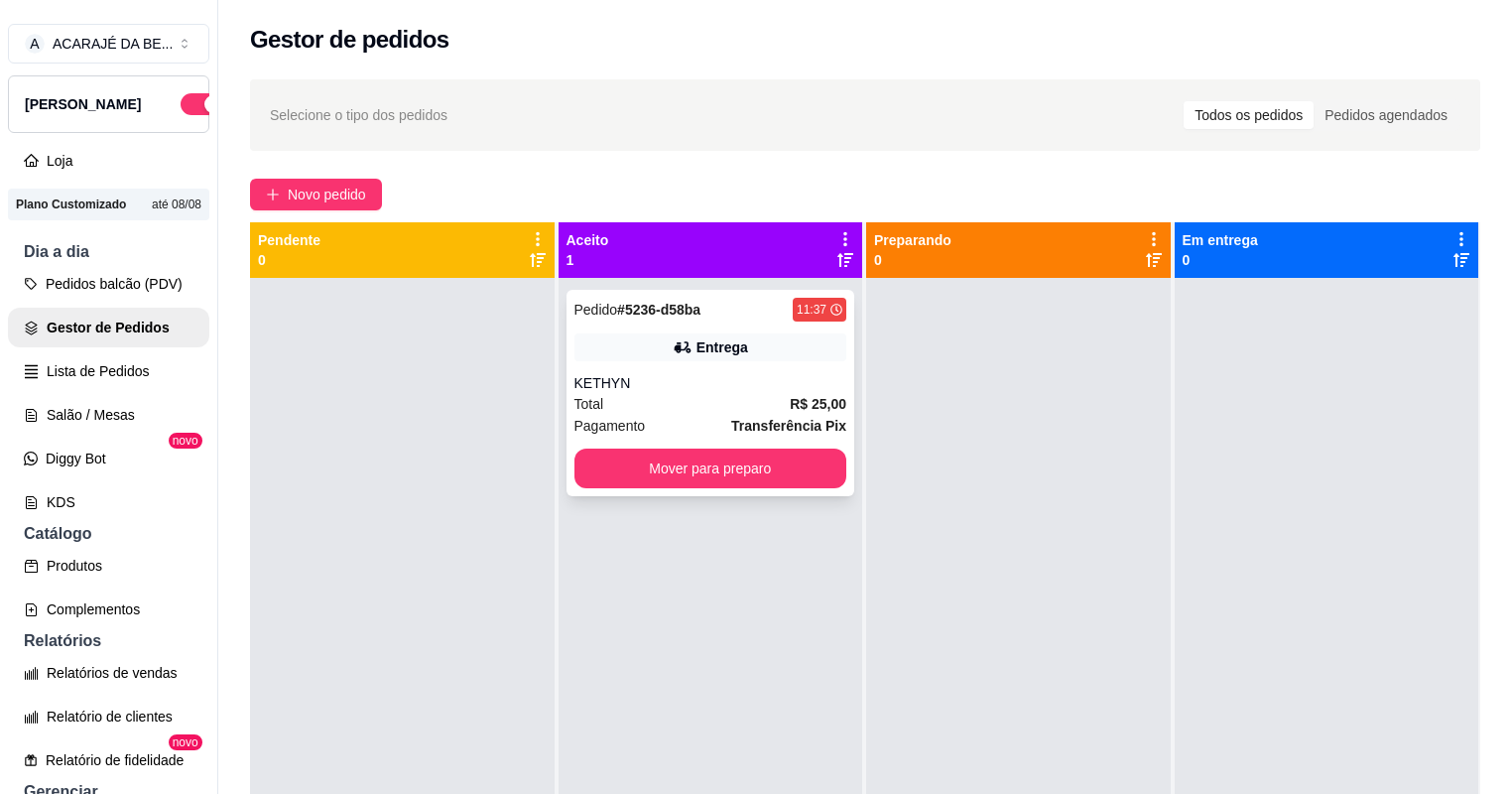 click on "KETHYN" at bounding box center (710, 383) 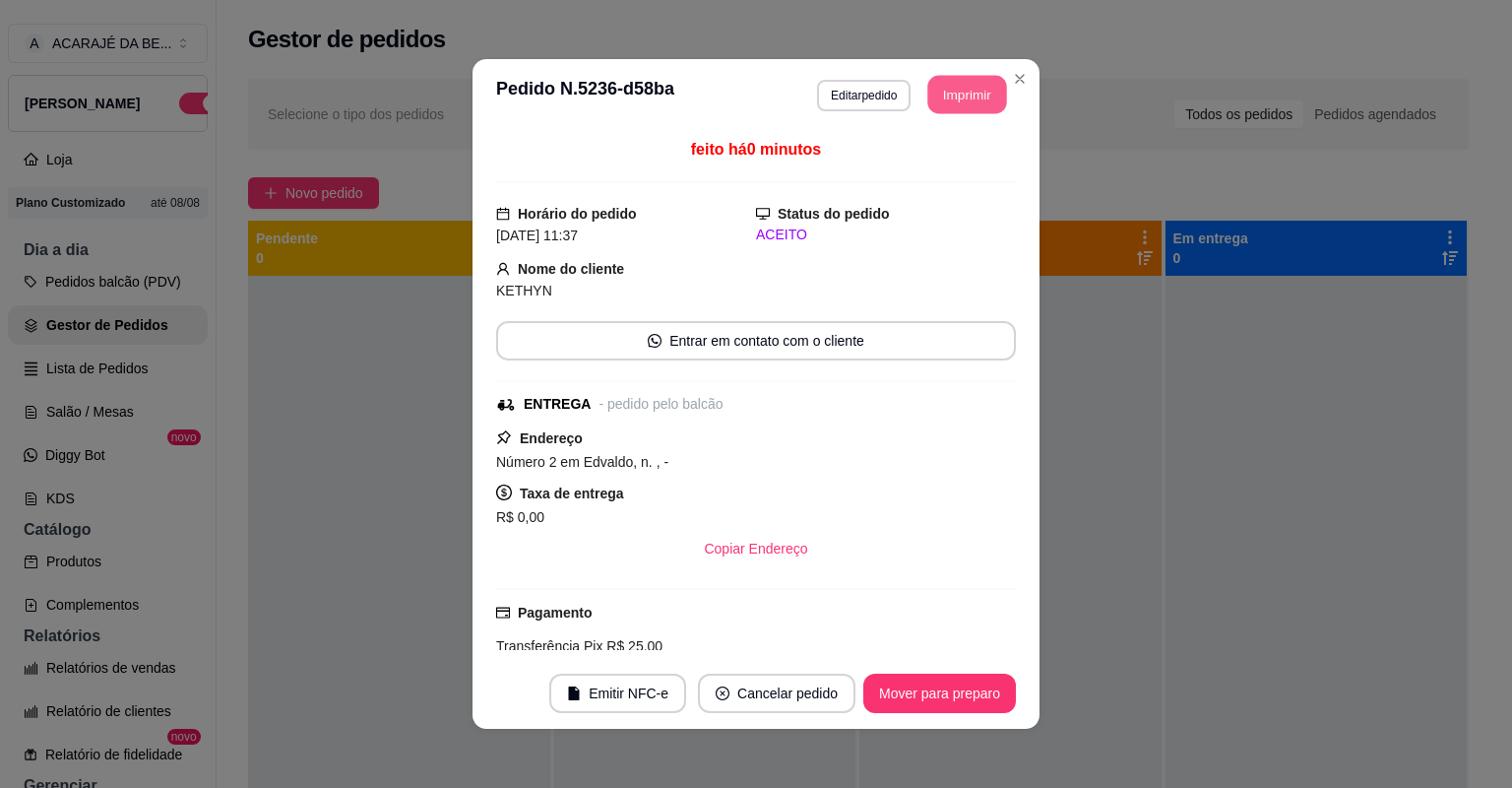 click on "Imprimir" at bounding box center (968, 95) 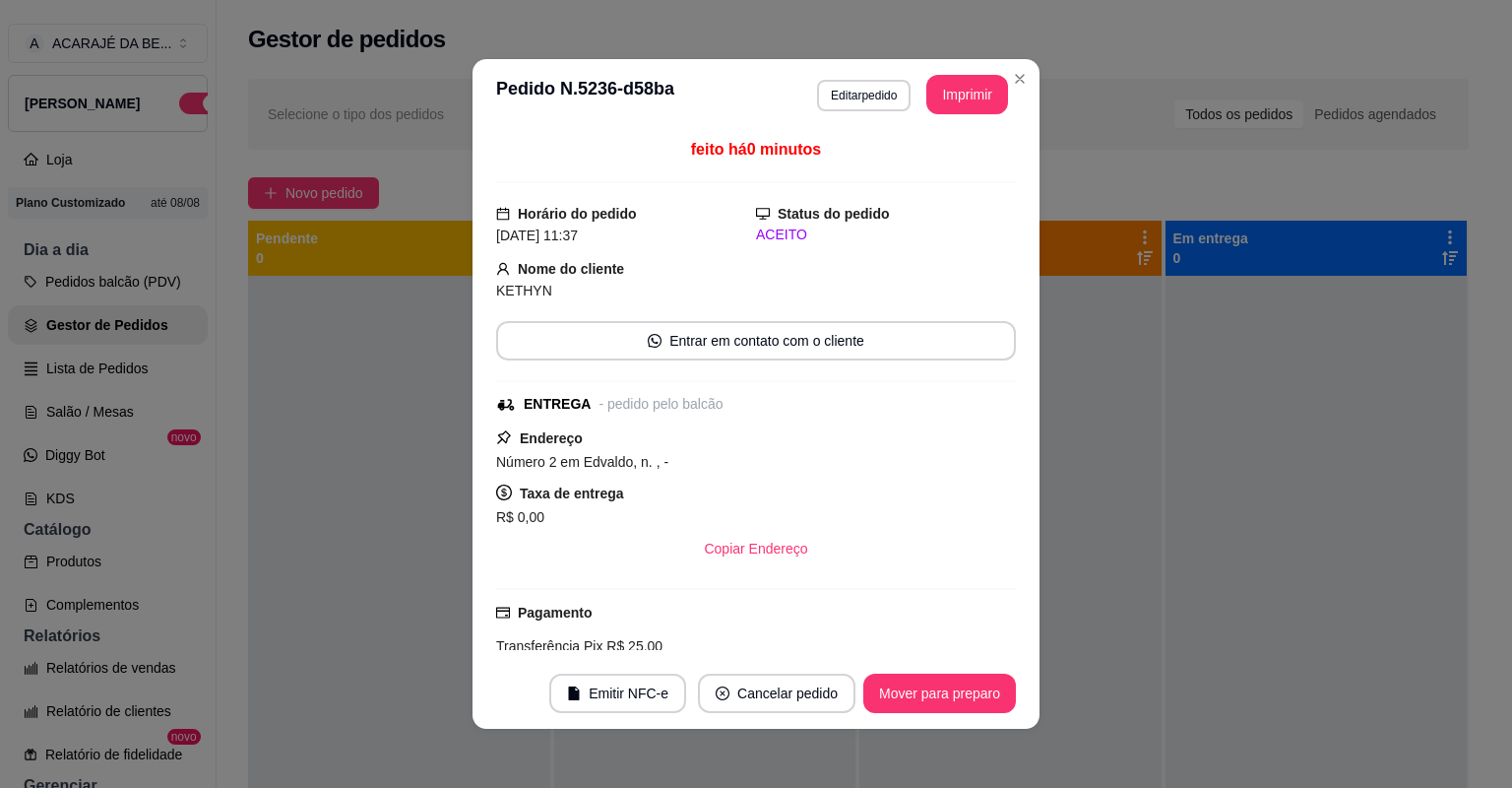 scroll, scrollTop: 0, scrollLeft: 0, axis: both 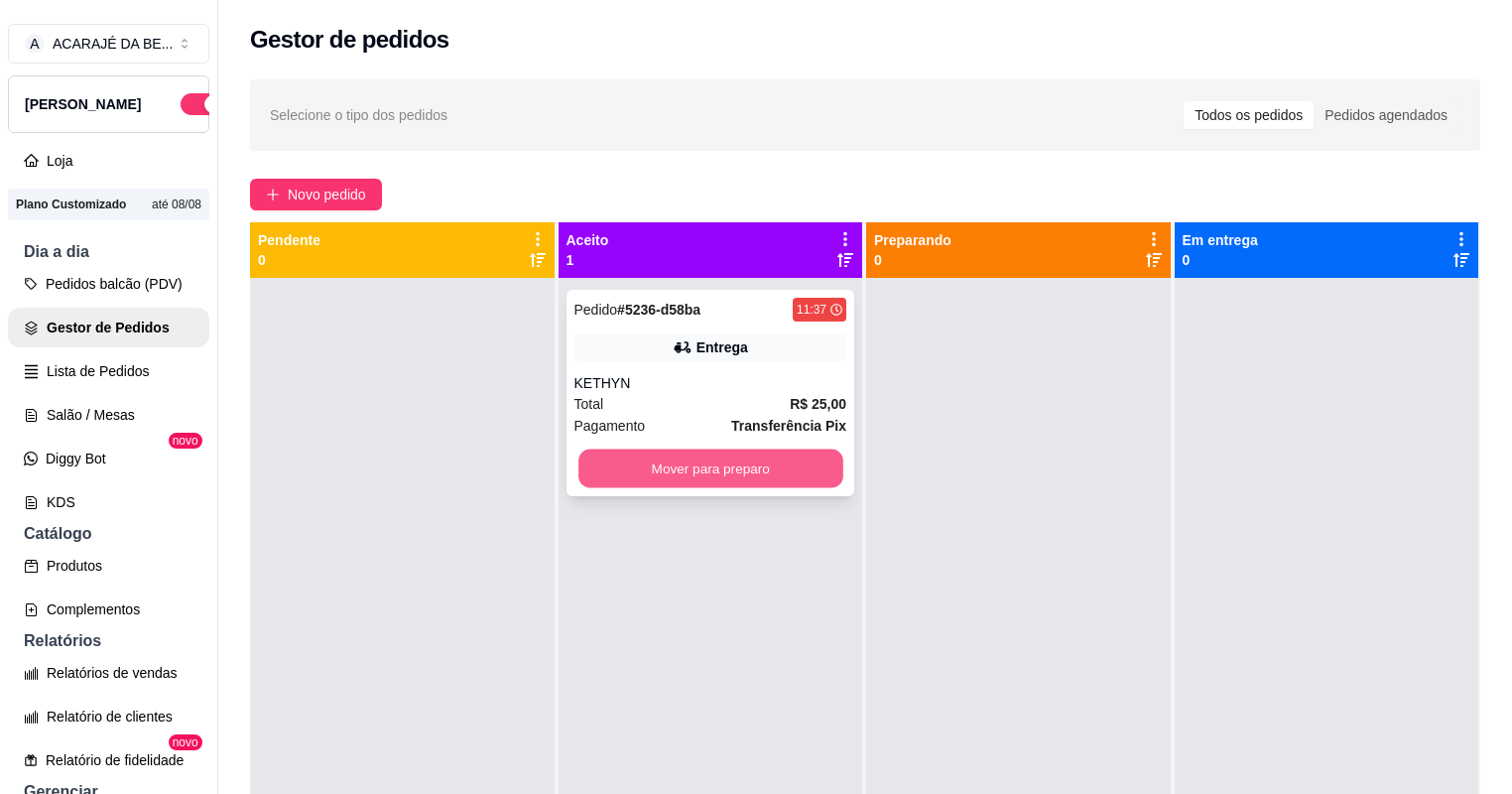 click on "Mover para preparo" at bounding box center (710, 468) 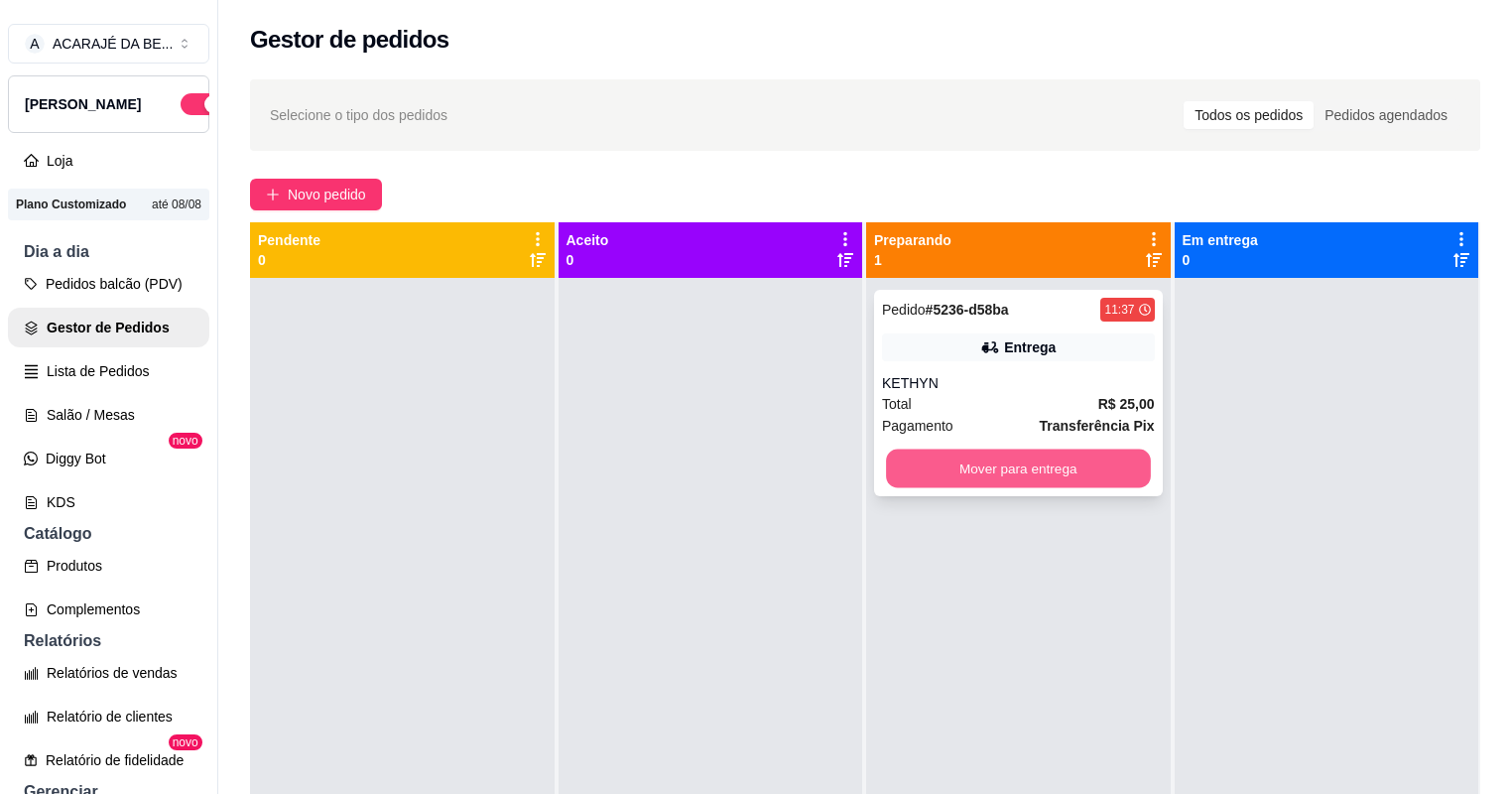 click on "Mover para entrega" at bounding box center [1018, 468] 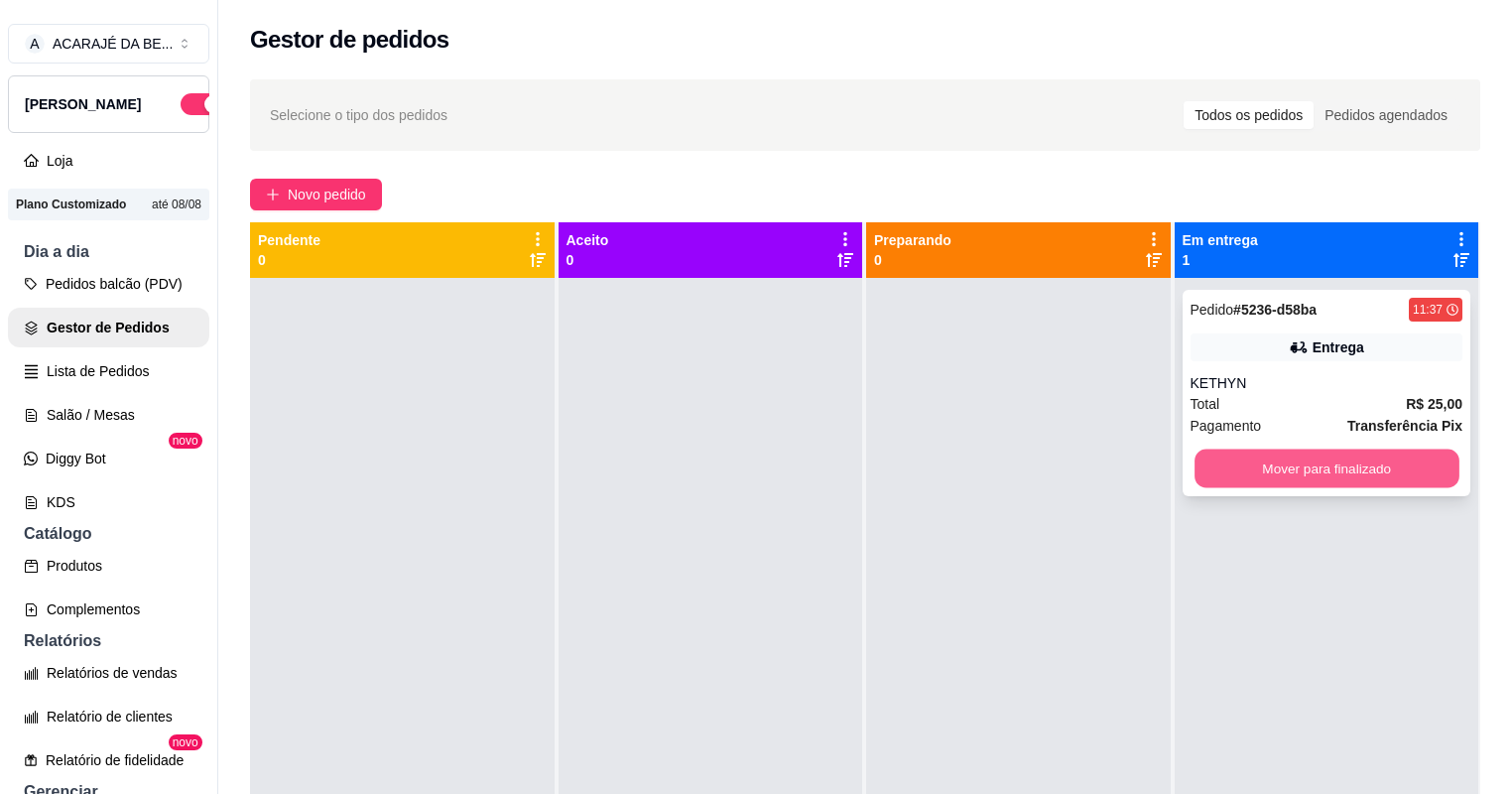 click on "Mover para finalizado" at bounding box center [1326, 468] 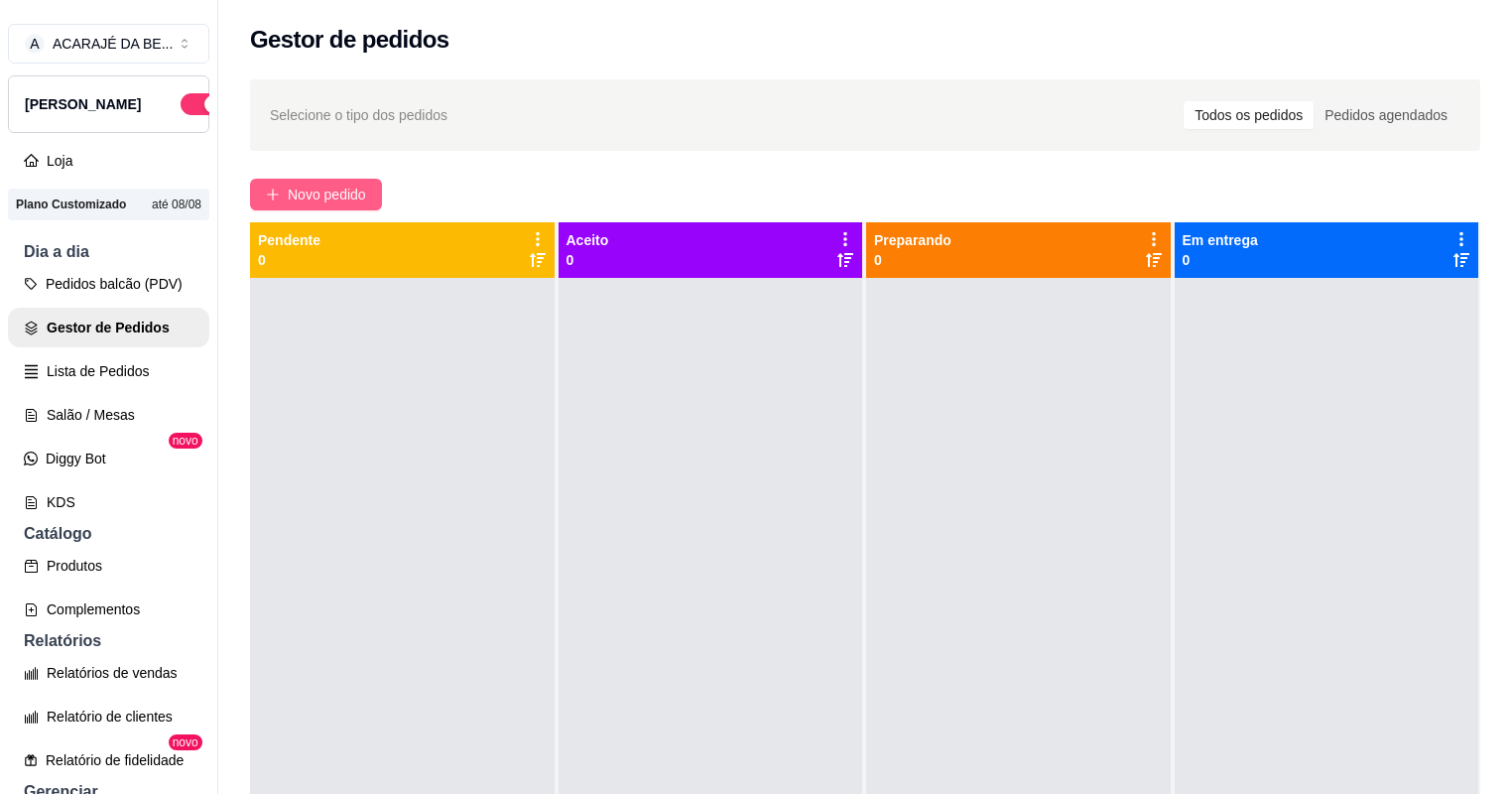 click on "Novo pedido" at bounding box center (326, 195) 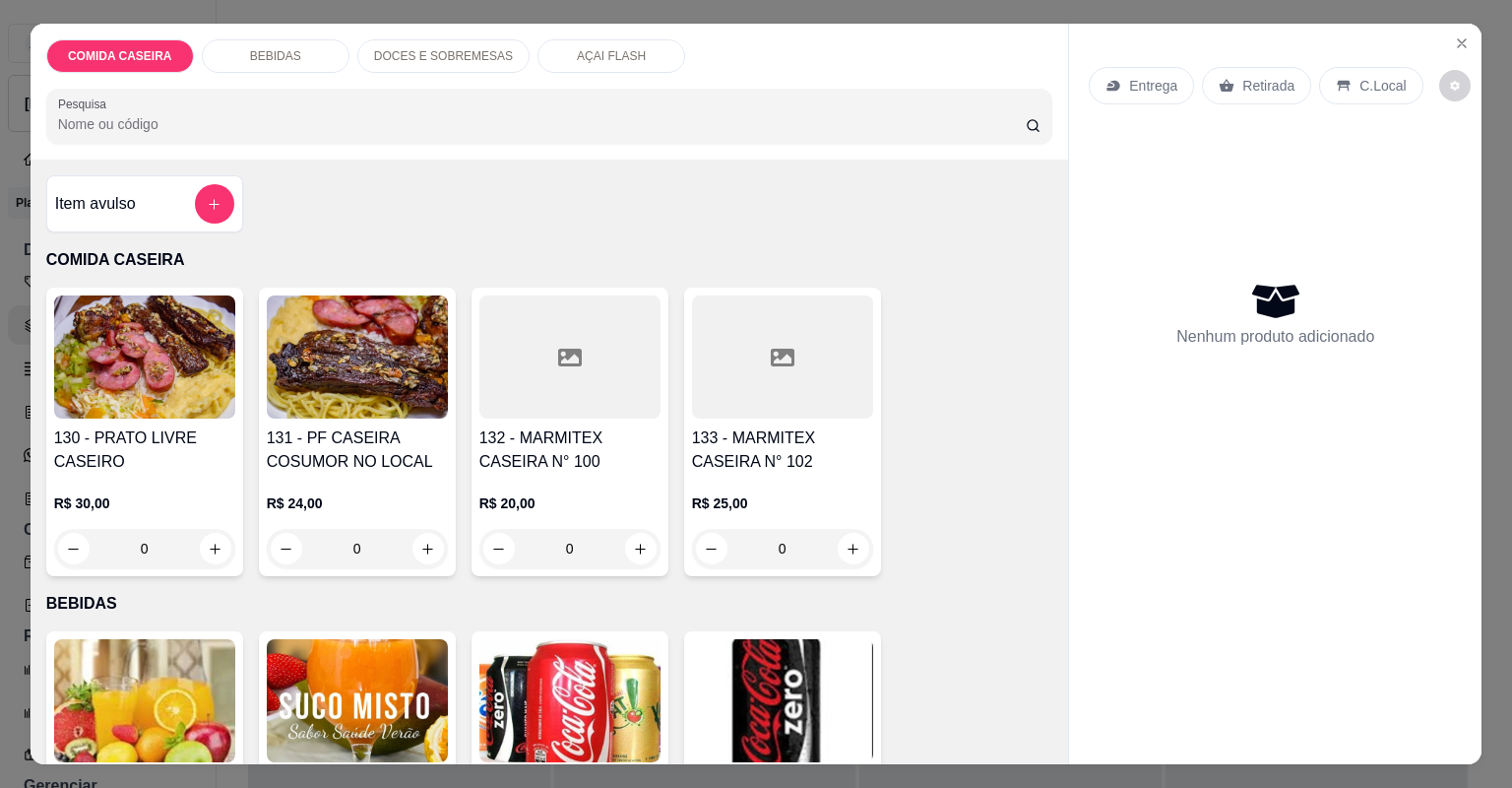 click at bounding box center [570, 357] 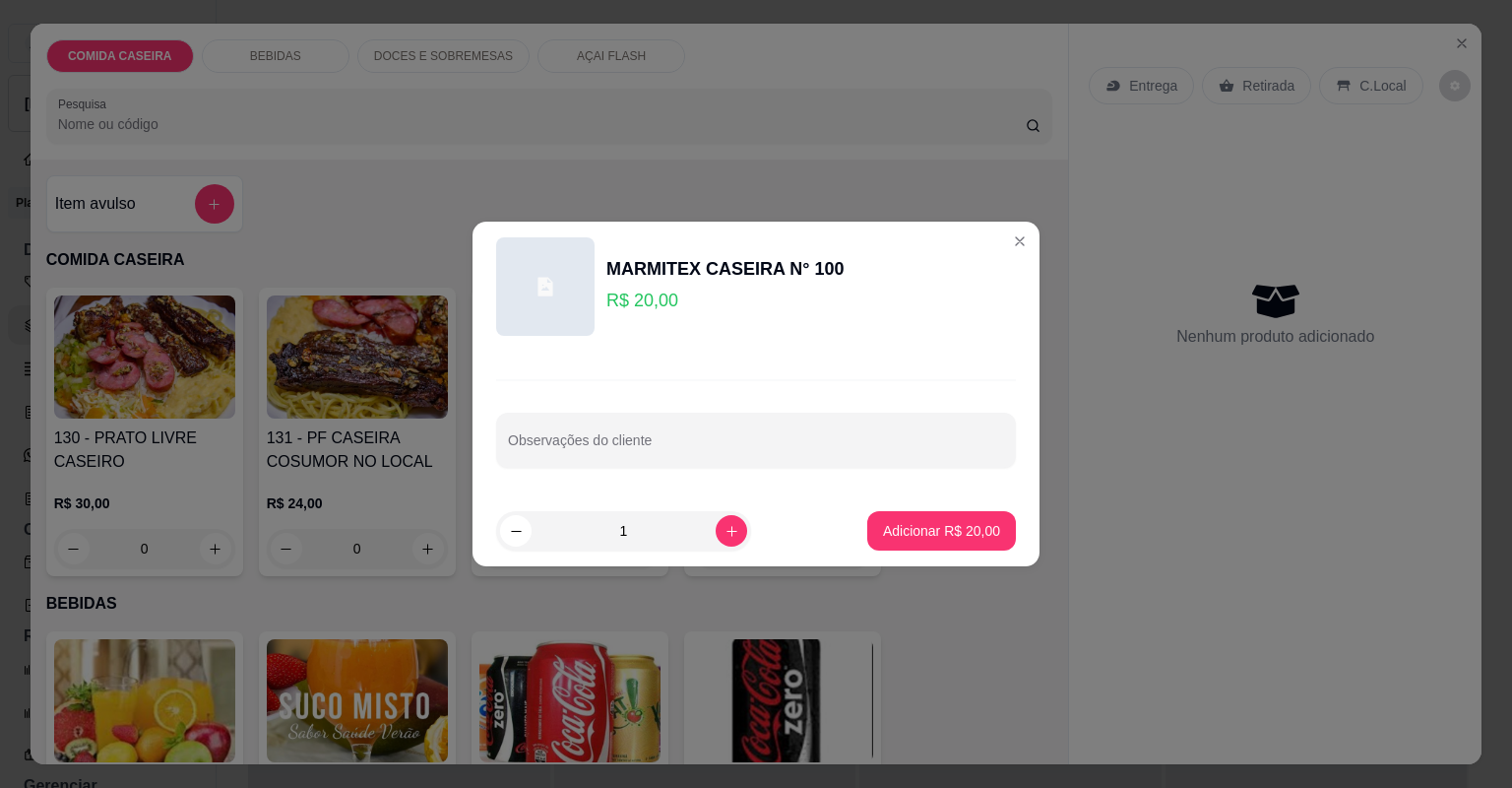click on "Observações do cliente" at bounding box center (756, 440) 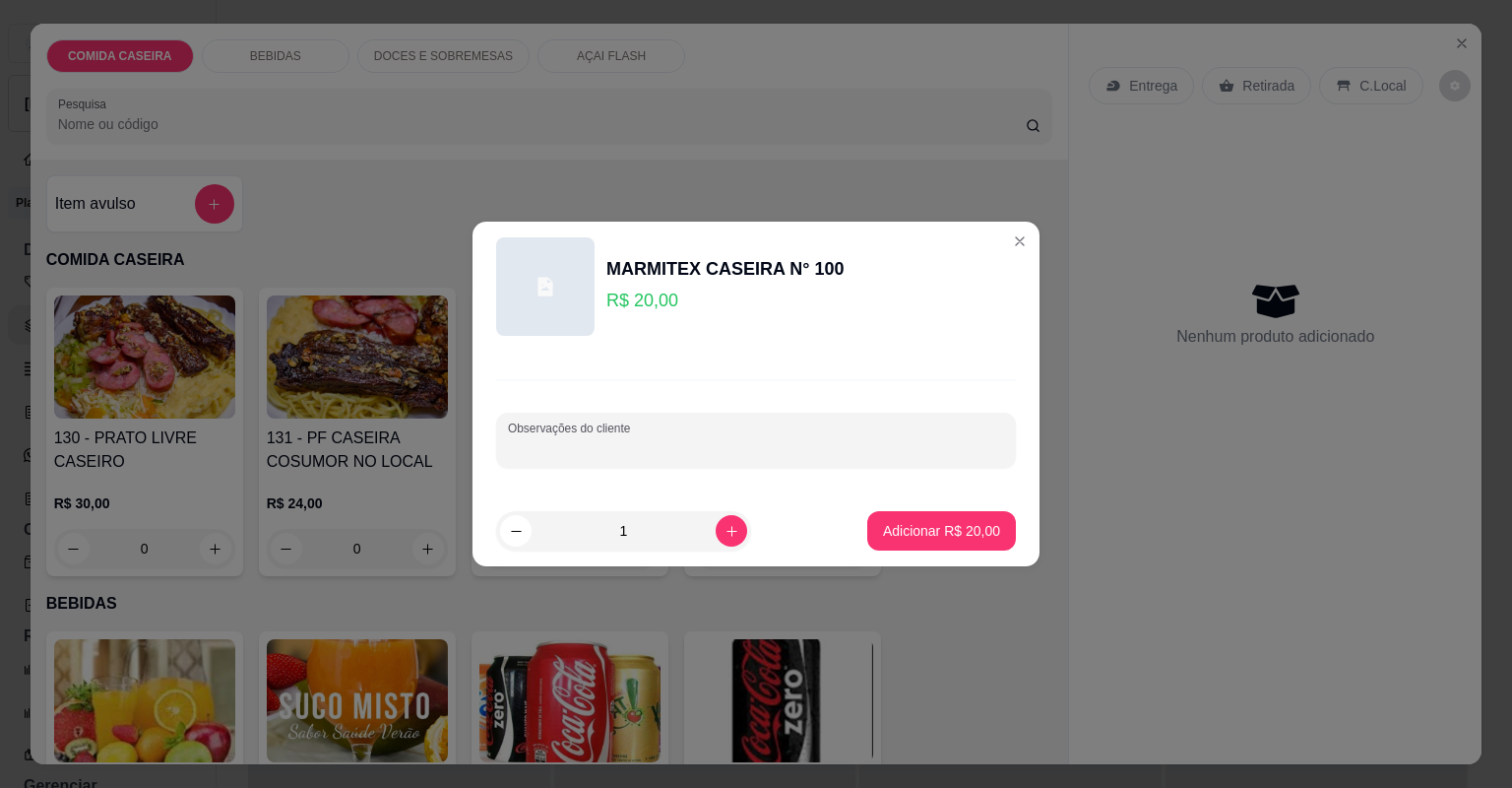 paste on "panqueca de carne, arroz, purê de batata, fraldinha, costela suína e de fruta abacaxi" 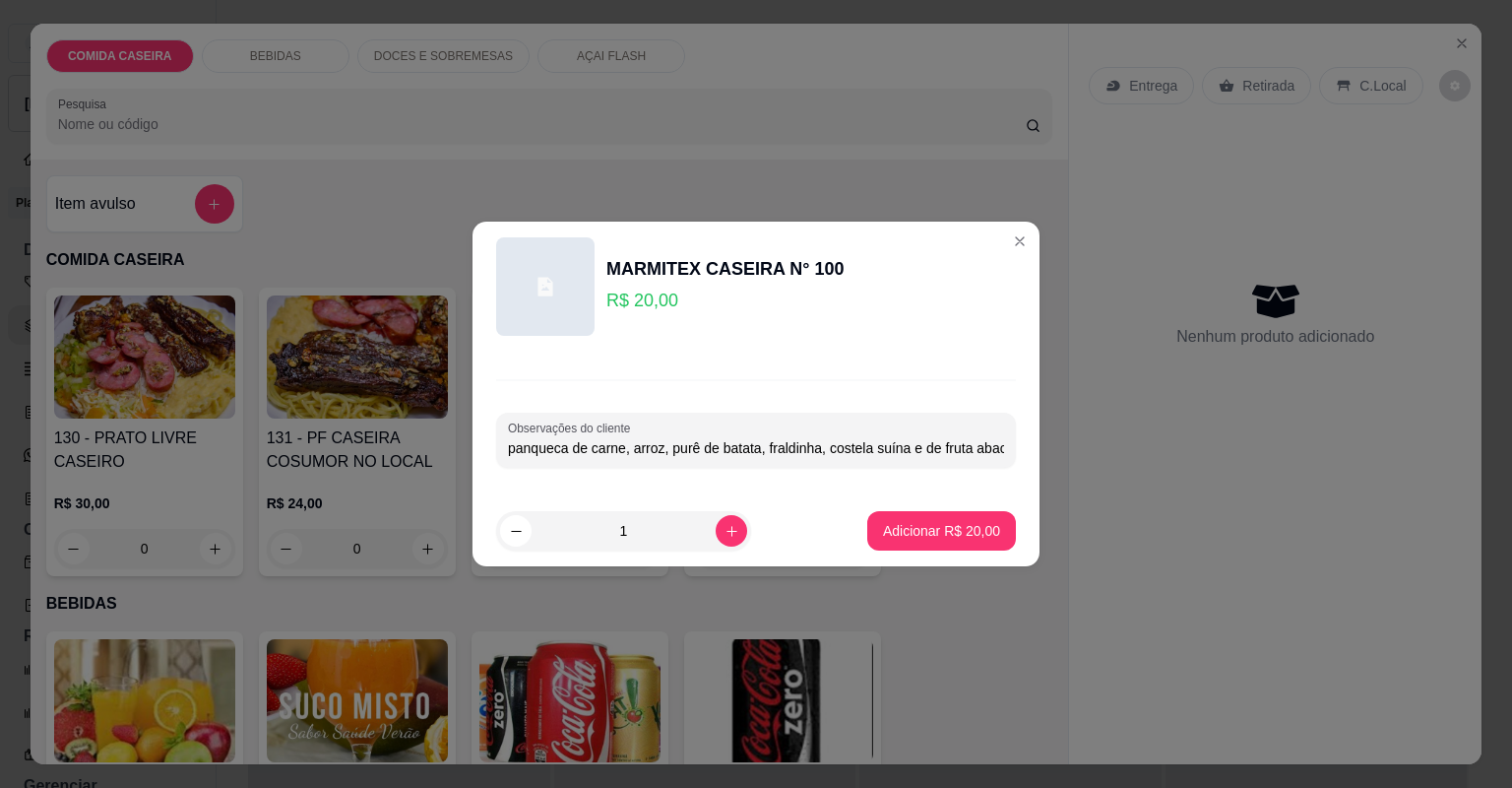 scroll, scrollTop: 0, scrollLeft: 21, axis: horizontal 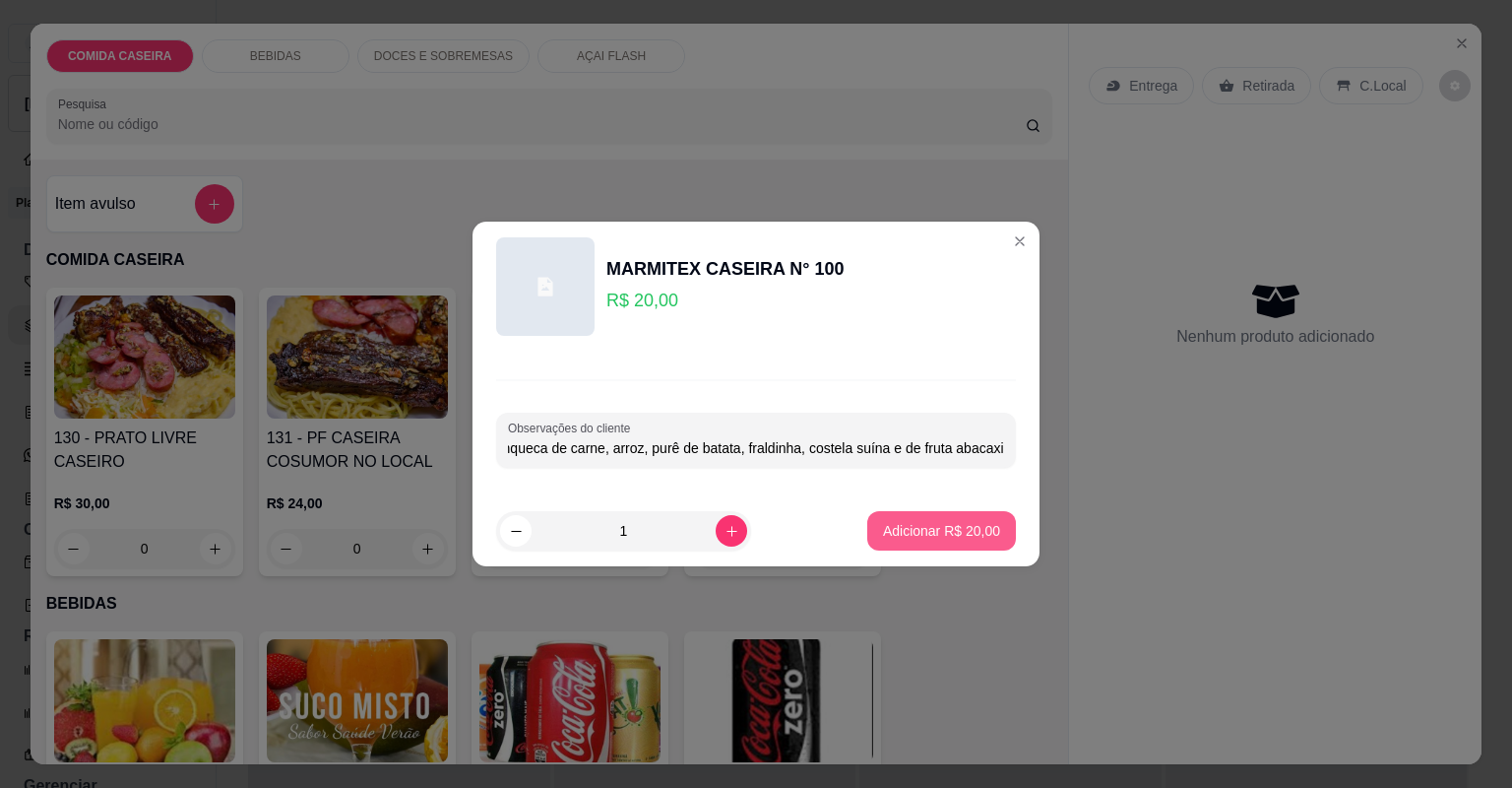 type on "panqueca de carne, arroz, purê de batata, fraldinha, costela suína e de fruta abacaxi" 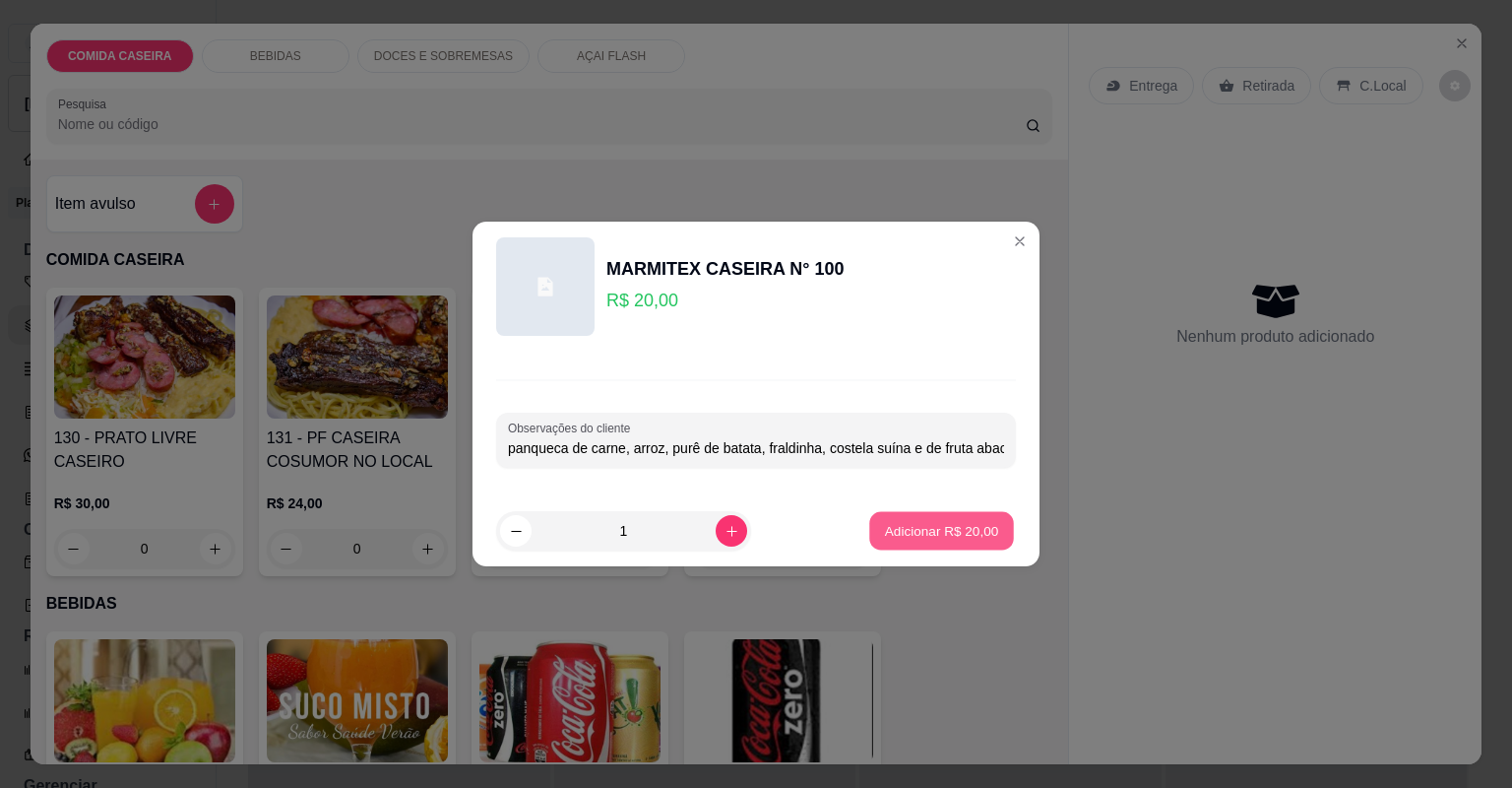 click on "Adicionar   R$ 20,00" at bounding box center (942, 530) 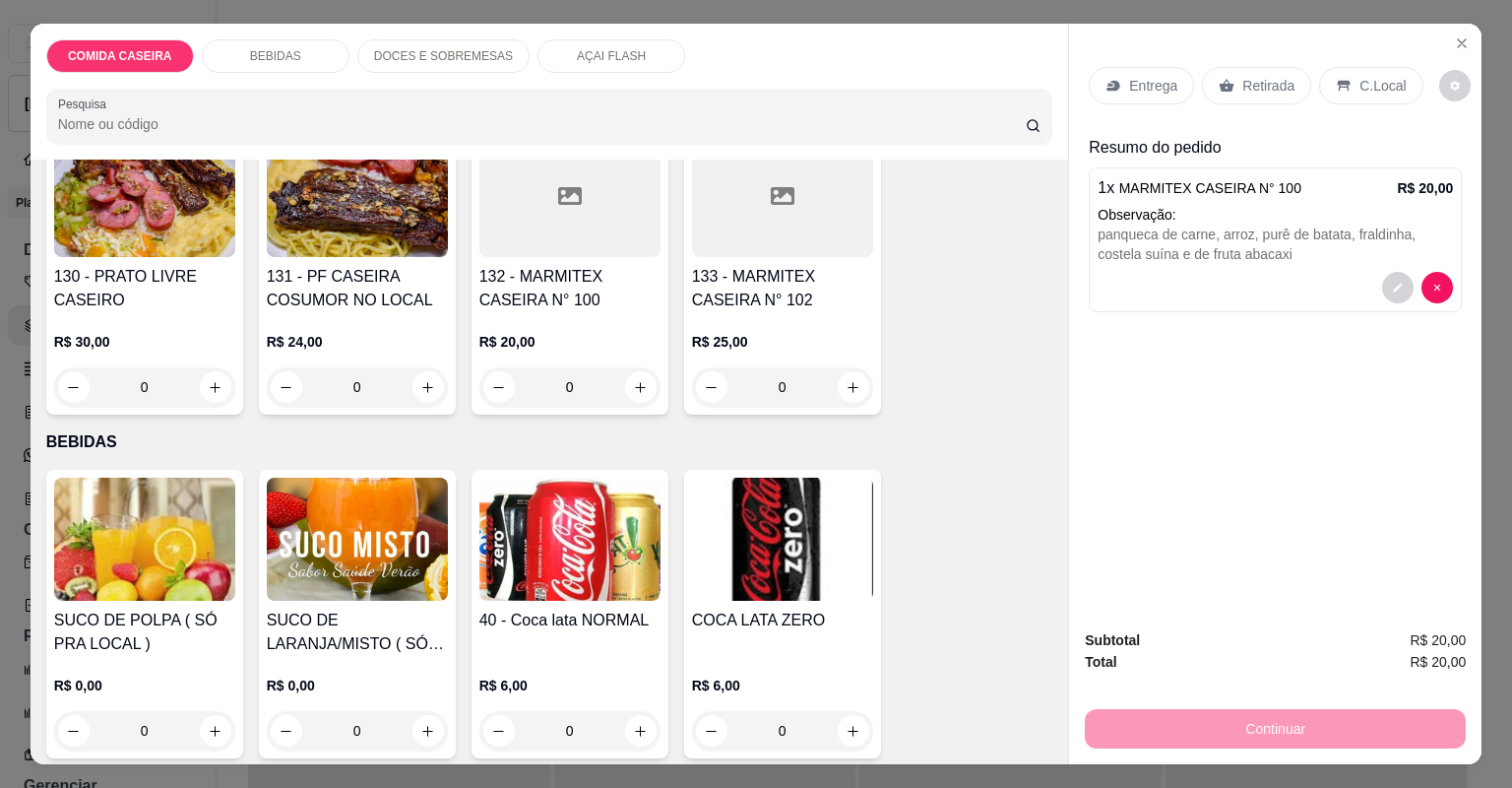 scroll, scrollTop: 315, scrollLeft: 0, axis: vertical 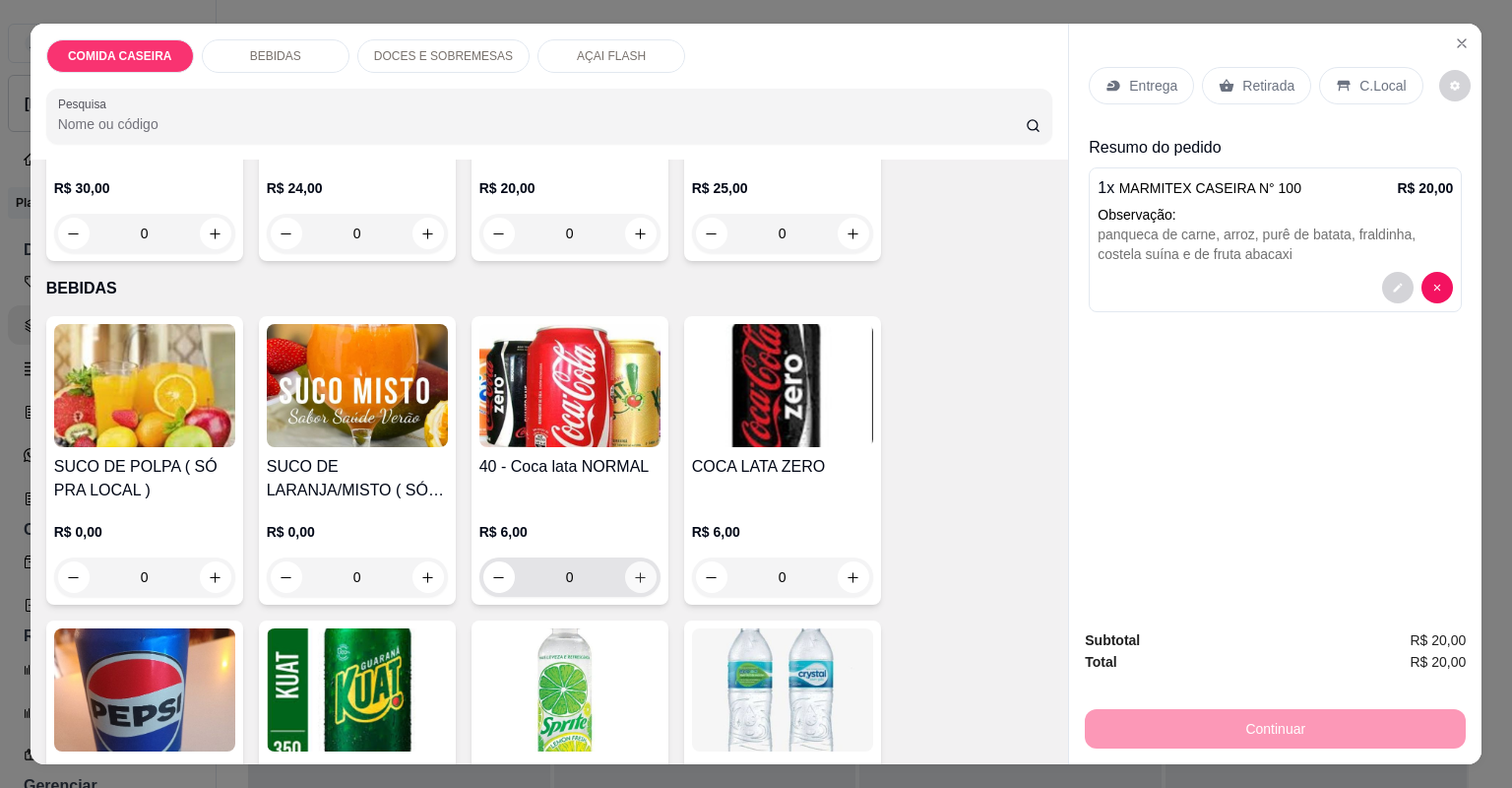 click at bounding box center (641, 577) 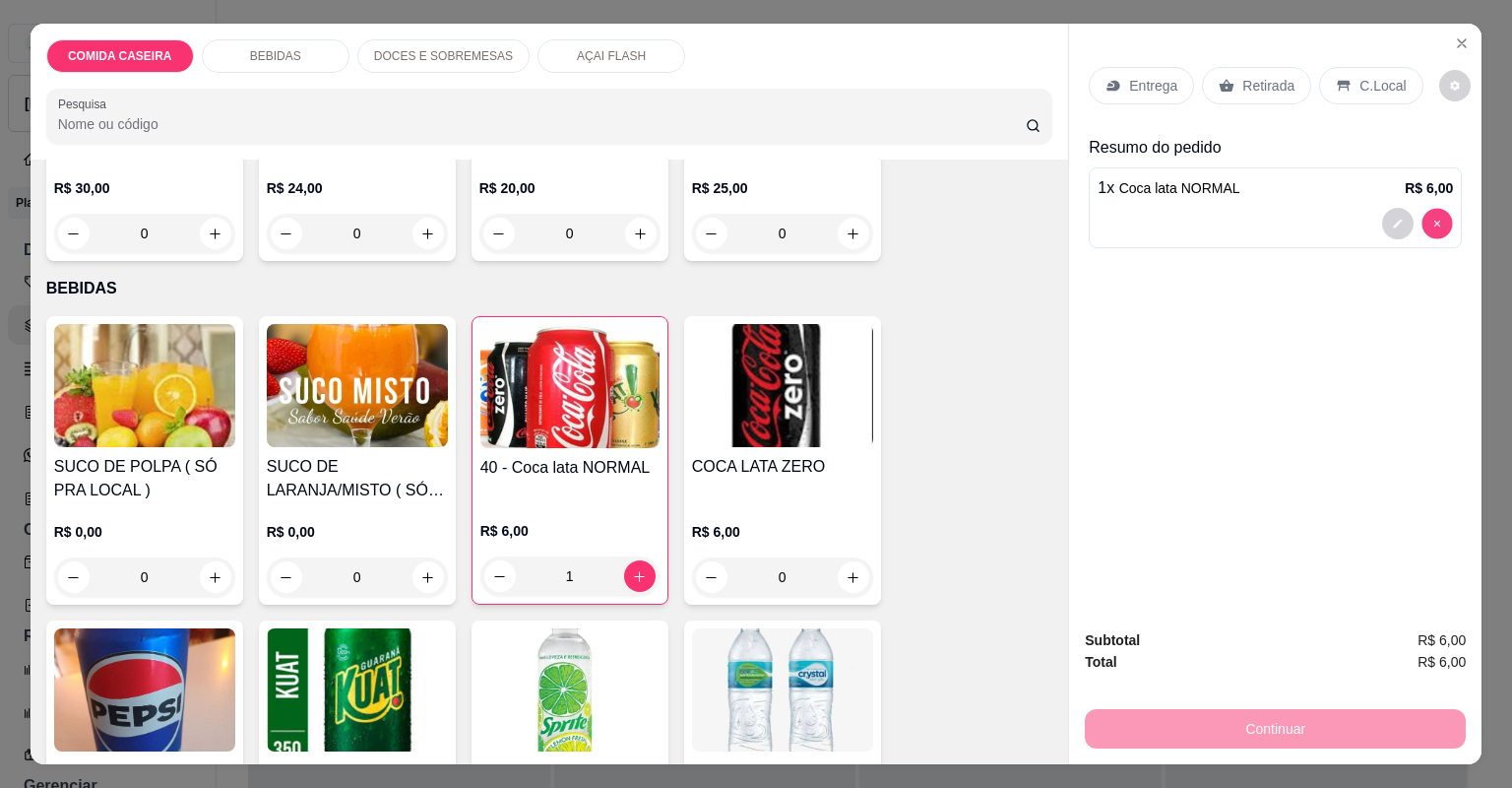 type on "0" 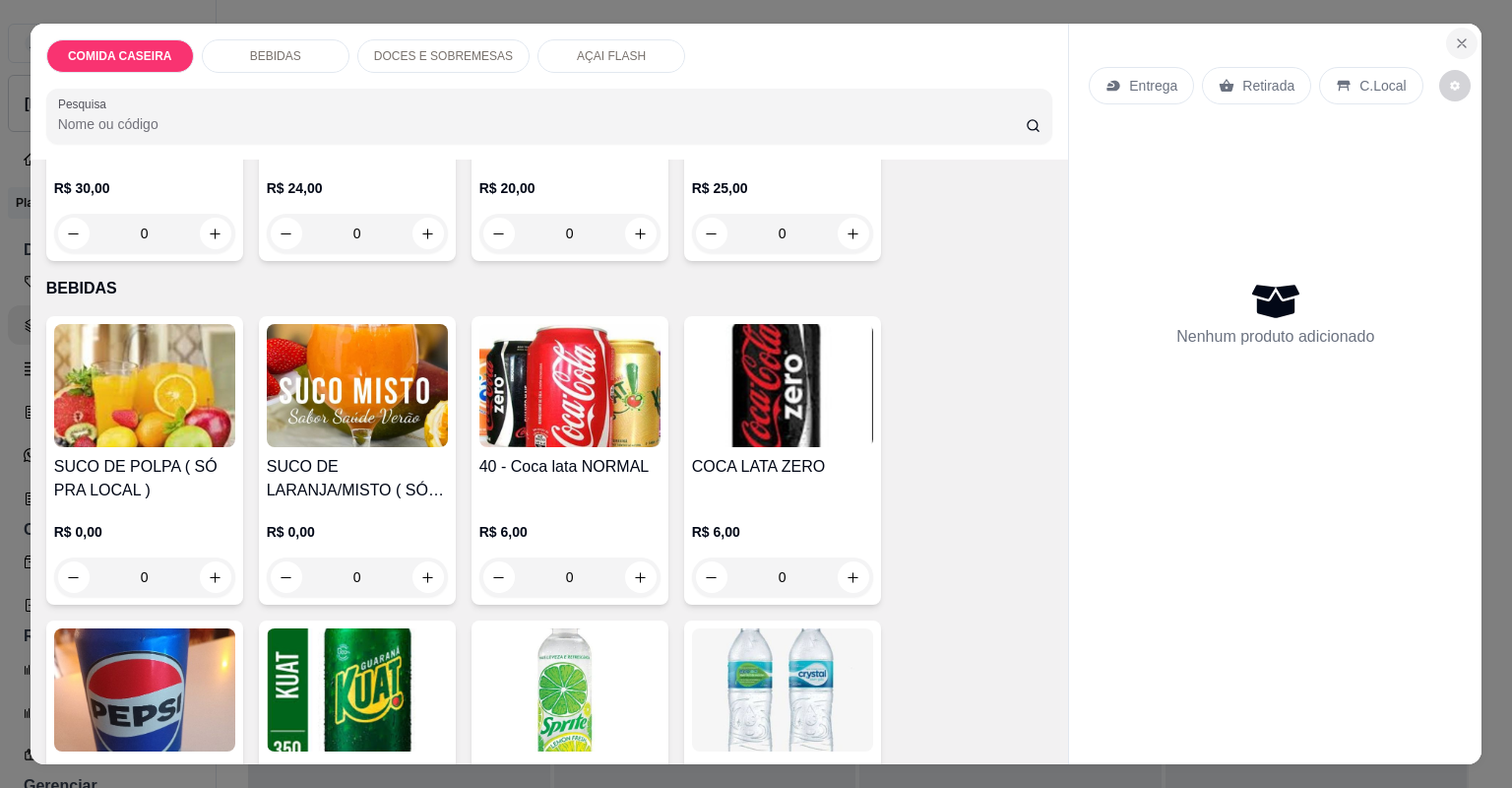 click at bounding box center [1462, 43] 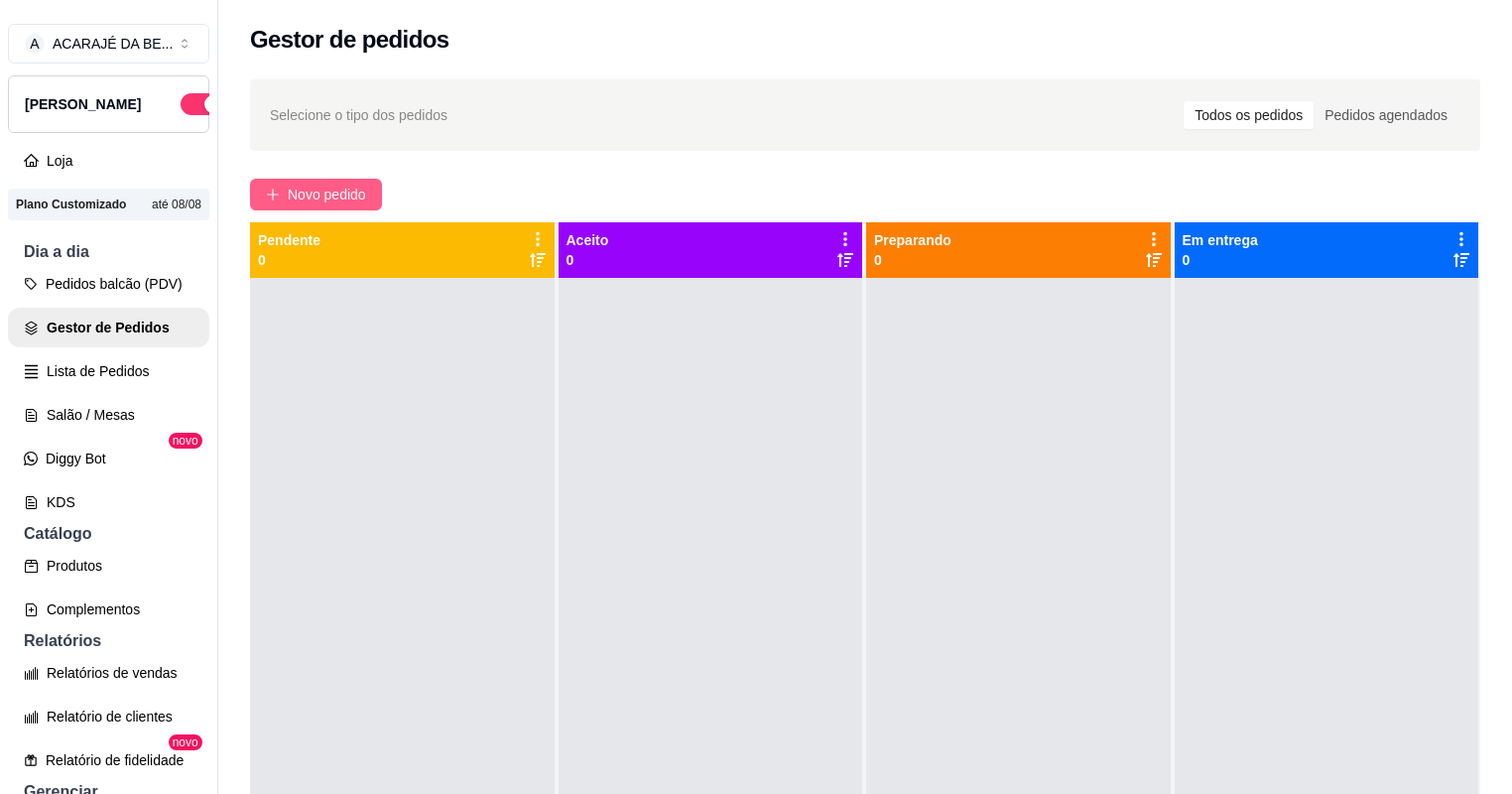 click on "Novo pedido" at bounding box center [326, 195] 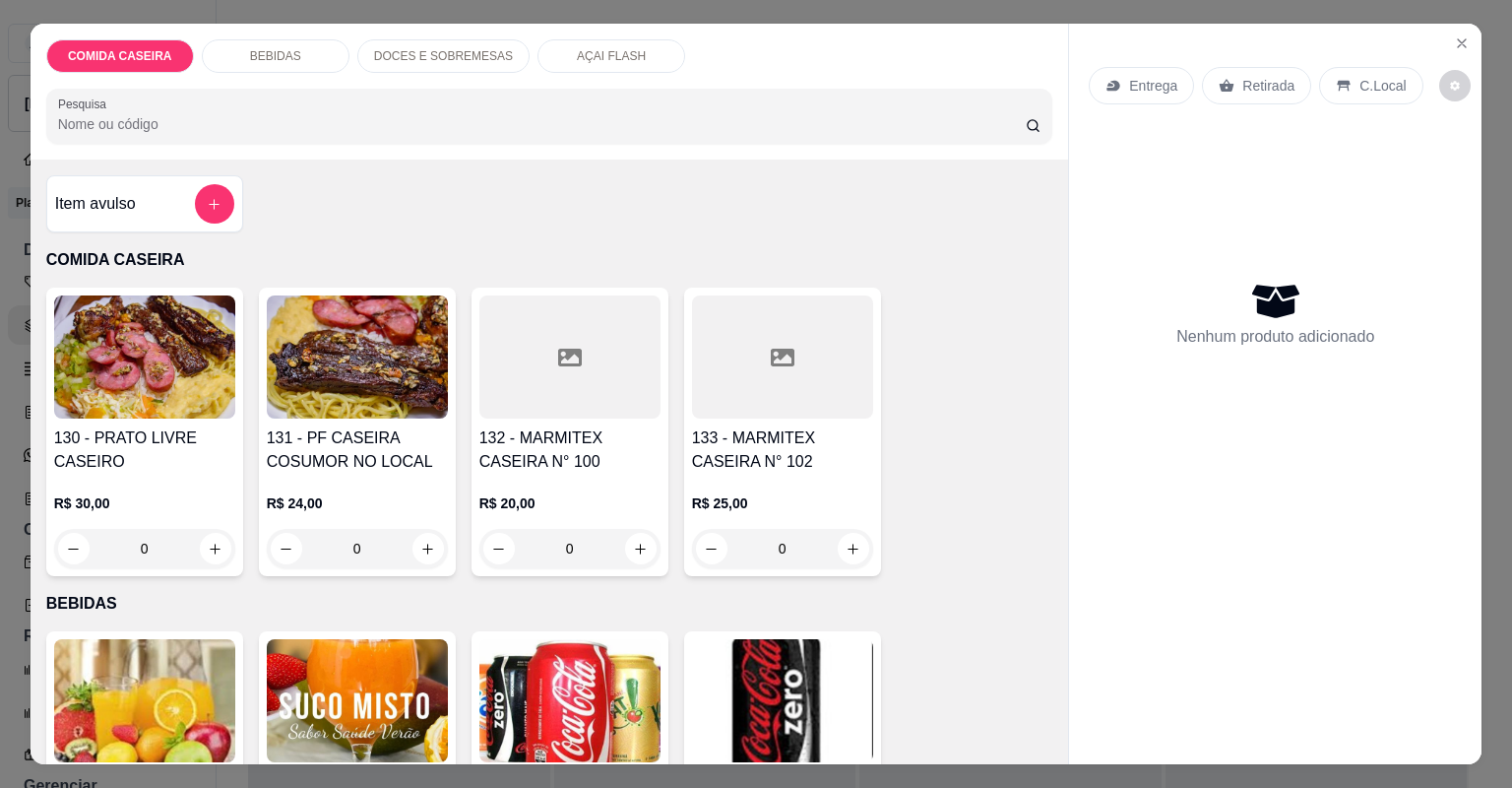 click 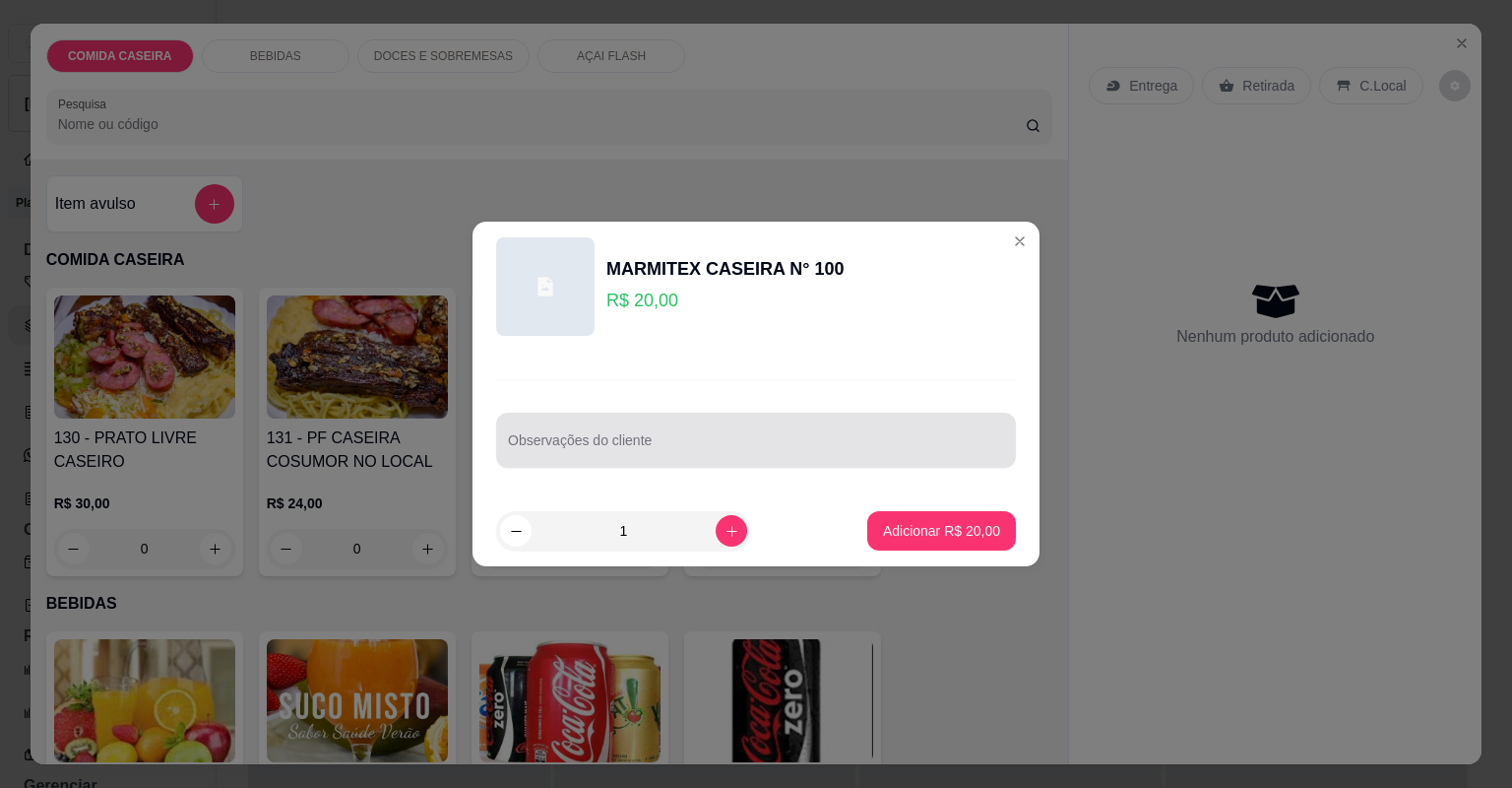 drag, startPoint x: 830, startPoint y: 456, endPoint x: 831, endPoint y: 439, distance: 17.029386 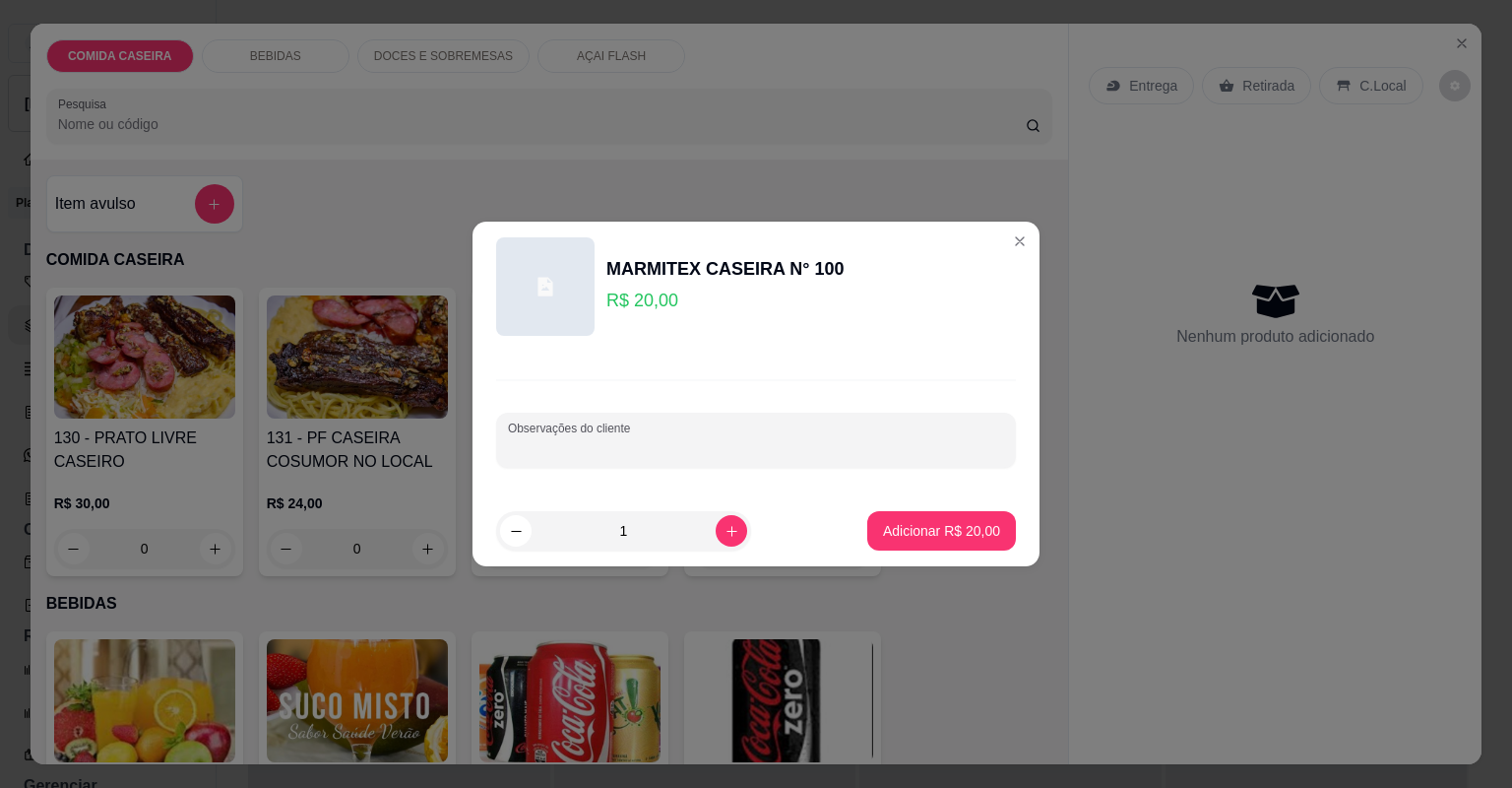 paste on "Feijão tropeiro  Arroz Farofa de cenoura  Purê Salada repolho Churrasco fraudinha sem gordura  Linguiça de frango" 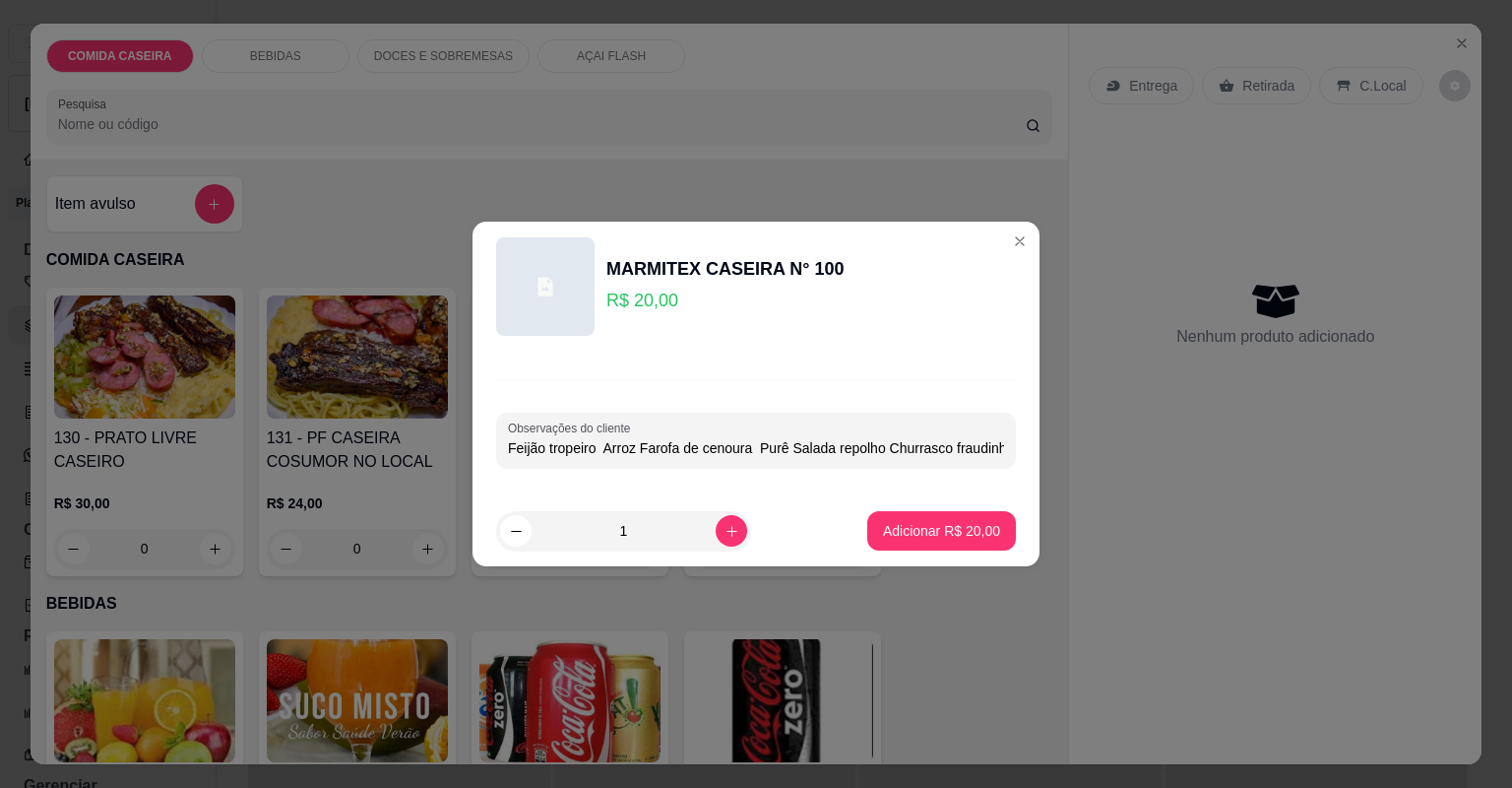 scroll, scrollTop: 0, scrollLeft: 216, axis: horizontal 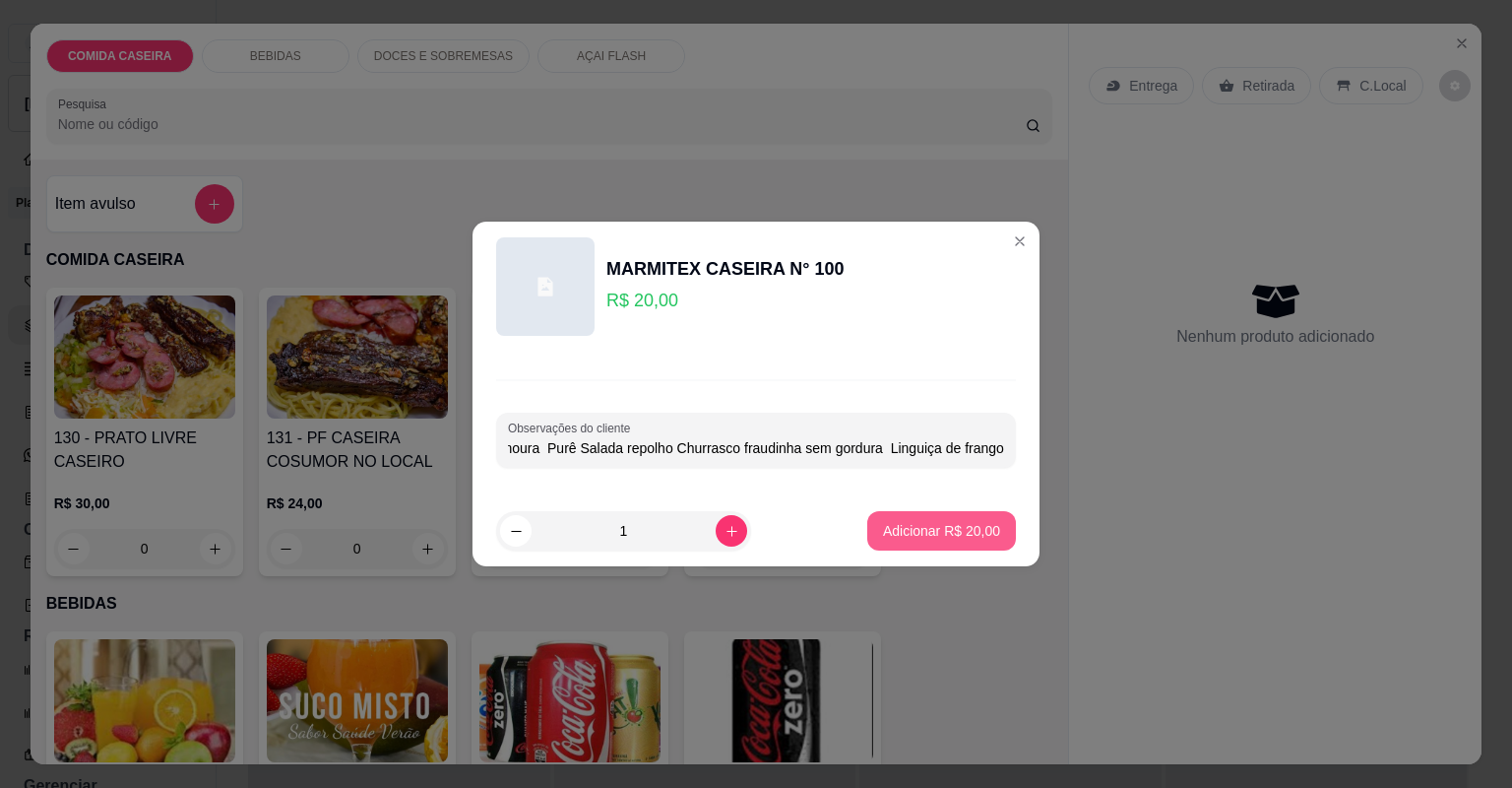 type on "Feijão tropeiro  Arroz Farofa de cenoura  Purê Salada repolho Churrasco fraudinha sem gordura  Linguiça de frango" 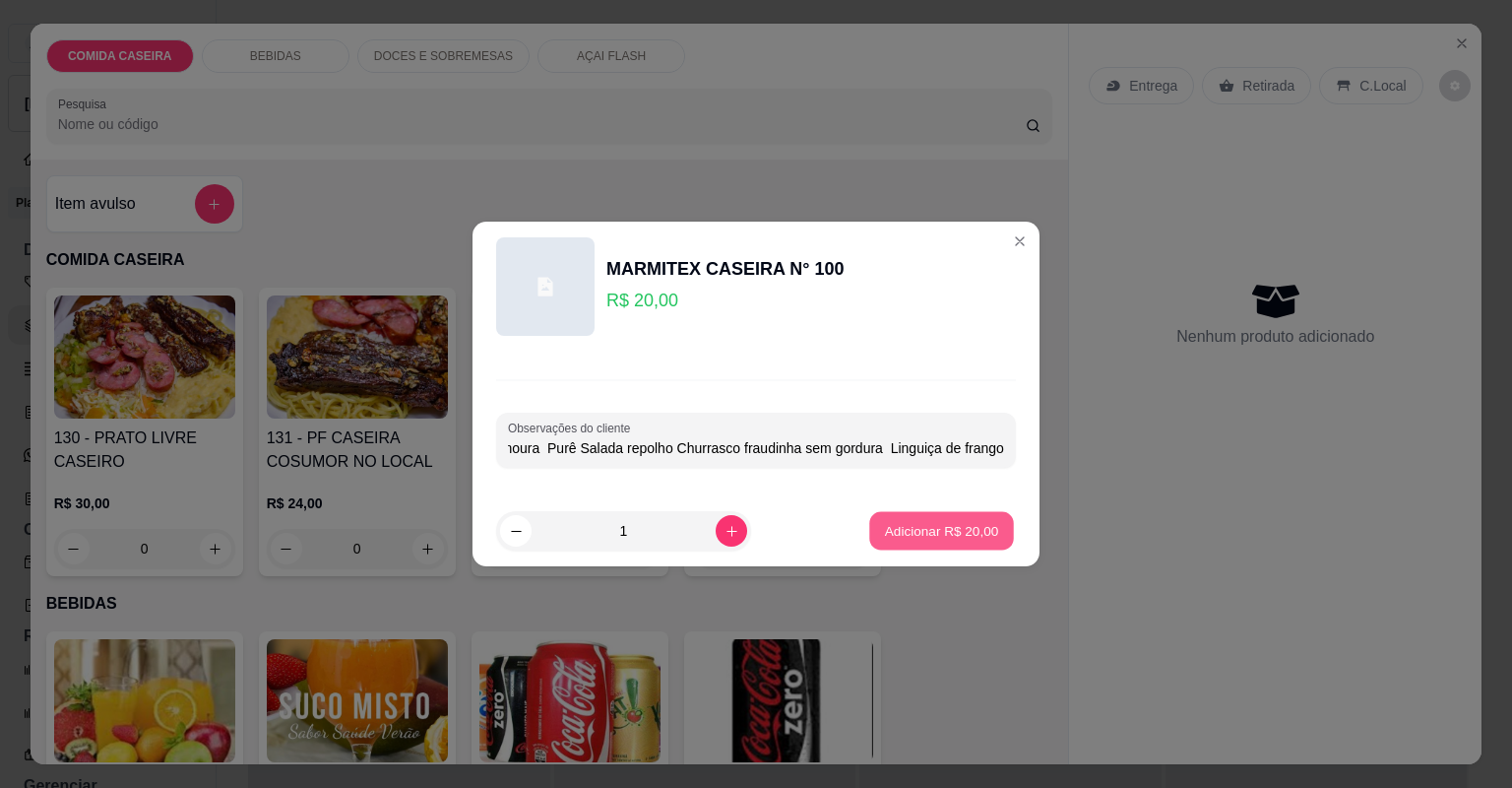 scroll, scrollTop: 0, scrollLeft: 0, axis: both 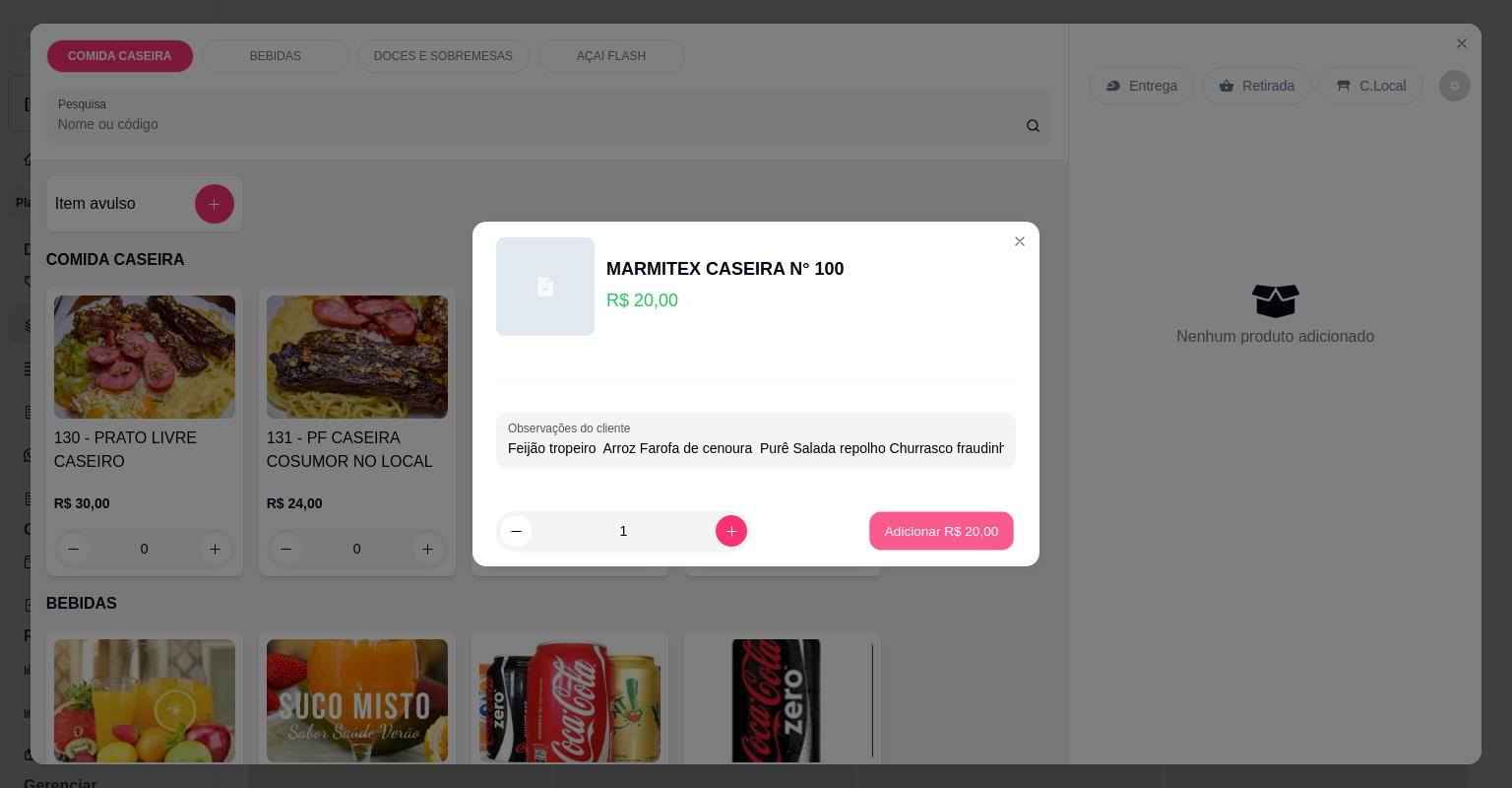 click on "Adicionar   R$ 20,00" at bounding box center [942, 530] 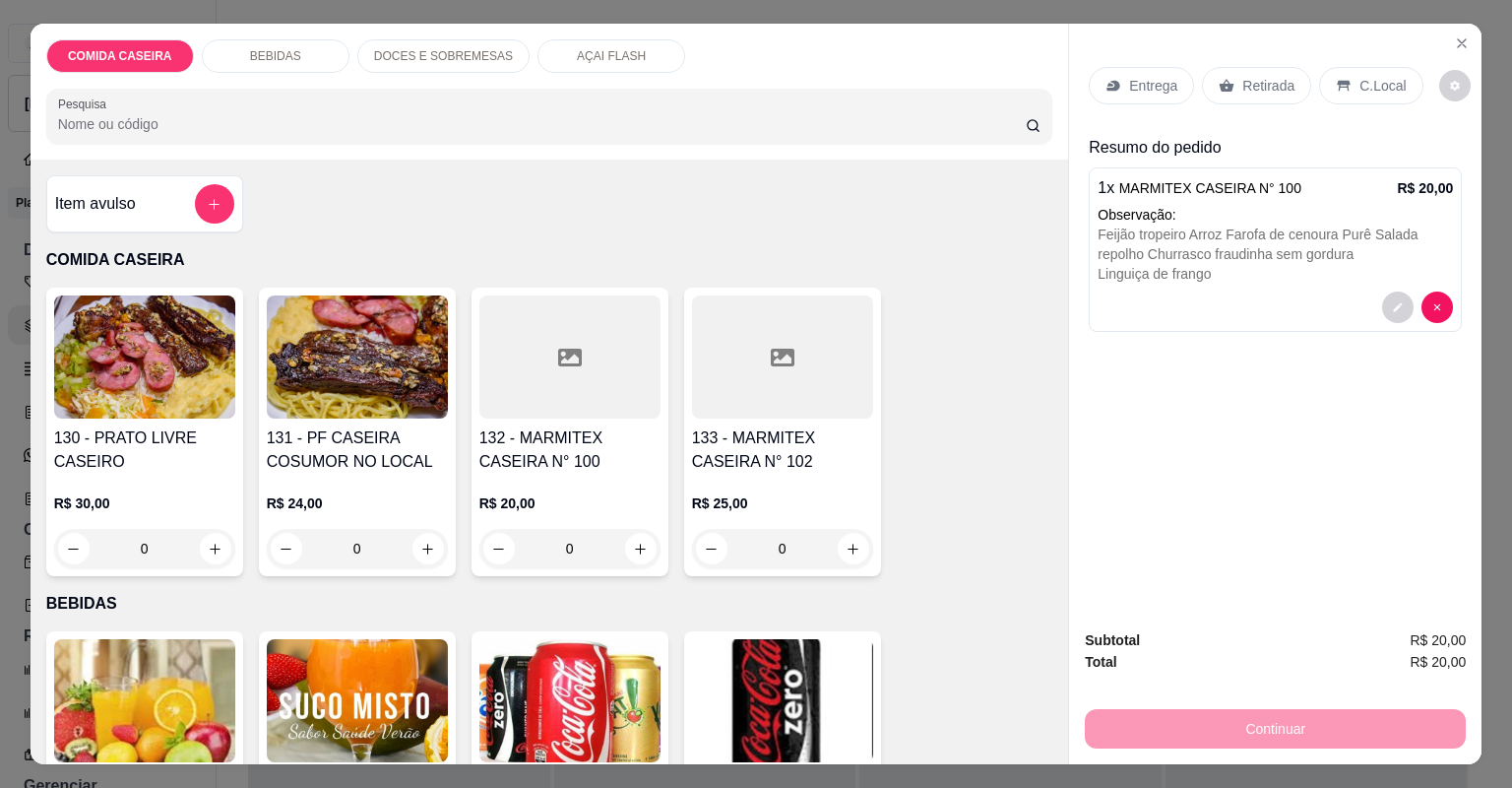 click on "Entrega" at bounding box center (1141, 86) 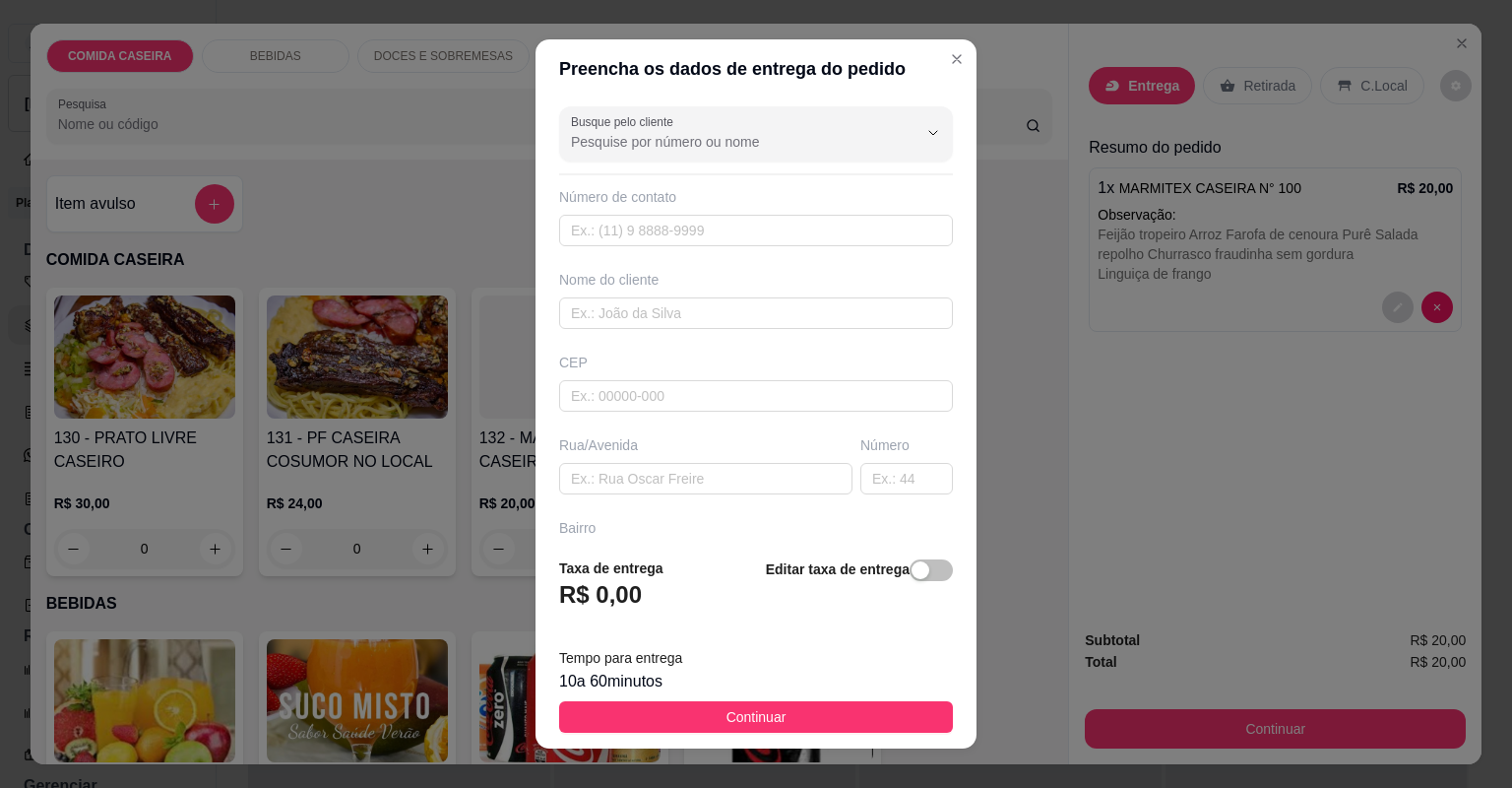 drag, startPoint x: 949, startPoint y: 731, endPoint x: 942, endPoint y: 788, distance: 57.428216 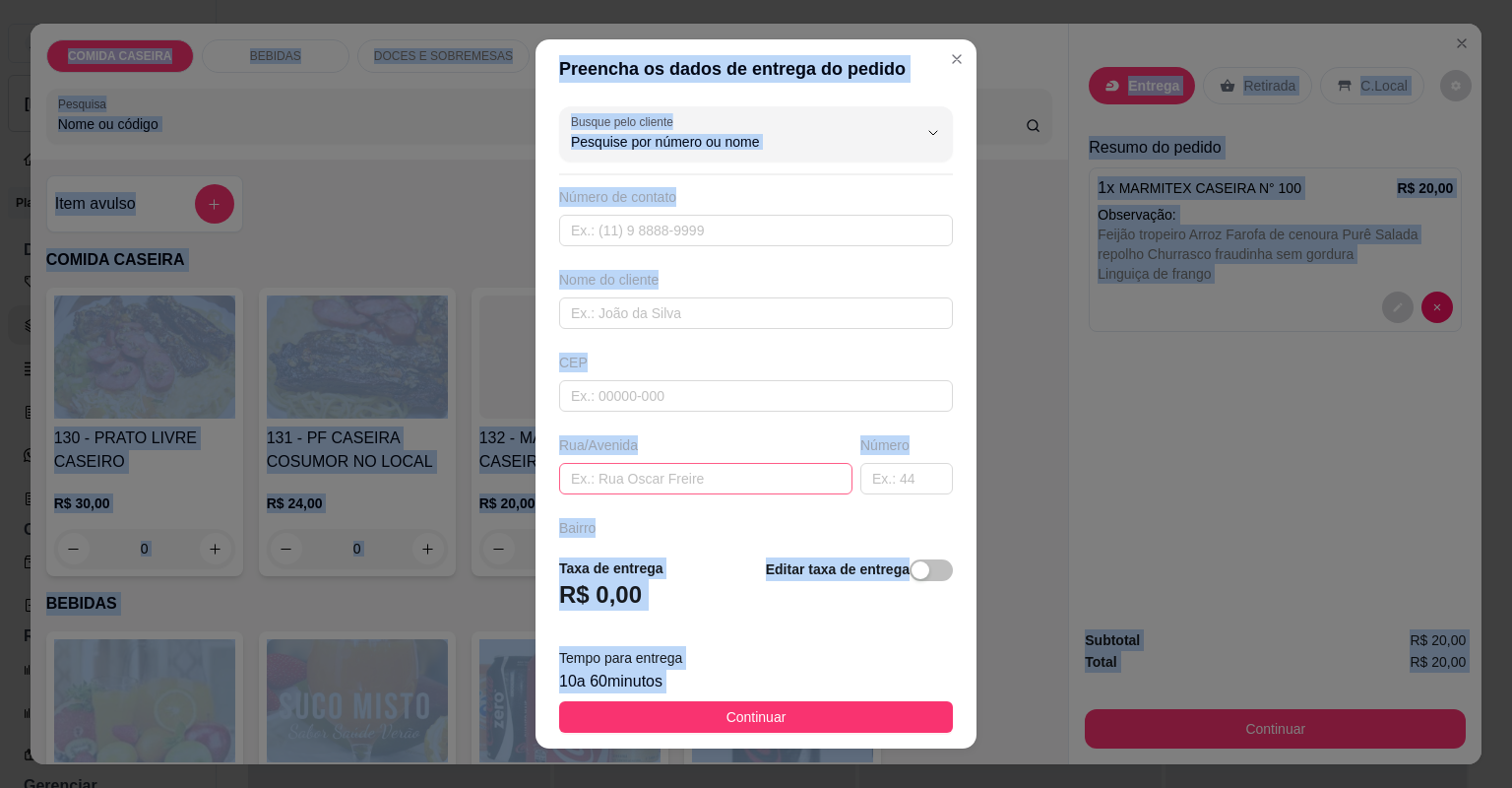 click at bounding box center [706, 479] 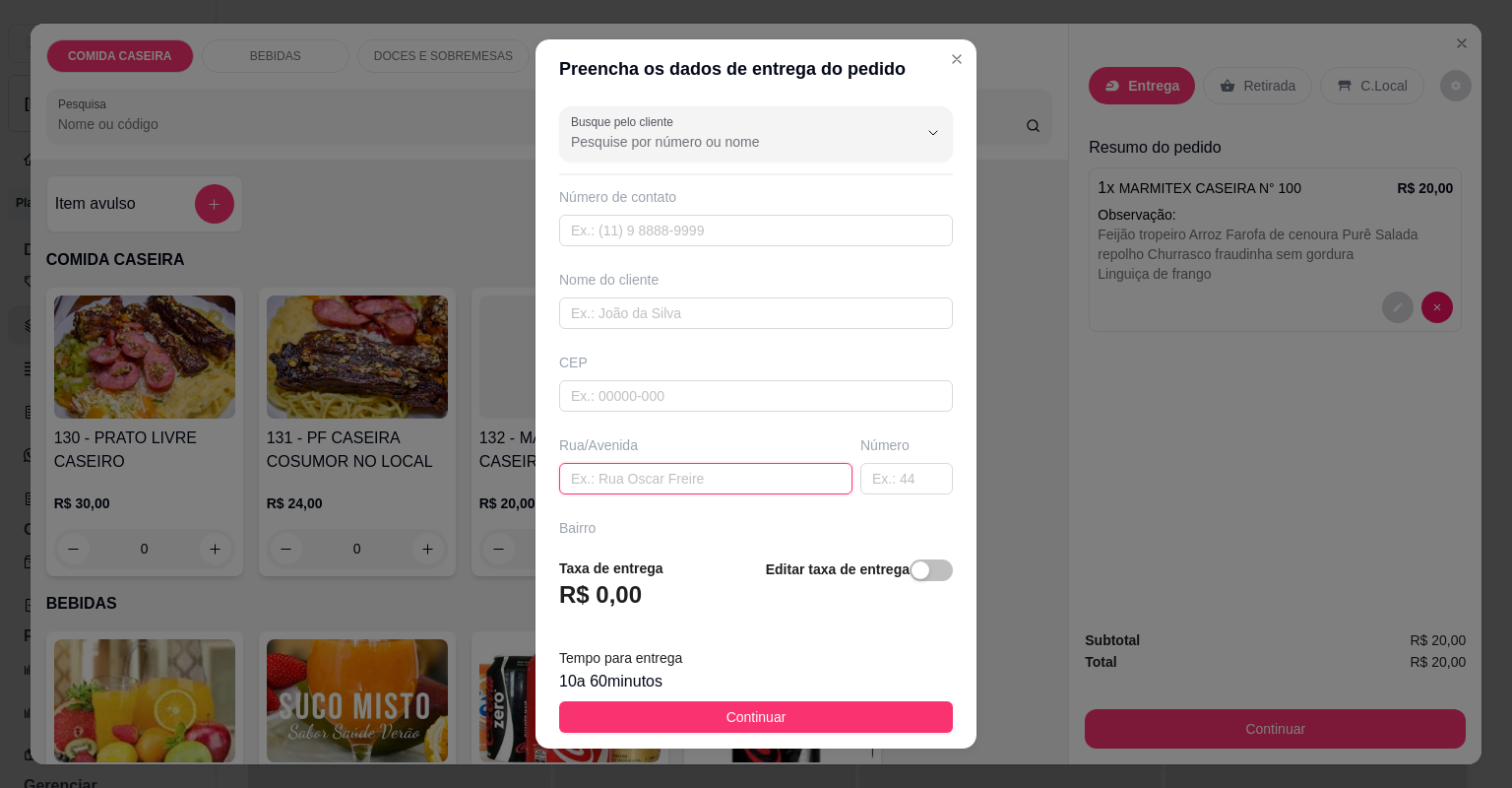 paste on "Relíquia, [STREET_ADDRESS][PERSON_NAME] próximo a di do sofá" 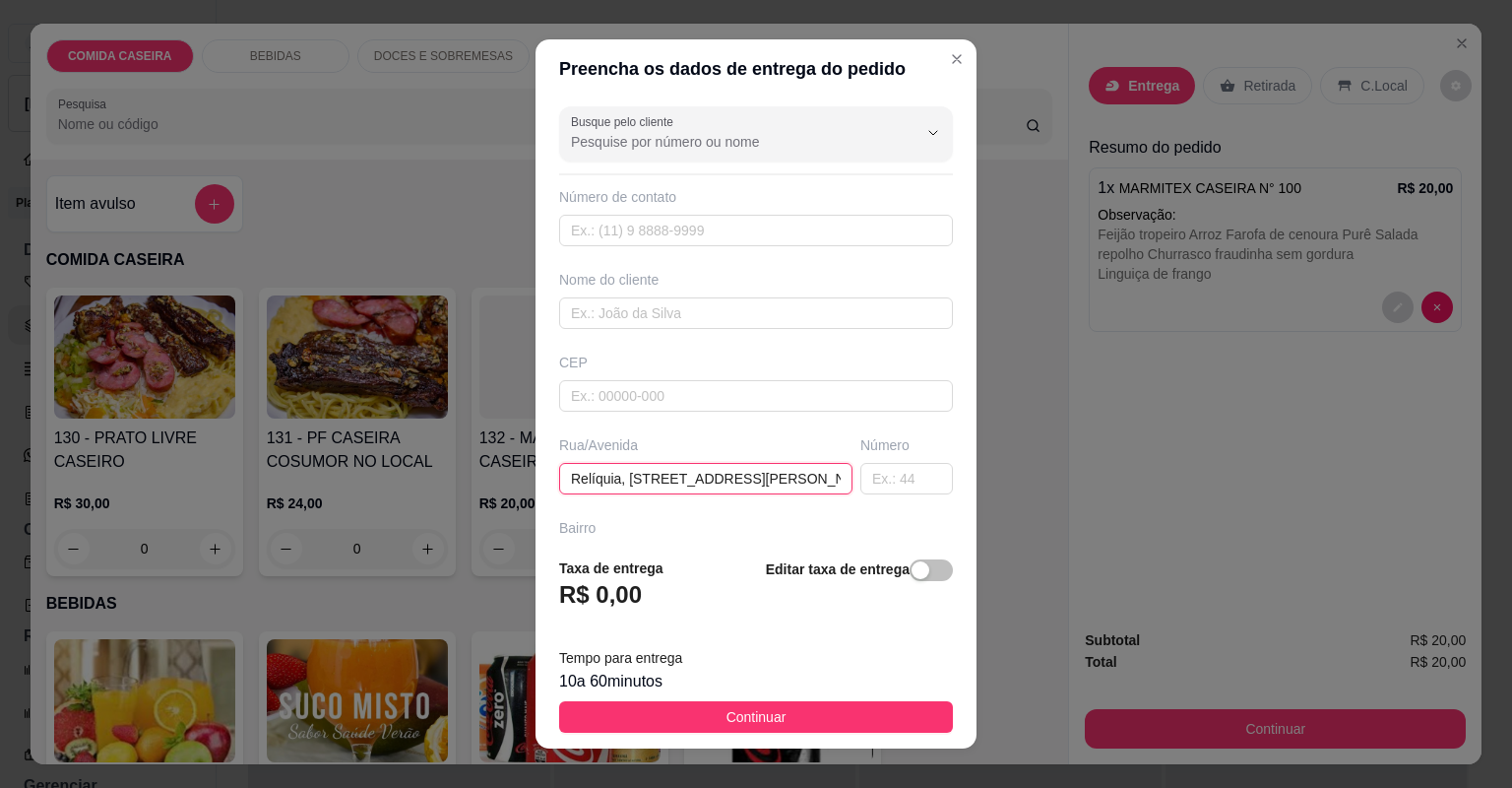 scroll, scrollTop: 0, scrollLeft: 244, axis: horizontal 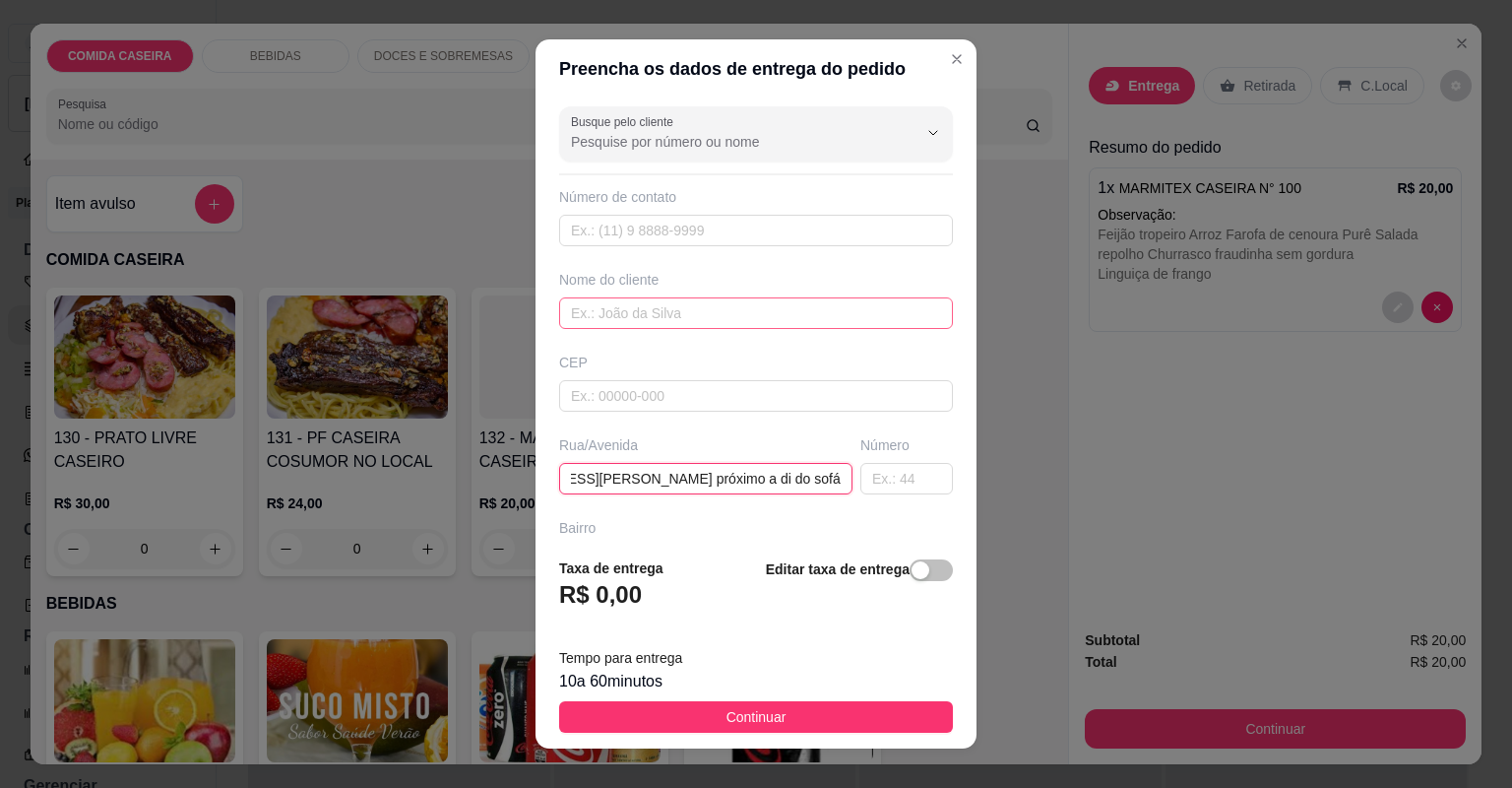 type on "Relíquia, [STREET_ADDRESS][PERSON_NAME] próximo a di do sofá" 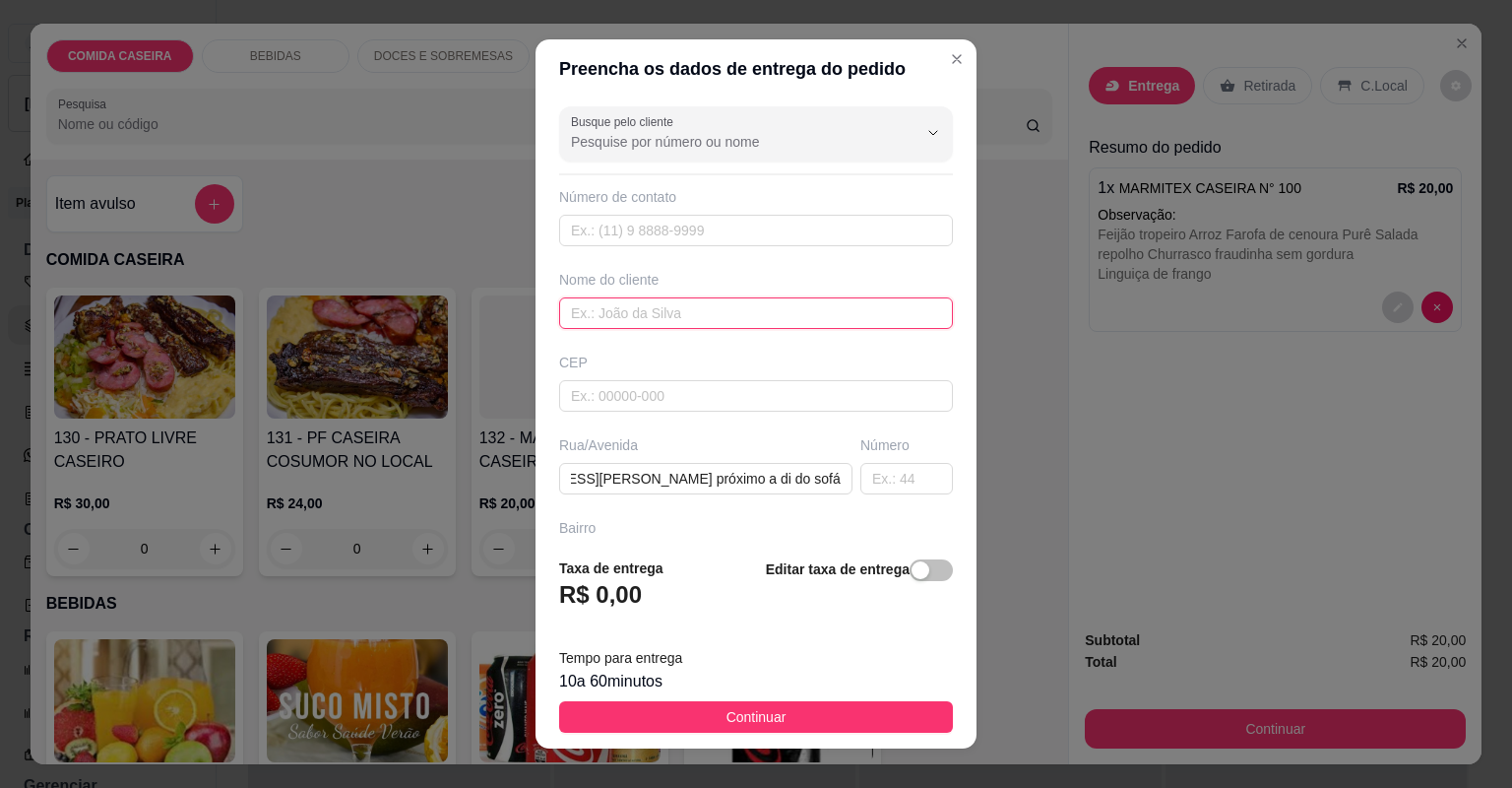 scroll, scrollTop: 0, scrollLeft: 0, axis: both 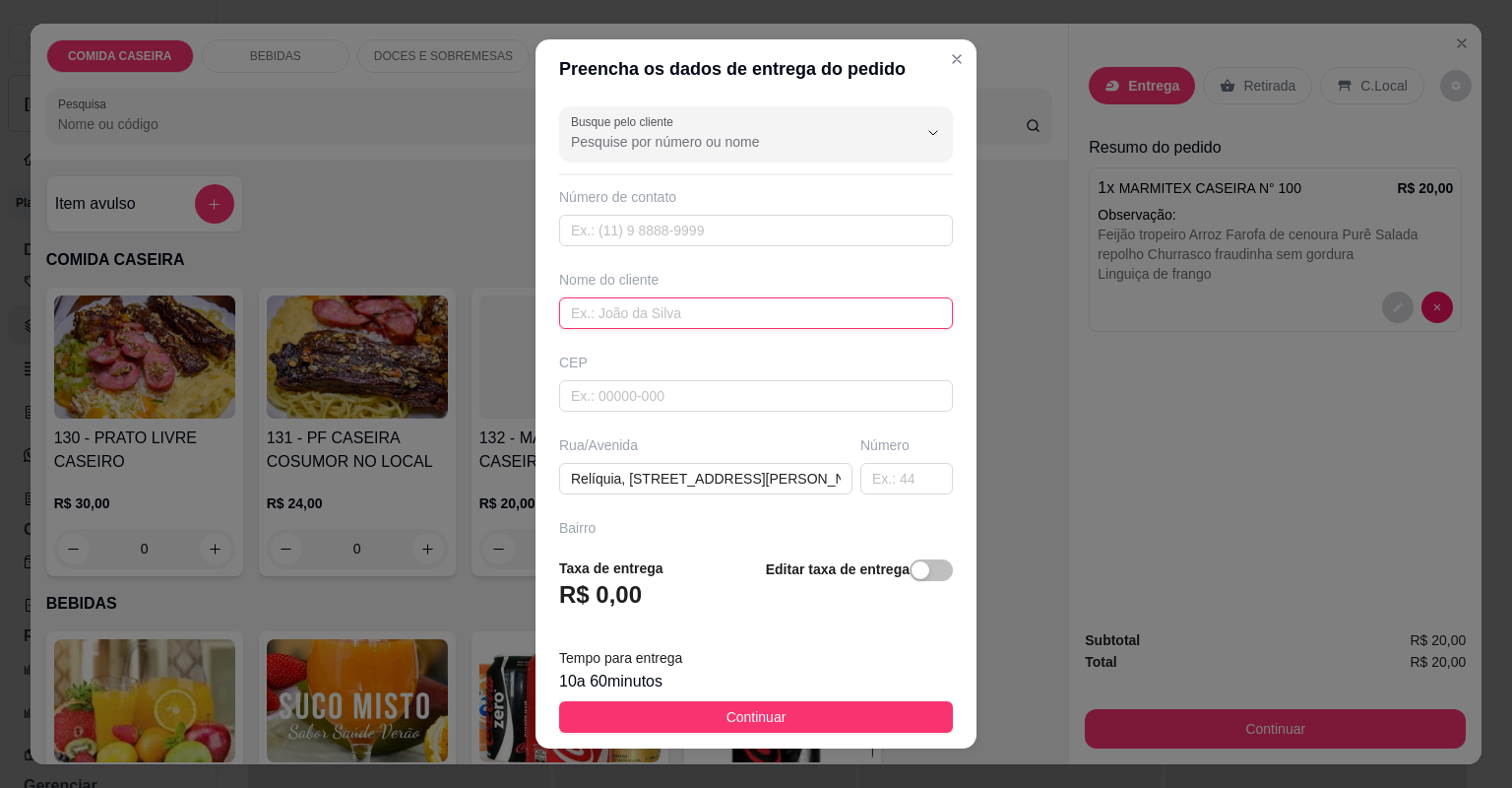 click at bounding box center (756, 313) 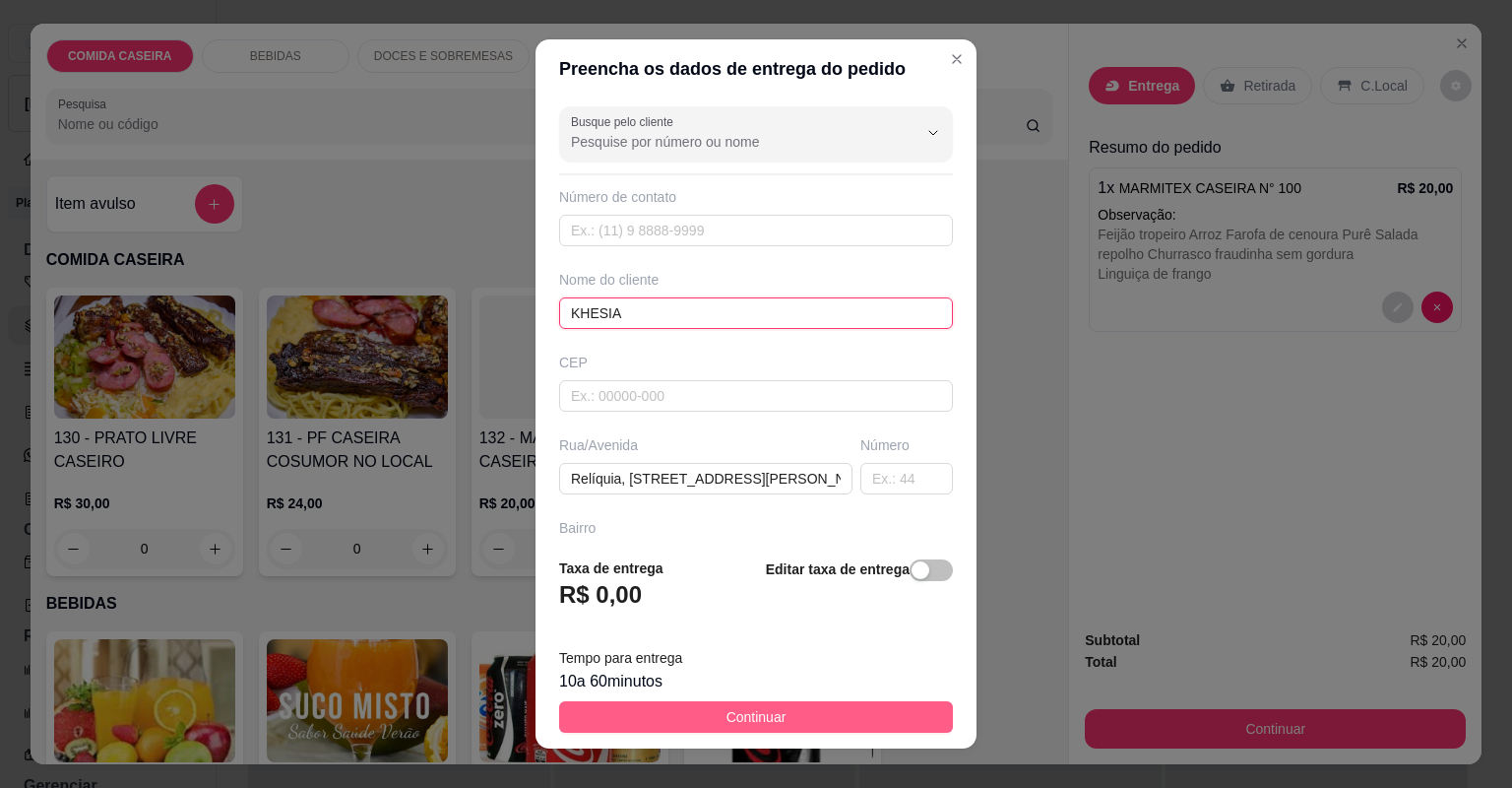 type on "KHESIA" 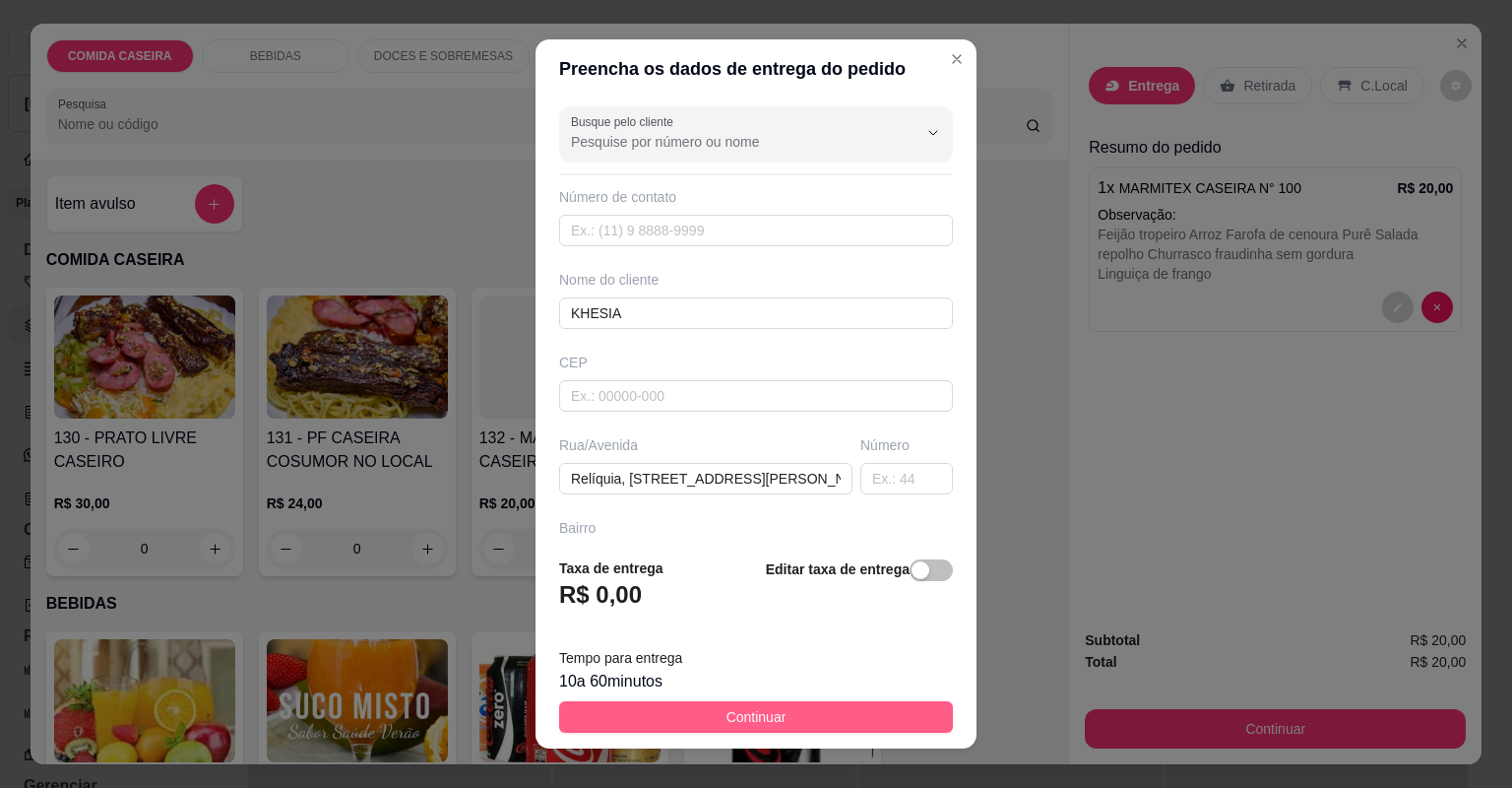 click on "Continuar" at bounding box center [756, 717] 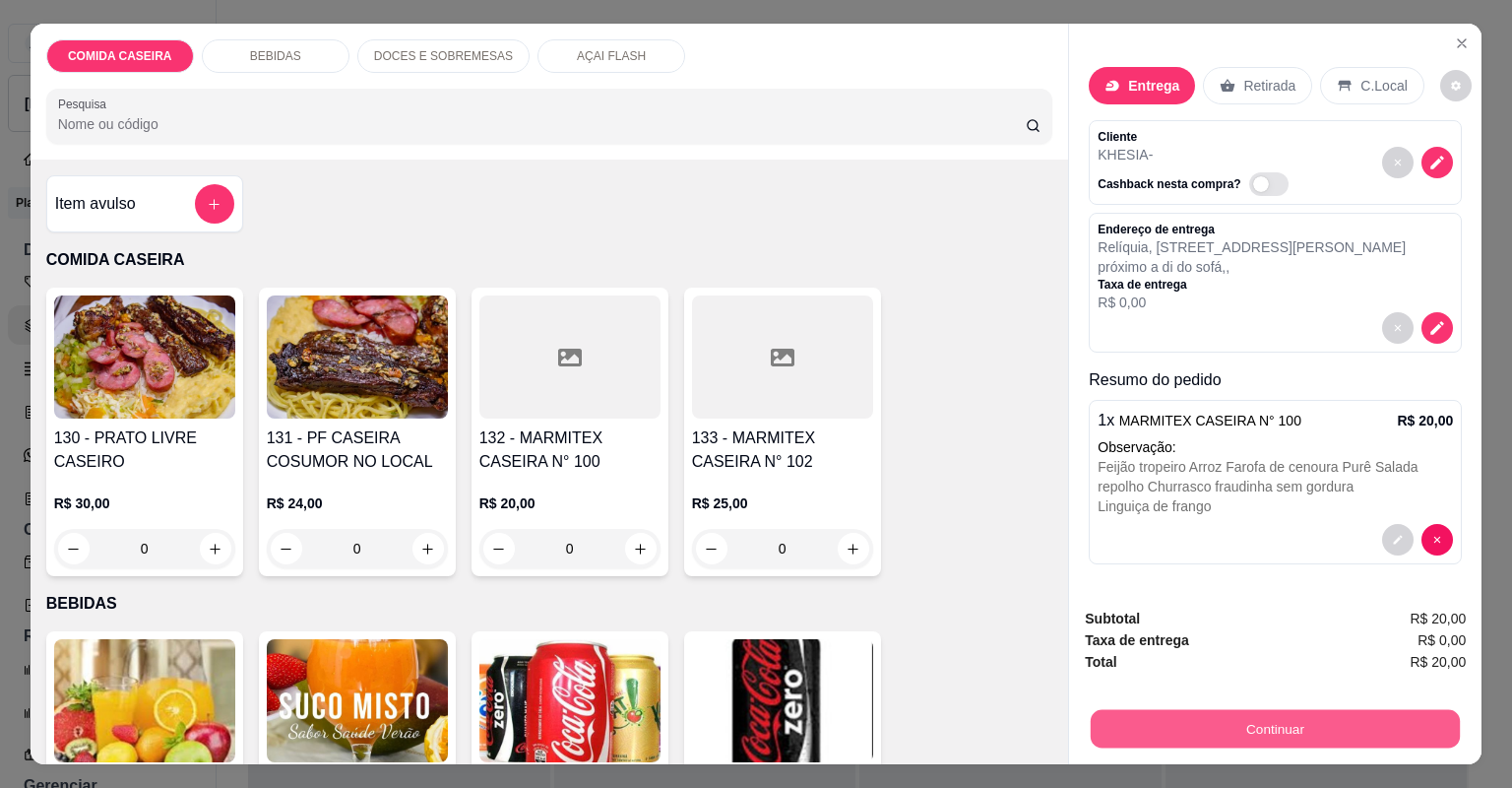click on "Continuar" at bounding box center (1275, 729) 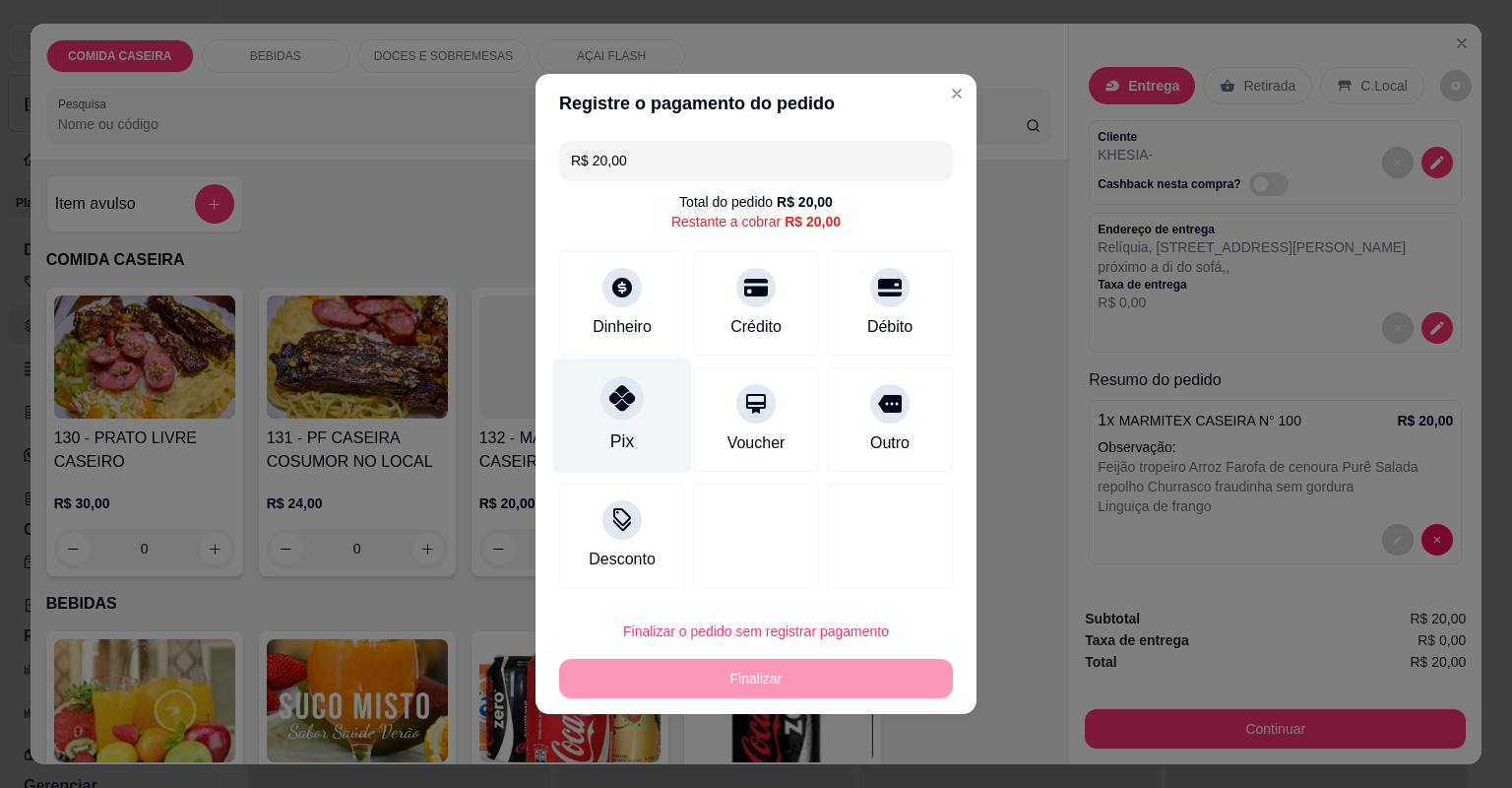 click at bounding box center (622, 398) 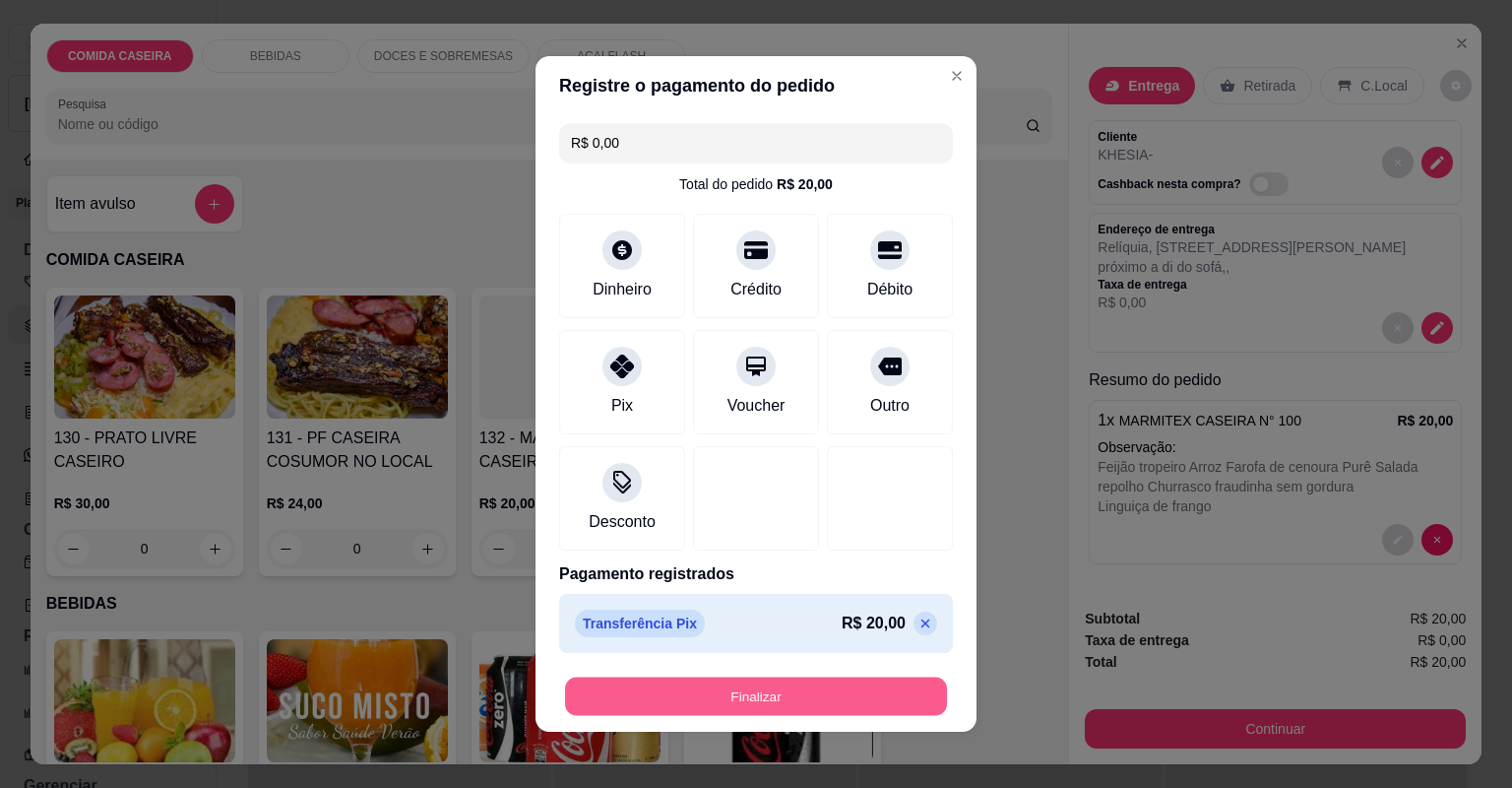 click on "Finalizar" at bounding box center [756, 696] 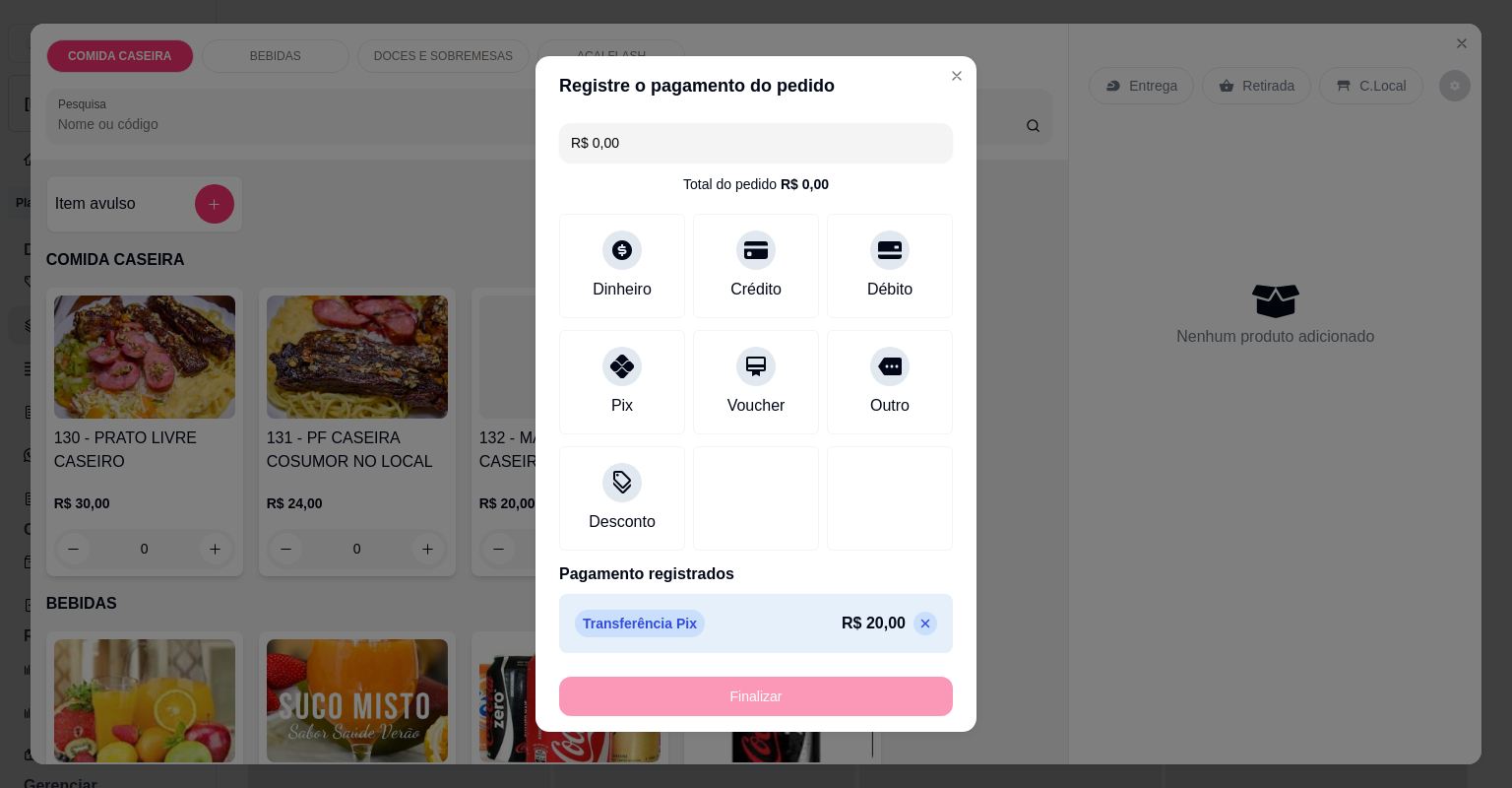 type on "-R$ 20,00" 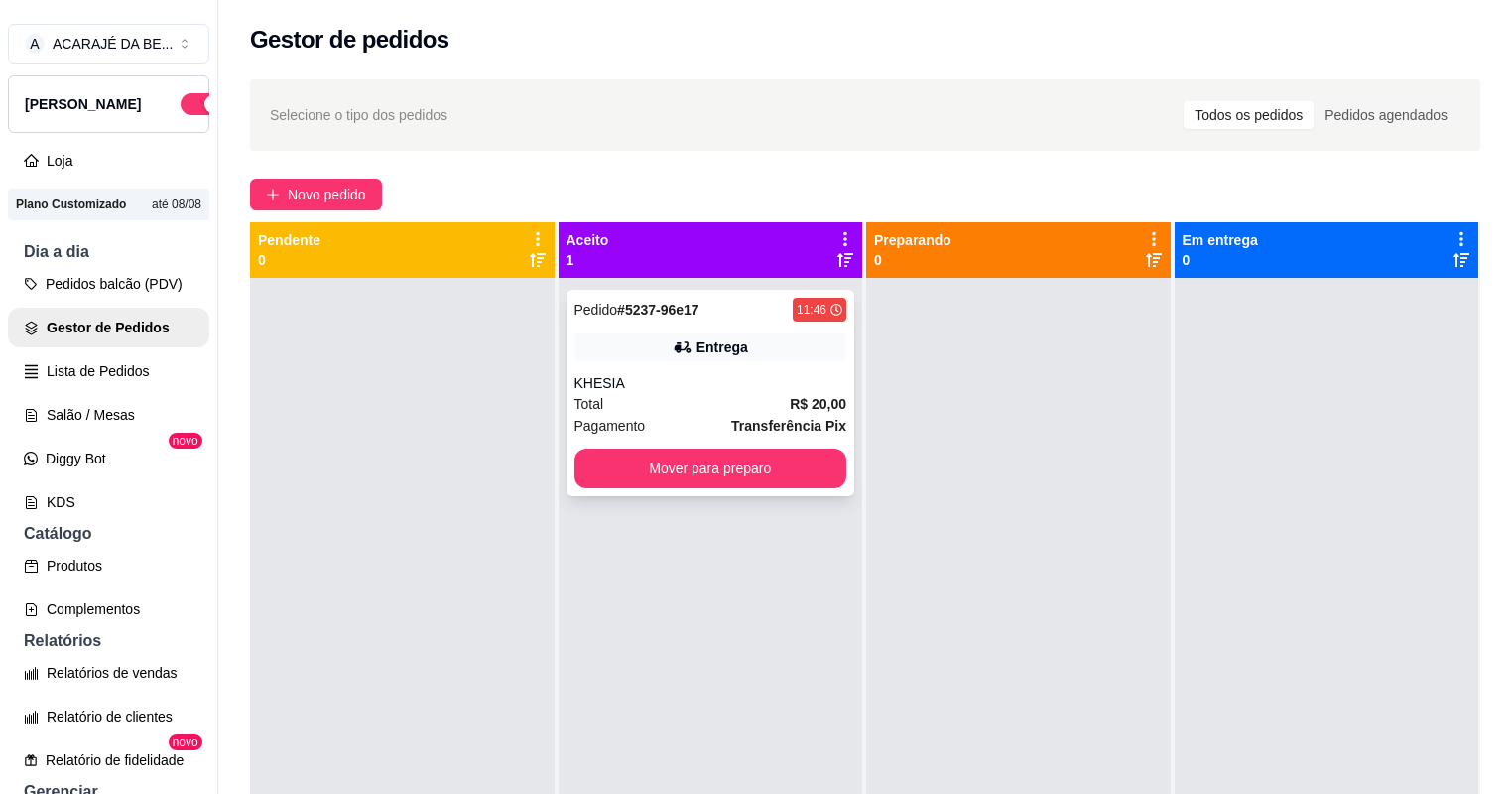click on "Total R$ 20,00" at bounding box center [710, 404] 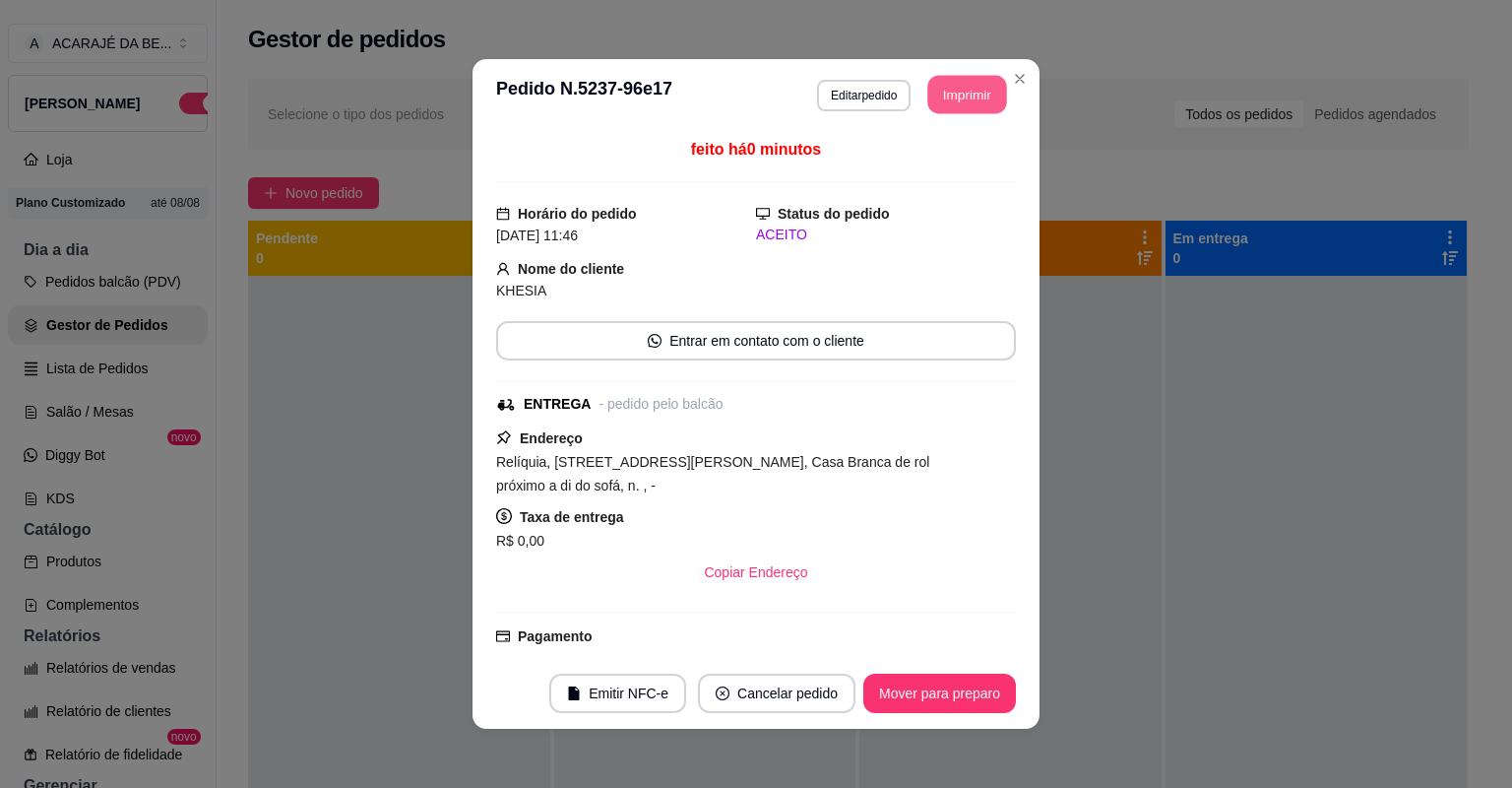 click on "Imprimir" at bounding box center (968, 95) 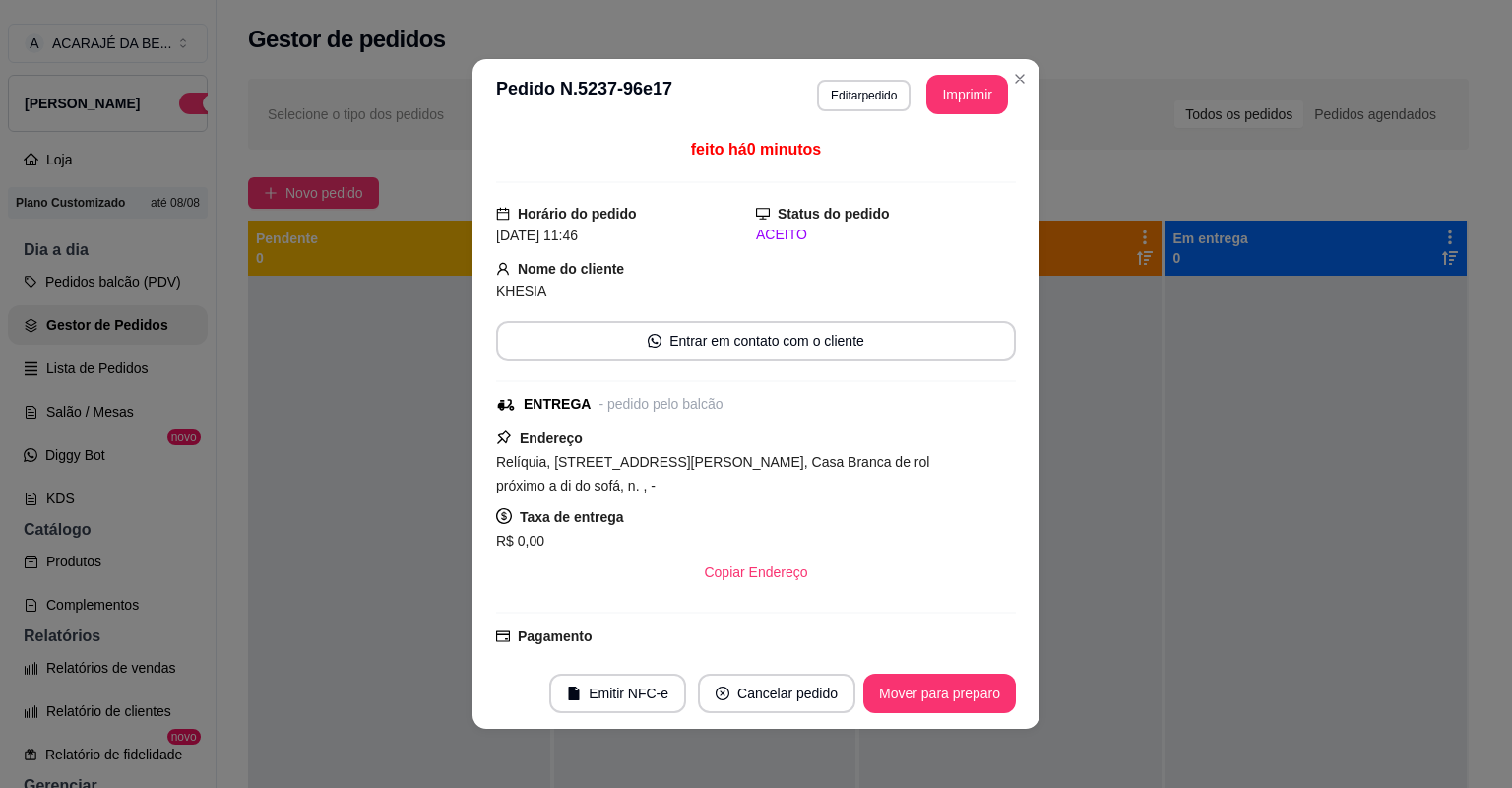 scroll, scrollTop: 0, scrollLeft: 0, axis: both 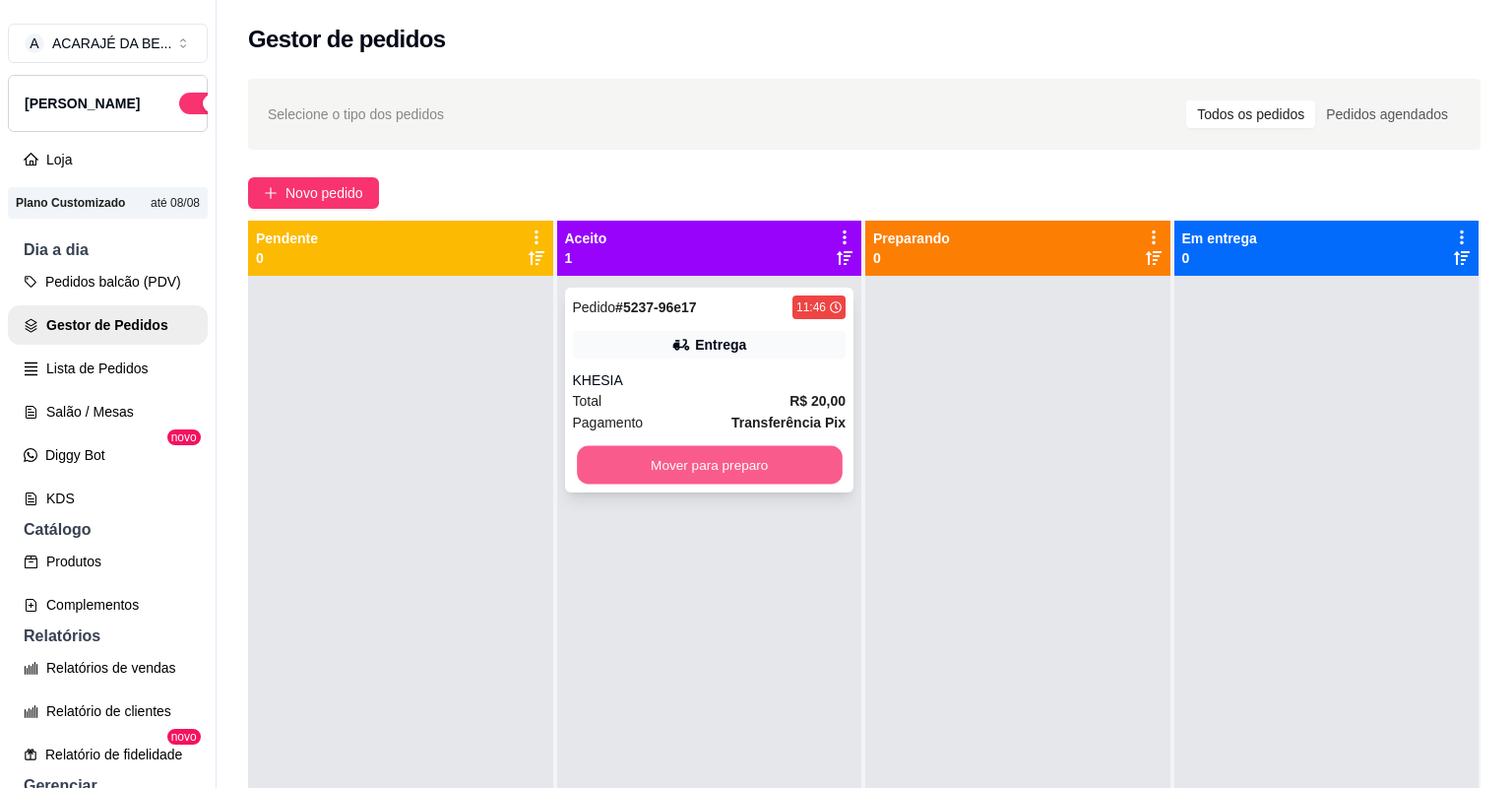 click on "Mover para preparo" at bounding box center (709, 465) 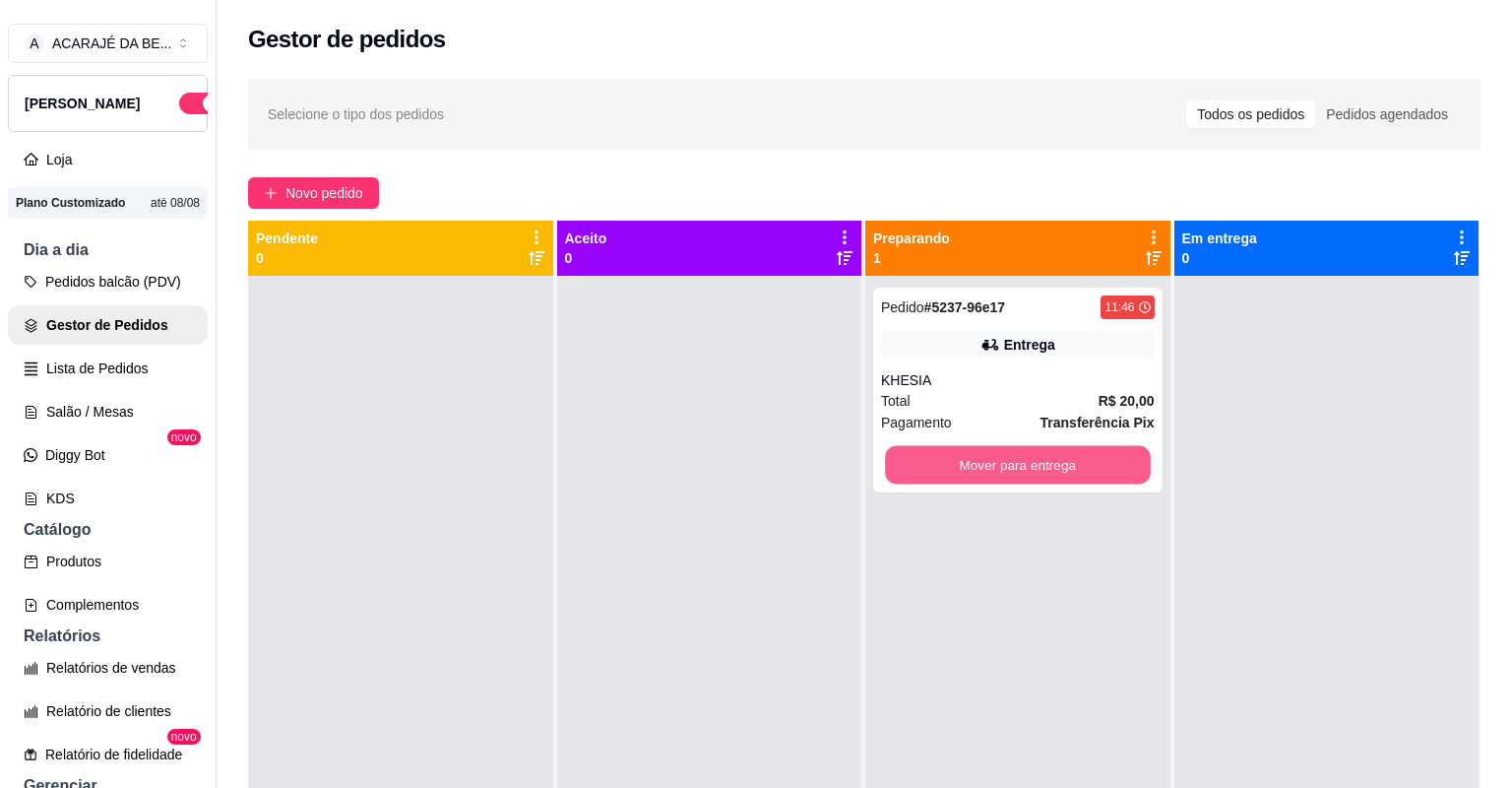 click on "Mover para entrega" at bounding box center (1017, 465) 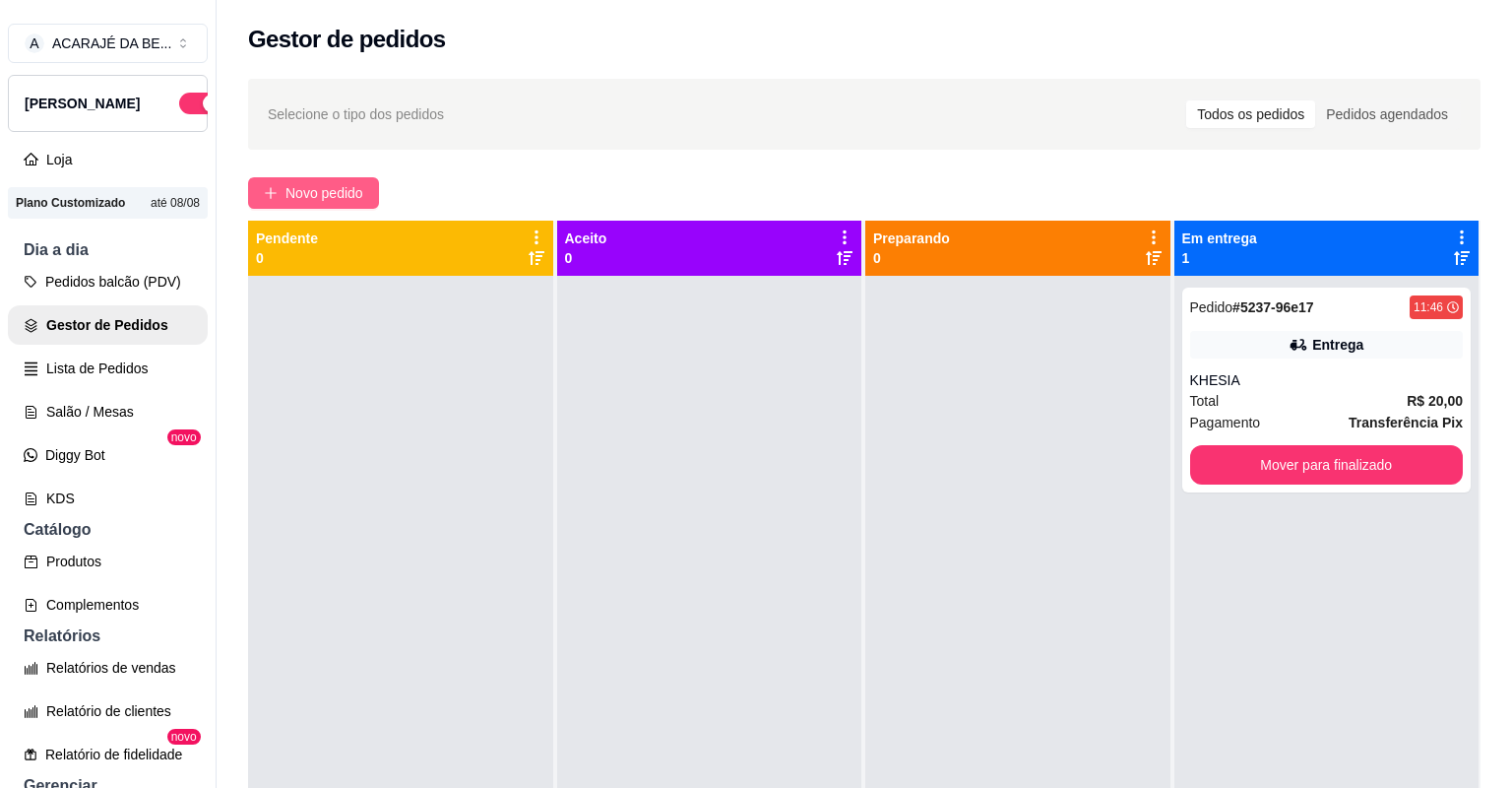 click on "Novo pedido" at bounding box center (324, 193) 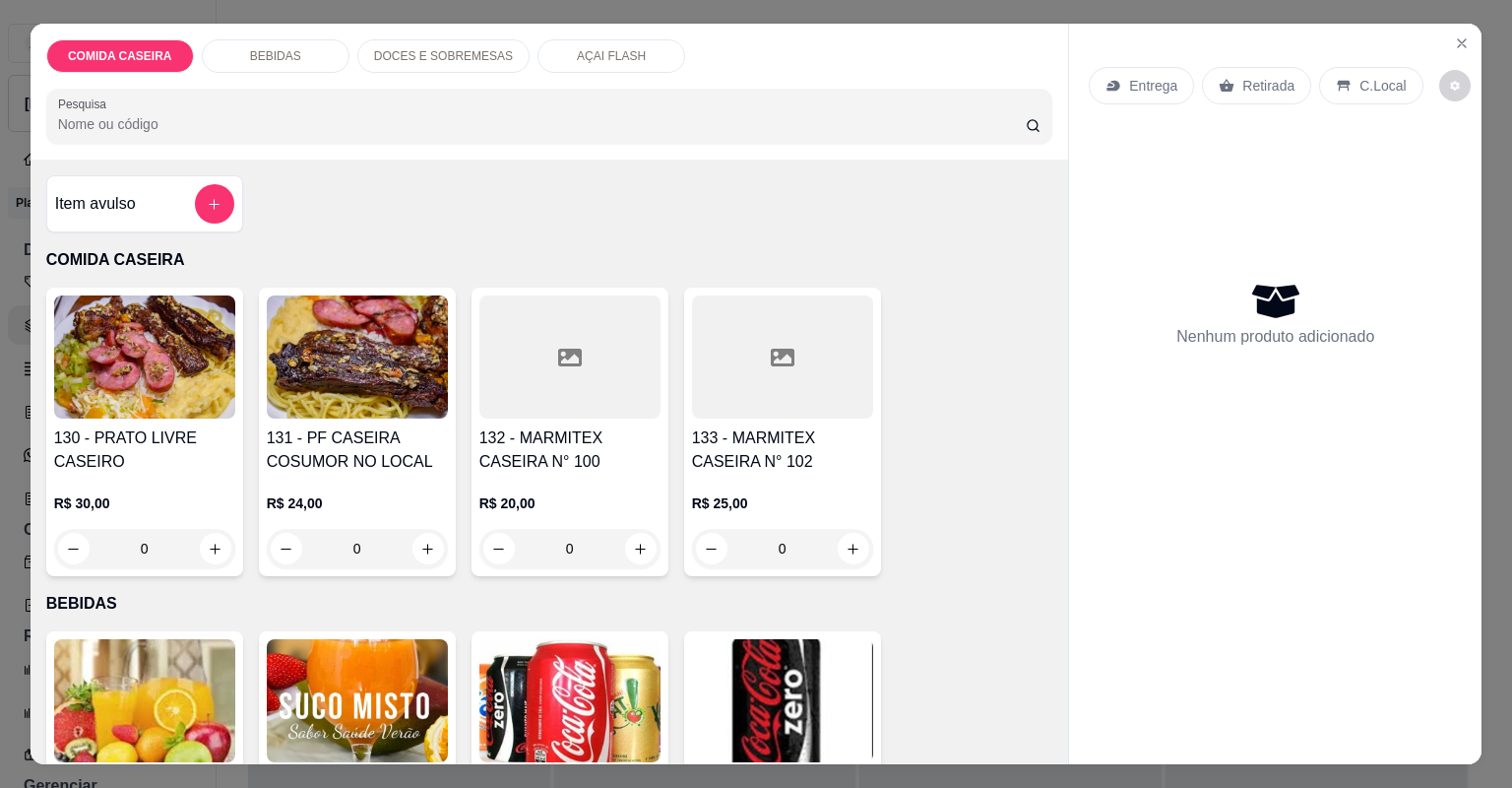 click at bounding box center (783, 357) 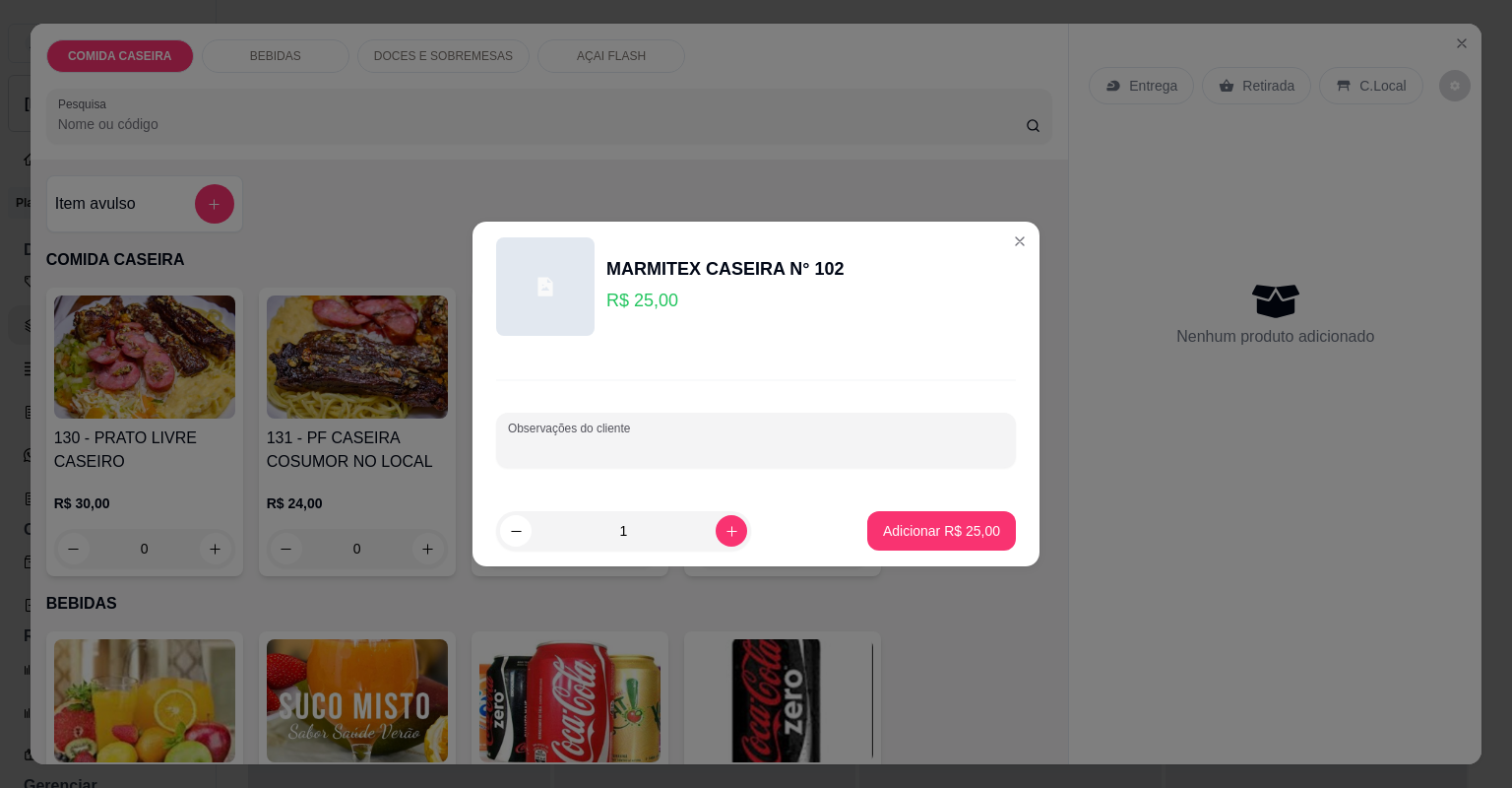 click on "Observações do cliente" at bounding box center (756, 448) 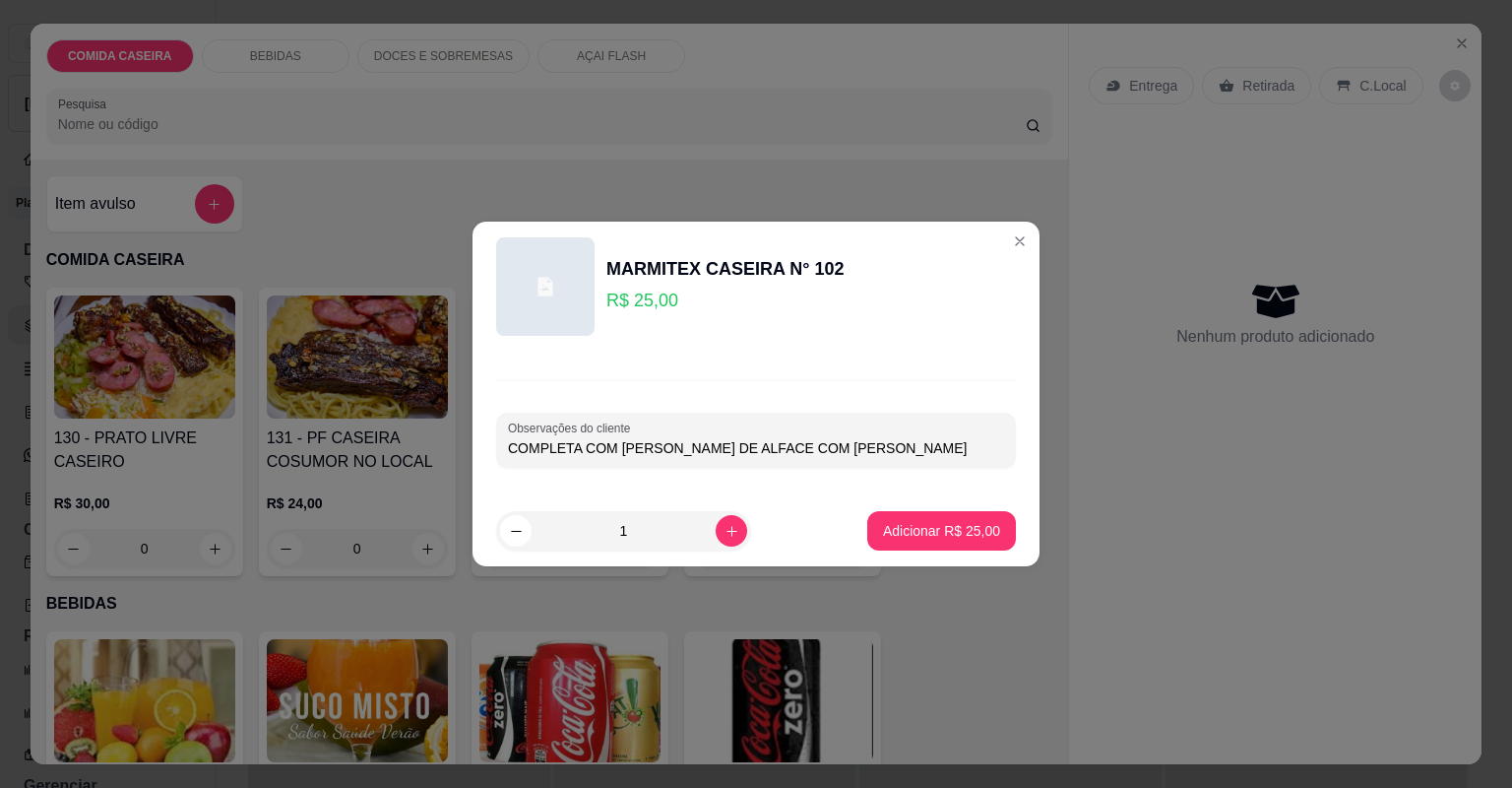 type on "COMPLETA COM CORVINA SALADA DE ALFACE COM TOMA" 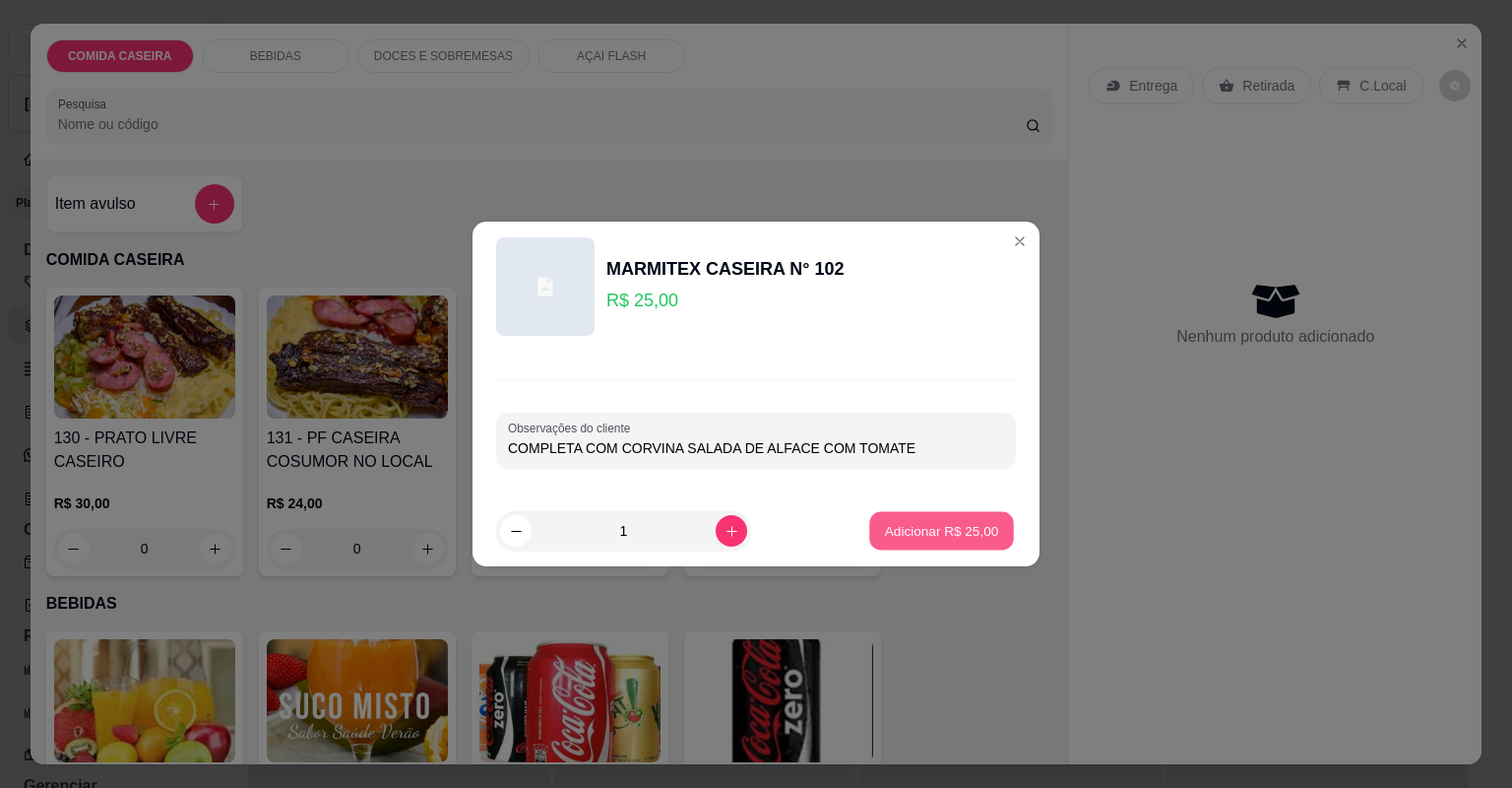 click on "Adicionar   R$ 25,00" at bounding box center (942, 530) 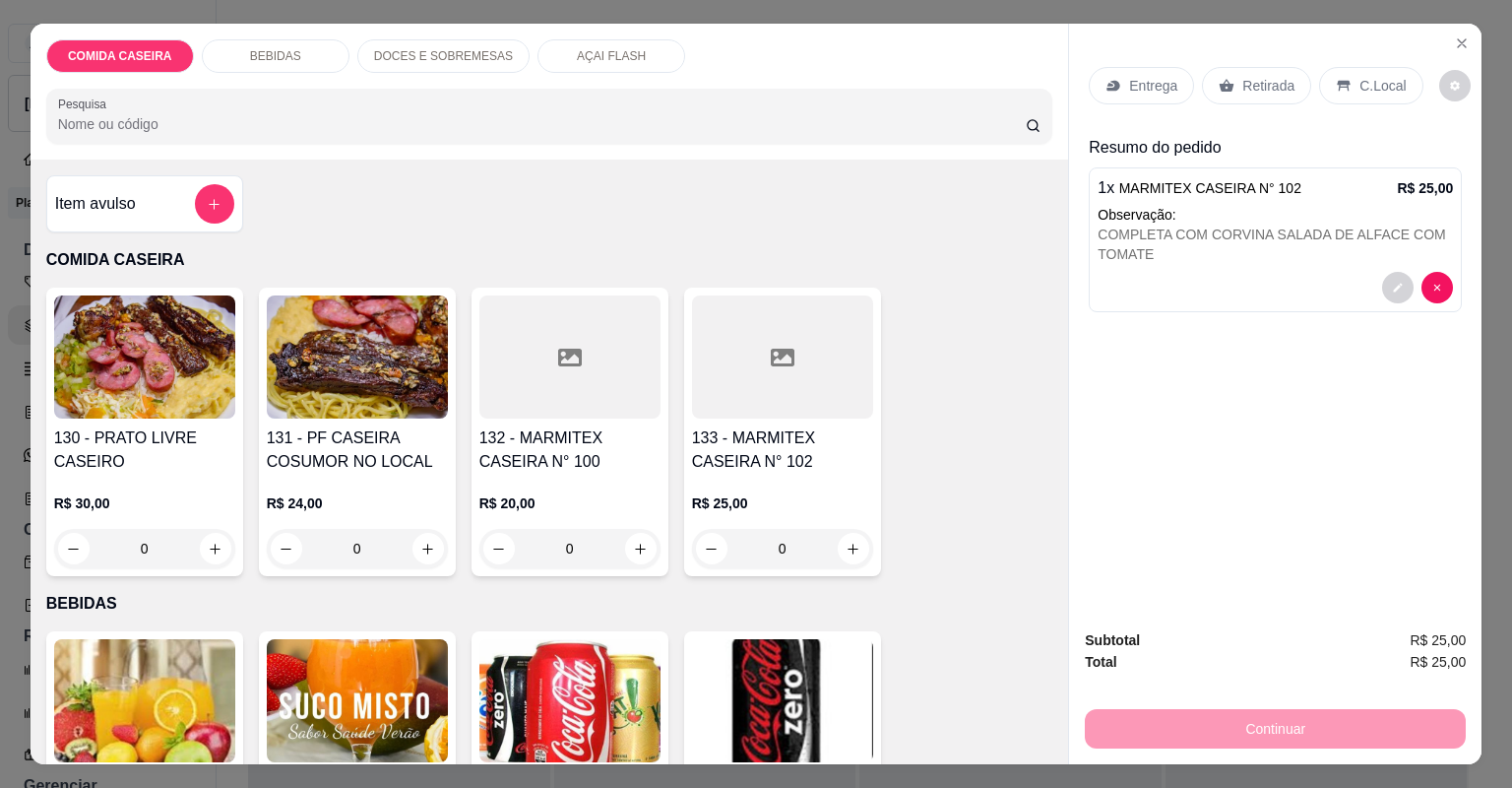 click at bounding box center [570, 357] 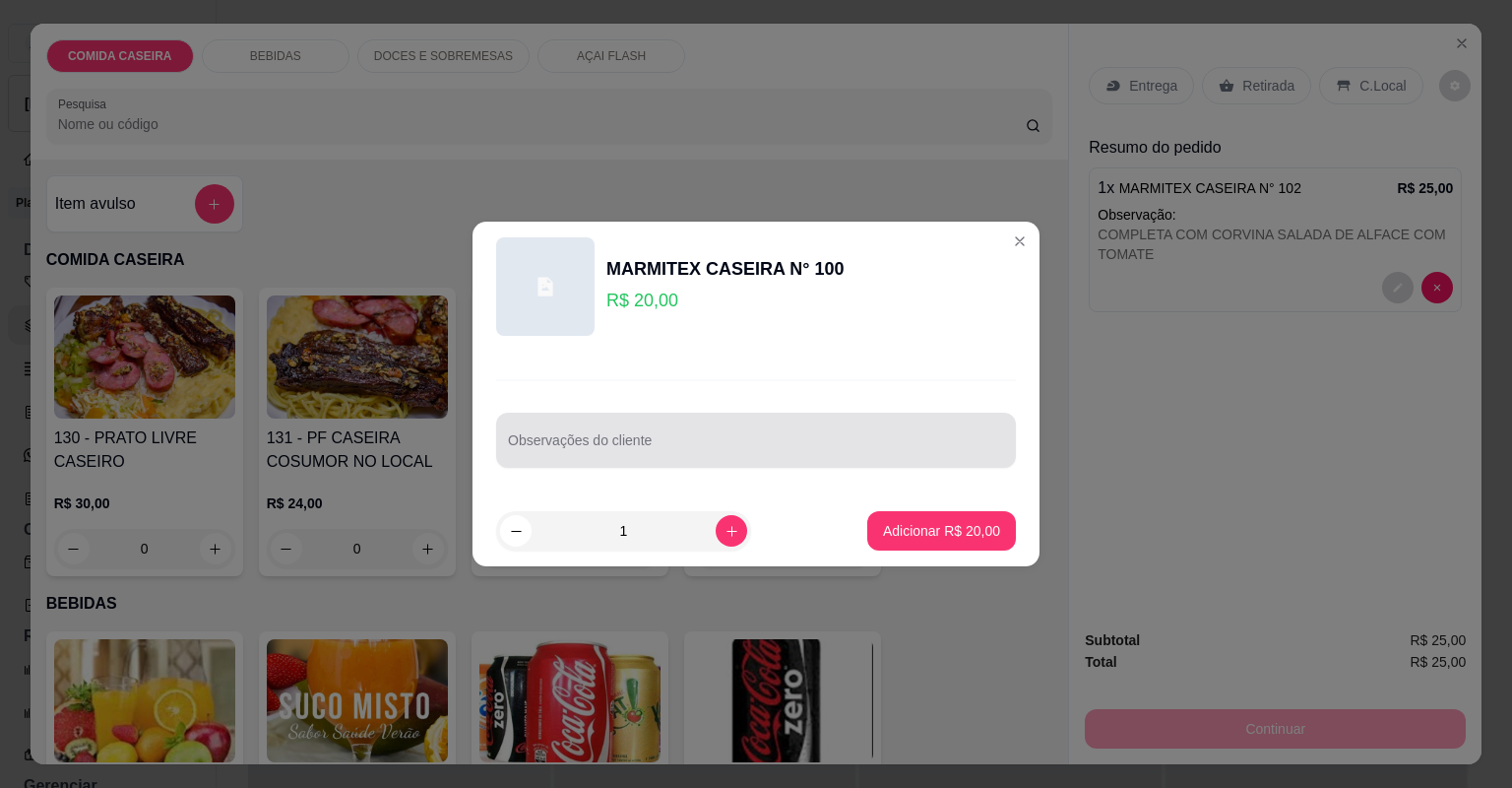 click at bounding box center (756, 440) 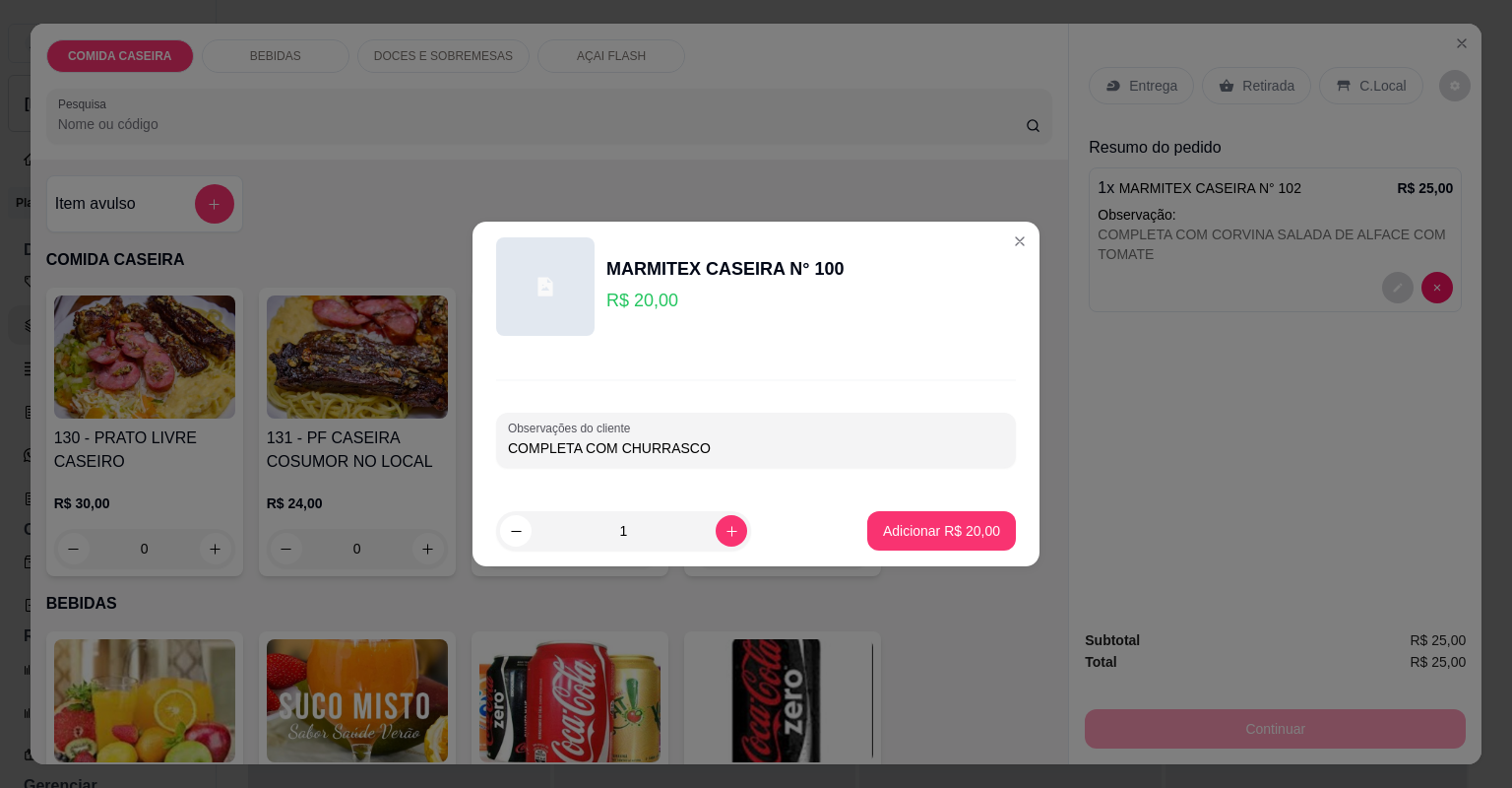 click on "COMPLETA COM CHURRASCO" at bounding box center (756, 448) 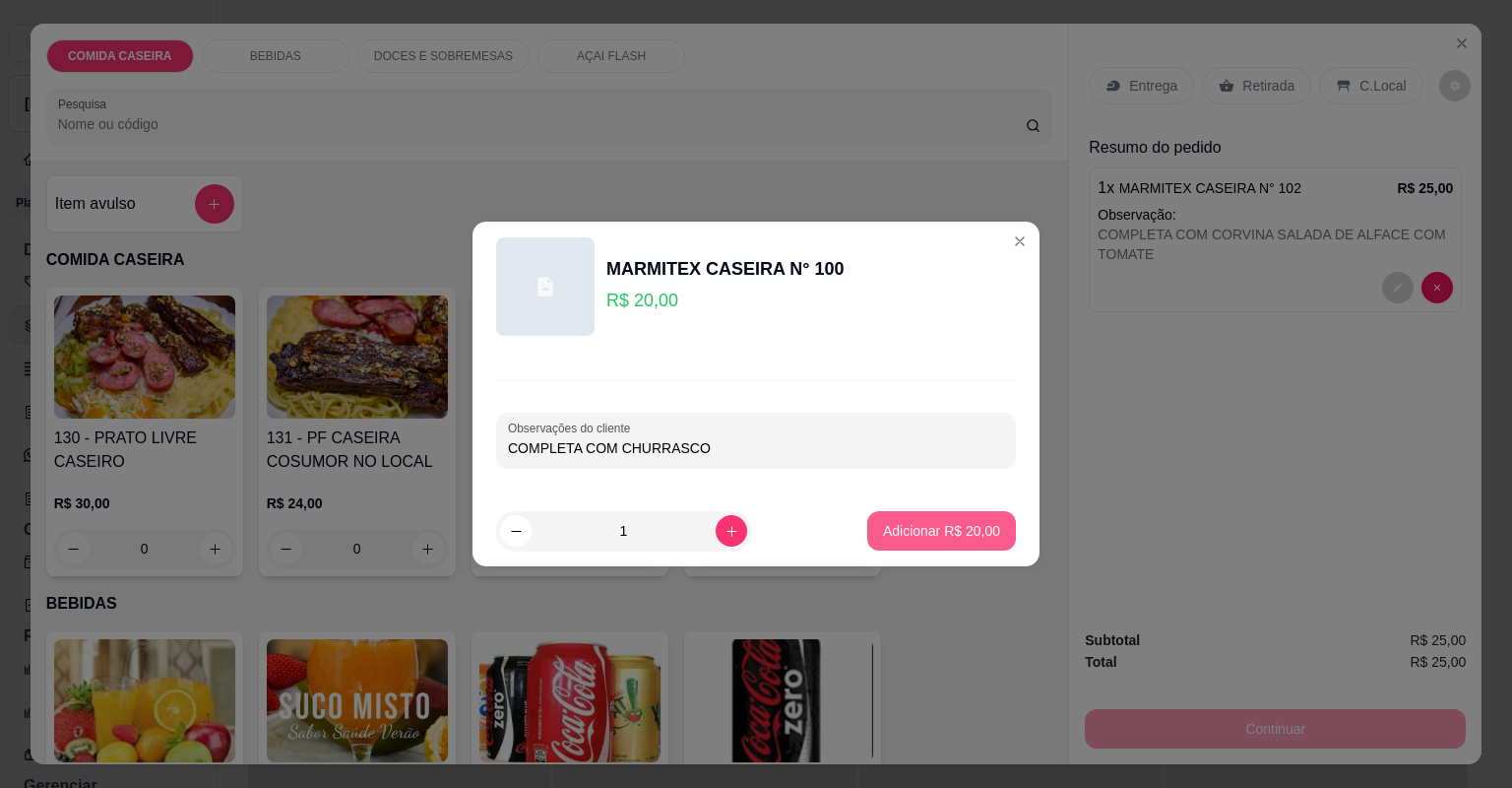 type on "COMPLETA COM CHURRASCO" 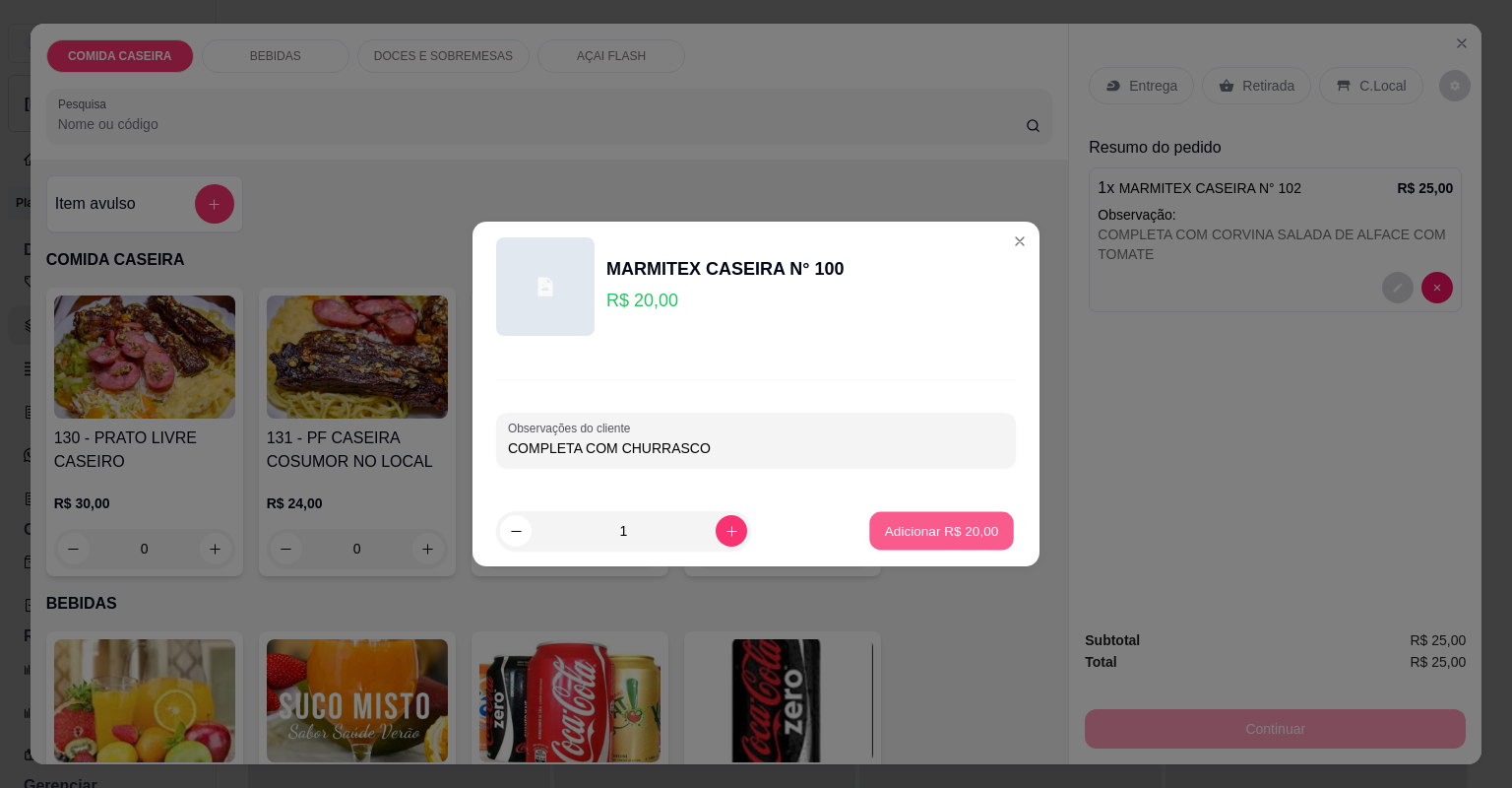 click on "Adicionar   R$ 20,00" at bounding box center [942, 530] 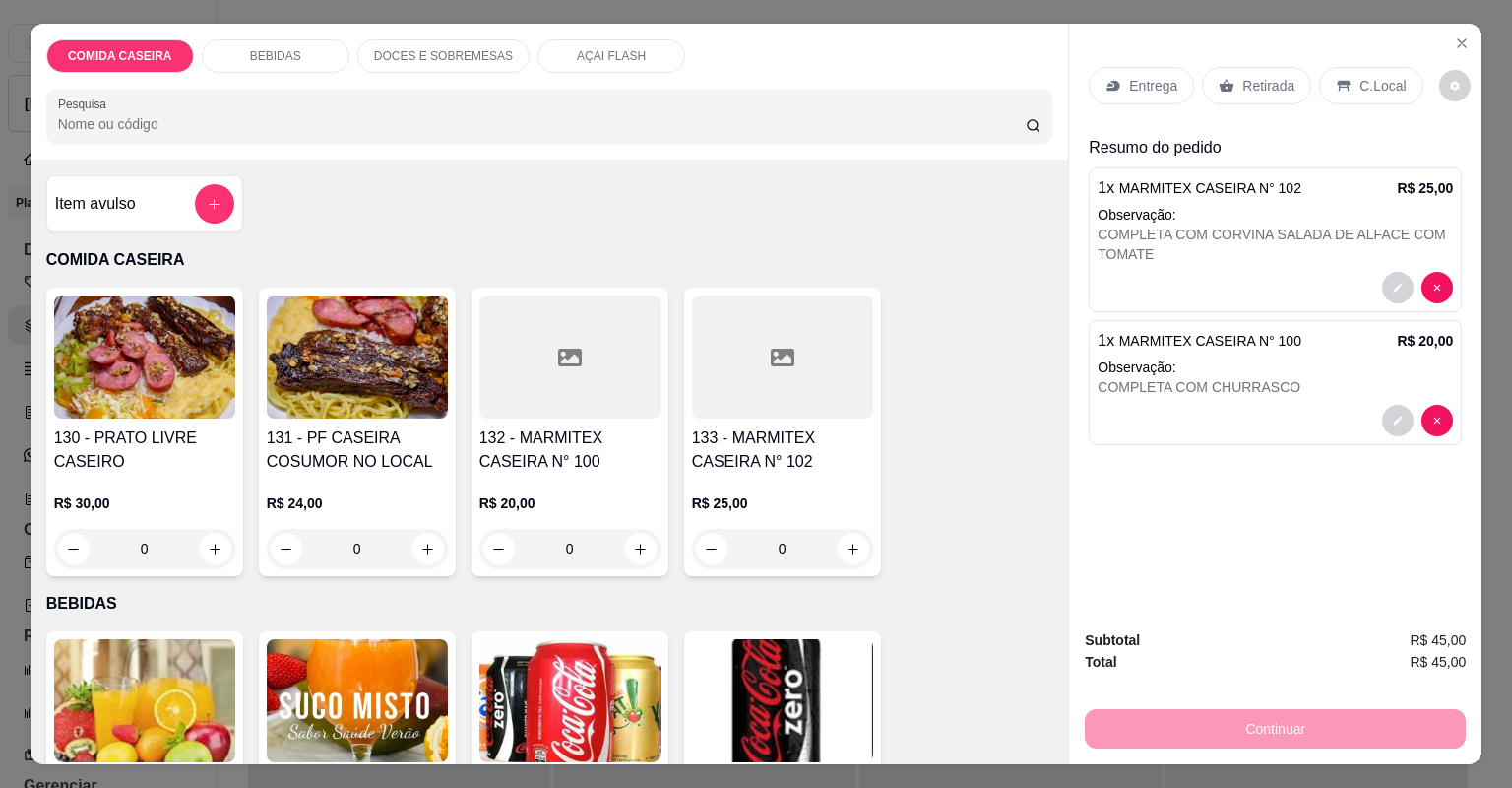 click on "Entrega" at bounding box center [1153, 86] 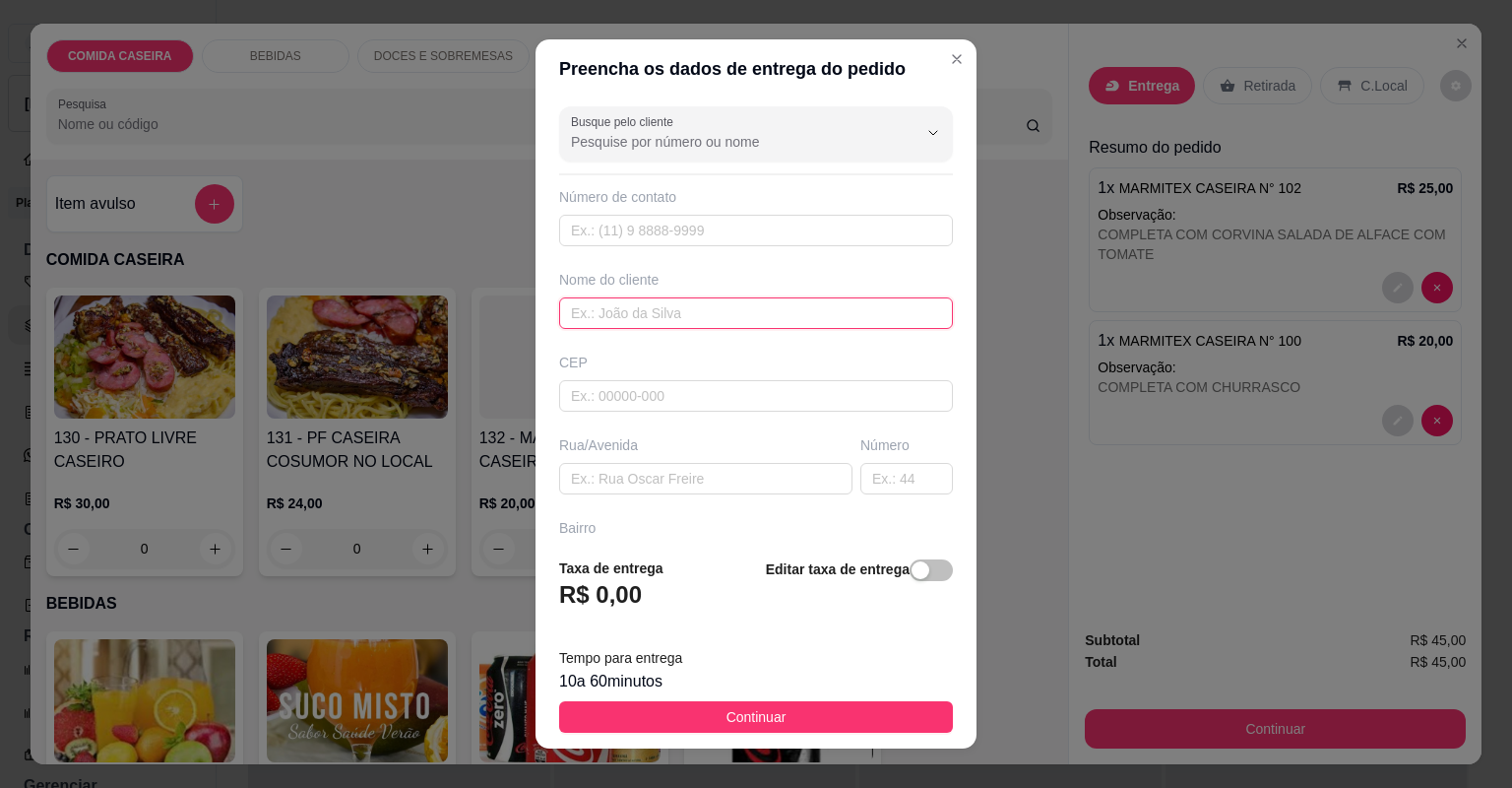 click at bounding box center (756, 313) 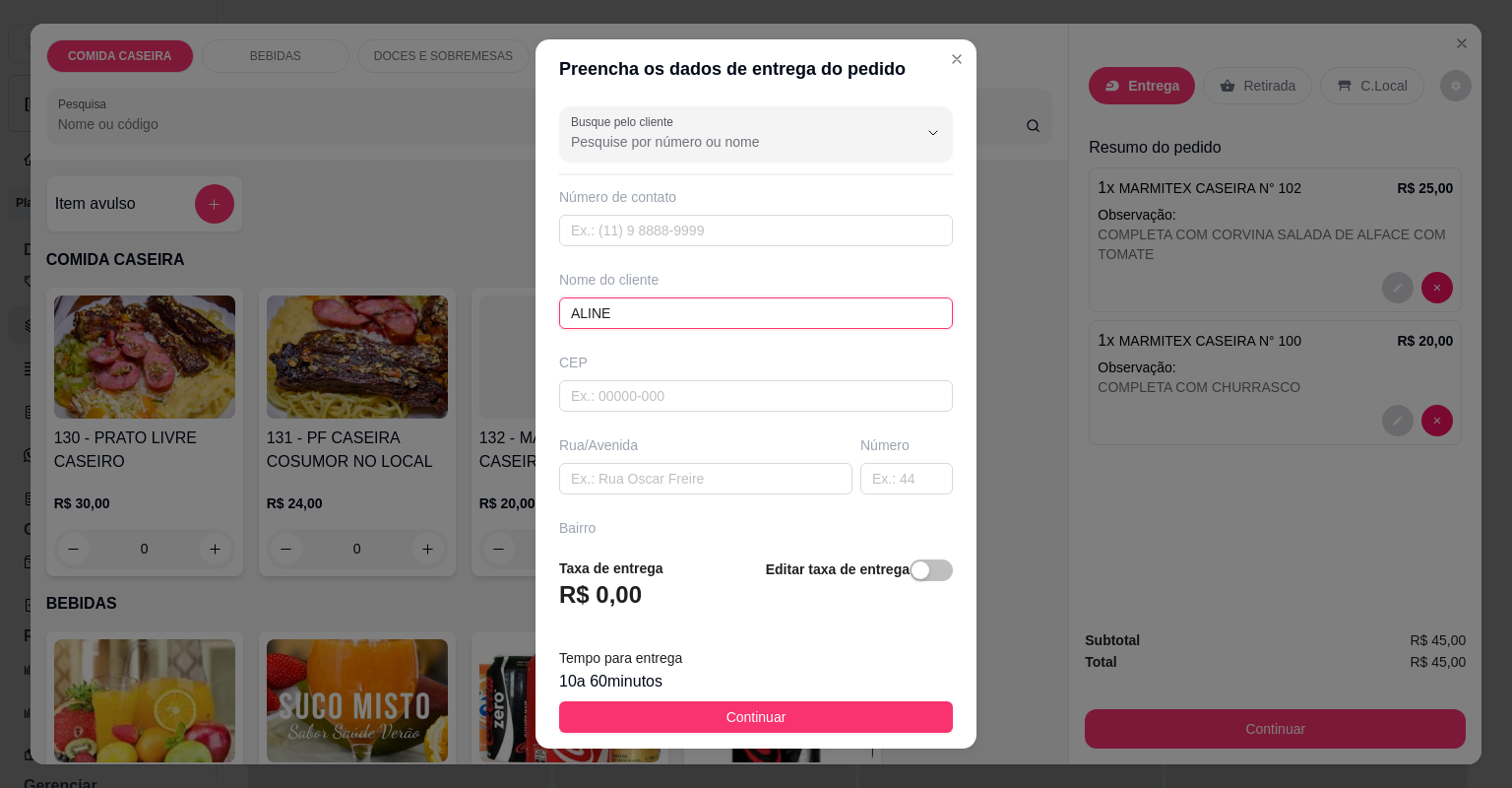type on "ALINE" 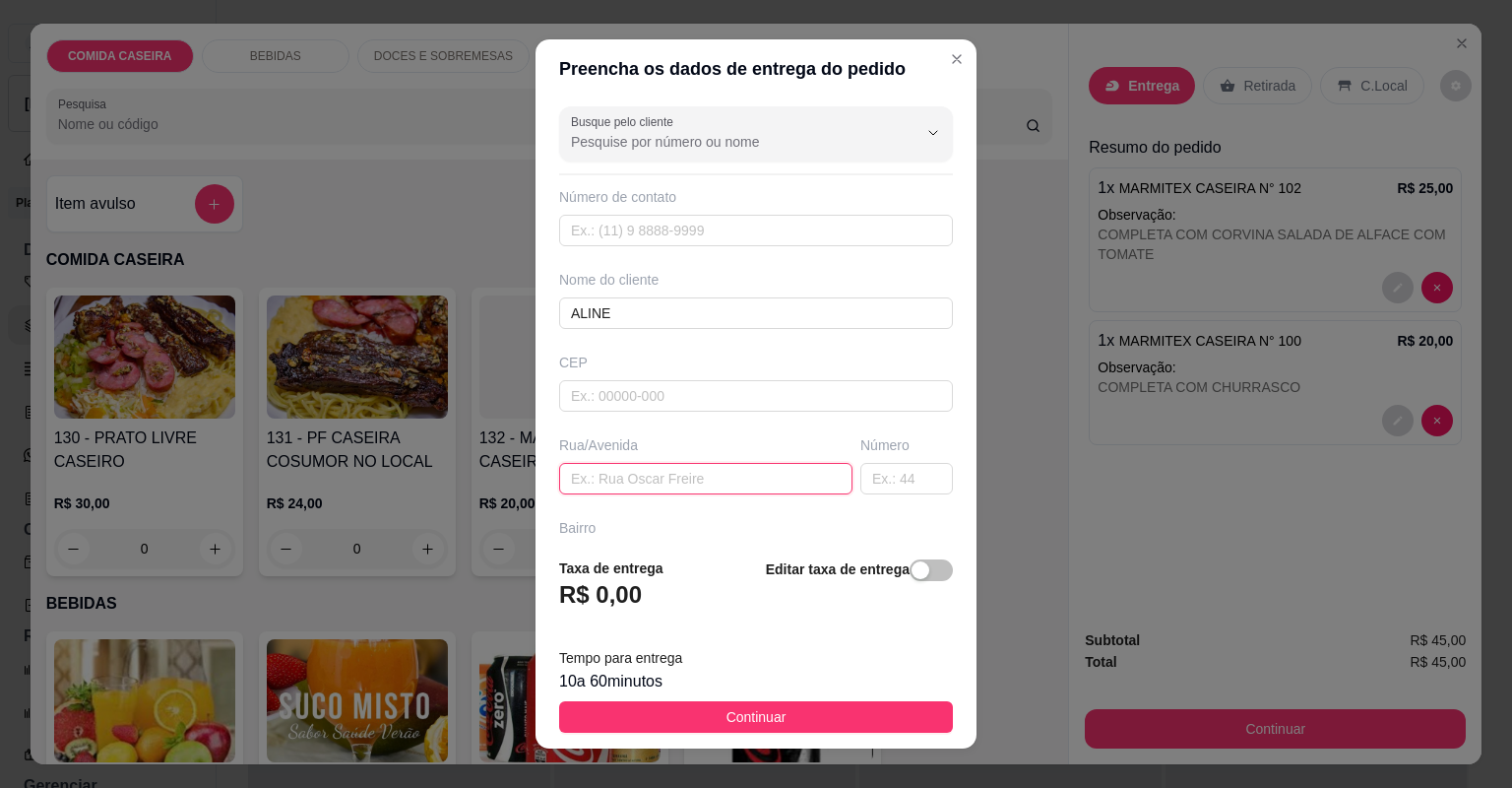 click at bounding box center [706, 479] 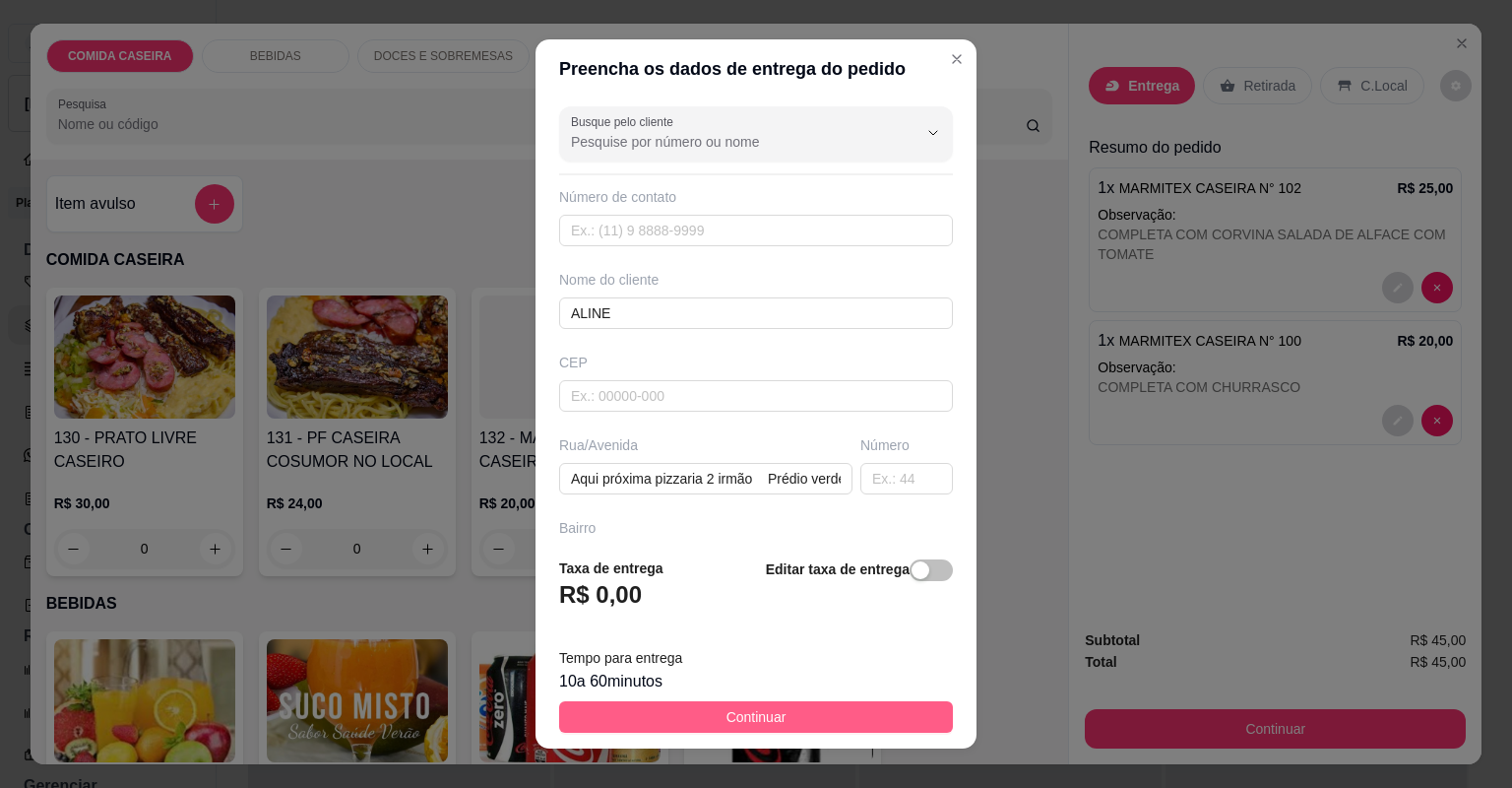 click on "Continuar" at bounding box center (756, 717) 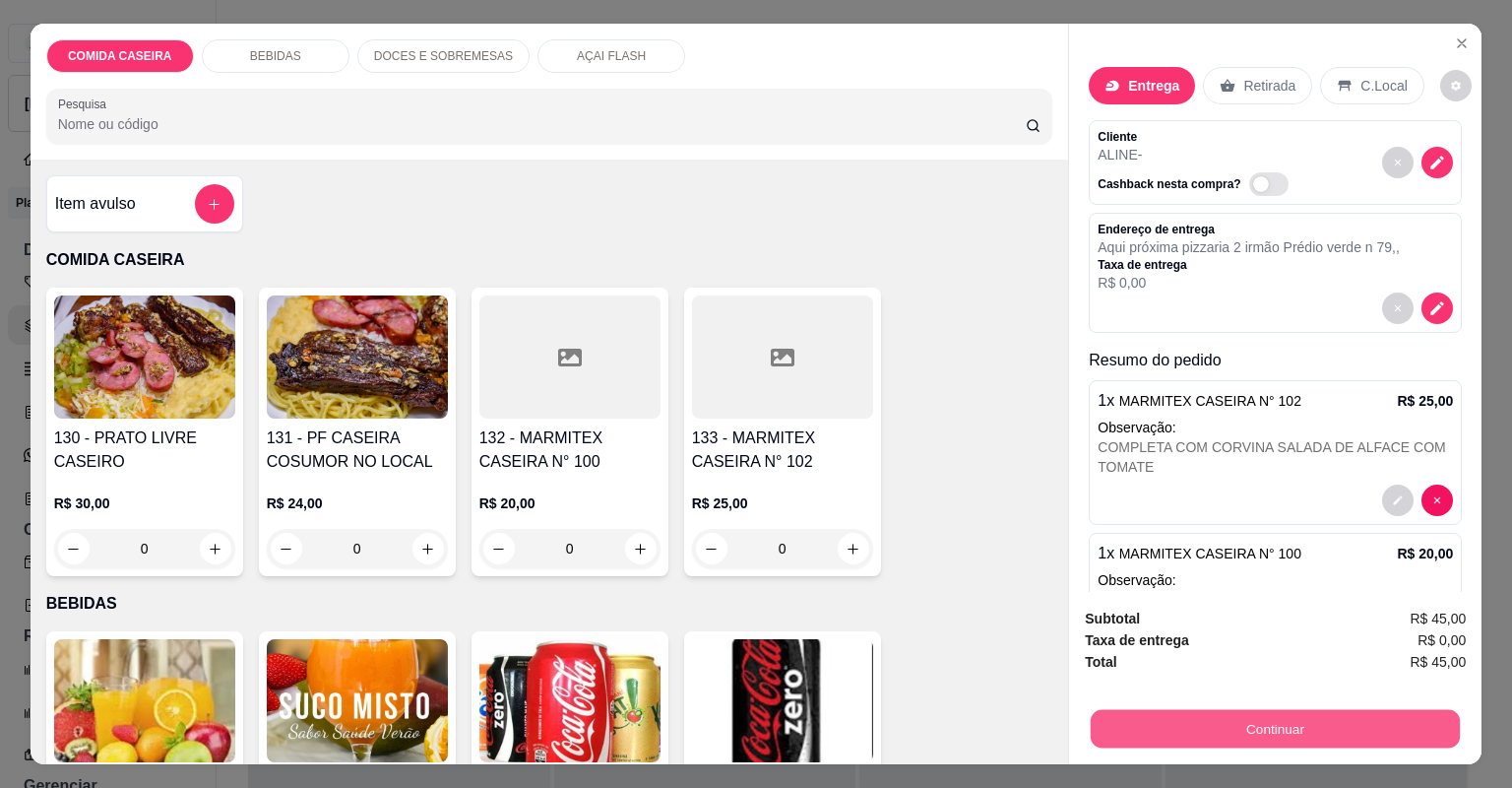 click on "Continuar" at bounding box center [1275, 729] 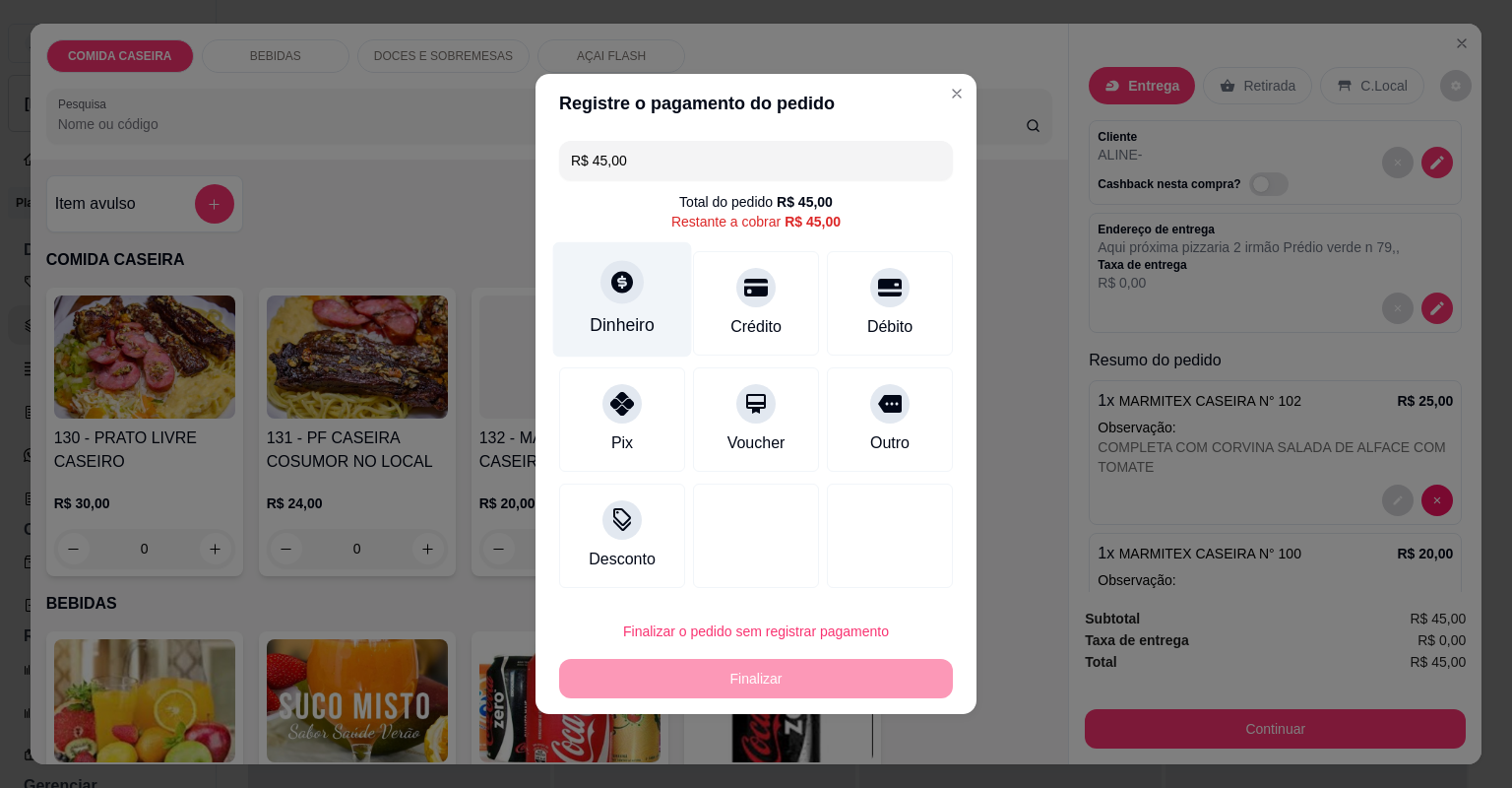 click on "Dinheiro" at bounding box center (622, 325) 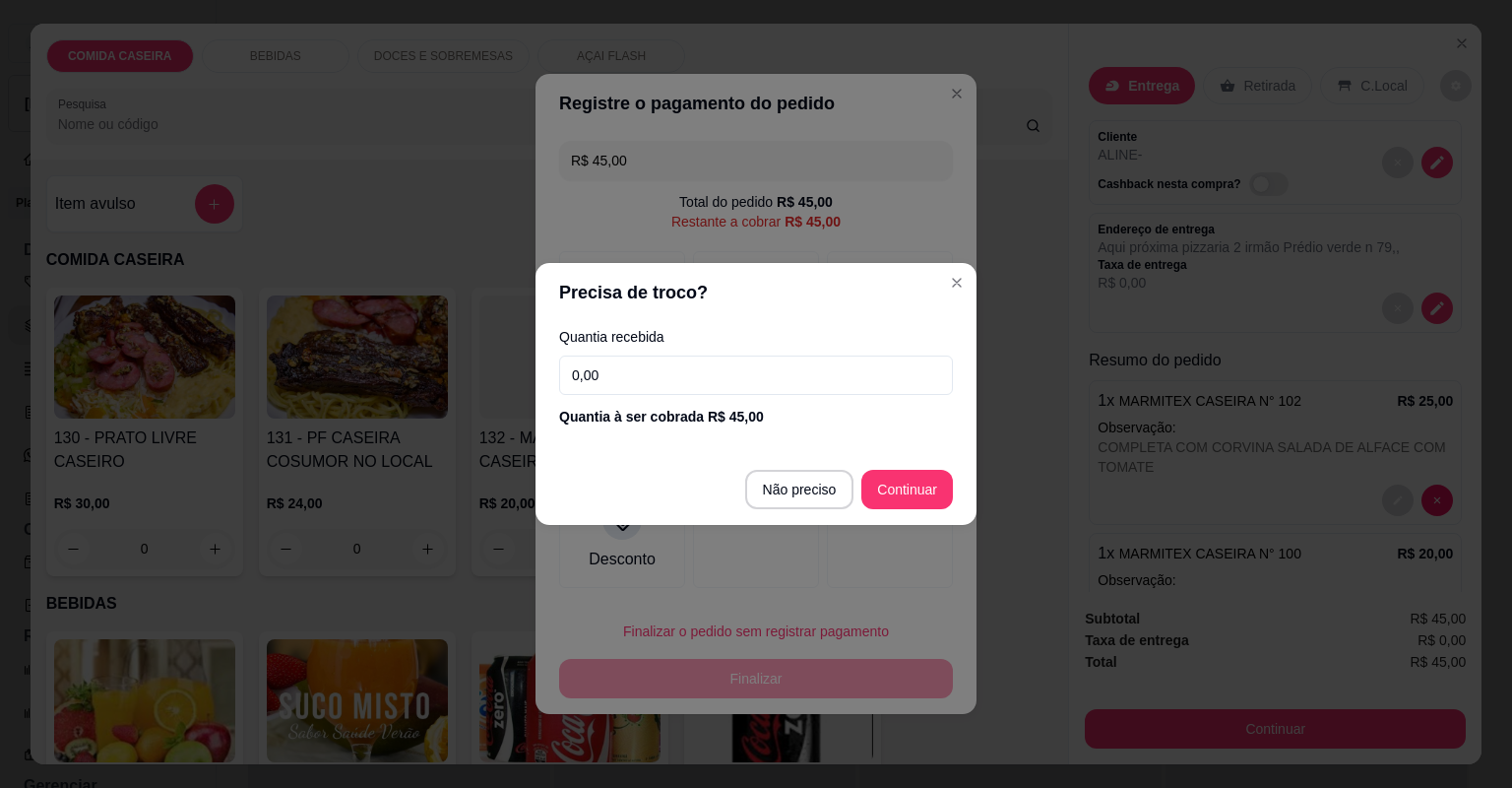 click on "0,00" at bounding box center [756, 375] 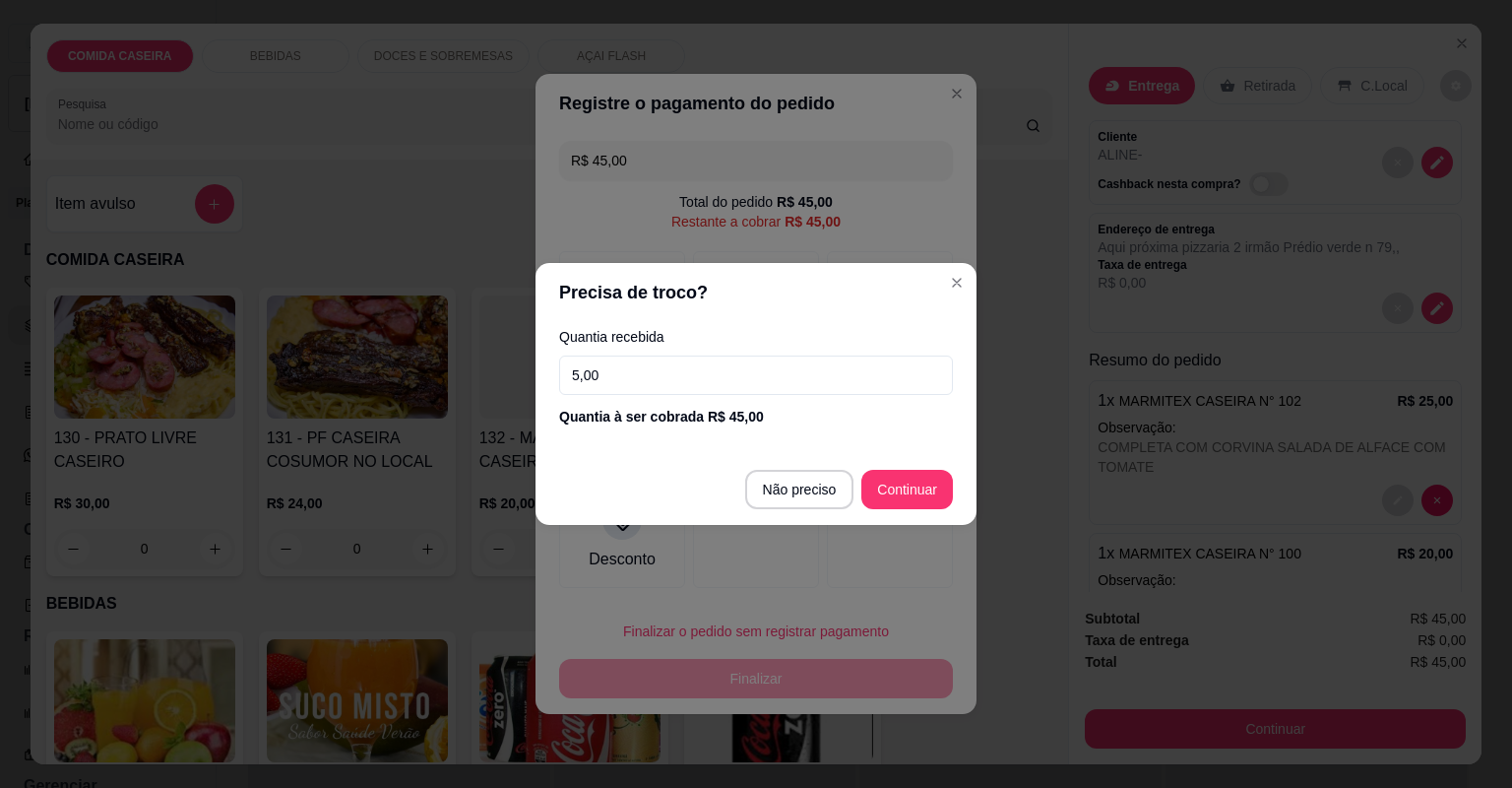 type on "50,00" 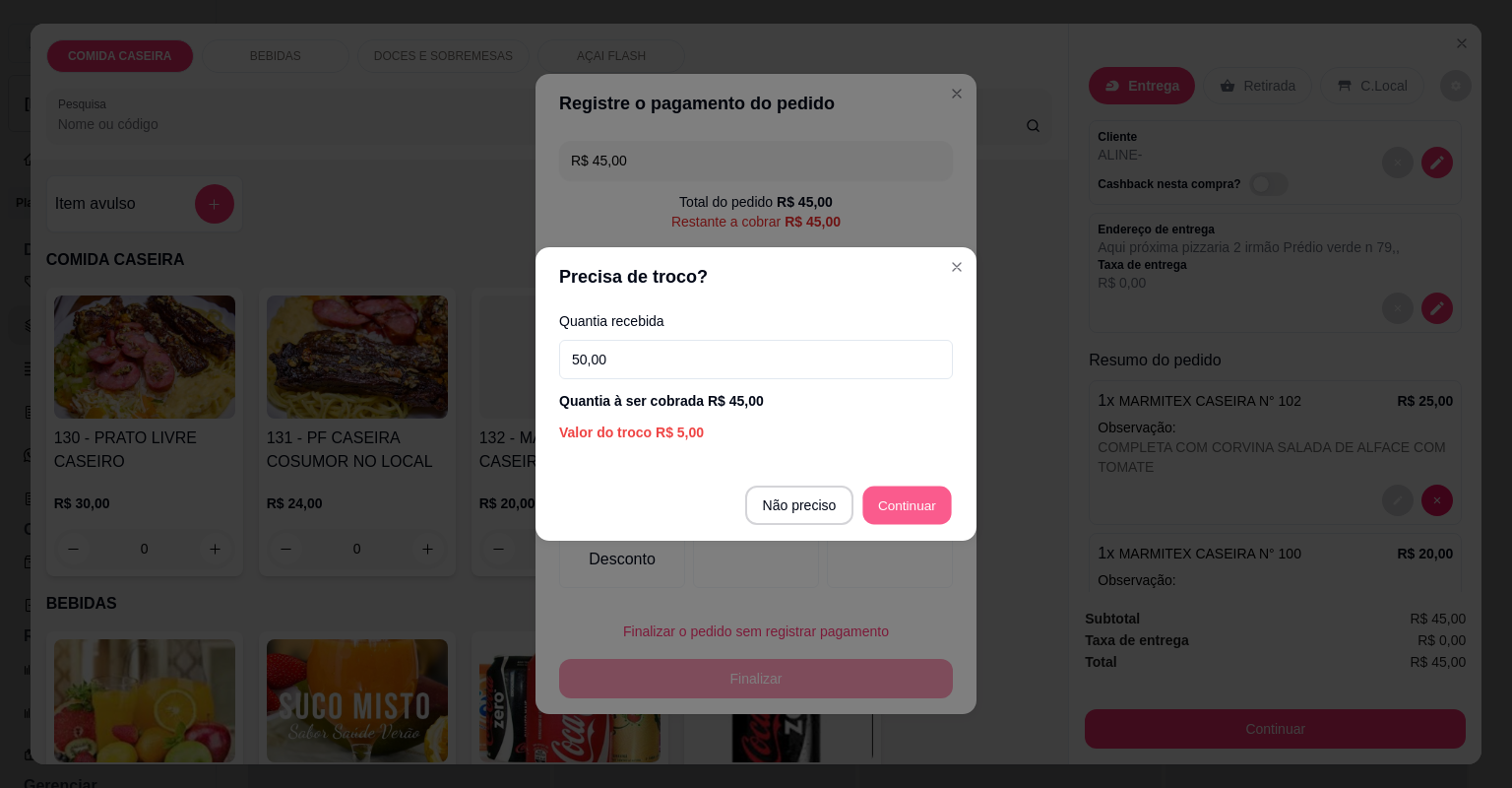 type on "R$ 0,00" 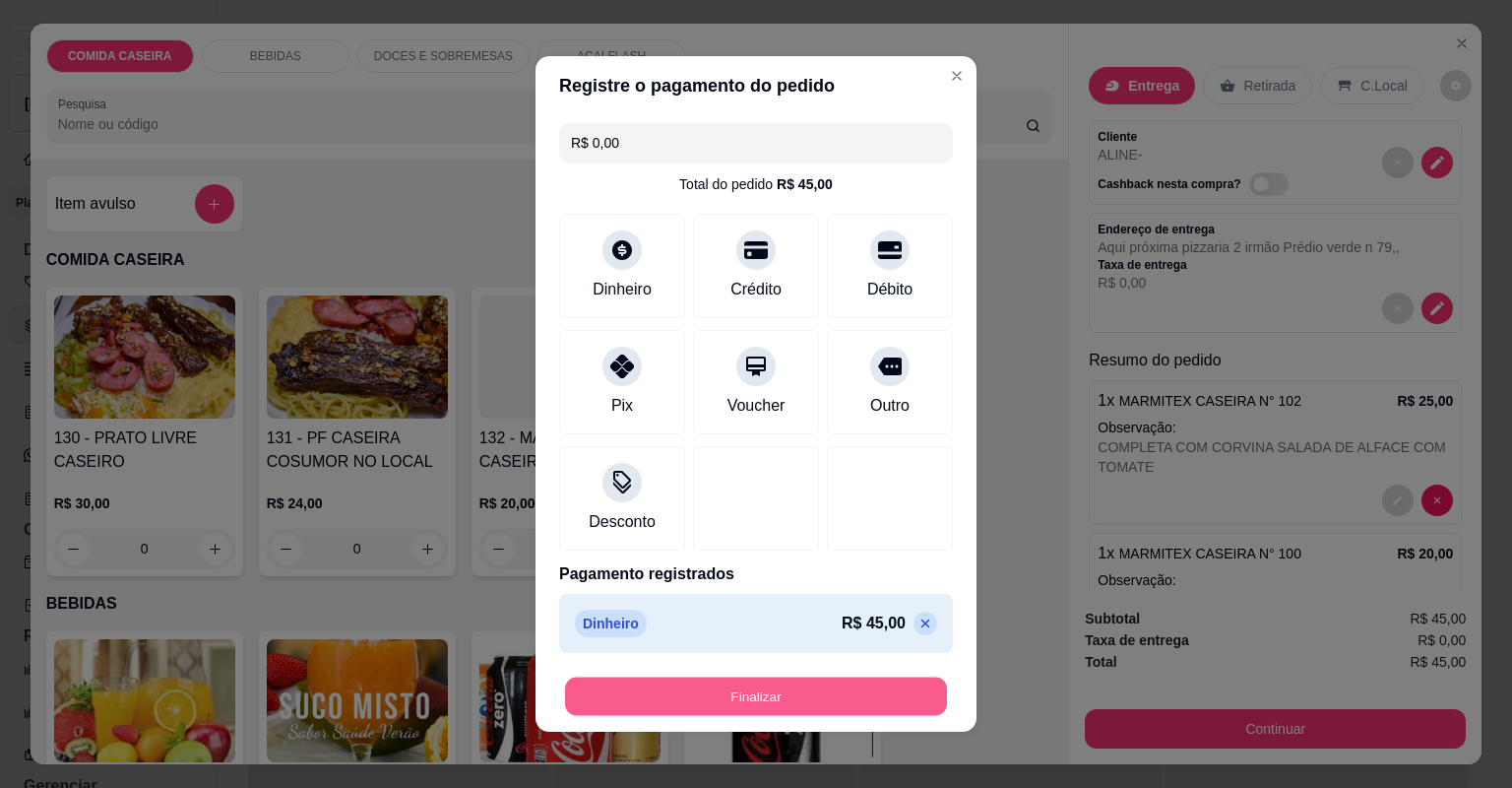 click on "Finalizar" at bounding box center [756, 696] 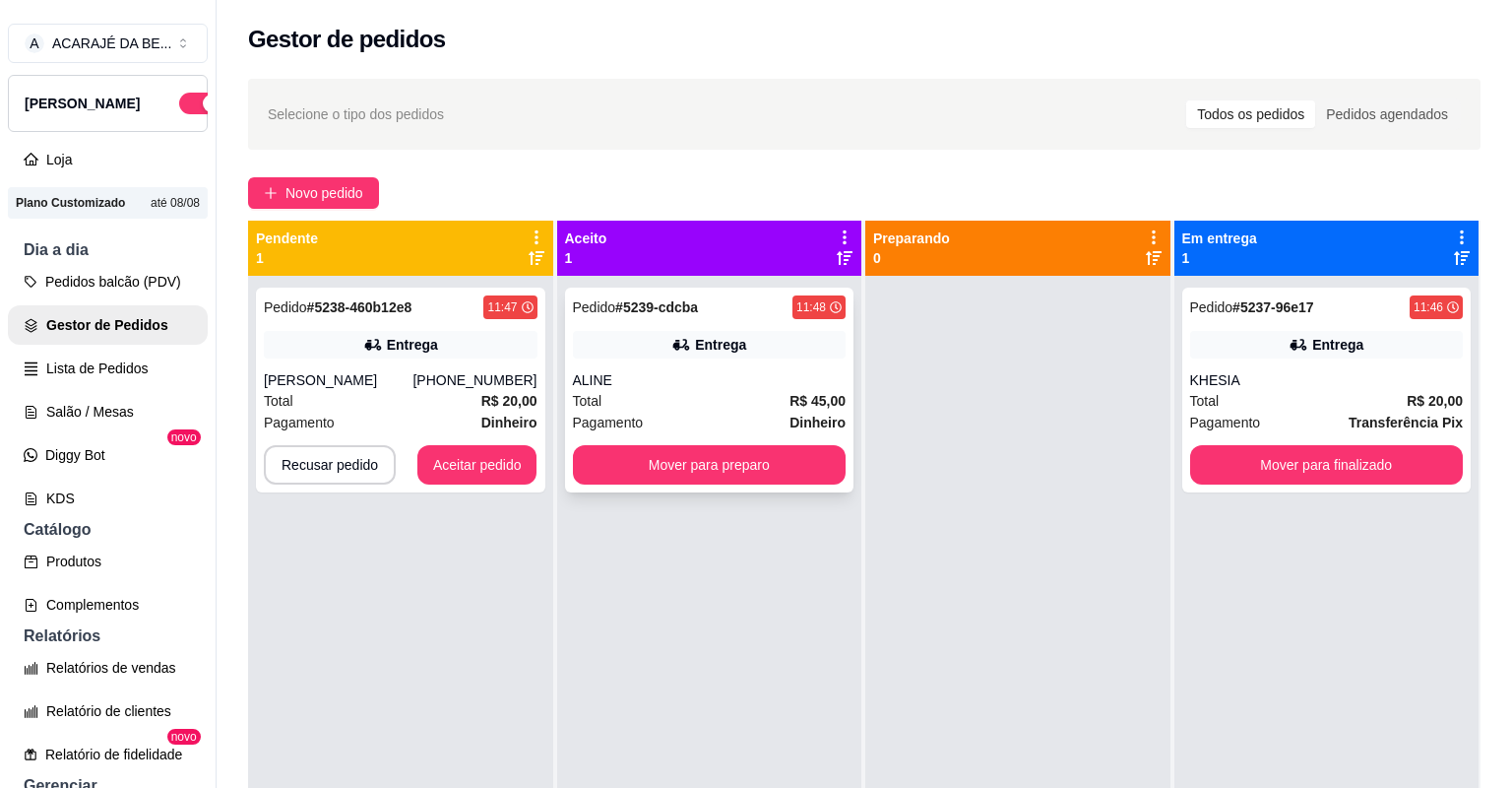 click on "ALINE" at bounding box center [710, 380] 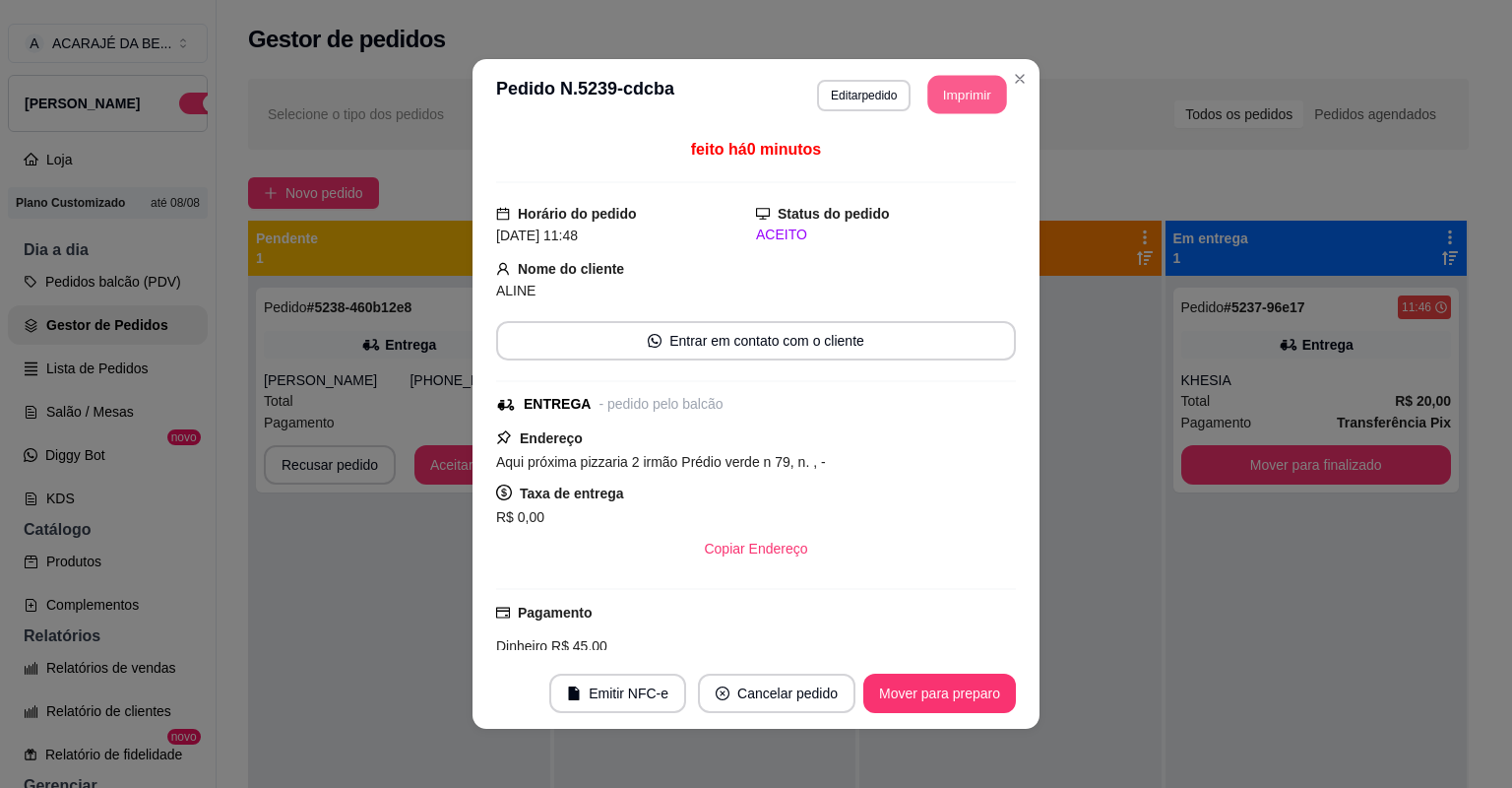 click on "Imprimir" at bounding box center [968, 95] 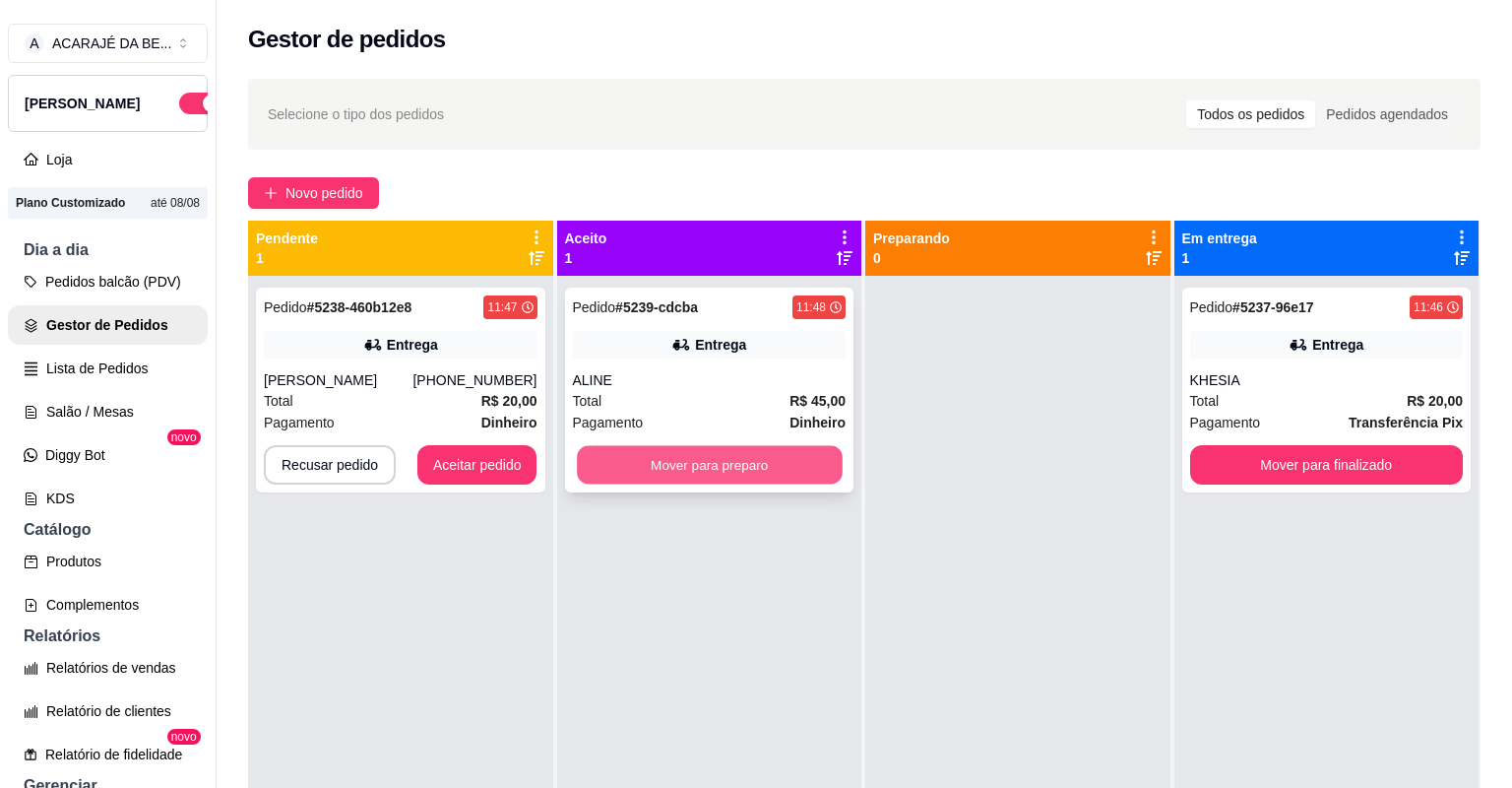 click on "Mover para preparo" at bounding box center [709, 465] 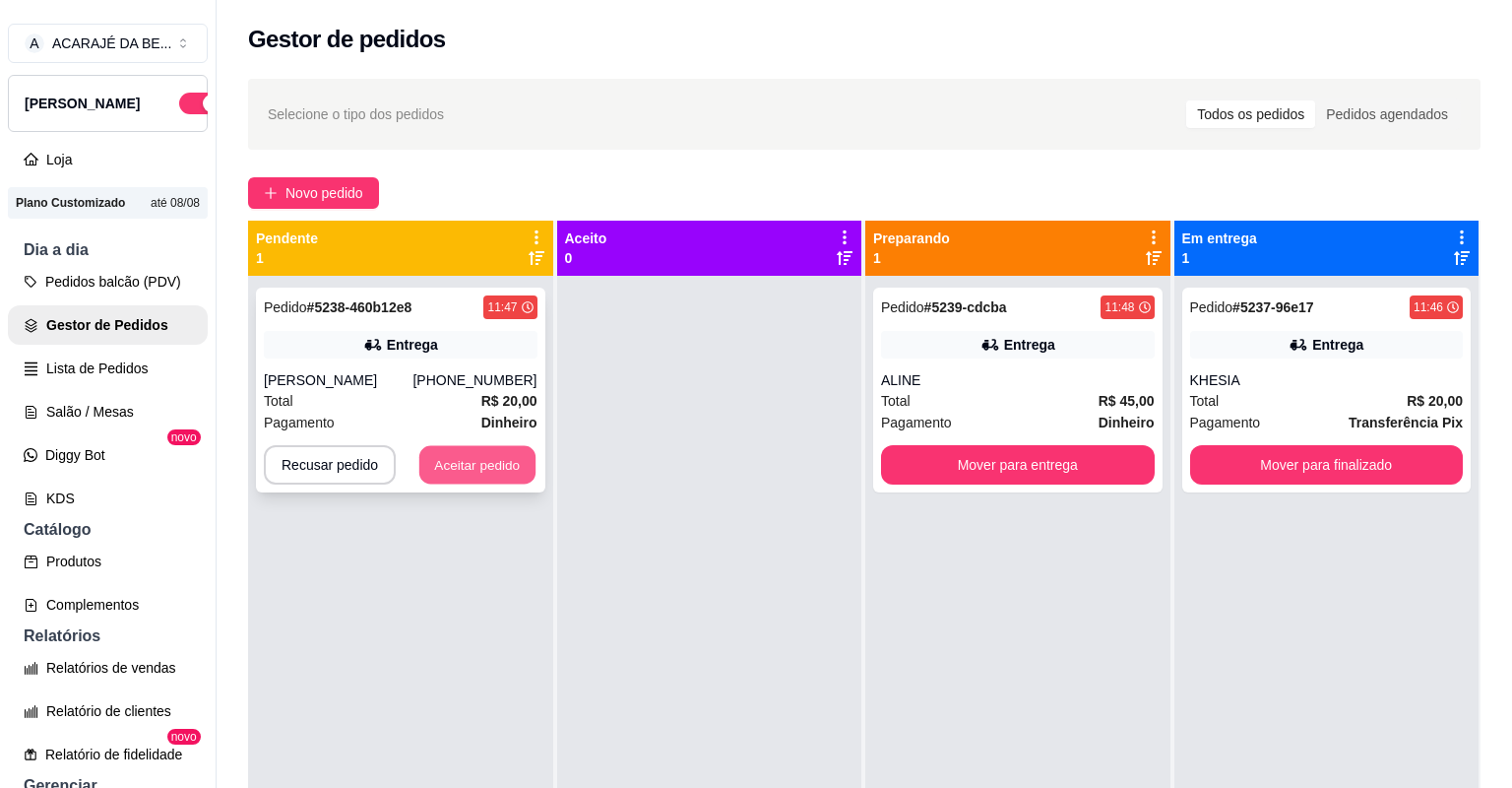 click on "Aceitar pedido" at bounding box center (477, 465) 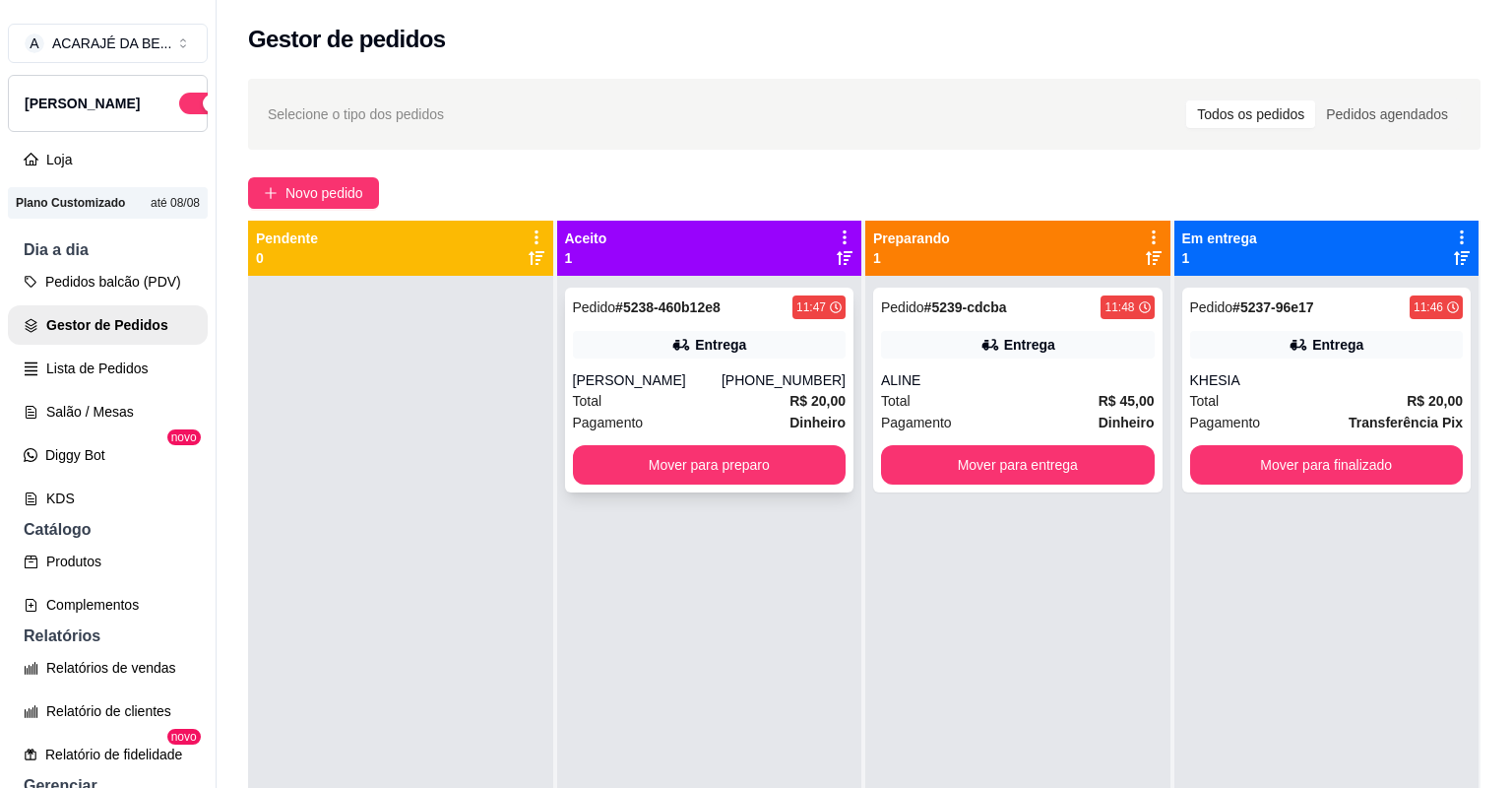 click on "Total R$ 20,00" at bounding box center [710, 401] 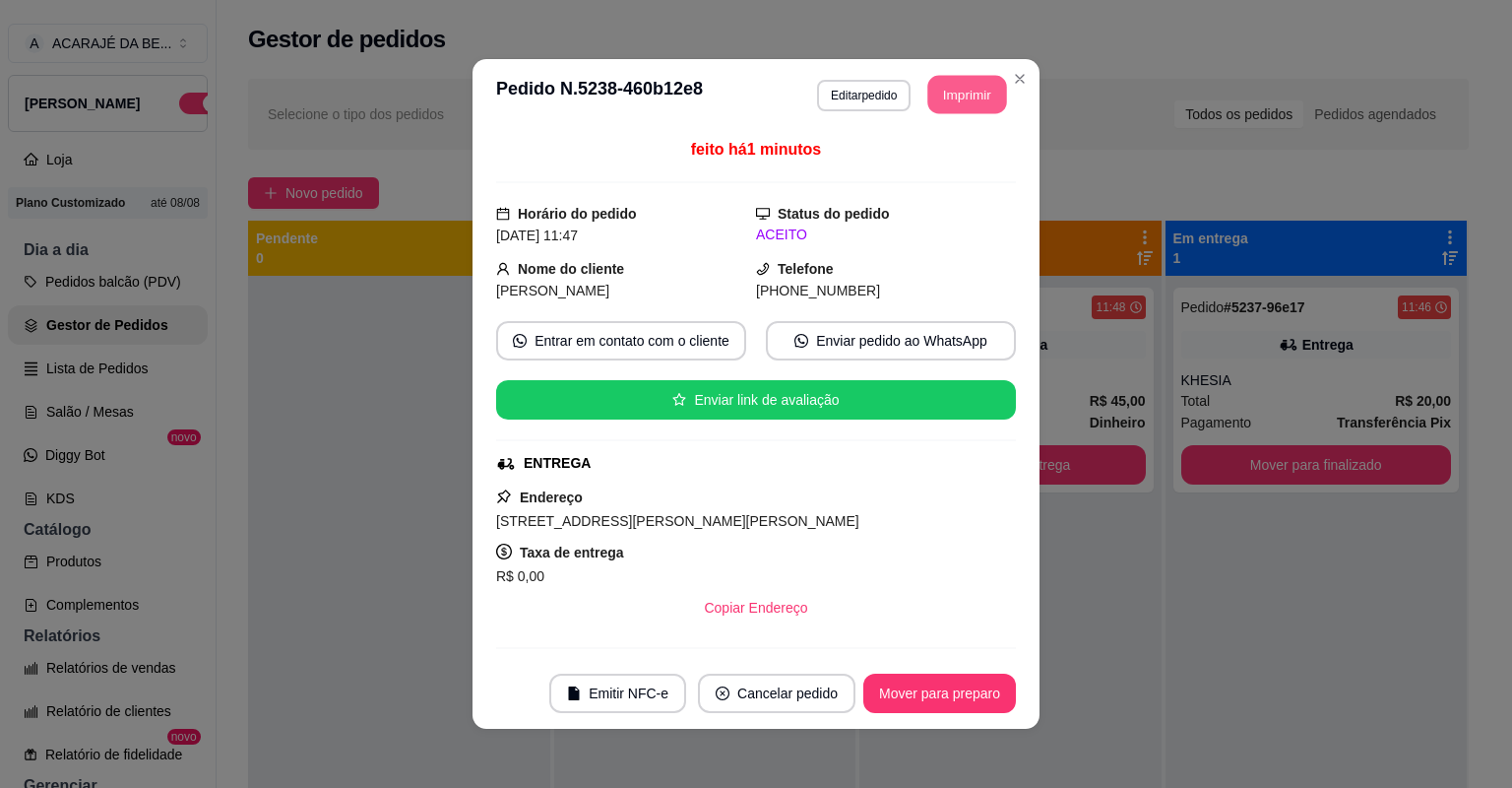 click on "Imprimir" at bounding box center [968, 95] 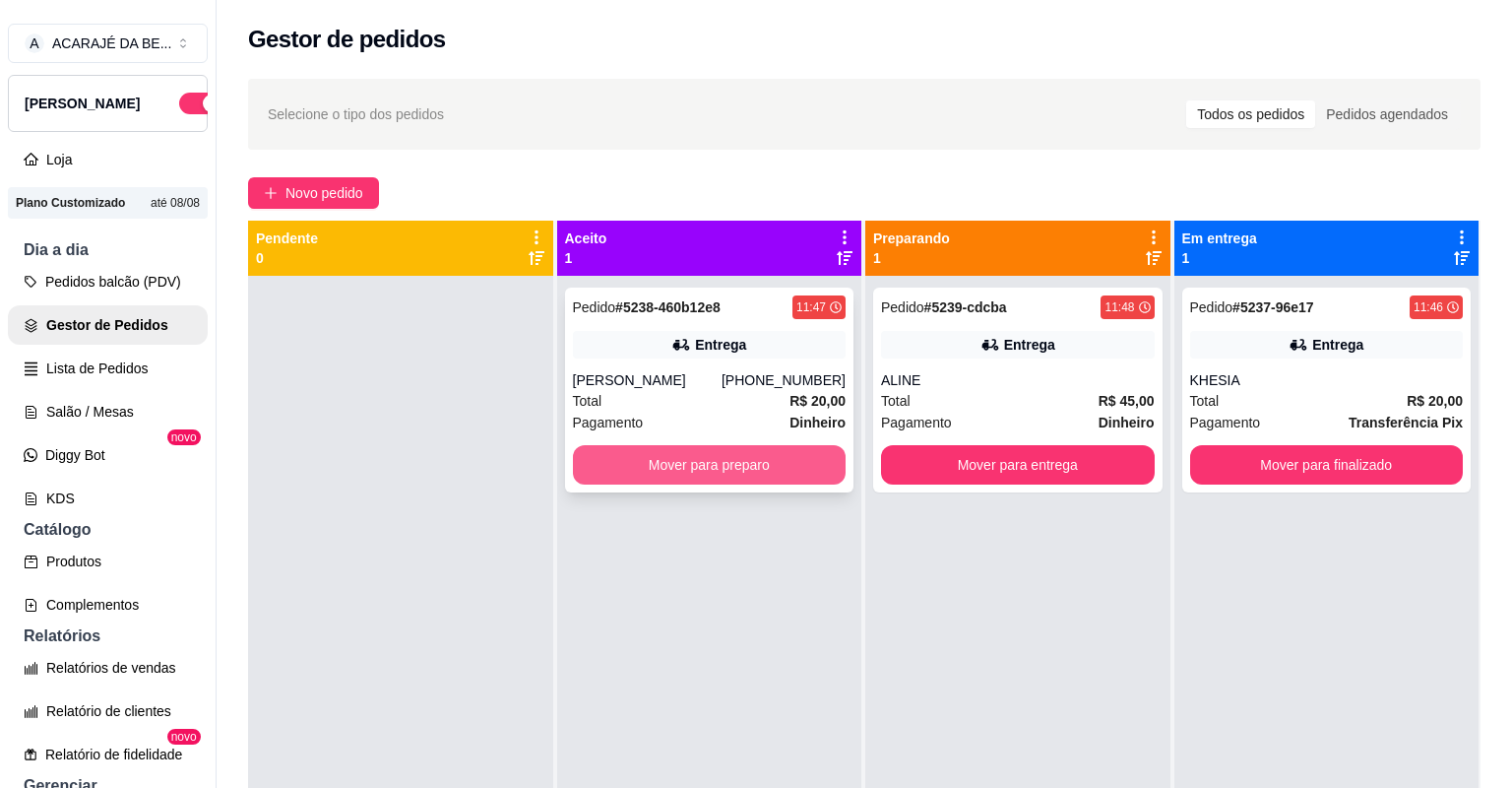 click on "Mover para preparo" at bounding box center [710, 465] 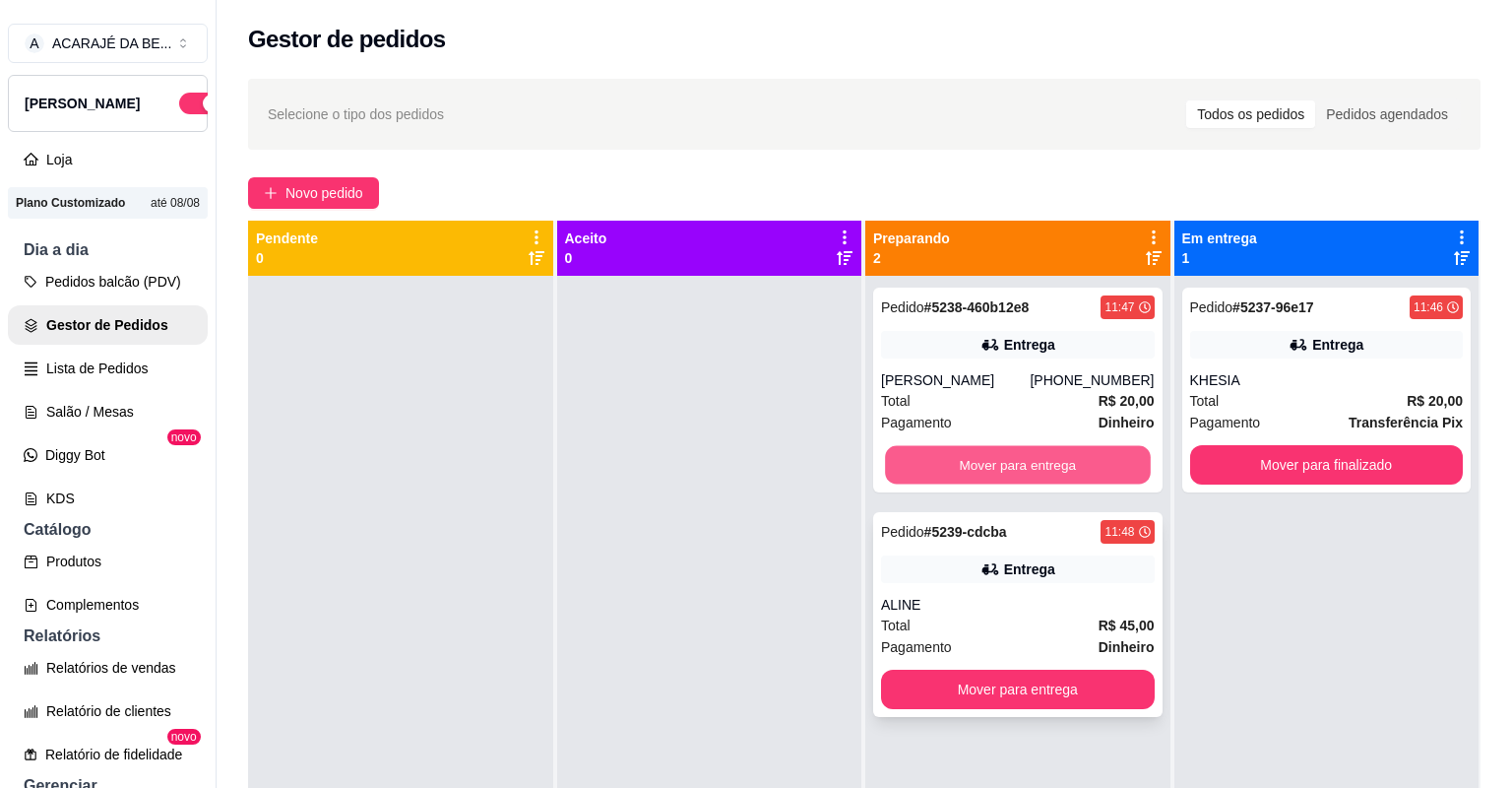 click on "Mover para entrega" at bounding box center (1017, 465) 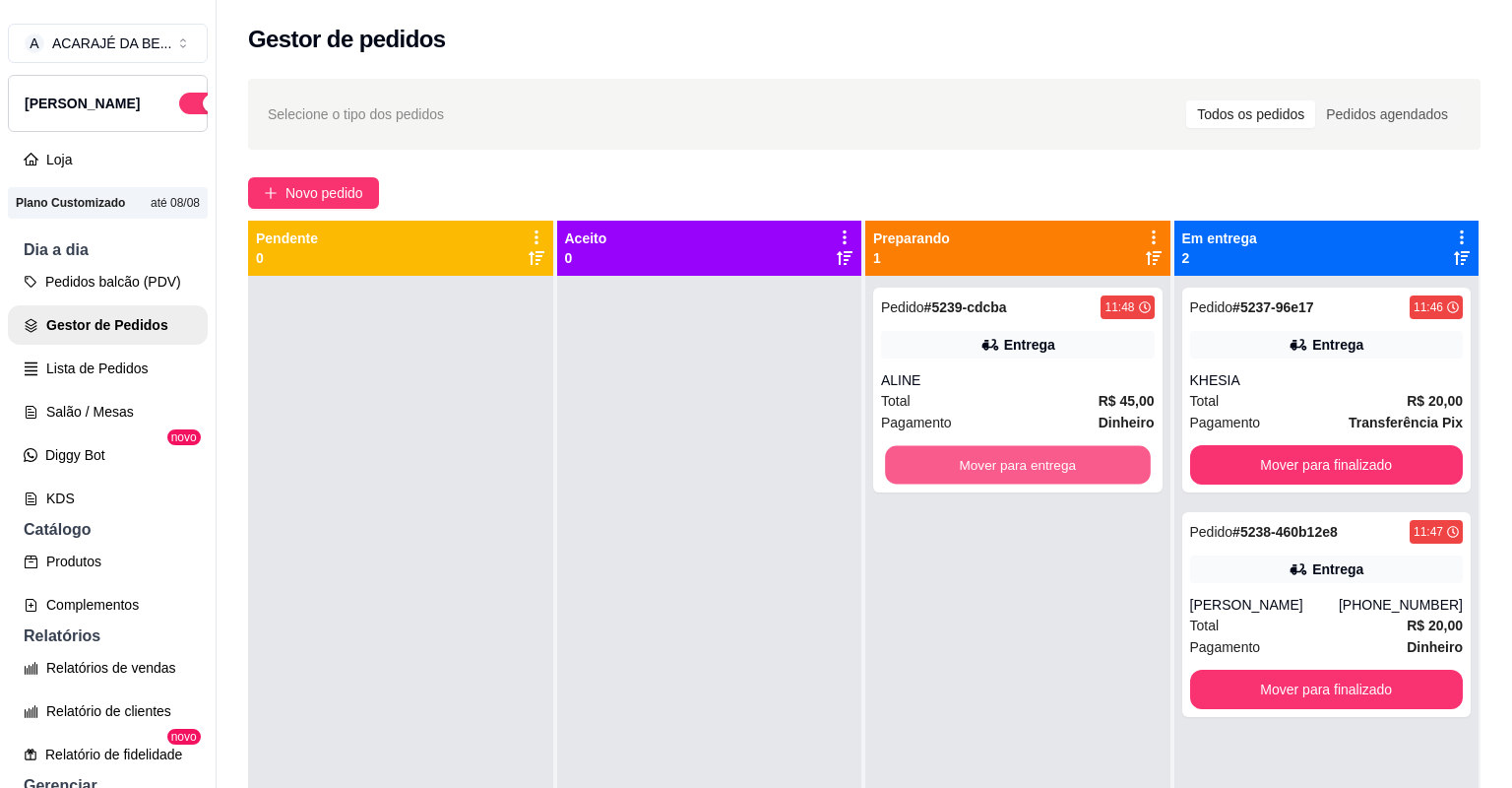 click on "Mover para entrega" at bounding box center (1017, 465) 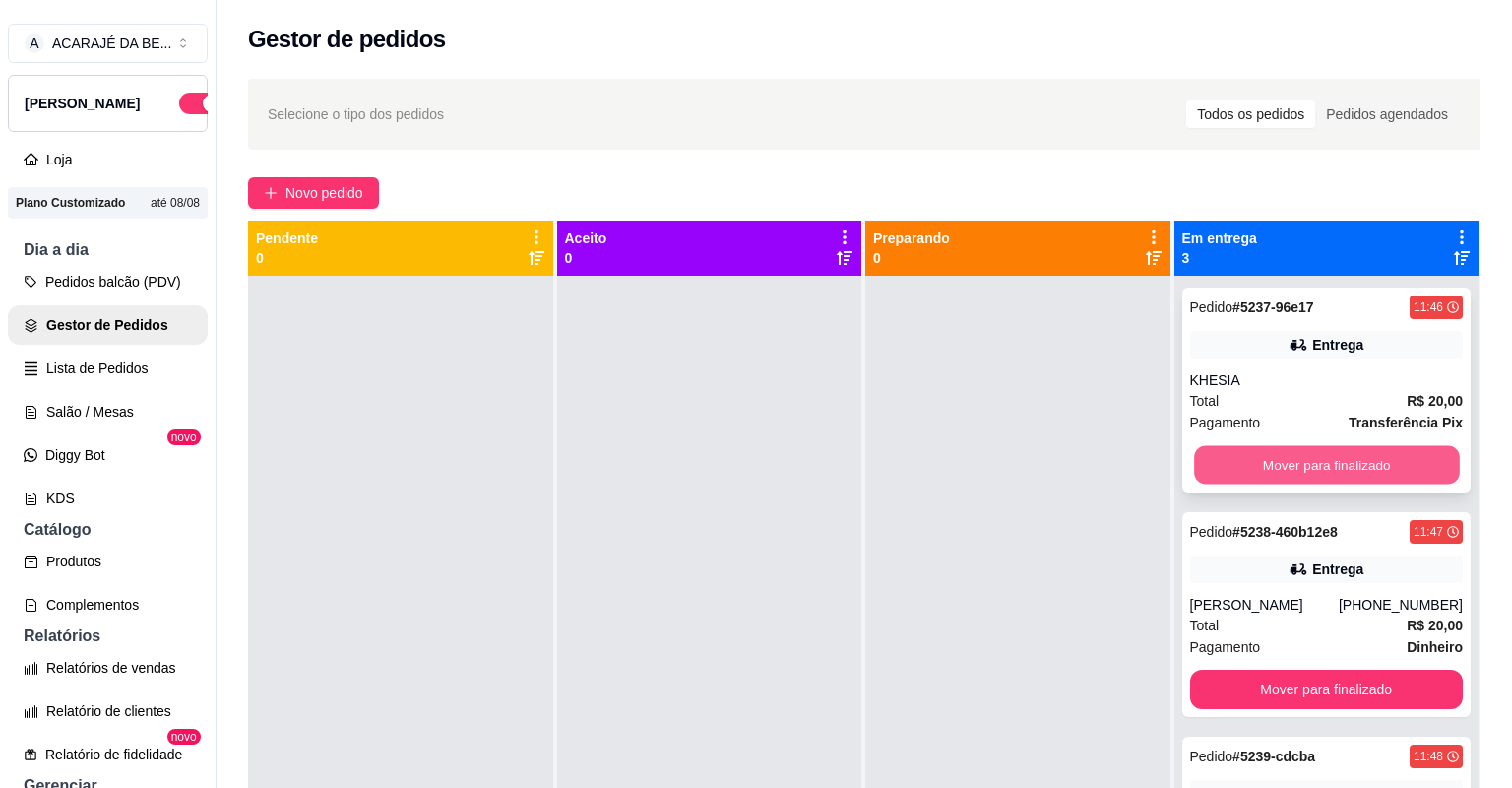 click on "Mover para finalizado" at bounding box center (1326, 465) 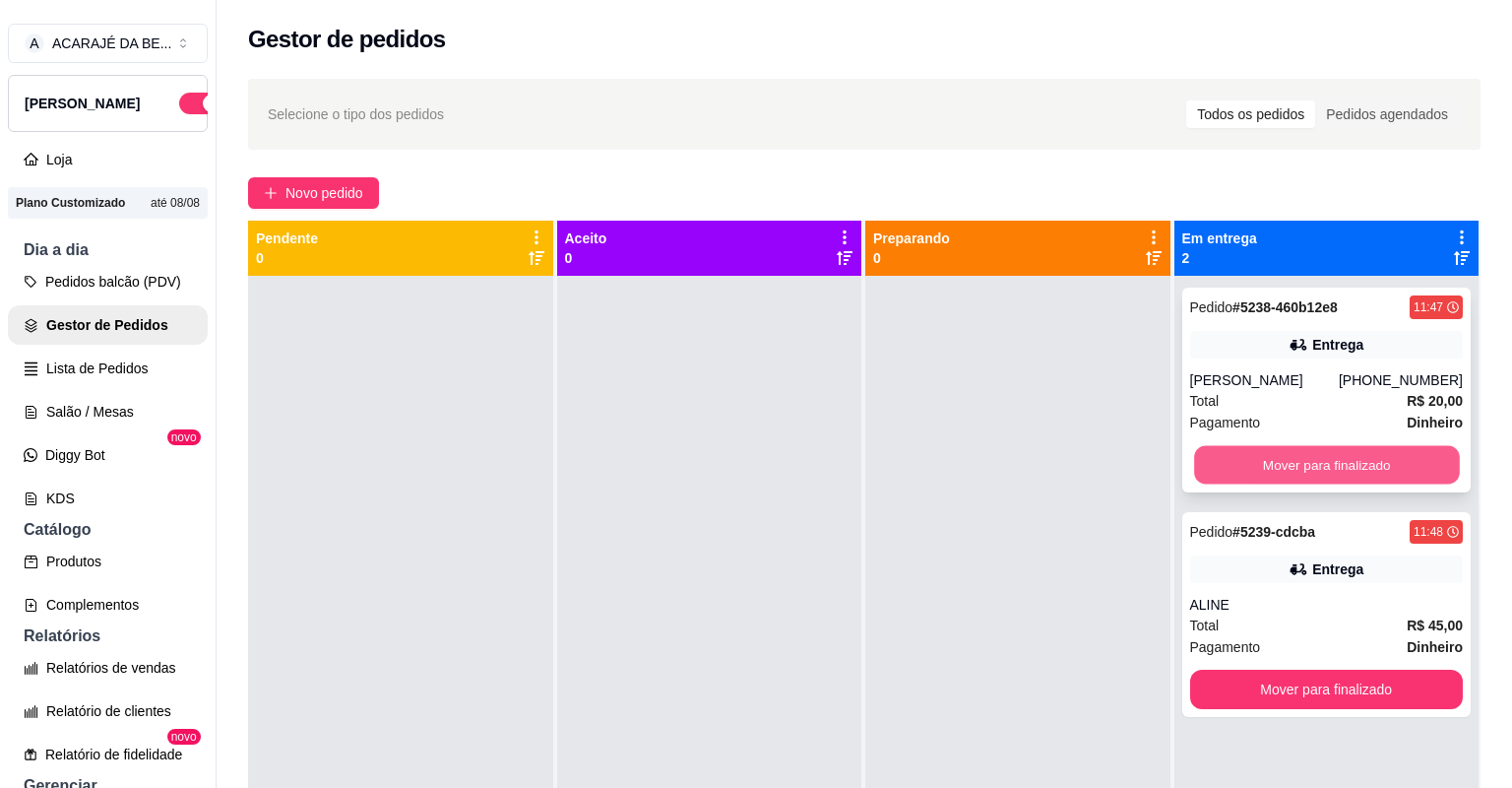 click on "Mover para finalizado" at bounding box center [1326, 465] 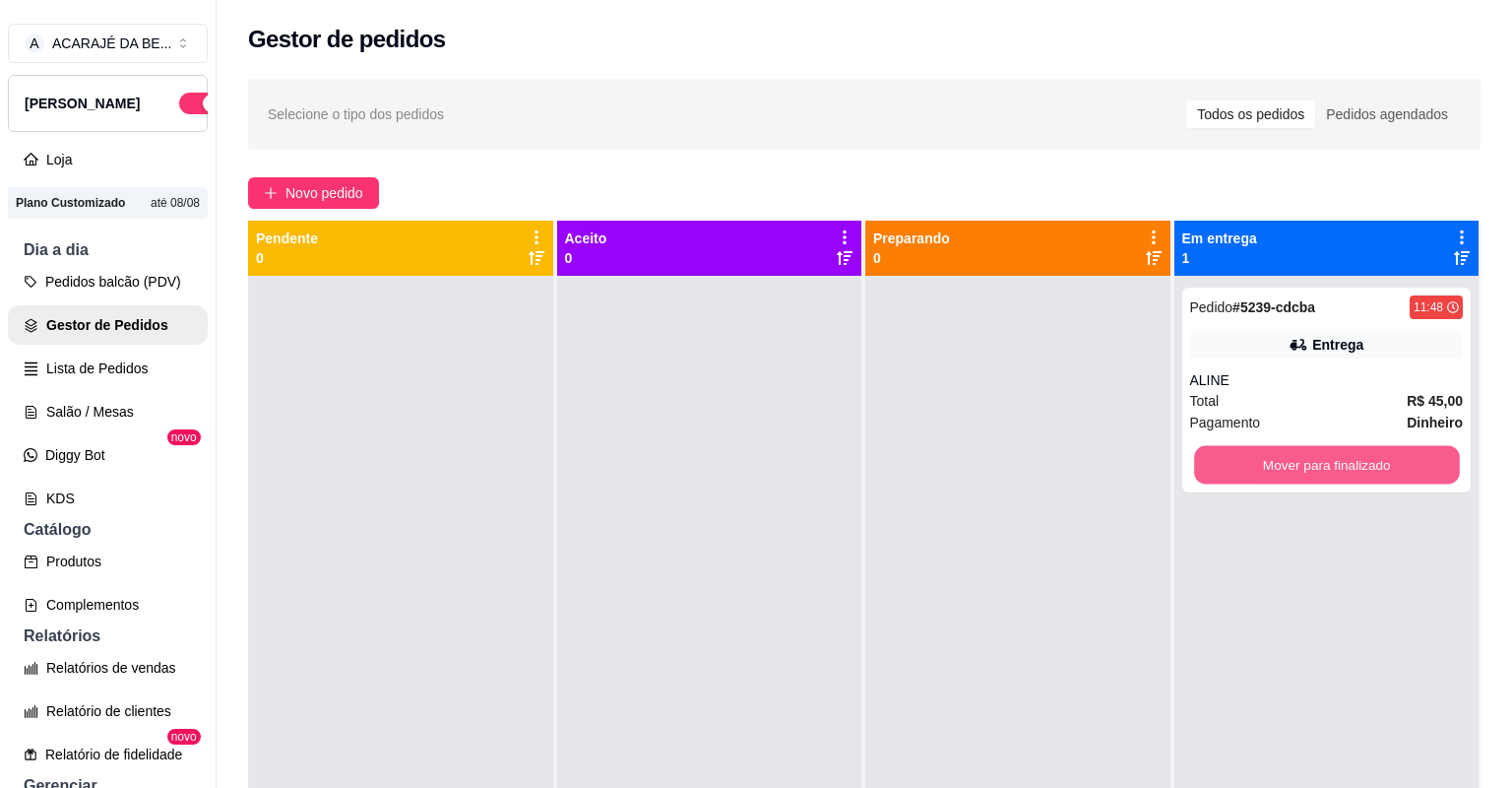 click on "Mover para finalizado" at bounding box center [1326, 465] 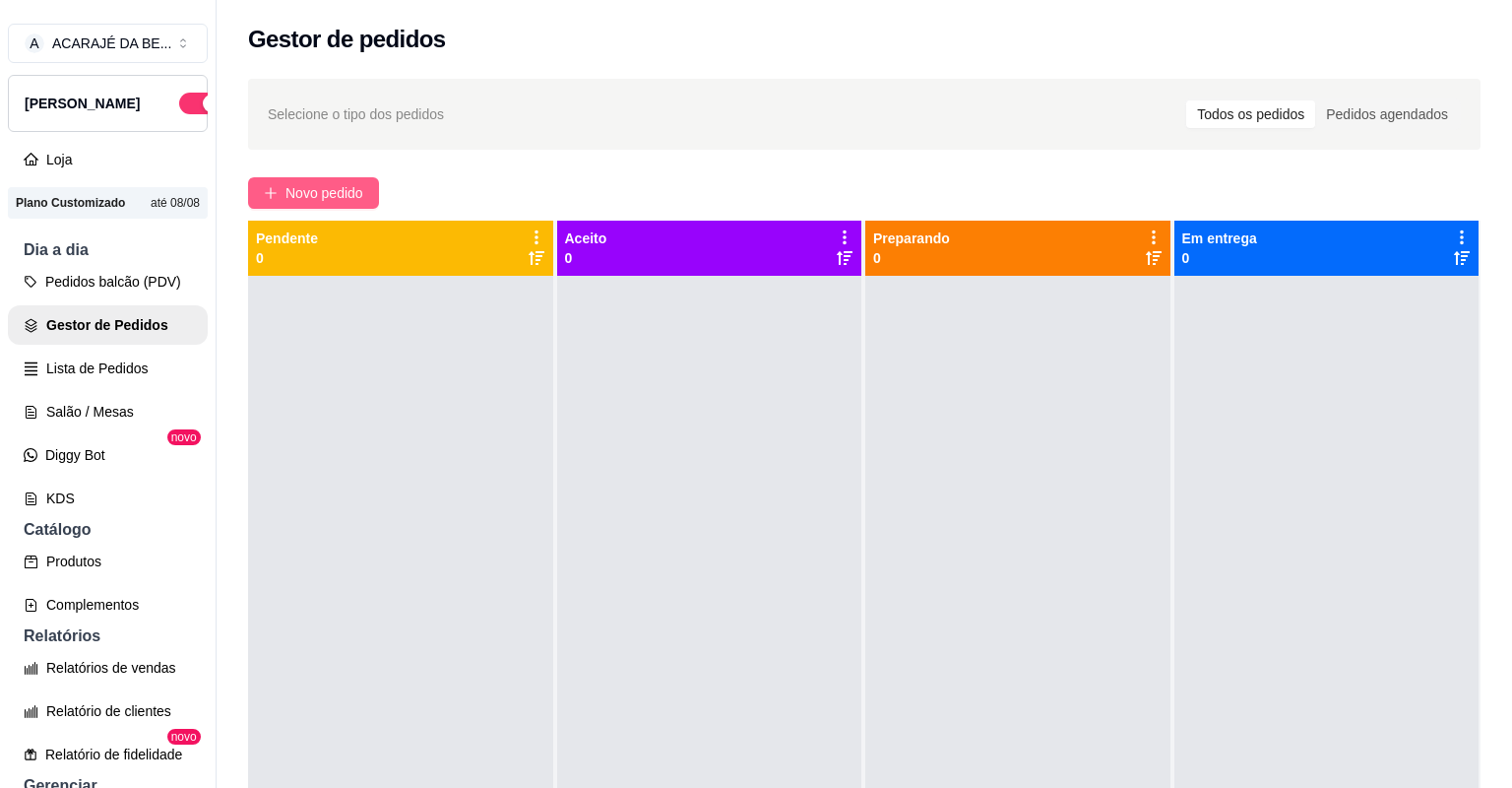 click on "Novo pedido" at bounding box center (324, 193) 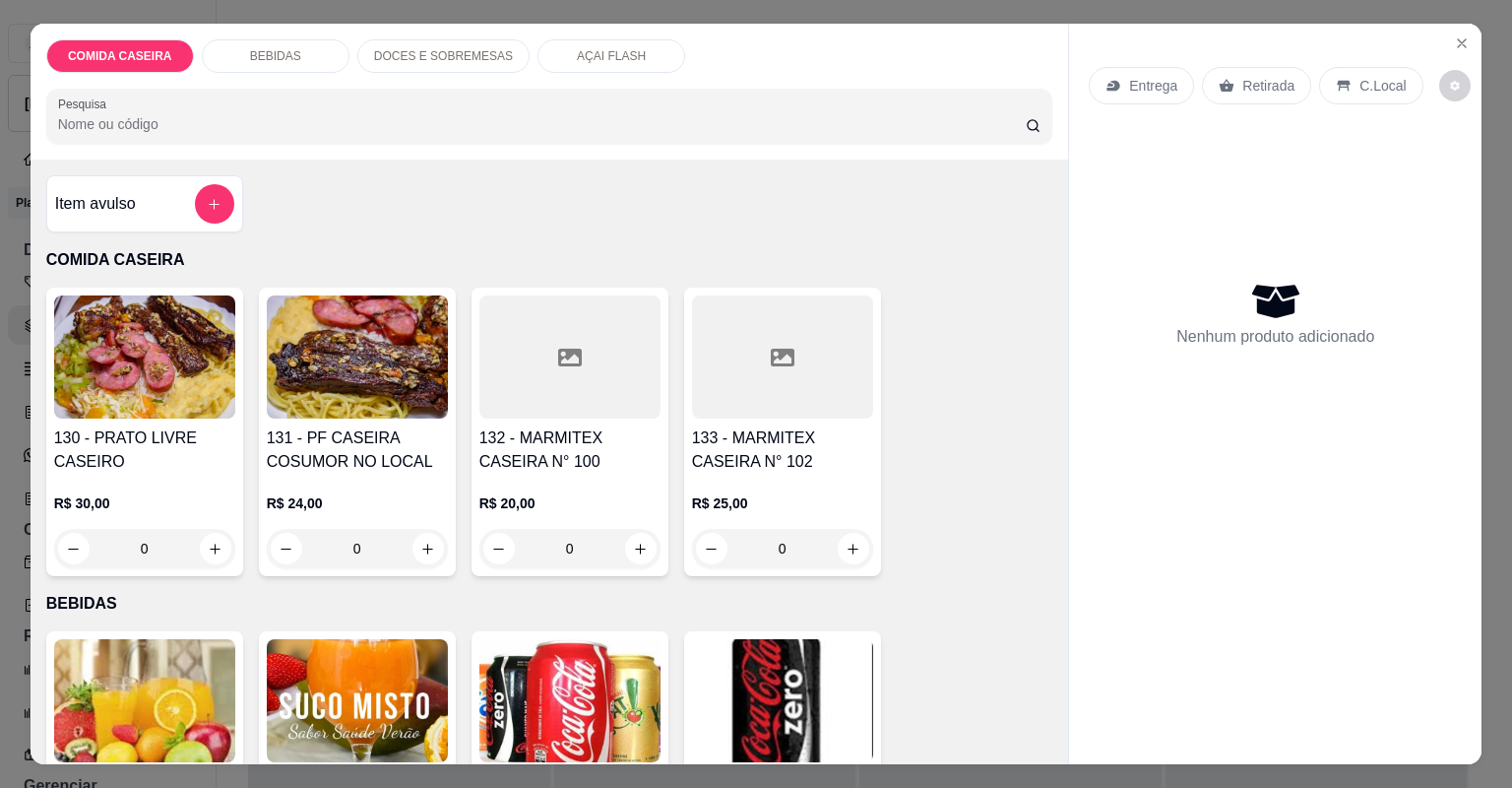click at bounding box center [570, 357] 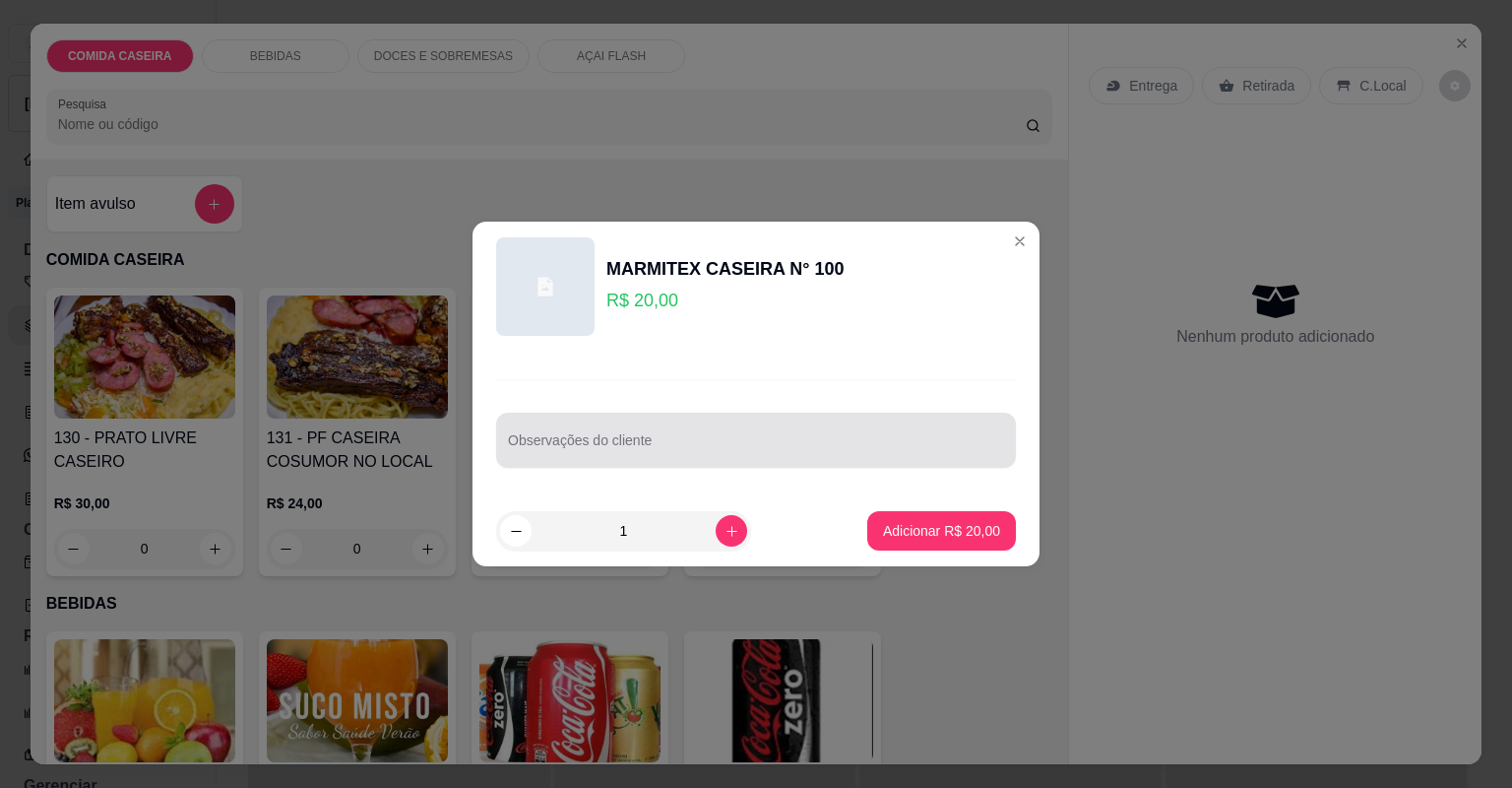 click on "Observações do cliente" at bounding box center [756, 448] 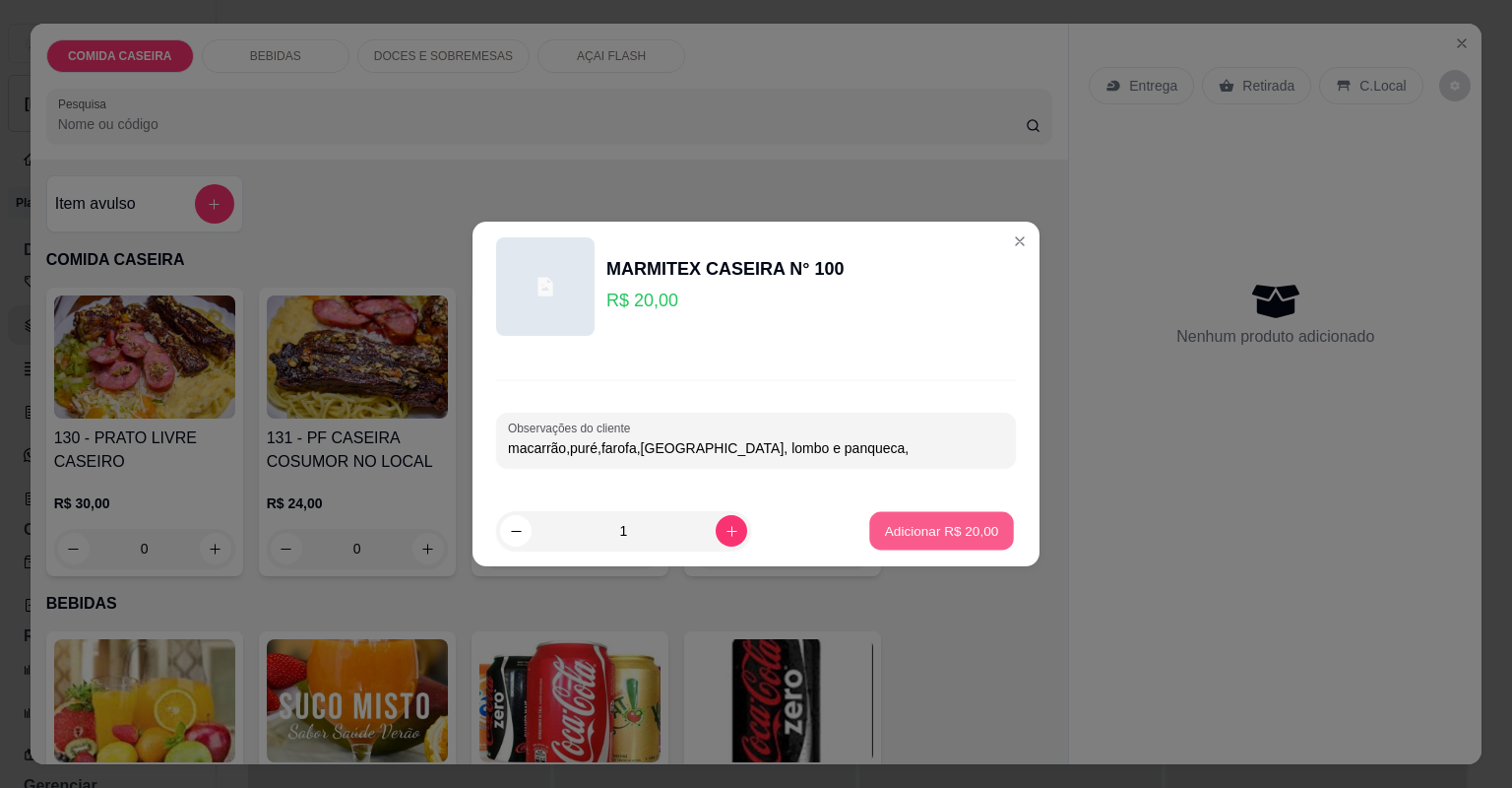click on "Adicionar   R$ 20,00" at bounding box center [941, 531] 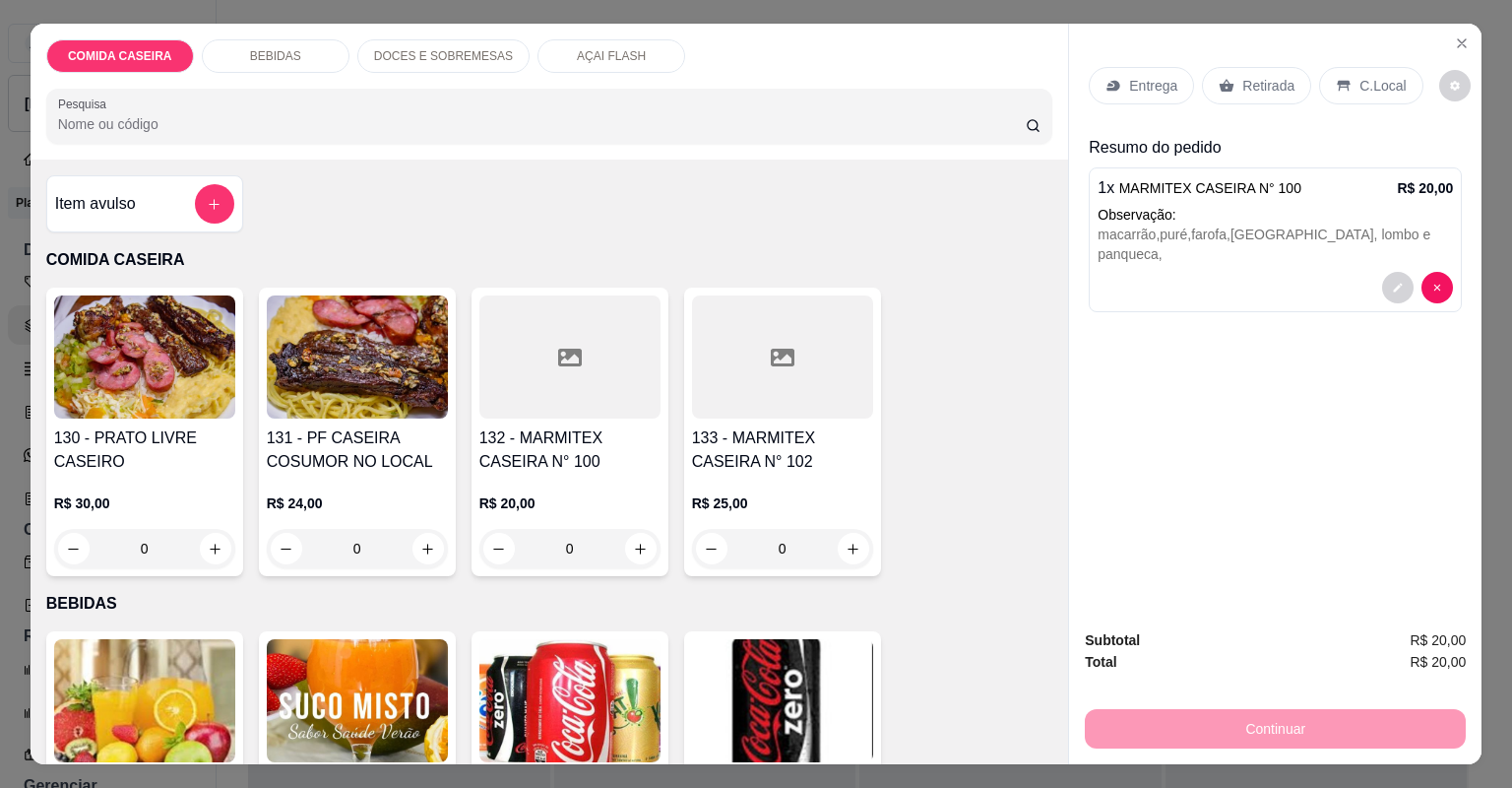 click on "Entrega" at bounding box center [1153, 86] 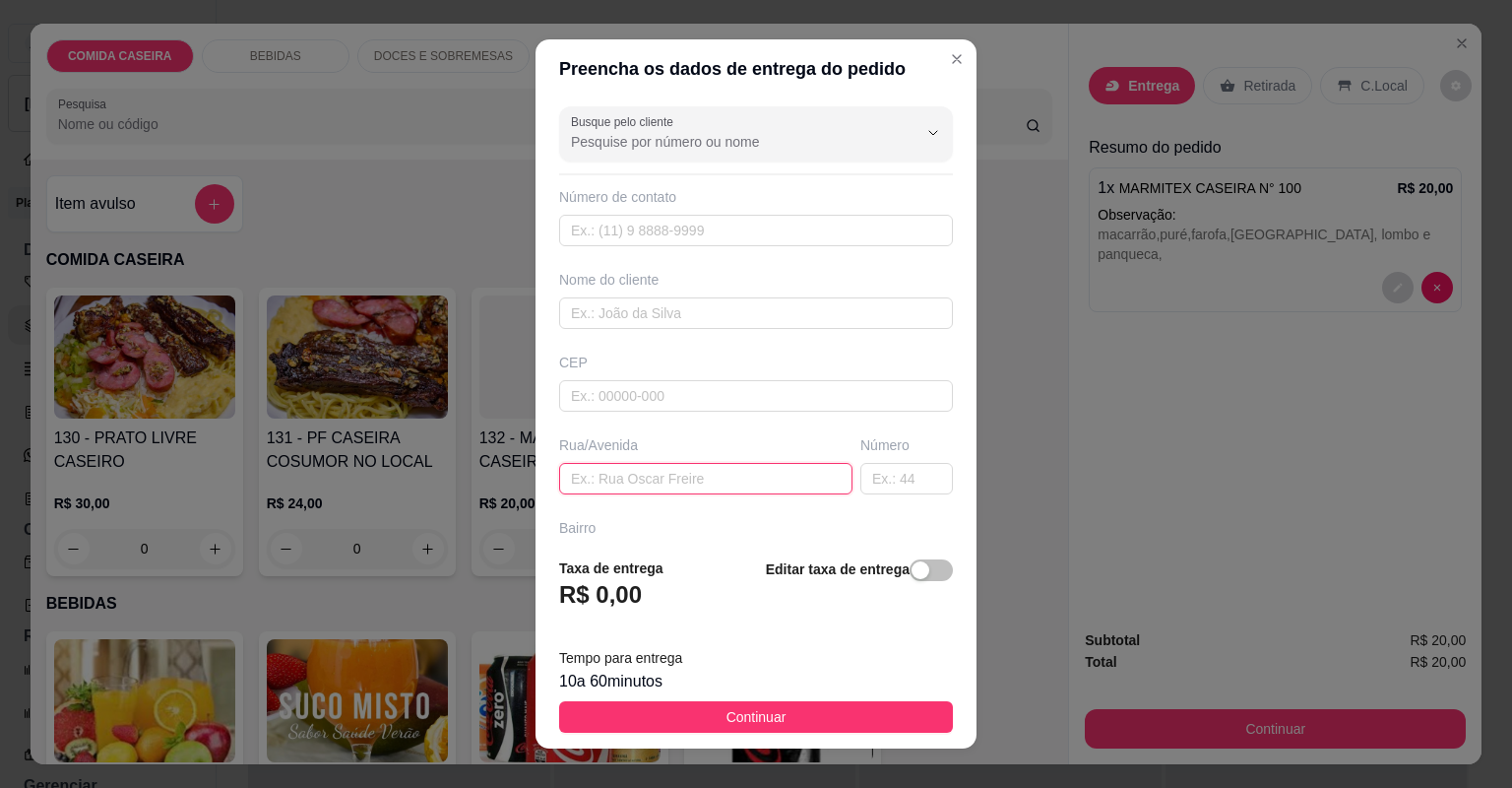 click at bounding box center (706, 479) 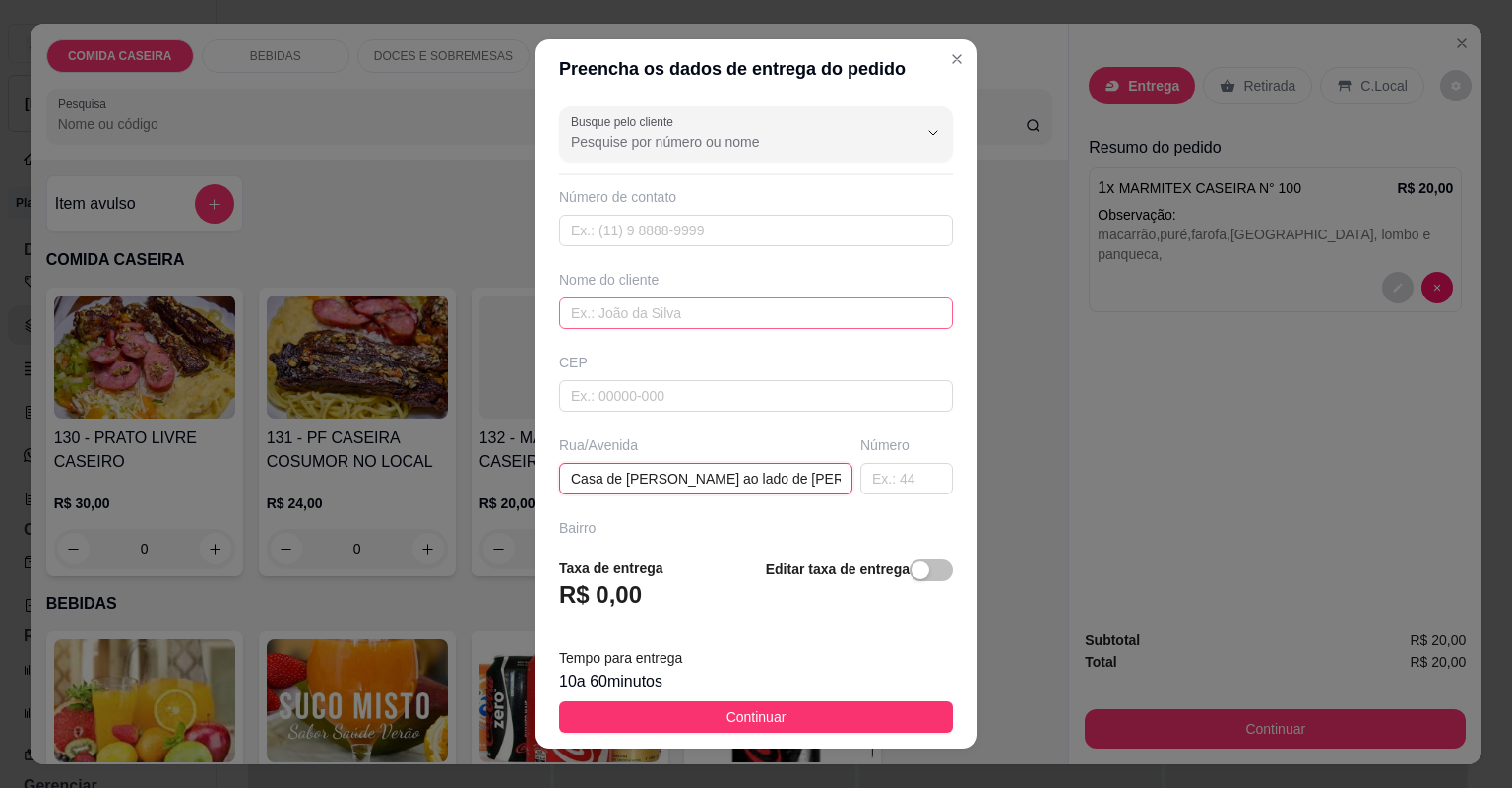 type on "Casa de [PERSON_NAME] ao lado de [PERSON_NAME]" 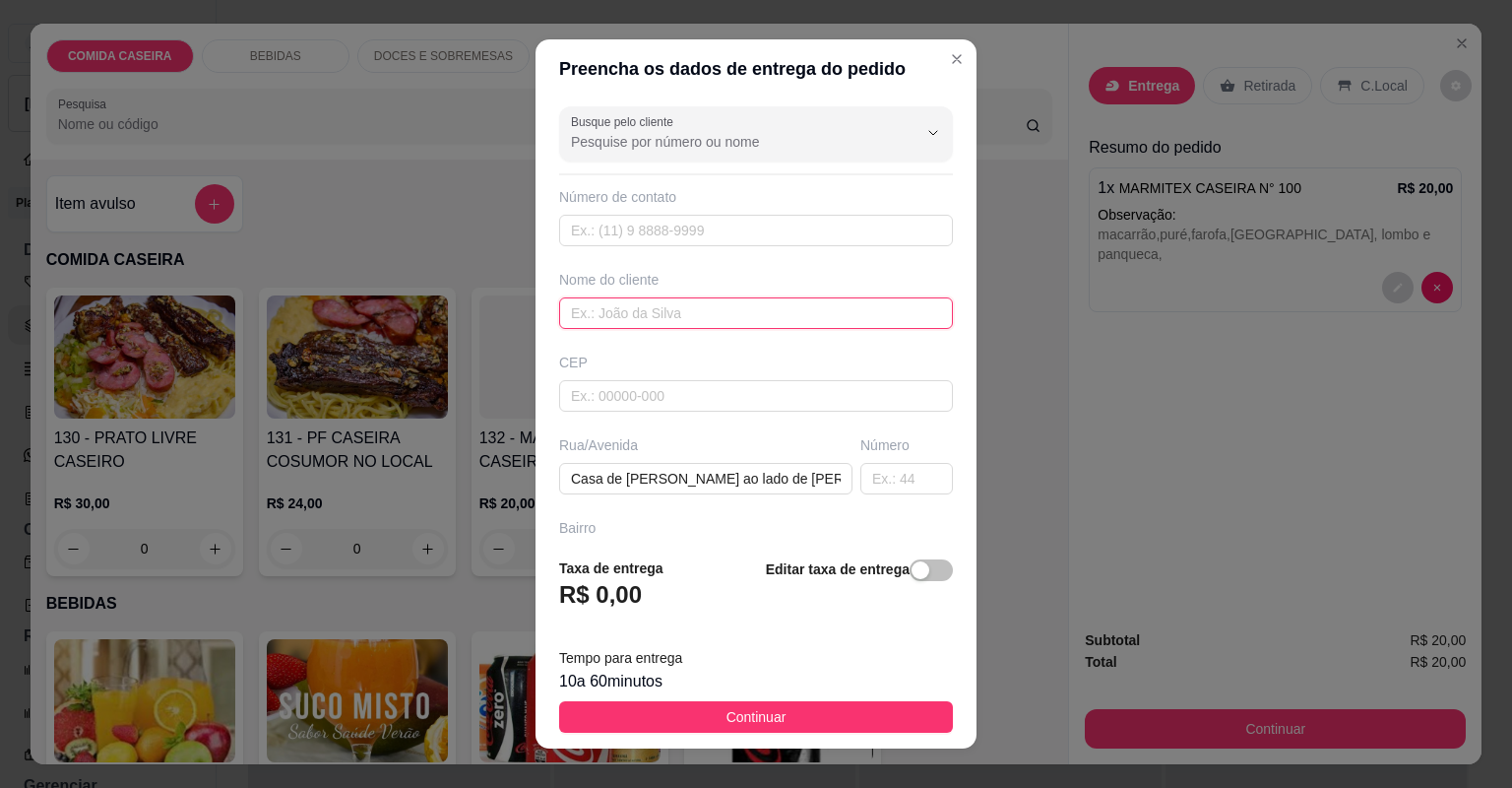 click at bounding box center (756, 313) 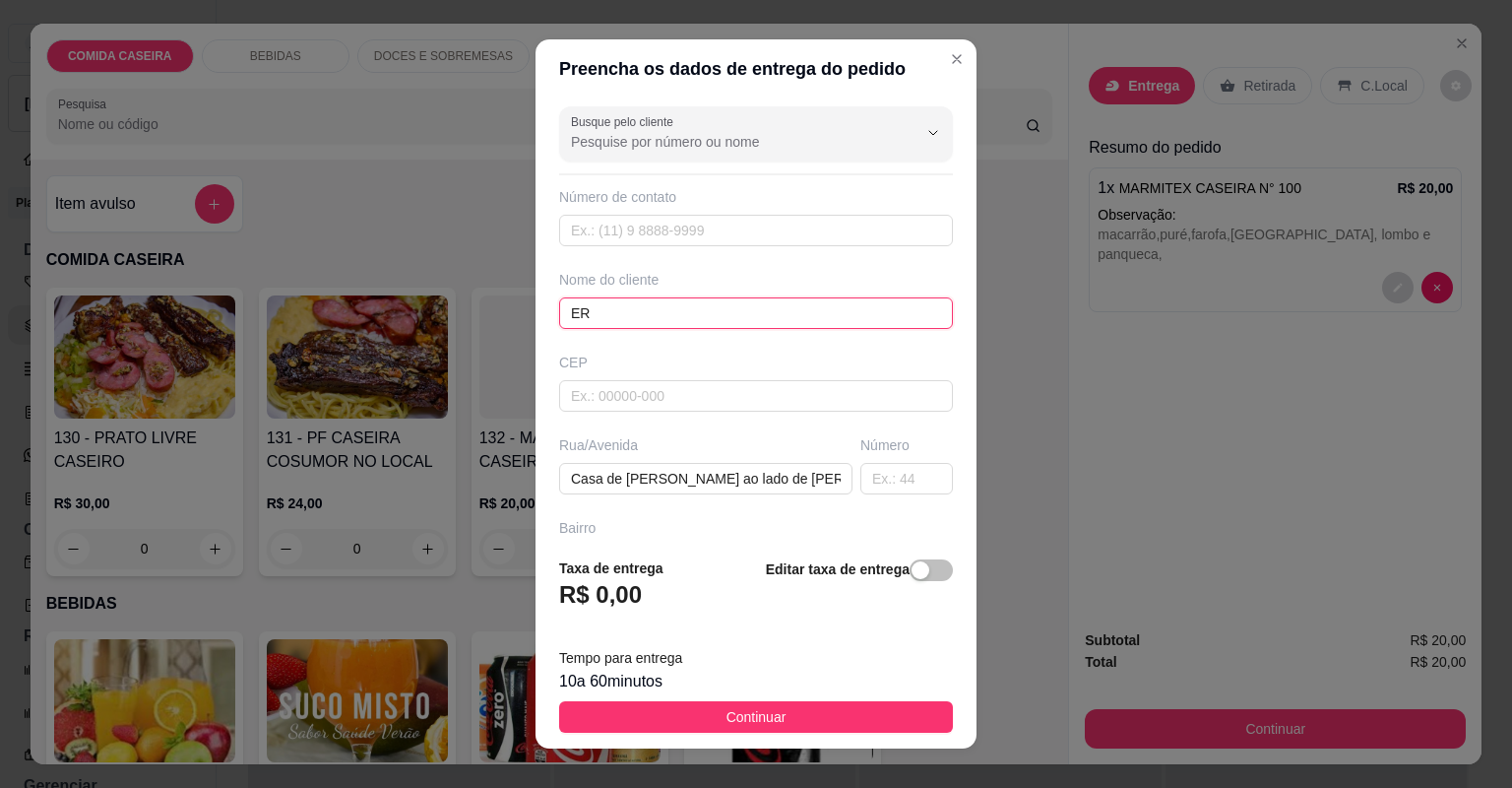type on "ERI" 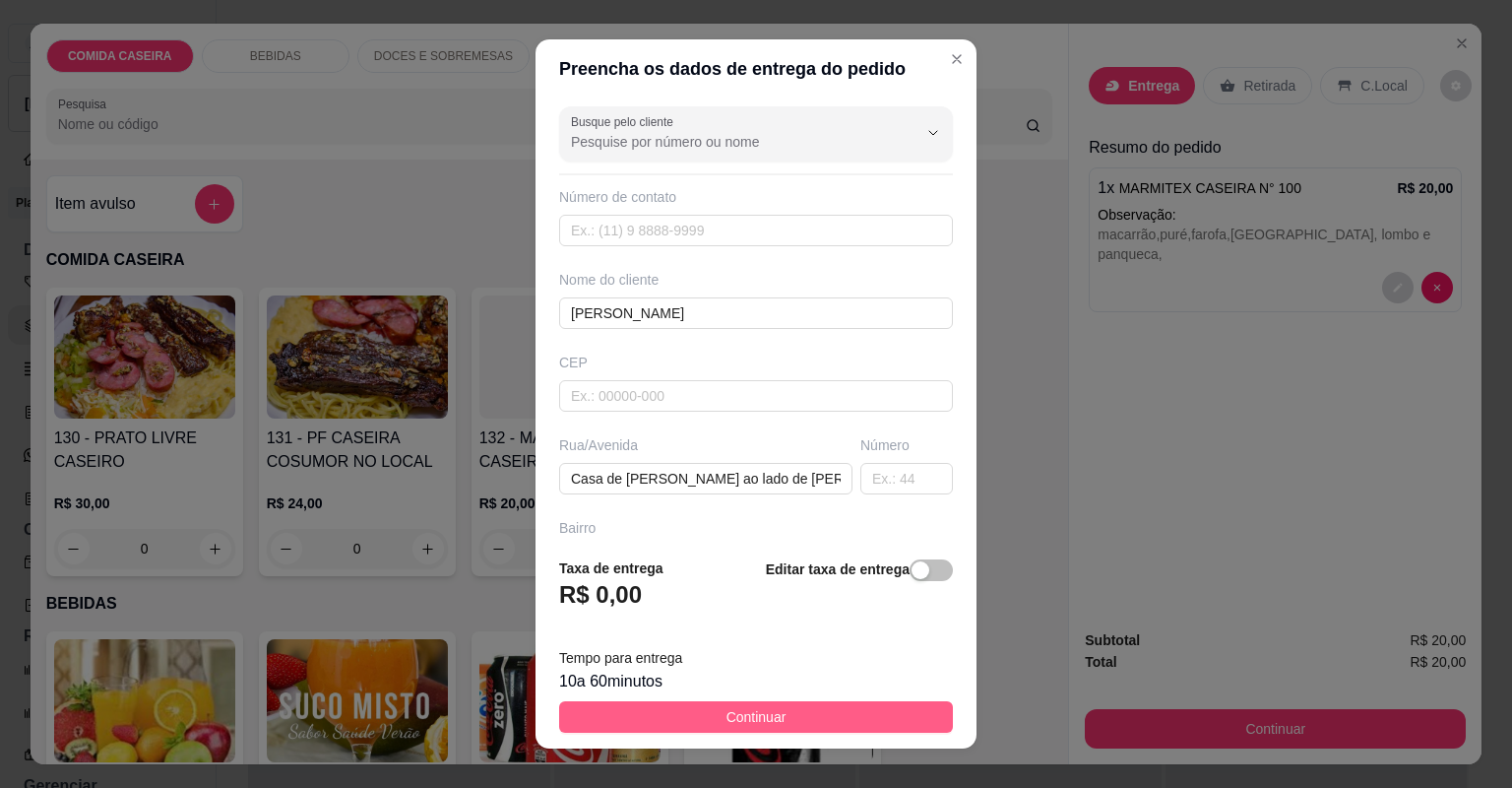 click on "Continuar" at bounding box center (756, 717) 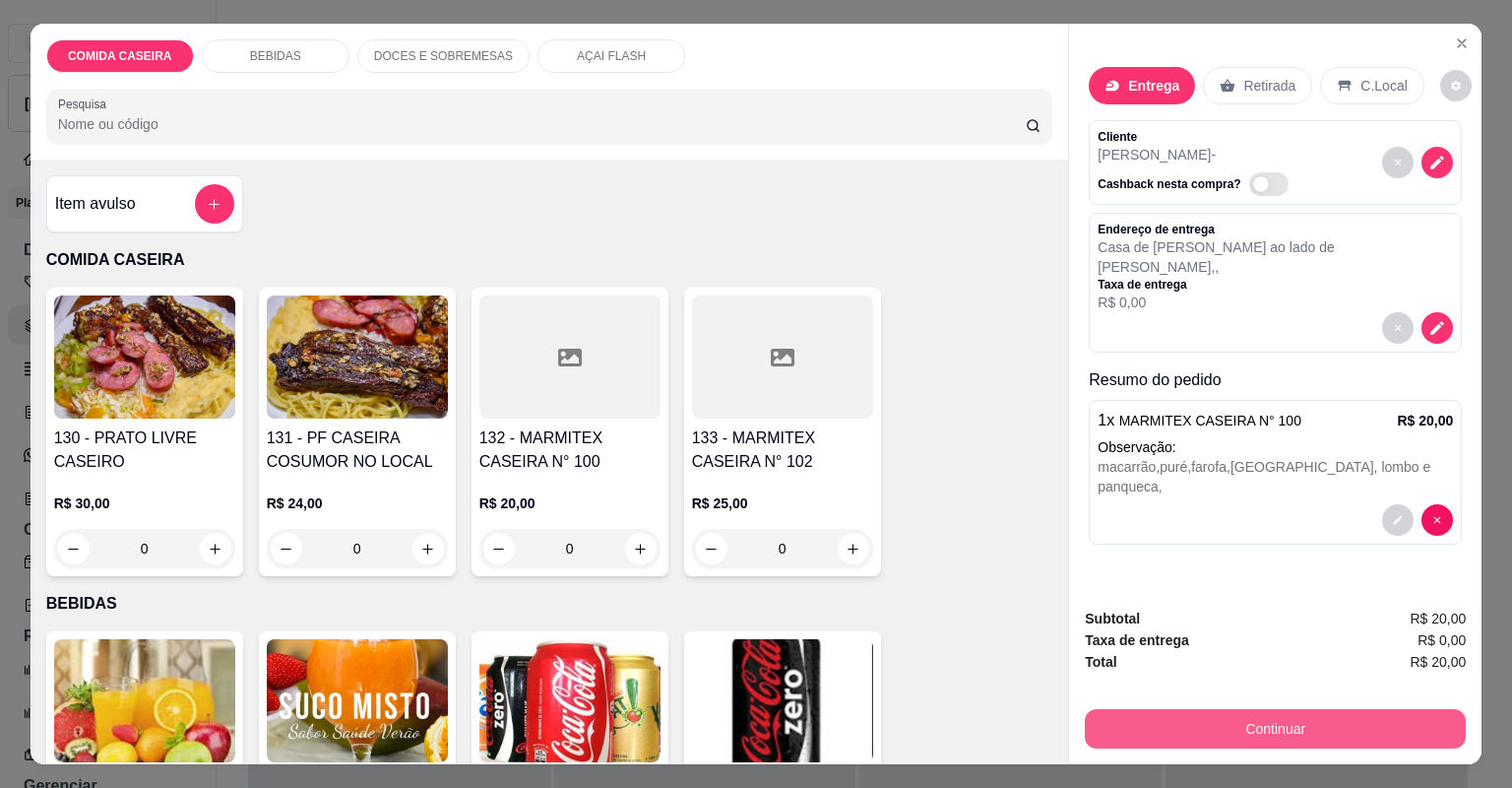 click on "Continuar" at bounding box center (1275, 729) 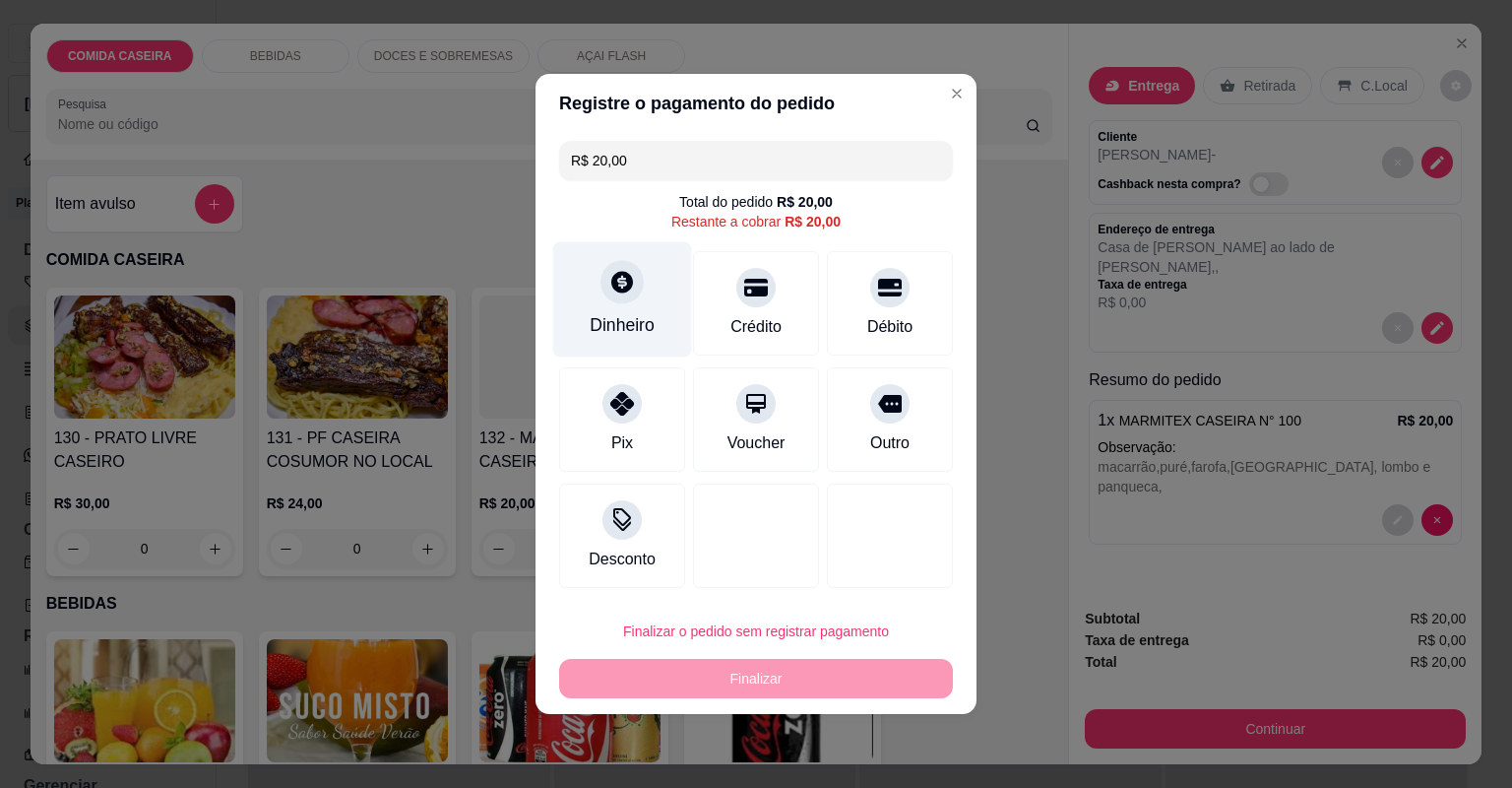 click on "Dinheiro" at bounding box center (622, 299) 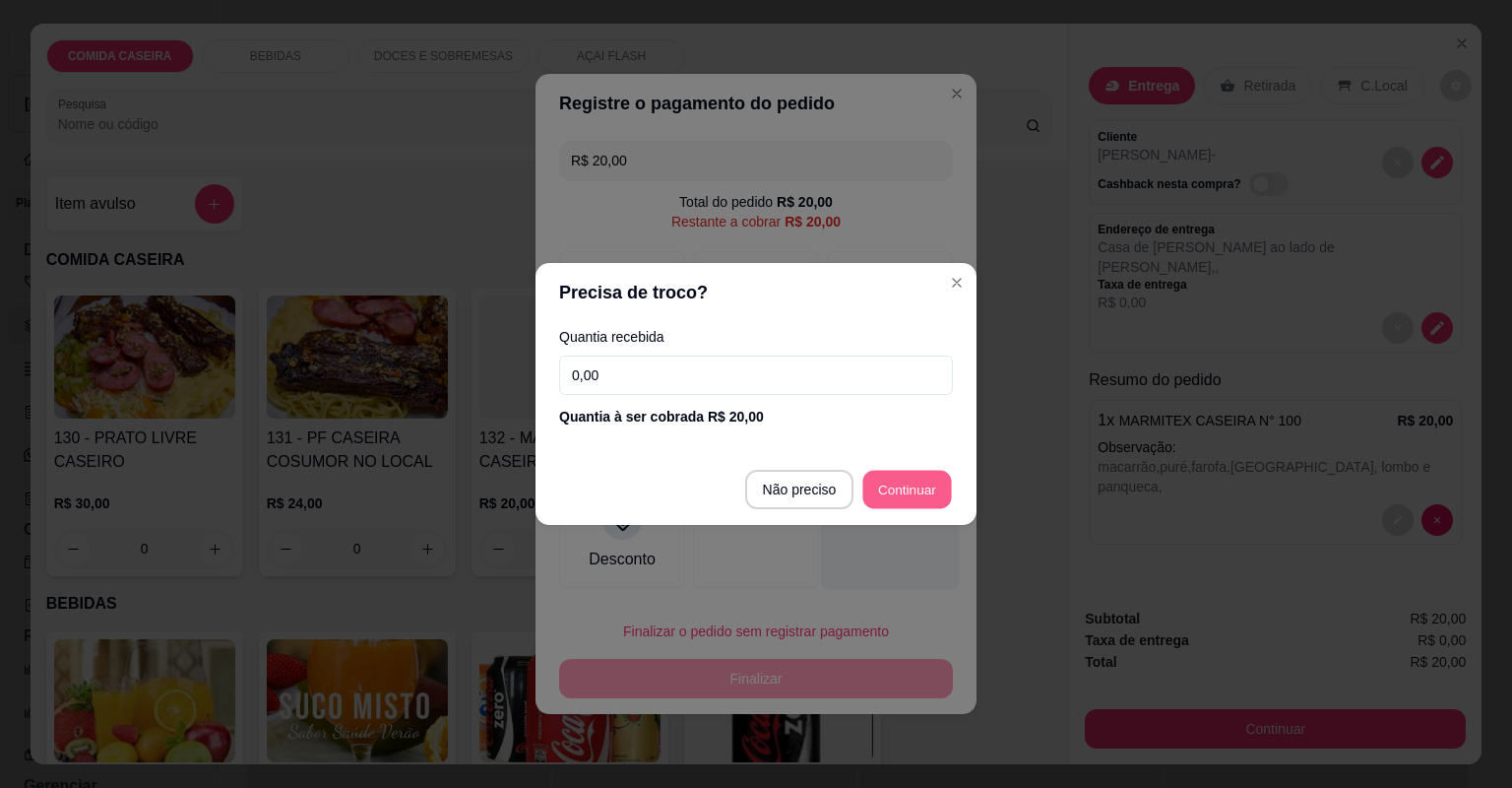 type on "R$ 0,00" 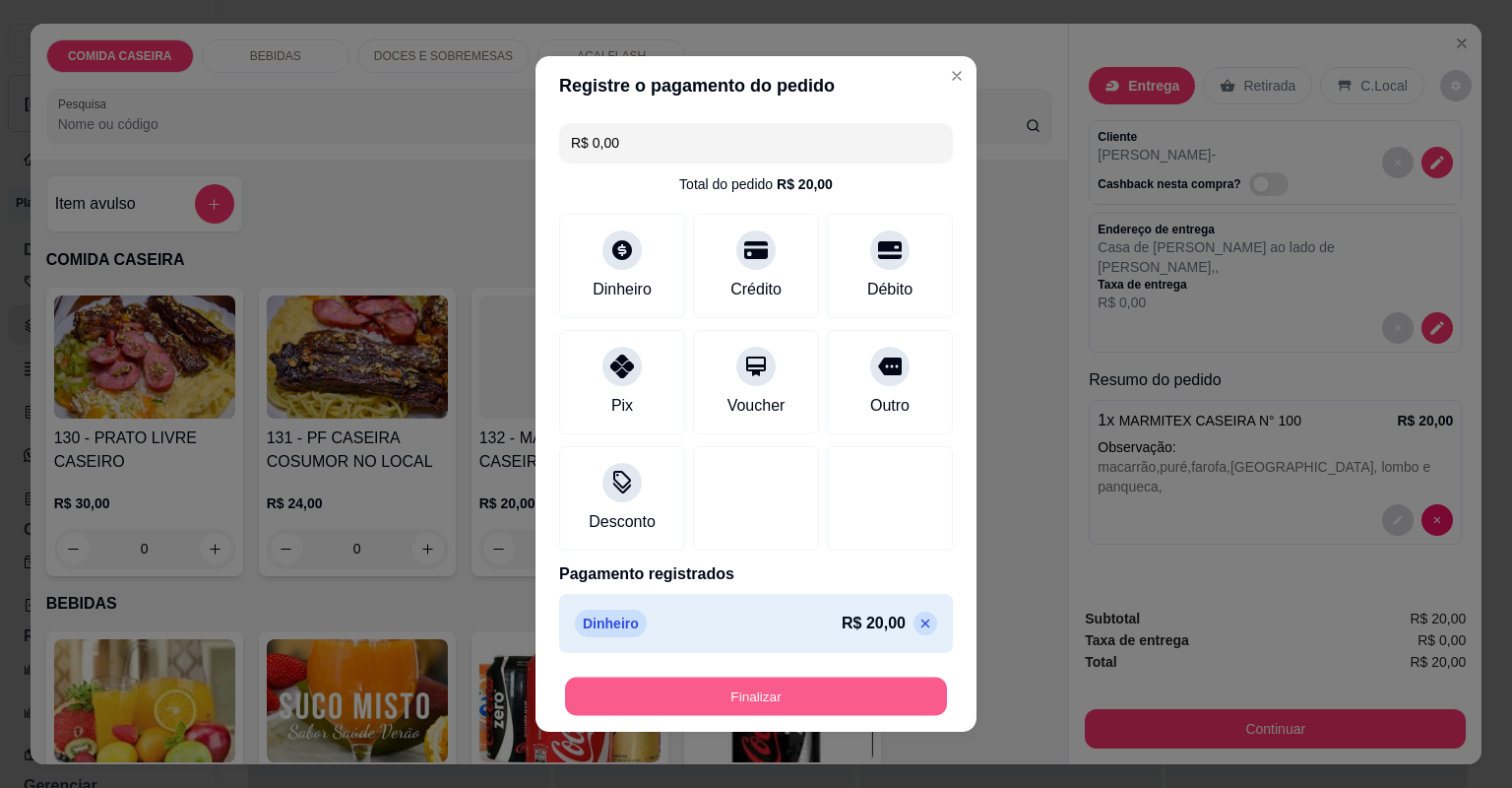 click on "Finalizar" at bounding box center (756, 696) 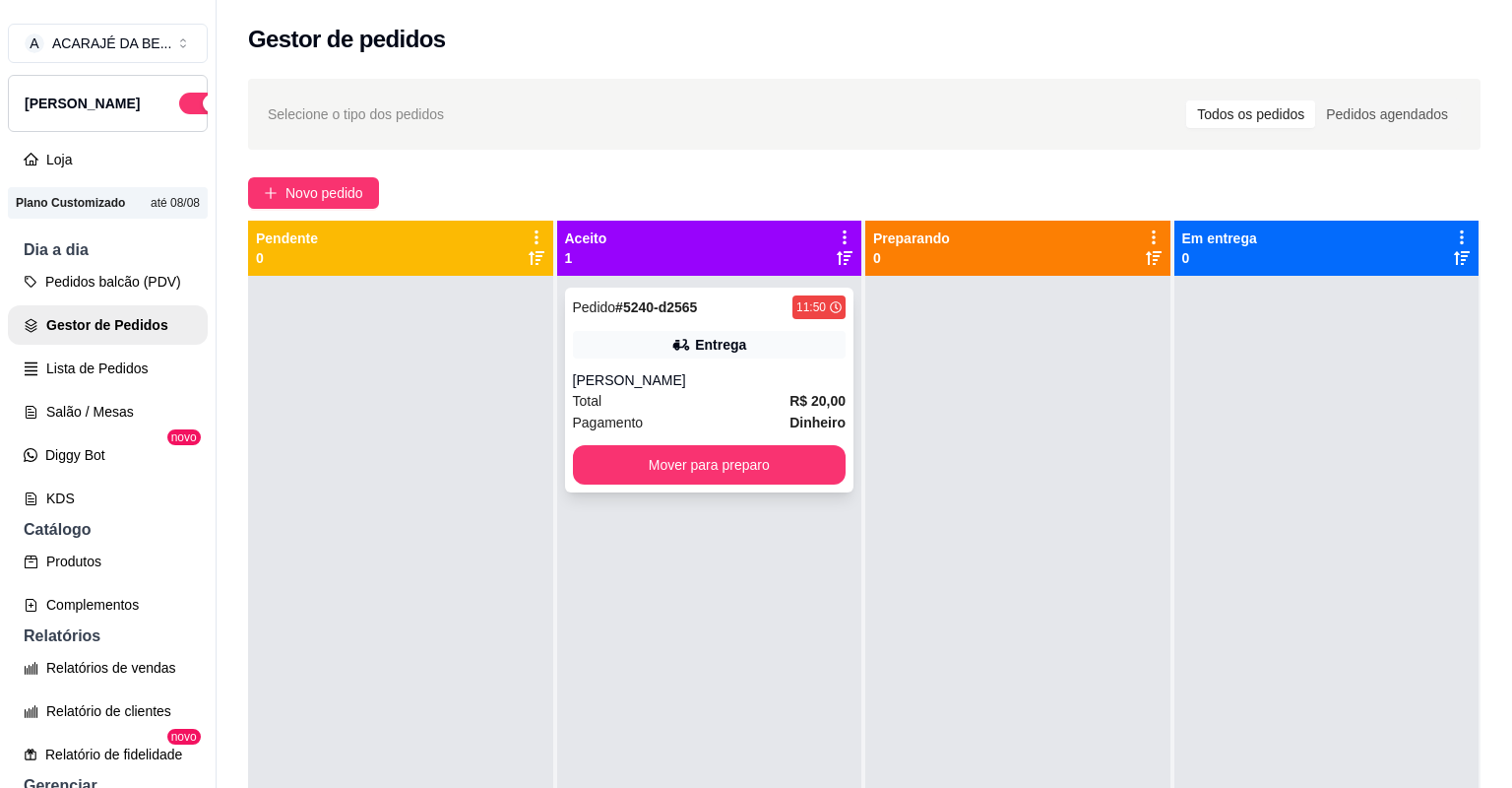 click on "Total R$ 20,00" at bounding box center (710, 401) 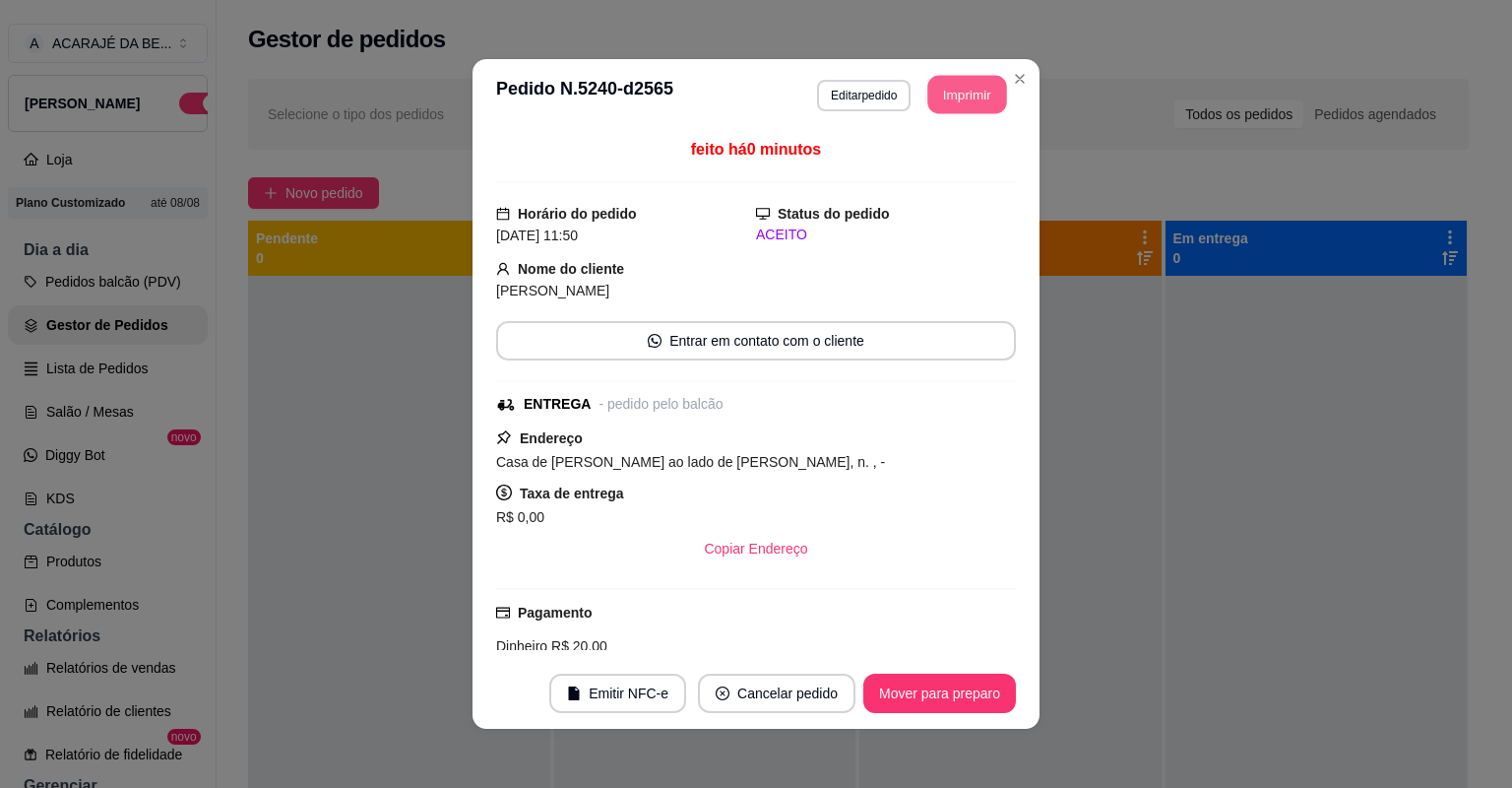 click on "Imprimir" at bounding box center [968, 95] 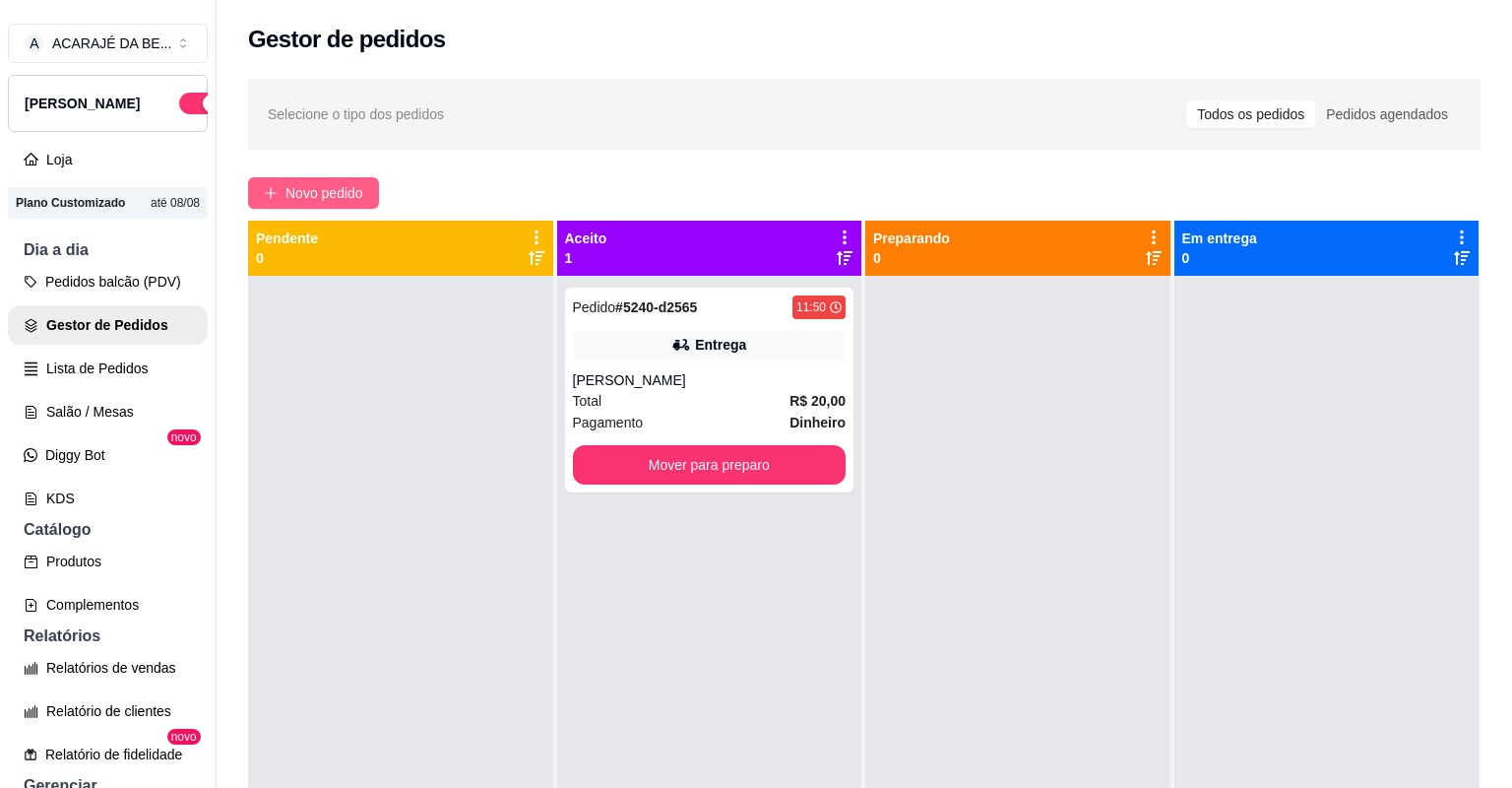 click on "Novo pedido" at bounding box center (324, 193) 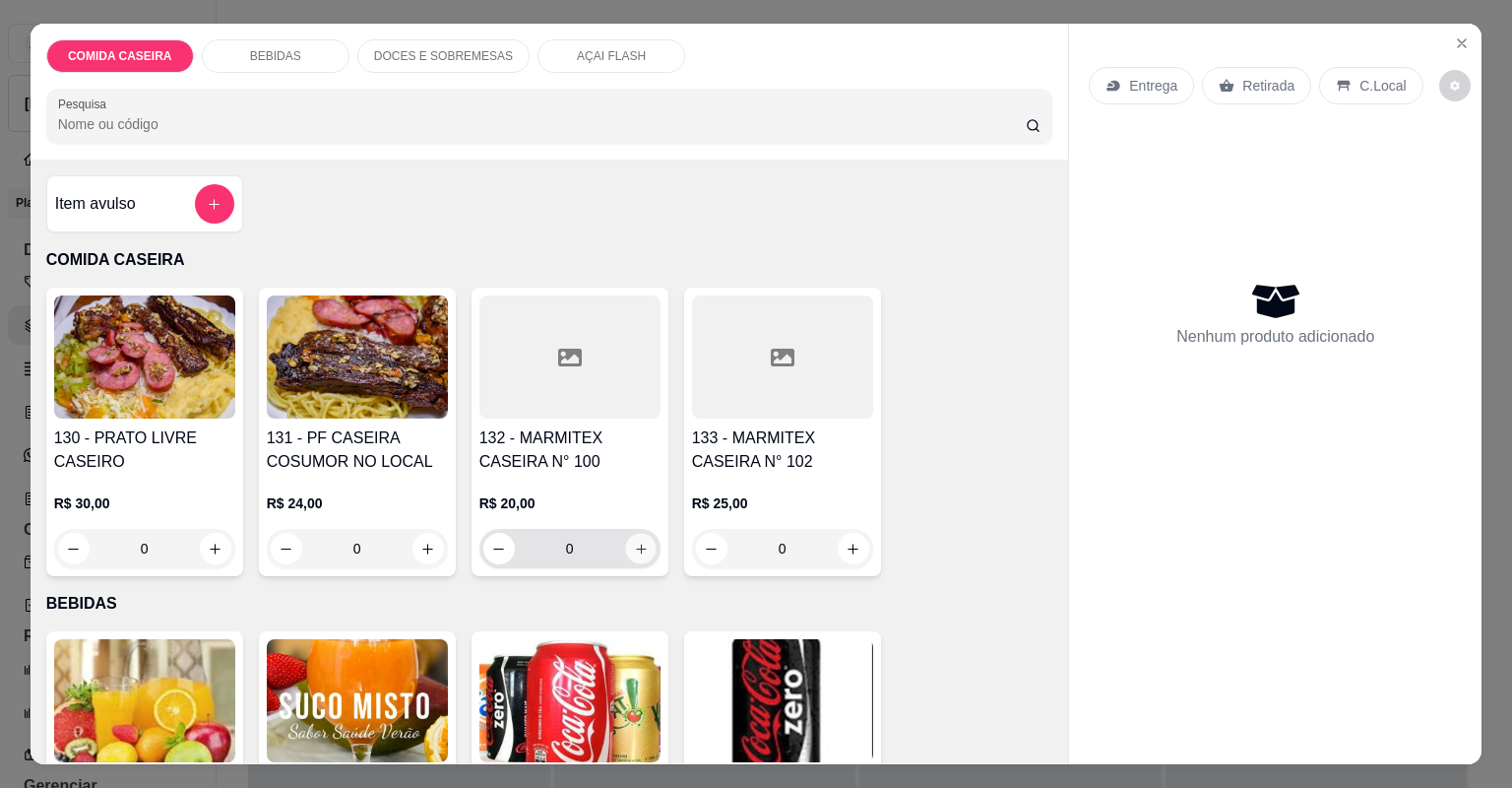 click 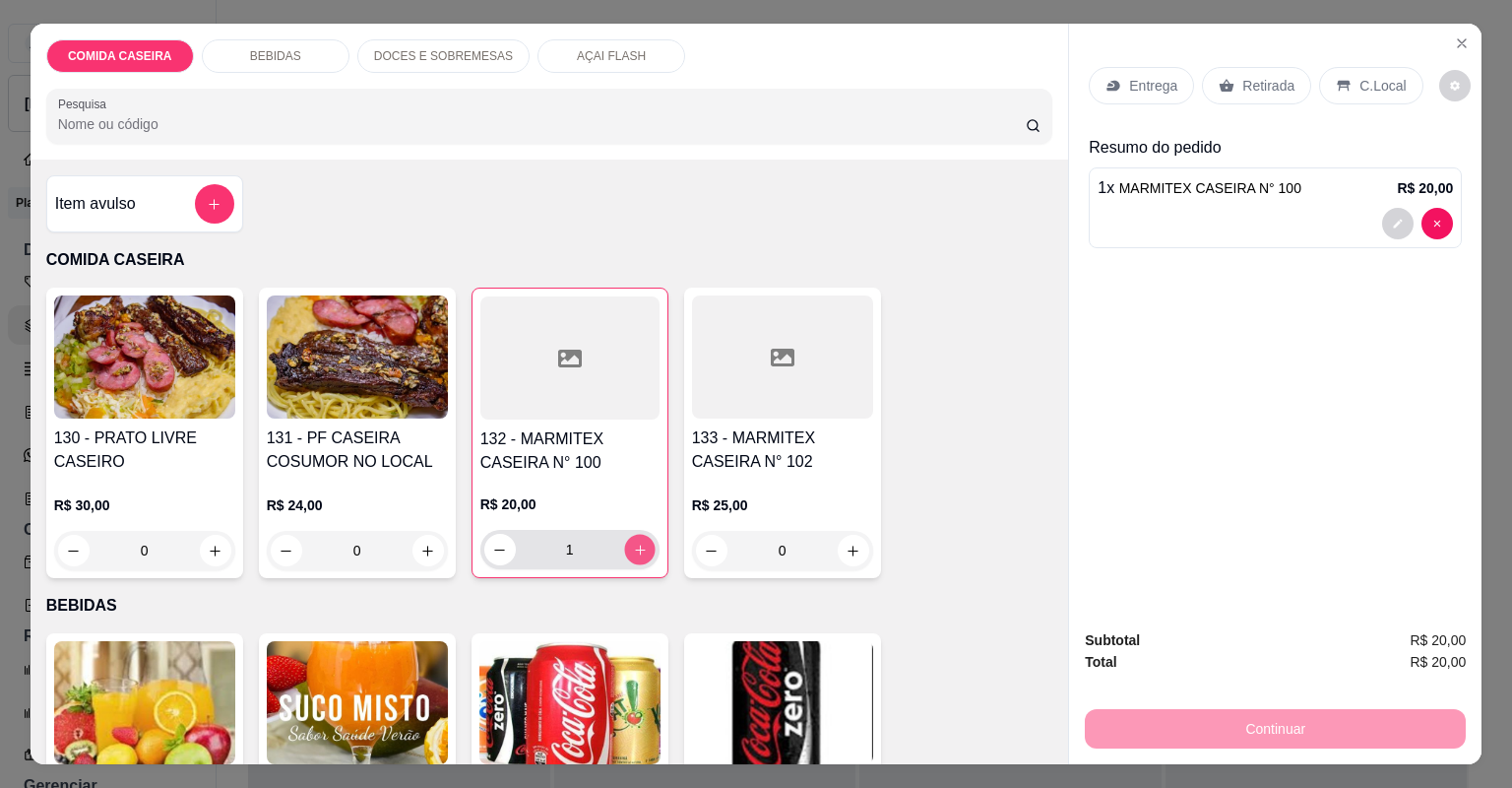 click at bounding box center (639, 549) 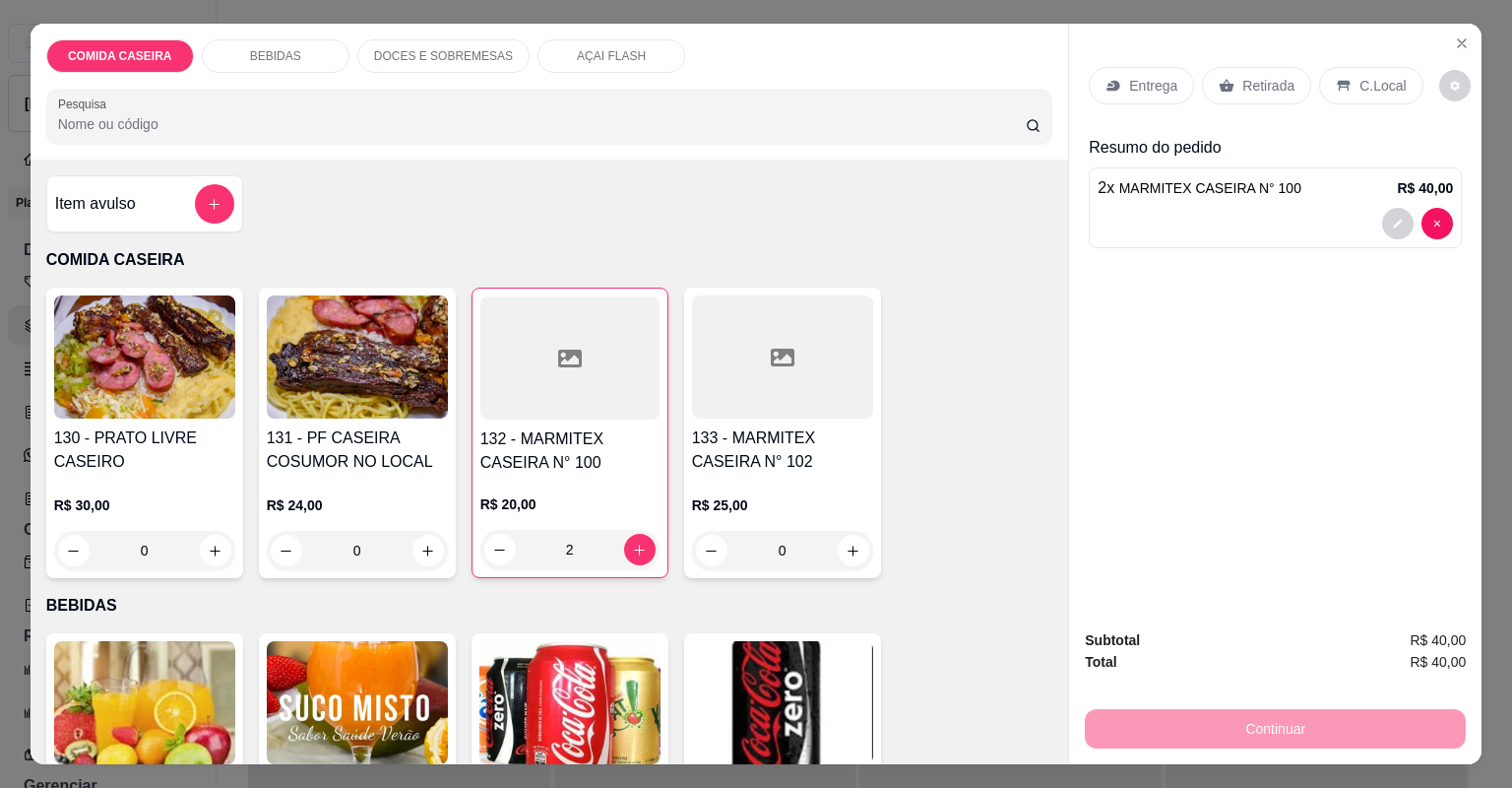 click on "Retirada" at bounding box center [1268, 86] 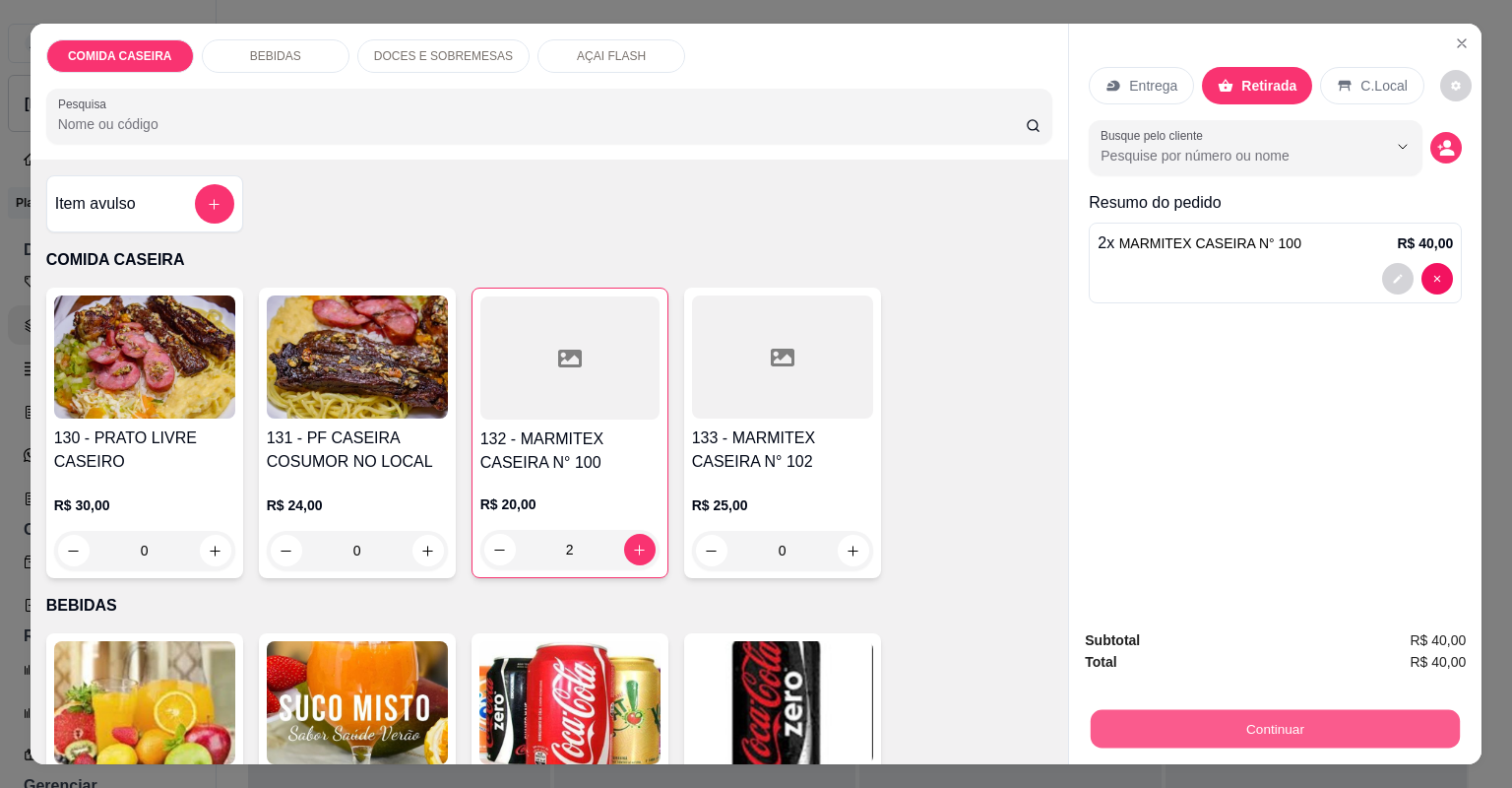 click on "Continuar" at bounding box center [1275, 729] 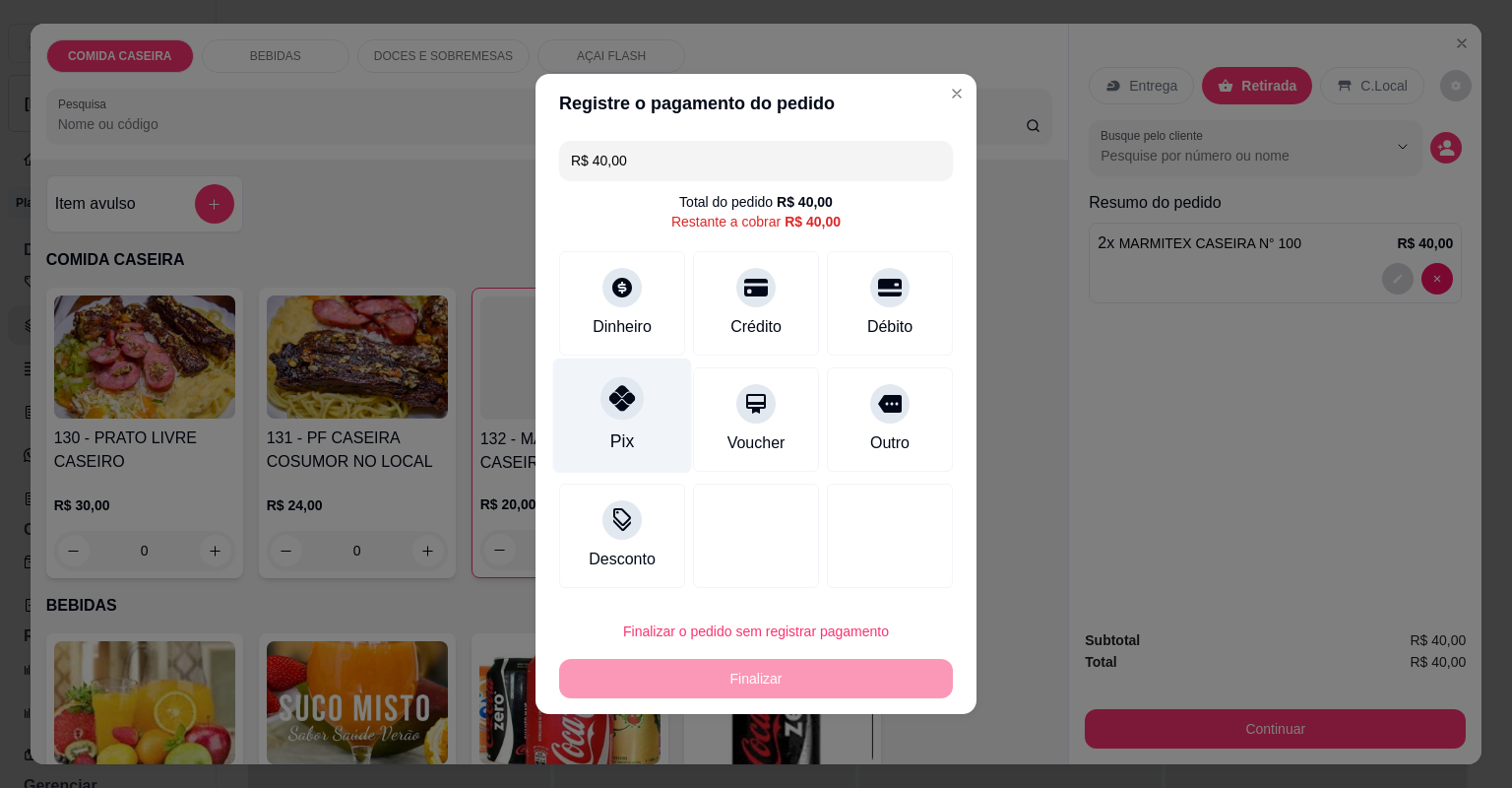 drag, startPoint x: 598, startPoint y: 409, endPoint x: 632, endPoint y: 405, distance: 34.23449 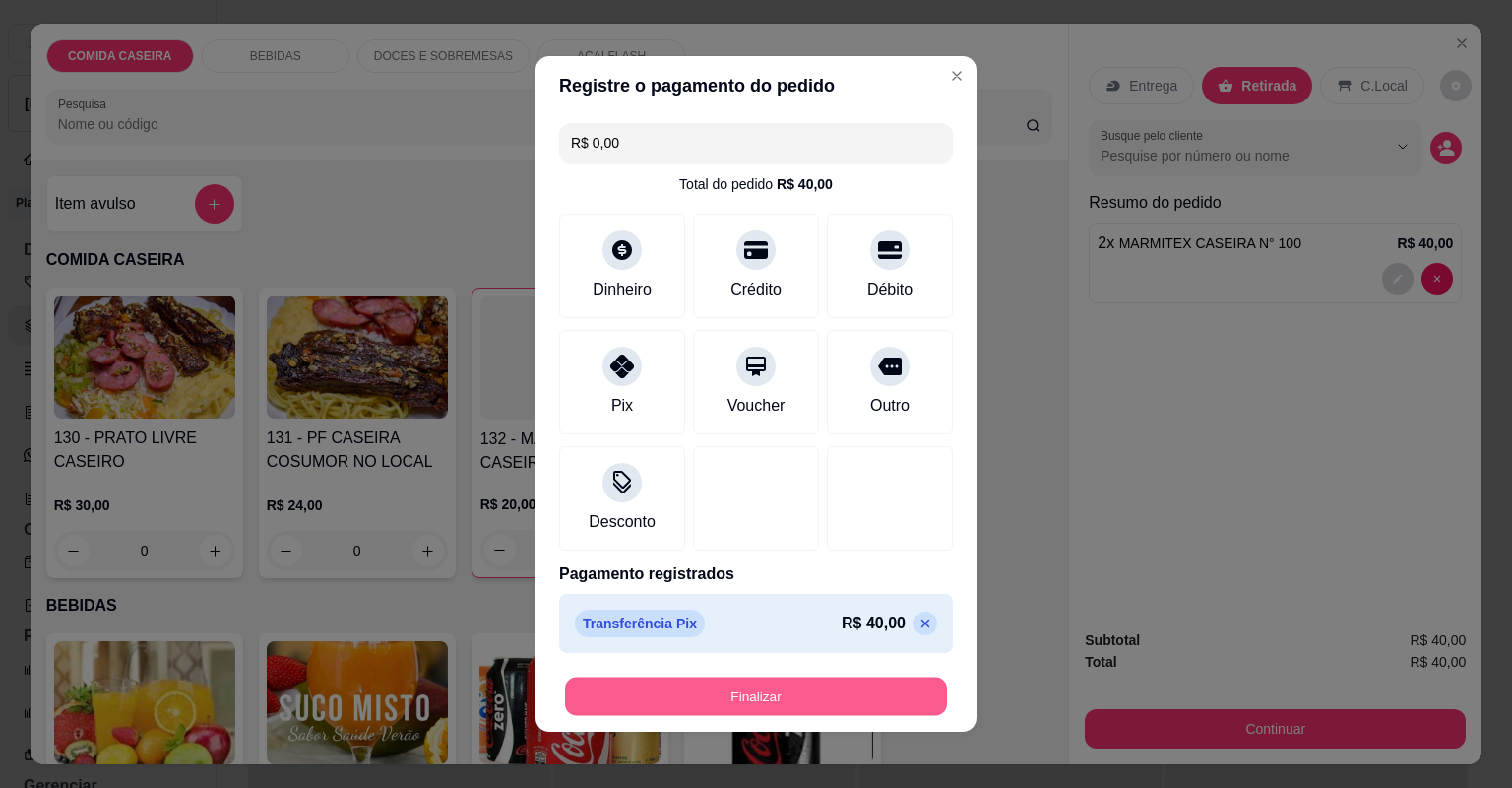 click on "Finalizar" at bounding box center [756, 696] 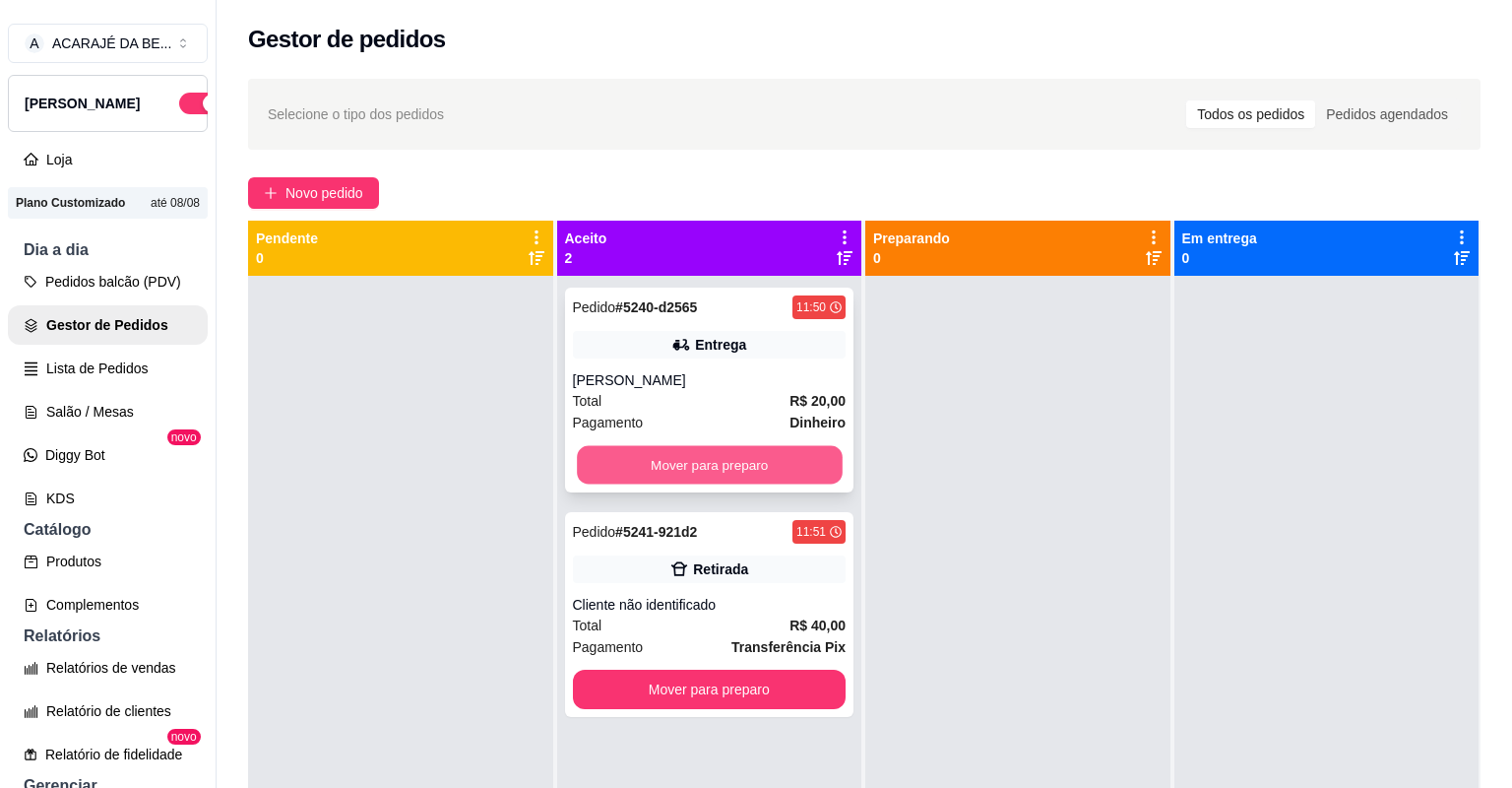 click on "Mover para preparo" at bounding box center [709, 465] 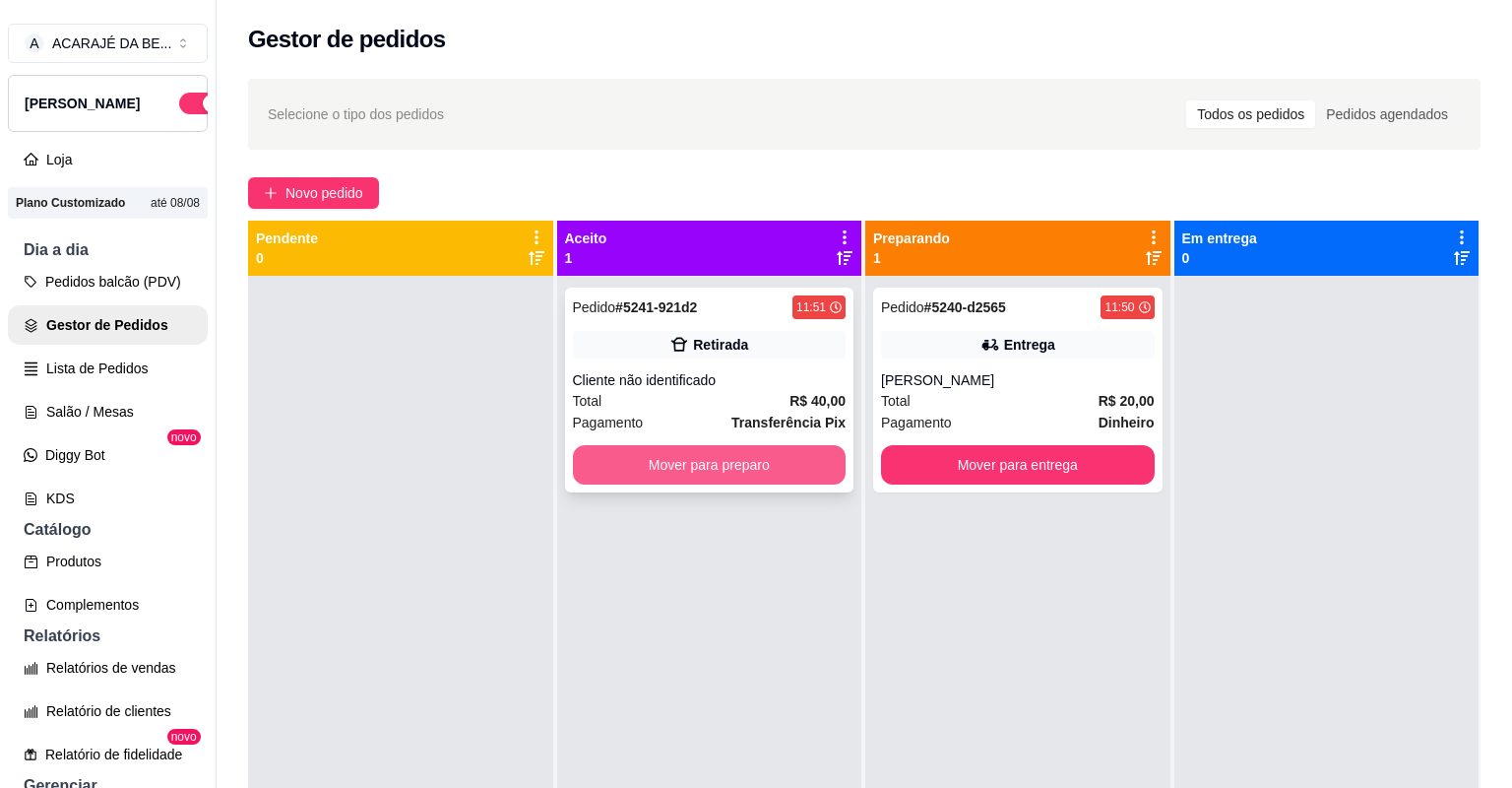 click on "Mover para preparo" at bounding box center [710, 465] 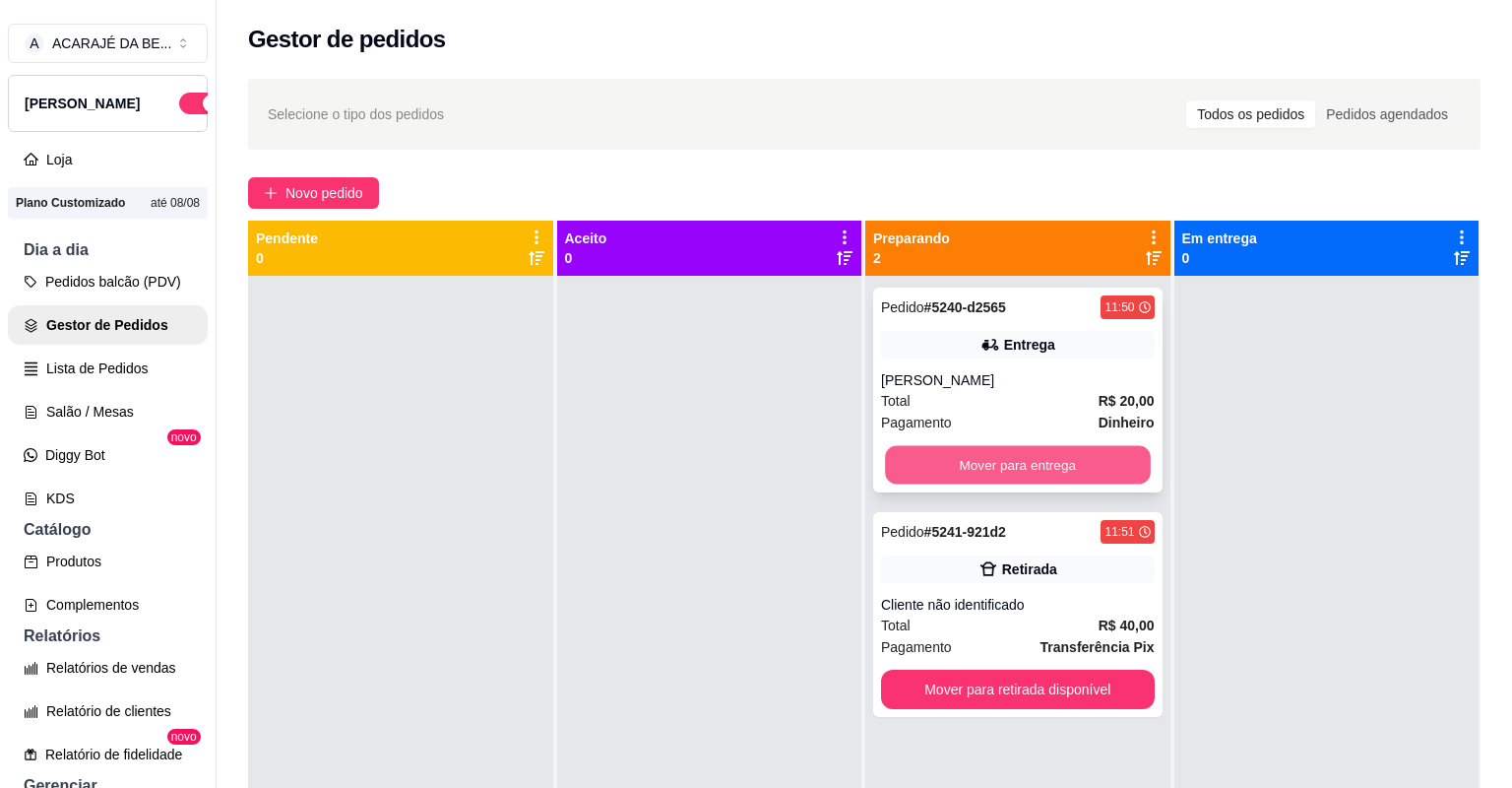 click on "Mover para entrega" at bounding box center [1017, 465] 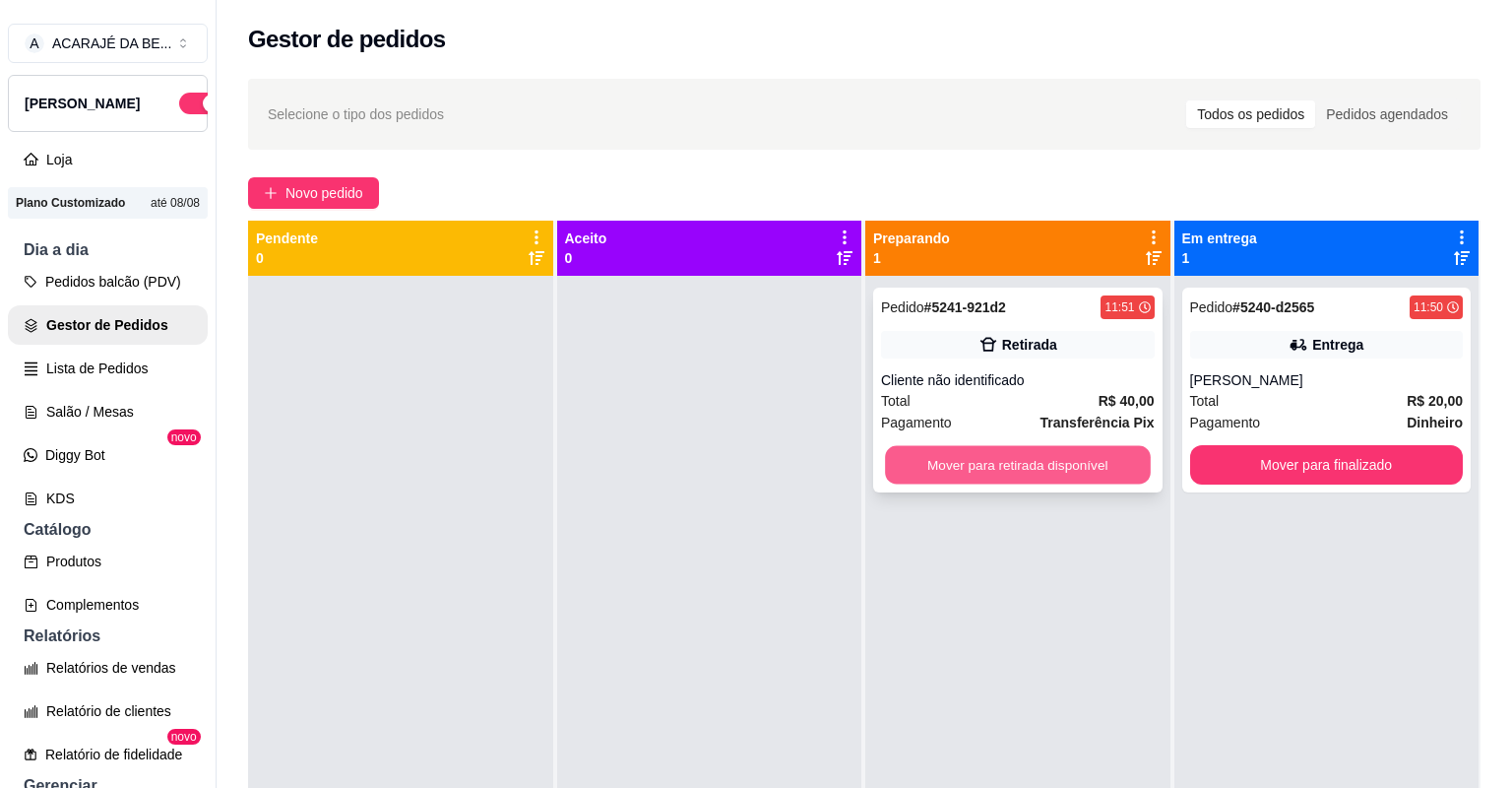 click on "Mover para retirada disponível" at bounding box center (1017, 465) 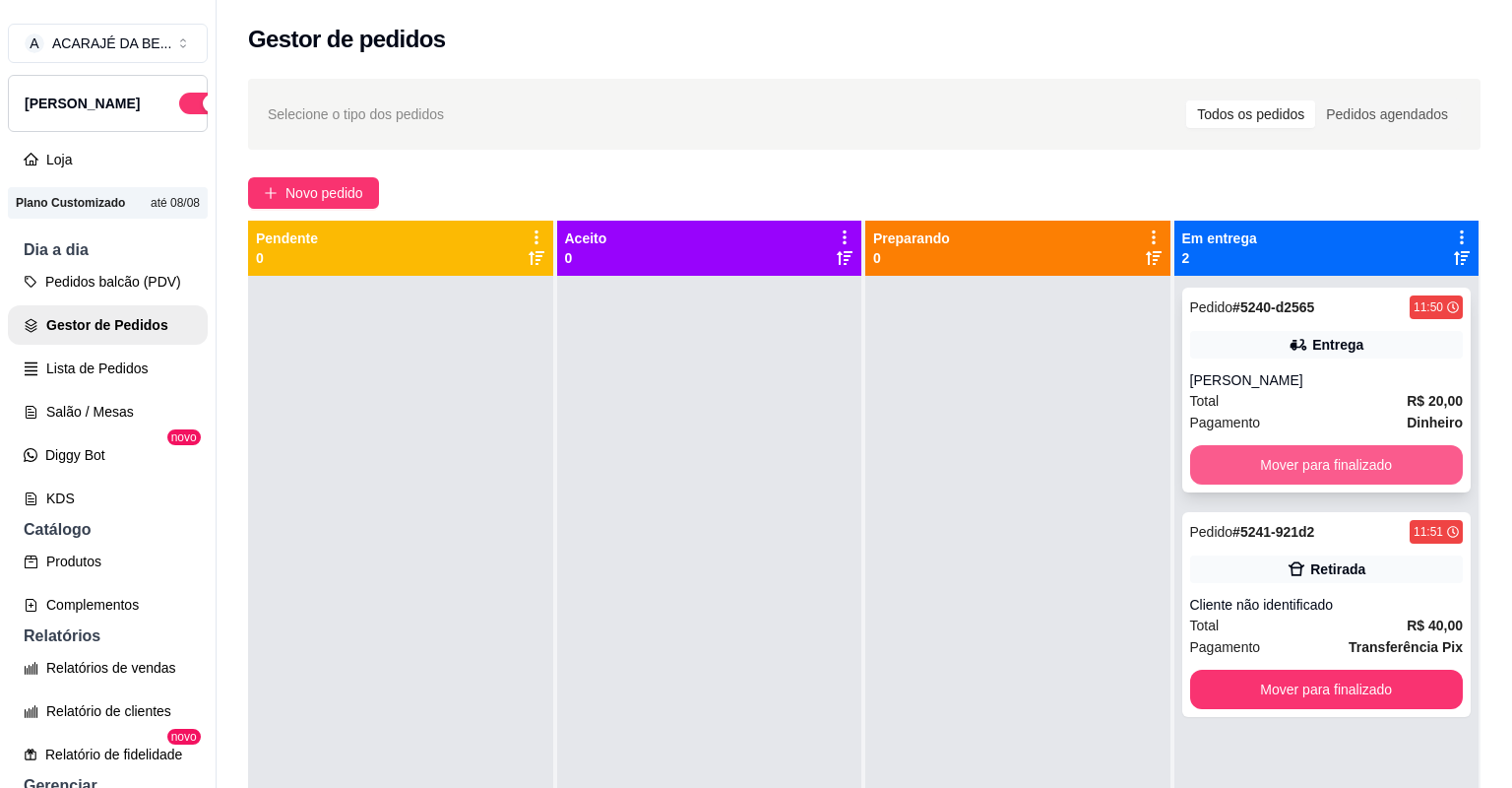 click on "Mover para finalizado" at bounding box center (1327, 465) 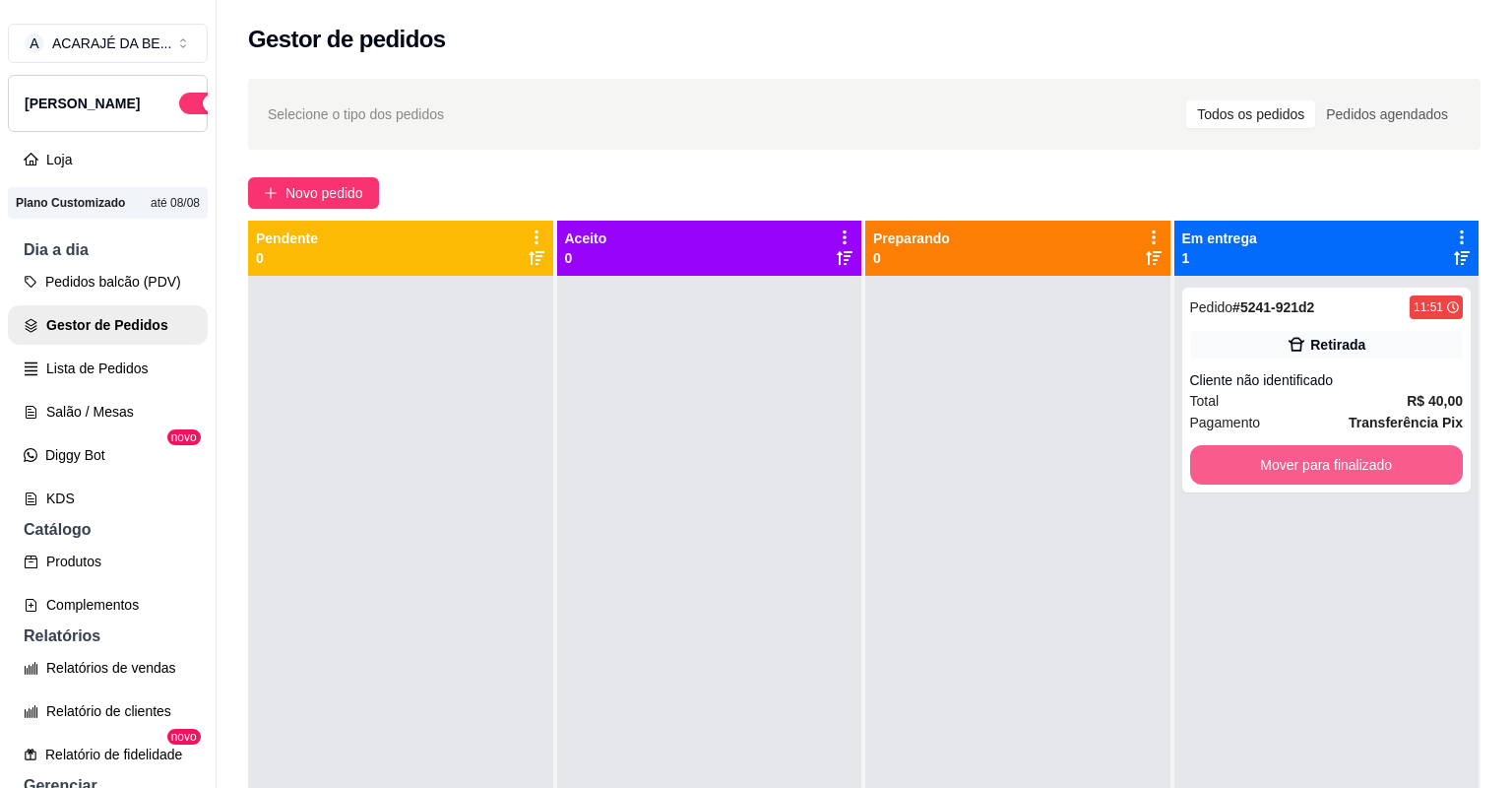 click on "Mover para finalizado" at bounding box center (1327, 465) 